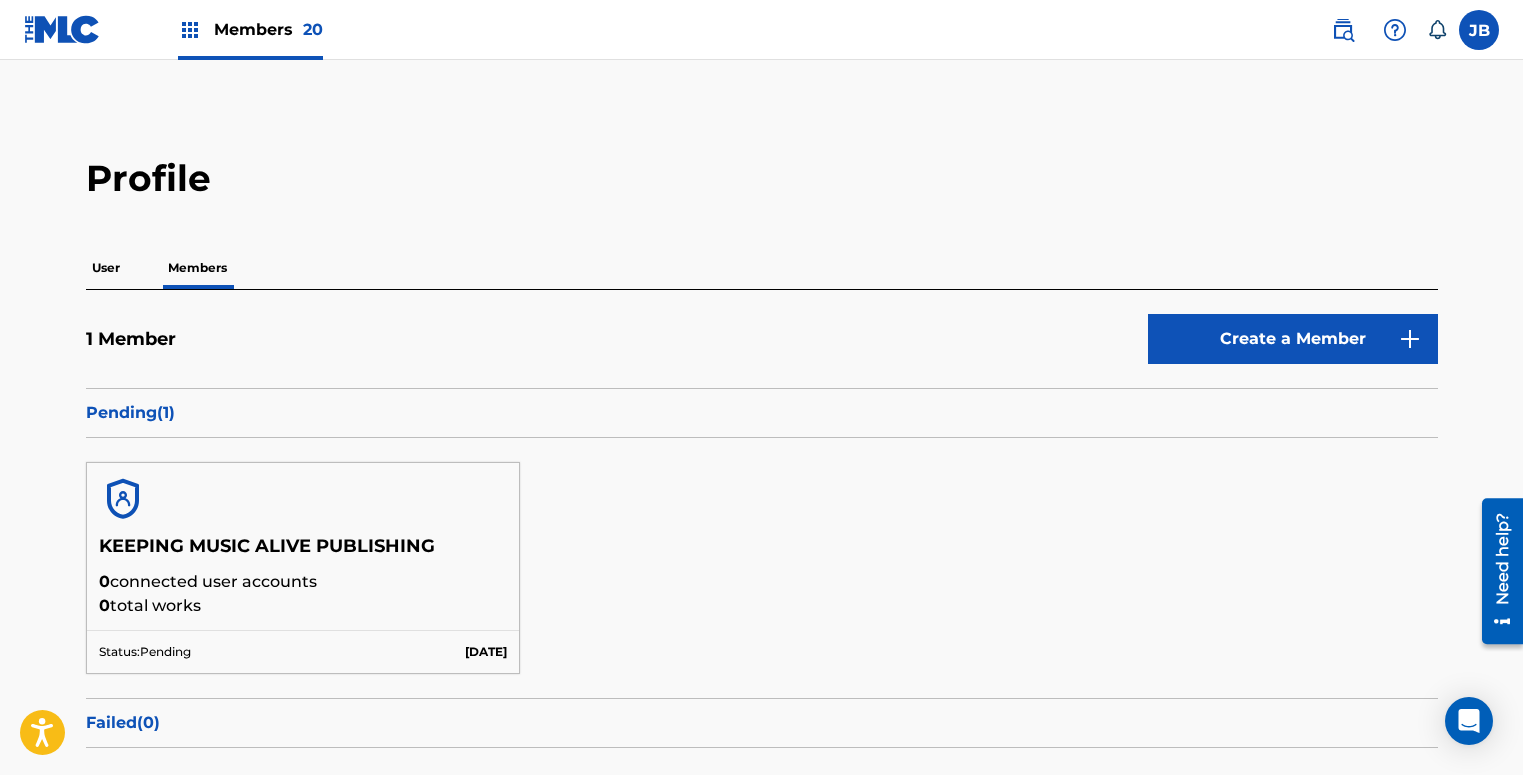 scroll, scrollTop: 0, scrollLeft: 0, axis: both 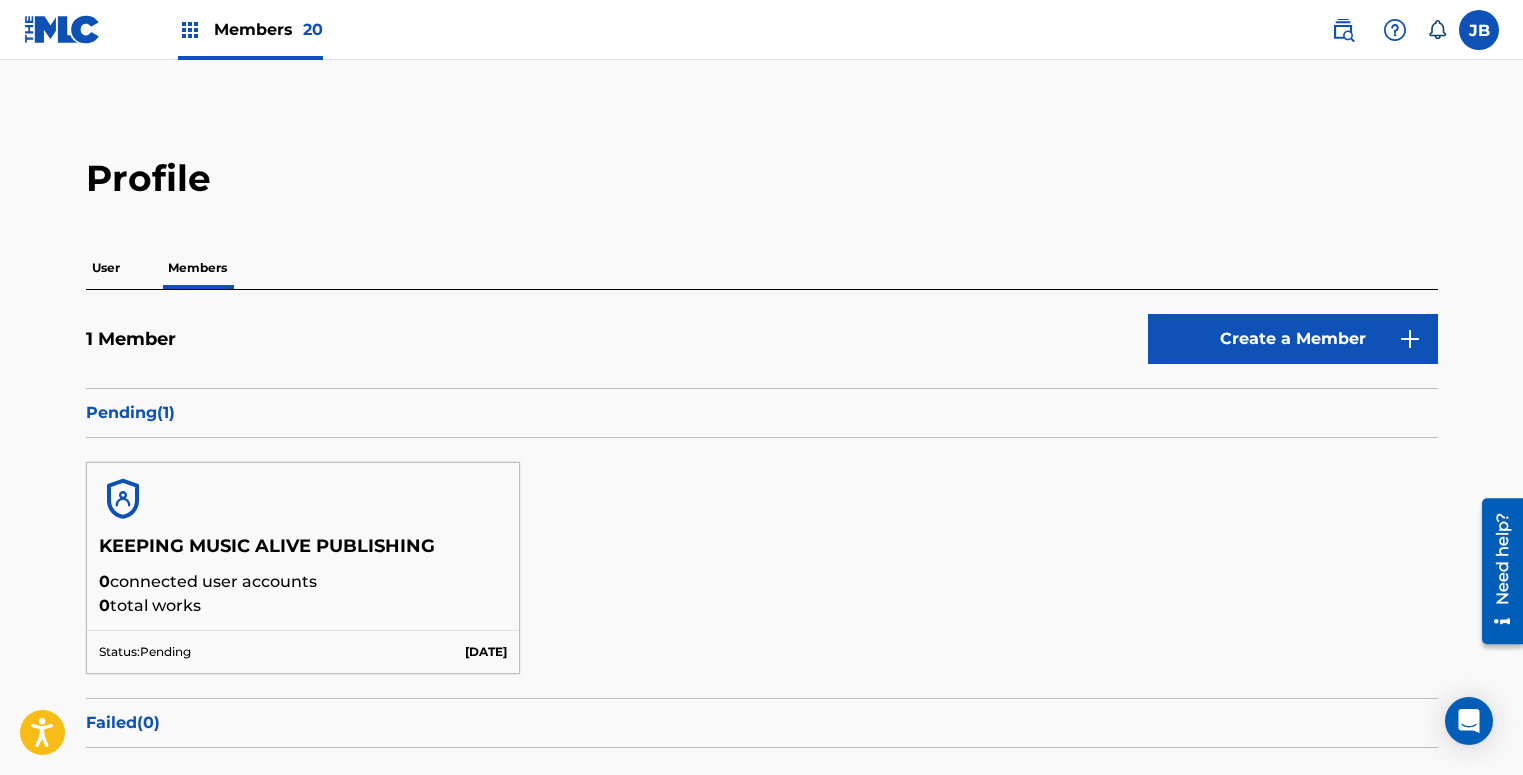 drag, startPoint x: 73, startPoint y: 36, endPoint x: 80, endPoint y: 47, distance: 13.038404 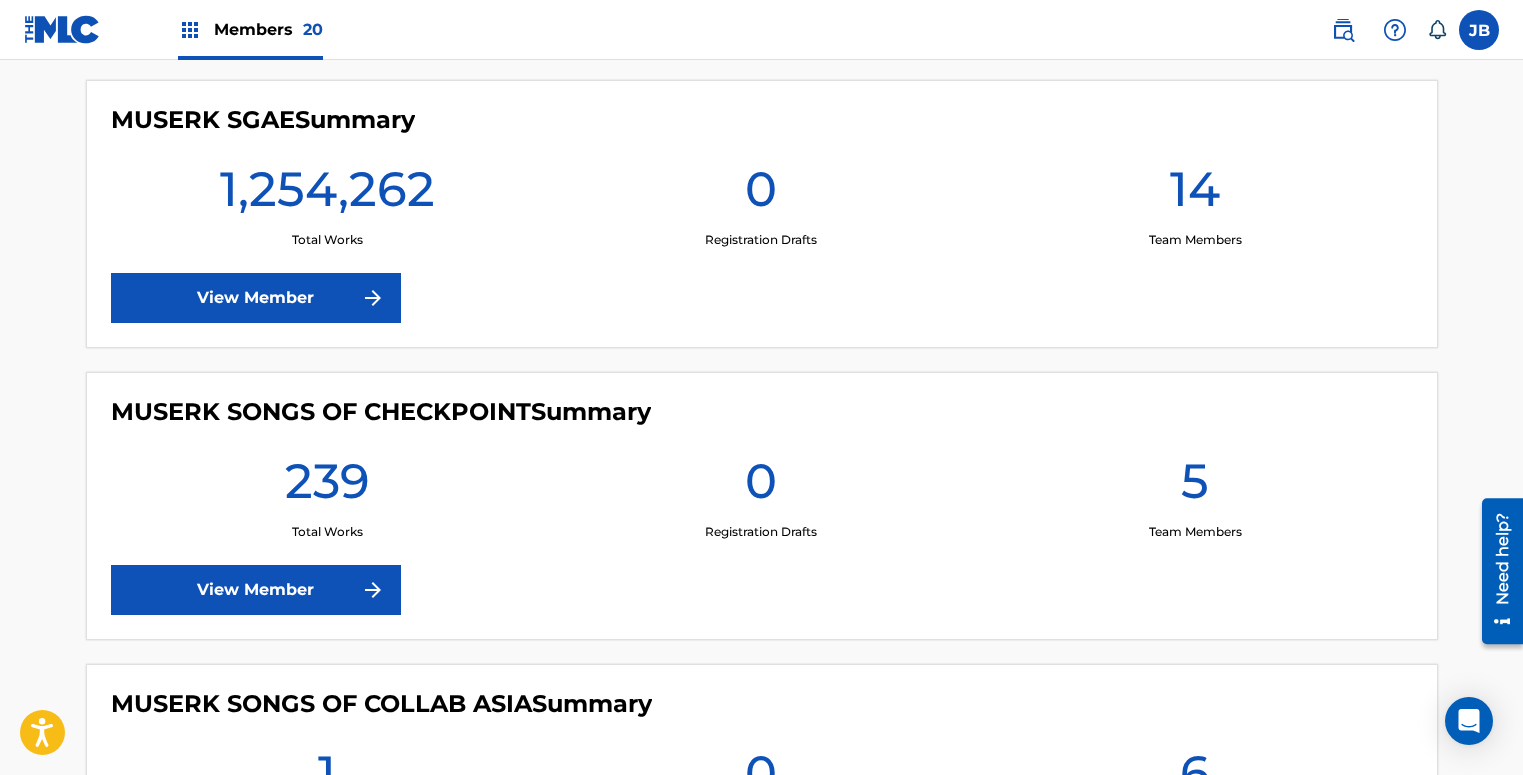 scroll, scrollTop: 2289, scrollLeft: 0, axis: vertical 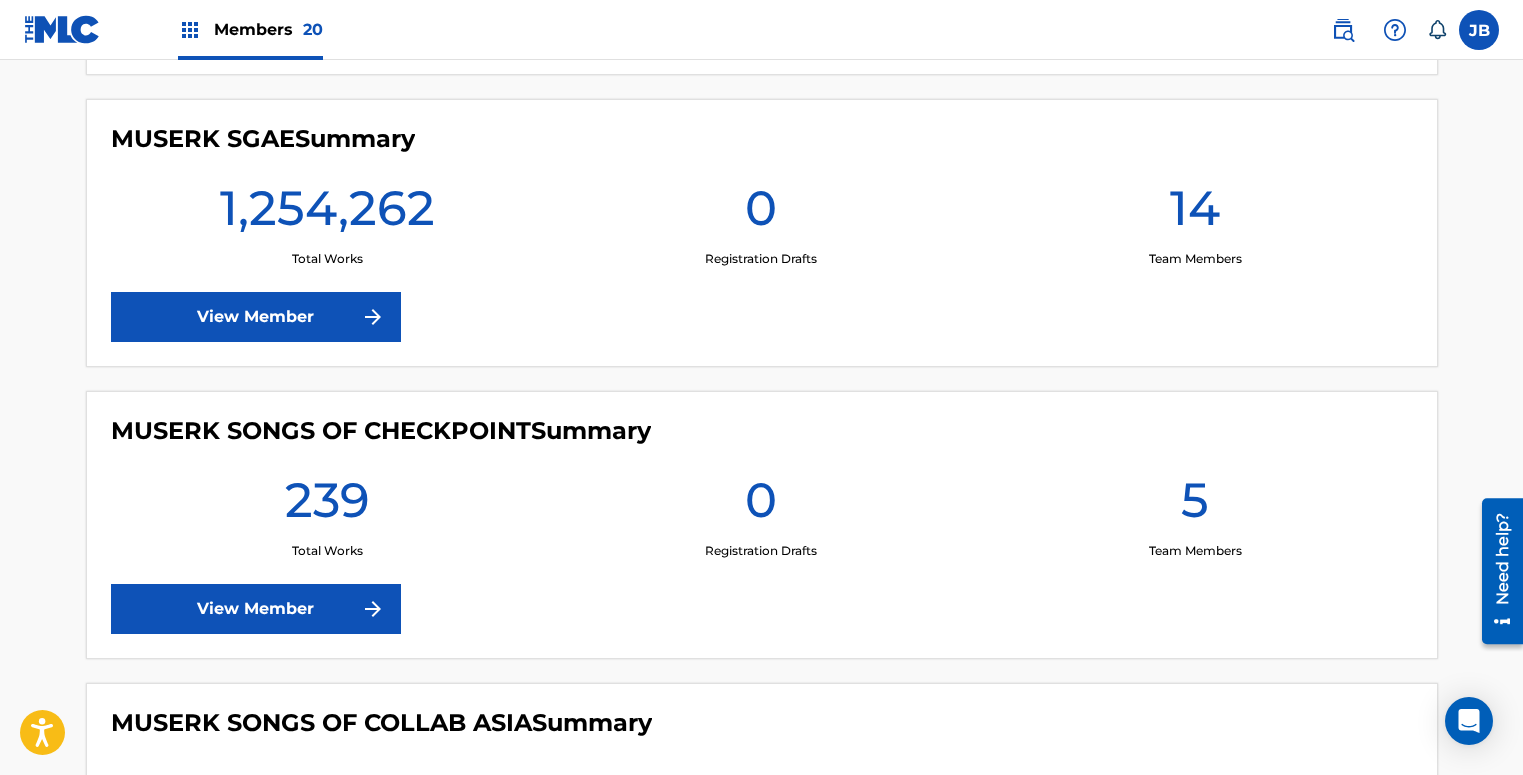 click on "View Member" at bounding box center (256, 317) 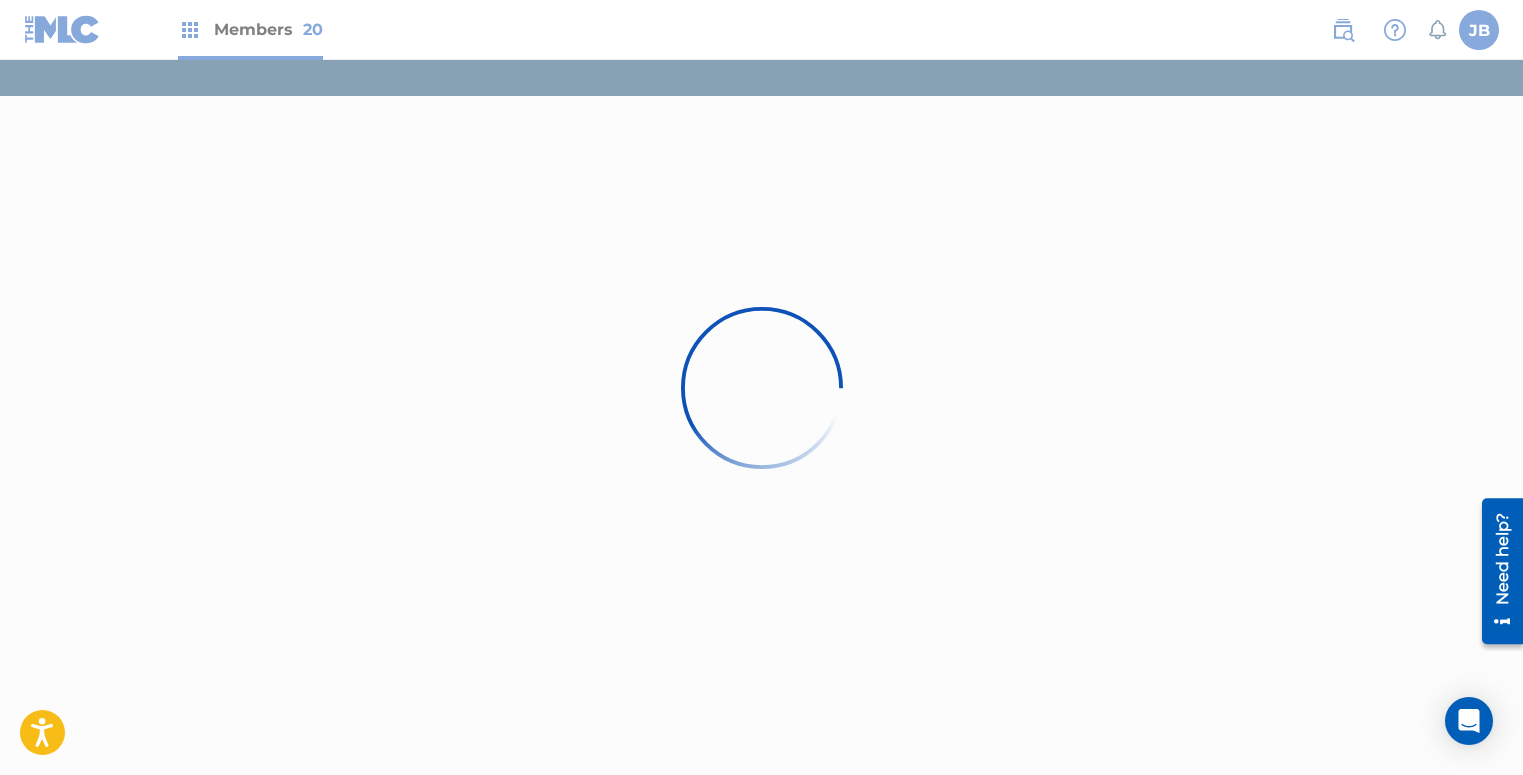 scroll, scrollTop: 0, scrollLeft: 0, axis: both 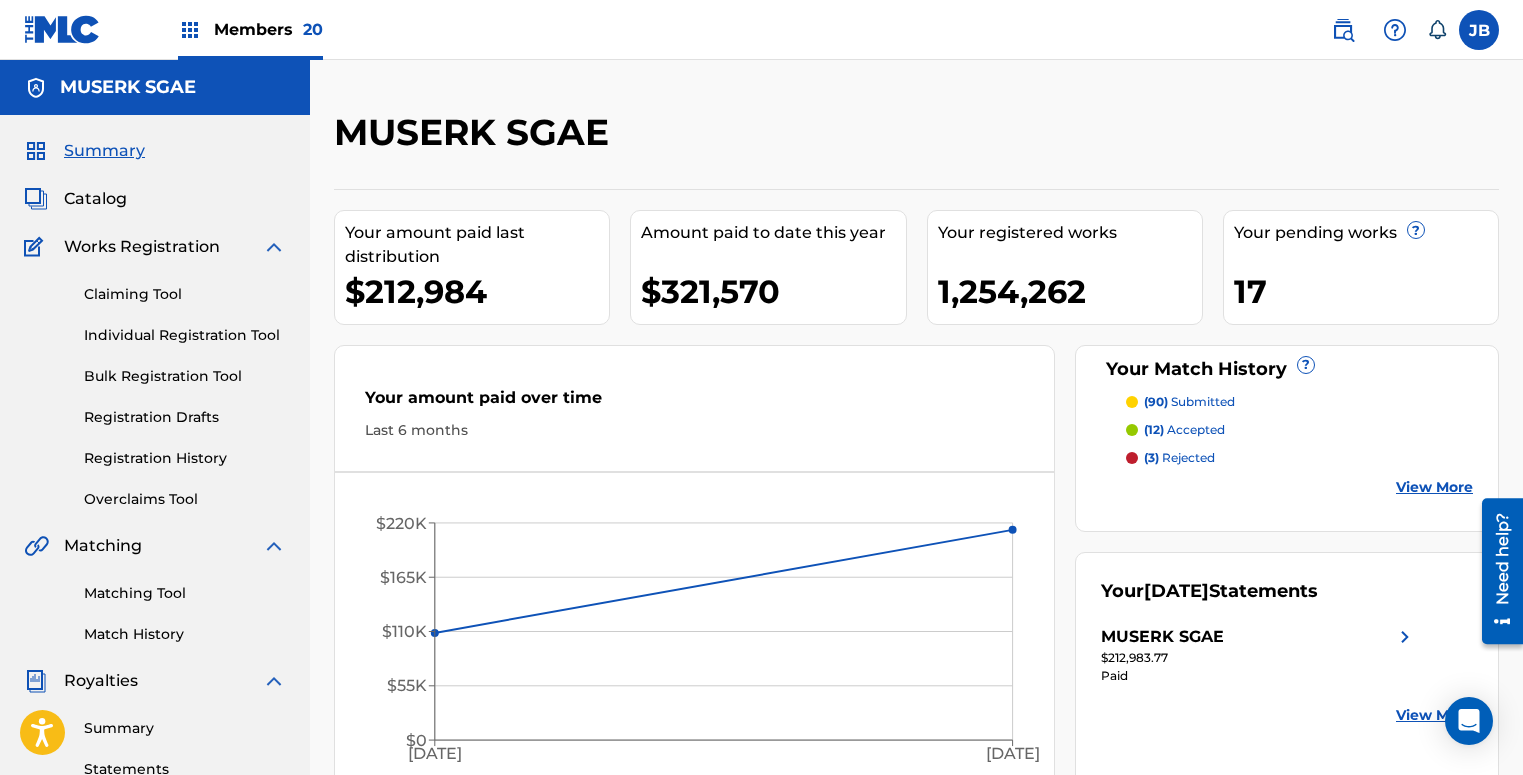 click on "Members    20" at bounding box center [268, 29] 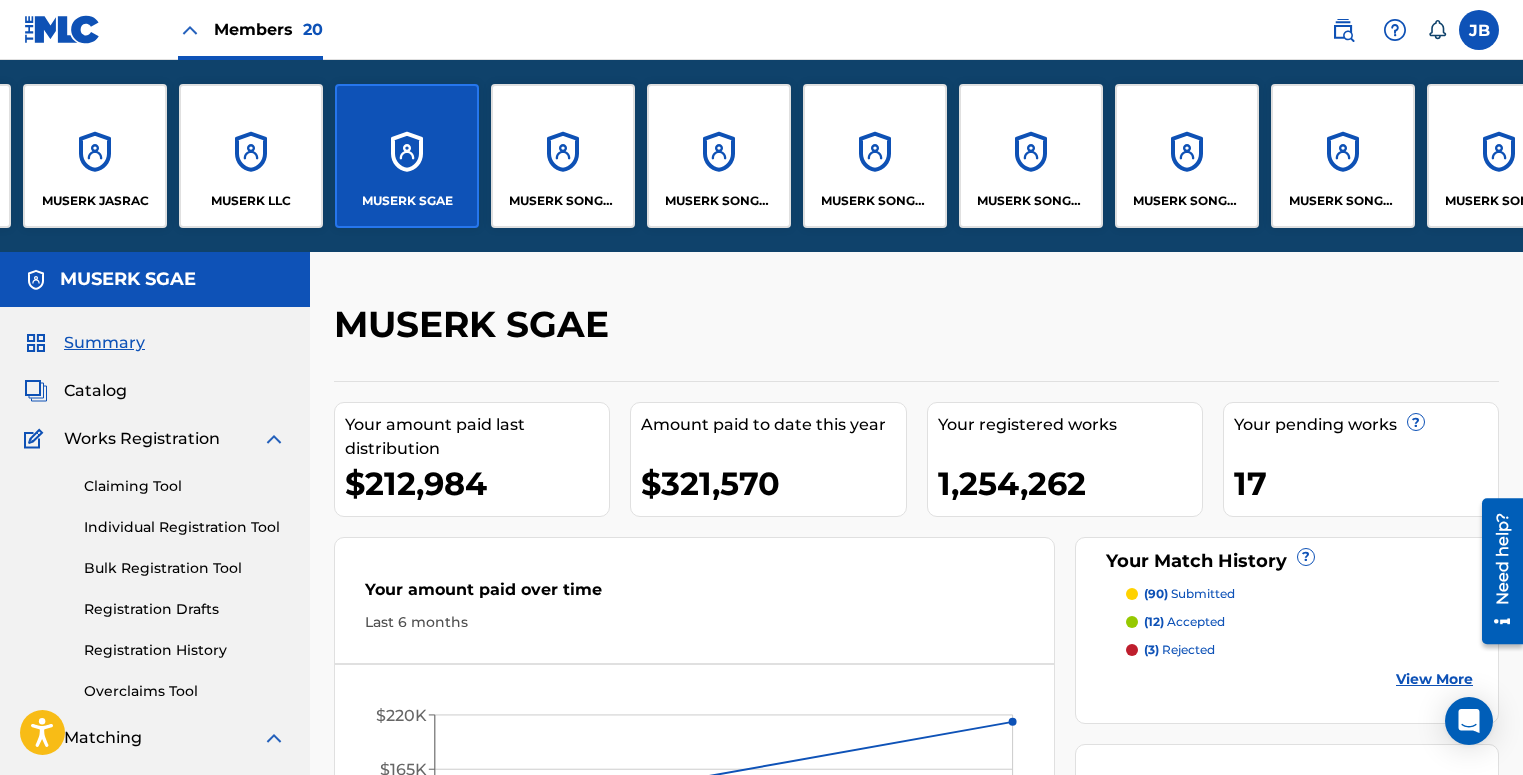 scroll, scrollTop: 0, scrollLeft: 628, axis: horizontal 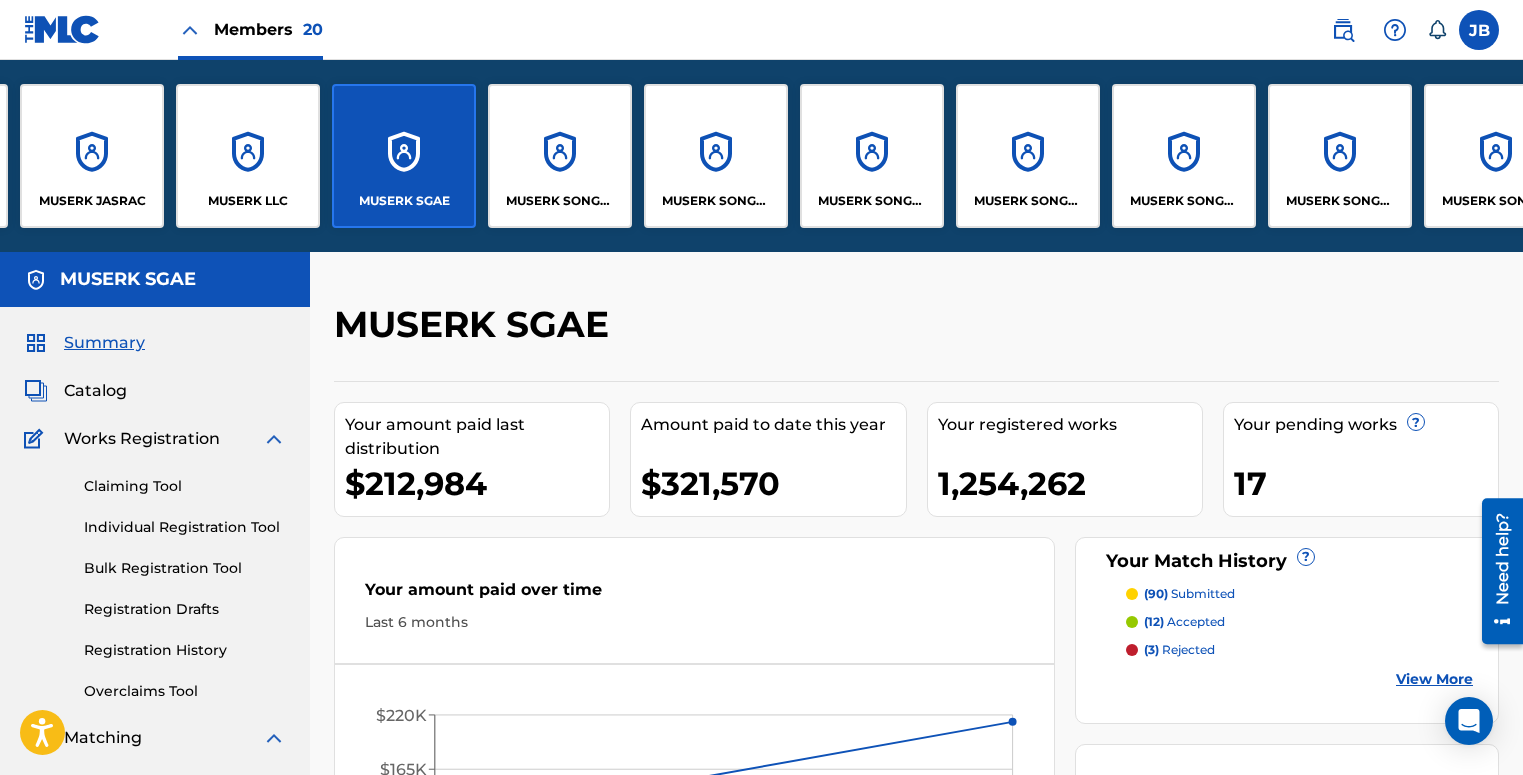 click on "MUSERK SONGS OF CREABLE" at bounding box center [872, 156] 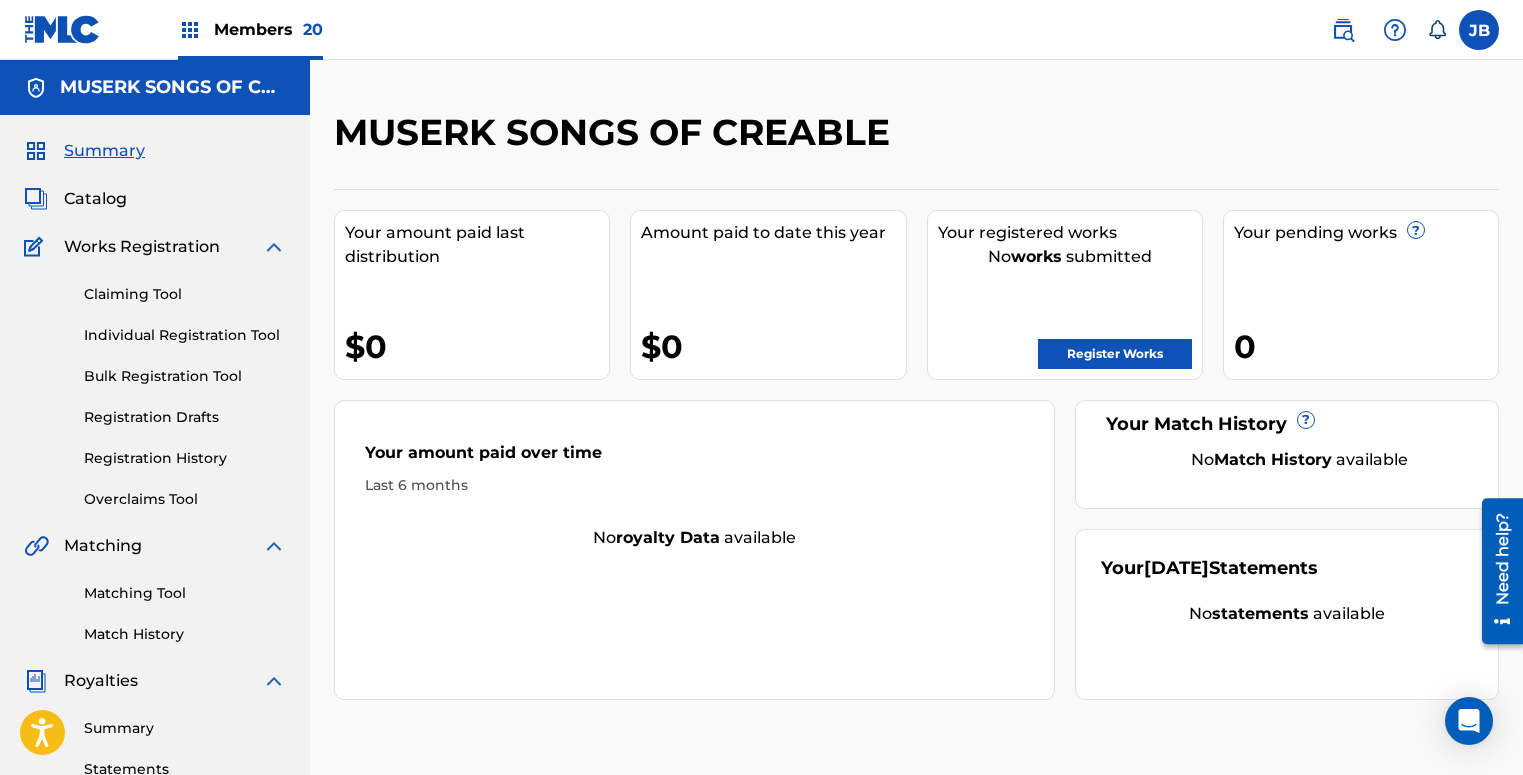 click on "Members    20" at bounding box center [268, 29] 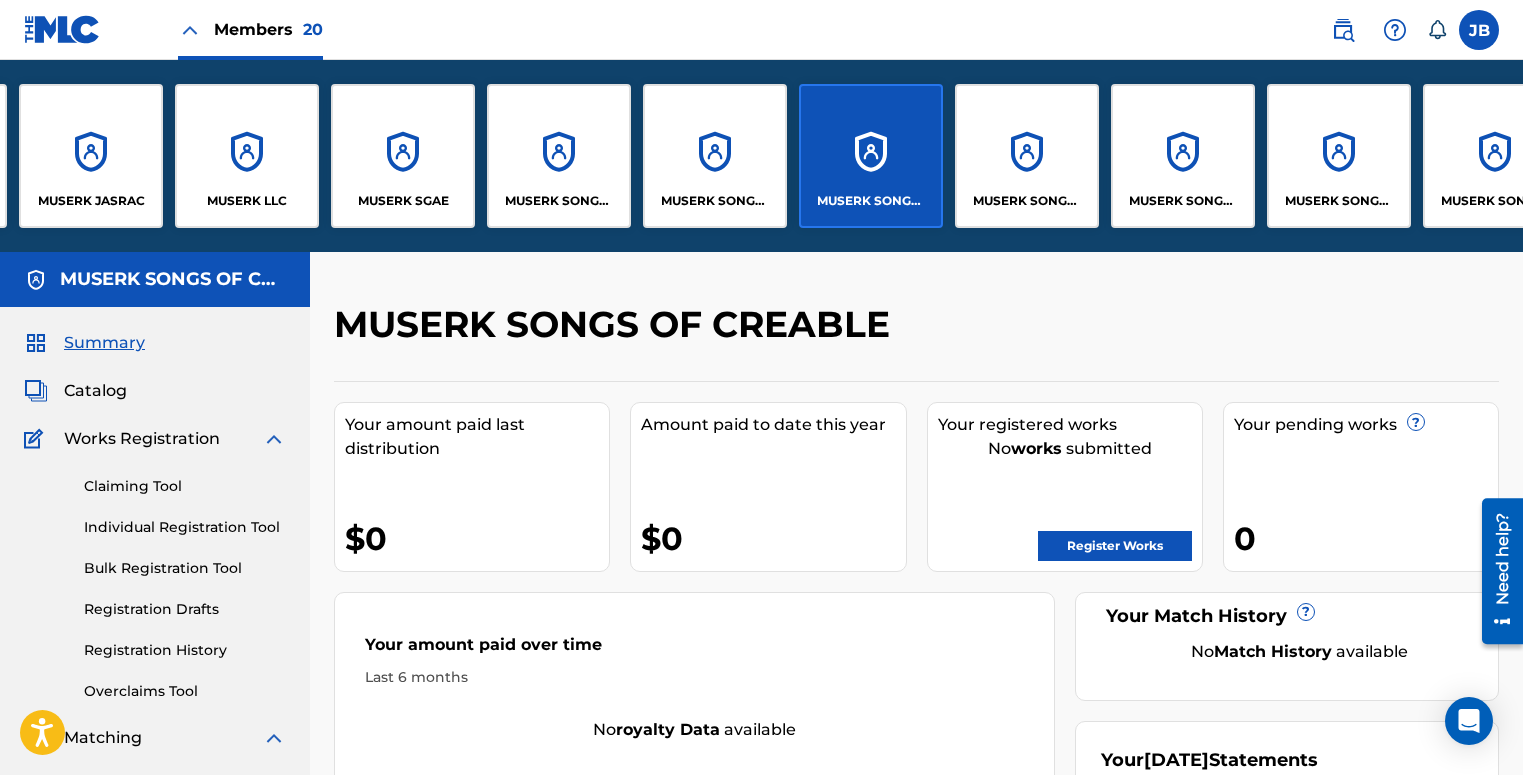 scroll, scrollTop: 0, scrollLeft: 800, axis: horizontal 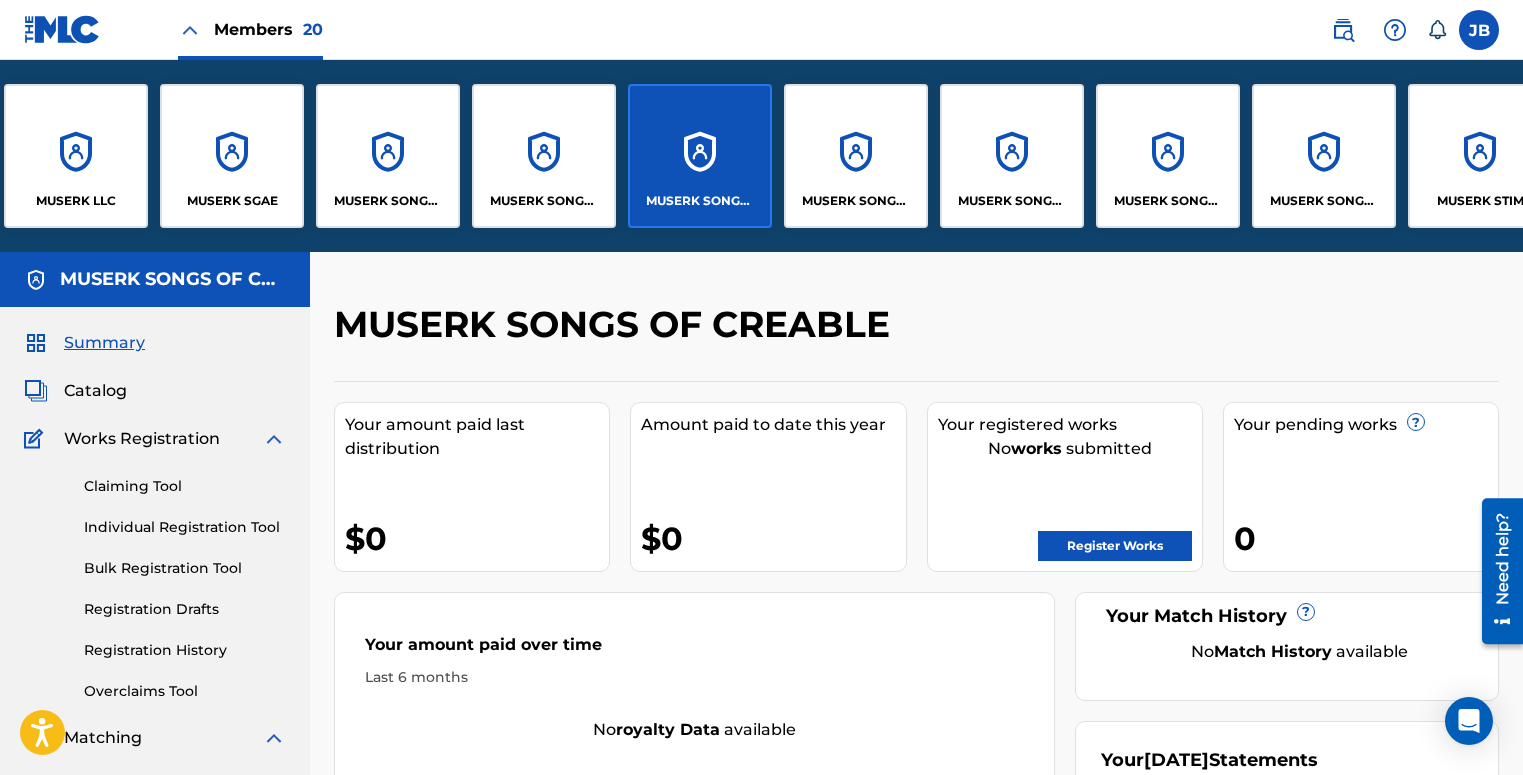click on "MUSERK SONGS OF COLLAB ASIA" at bounding box center (544, 156) 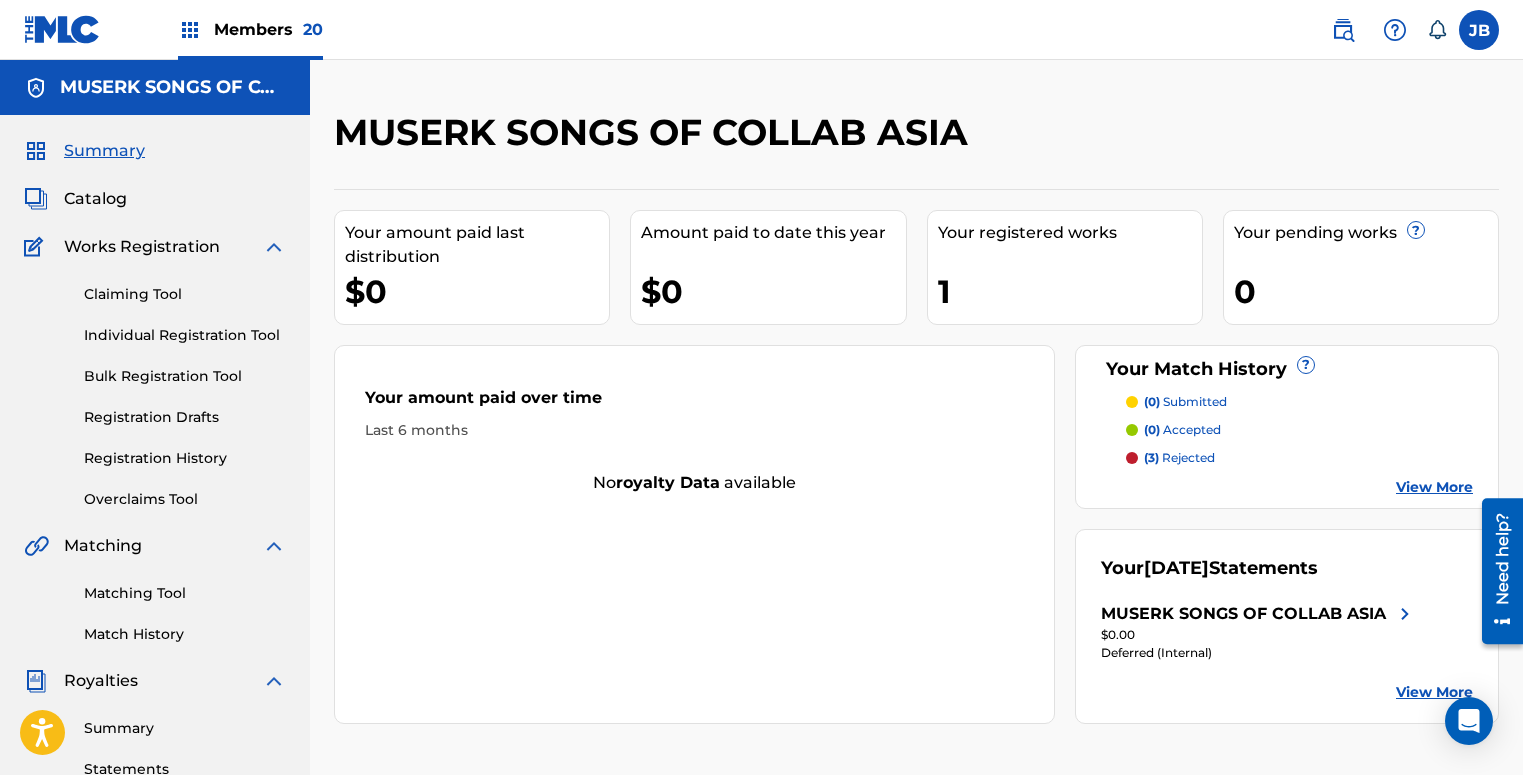 click on "20" at bounding box center (313, 29) 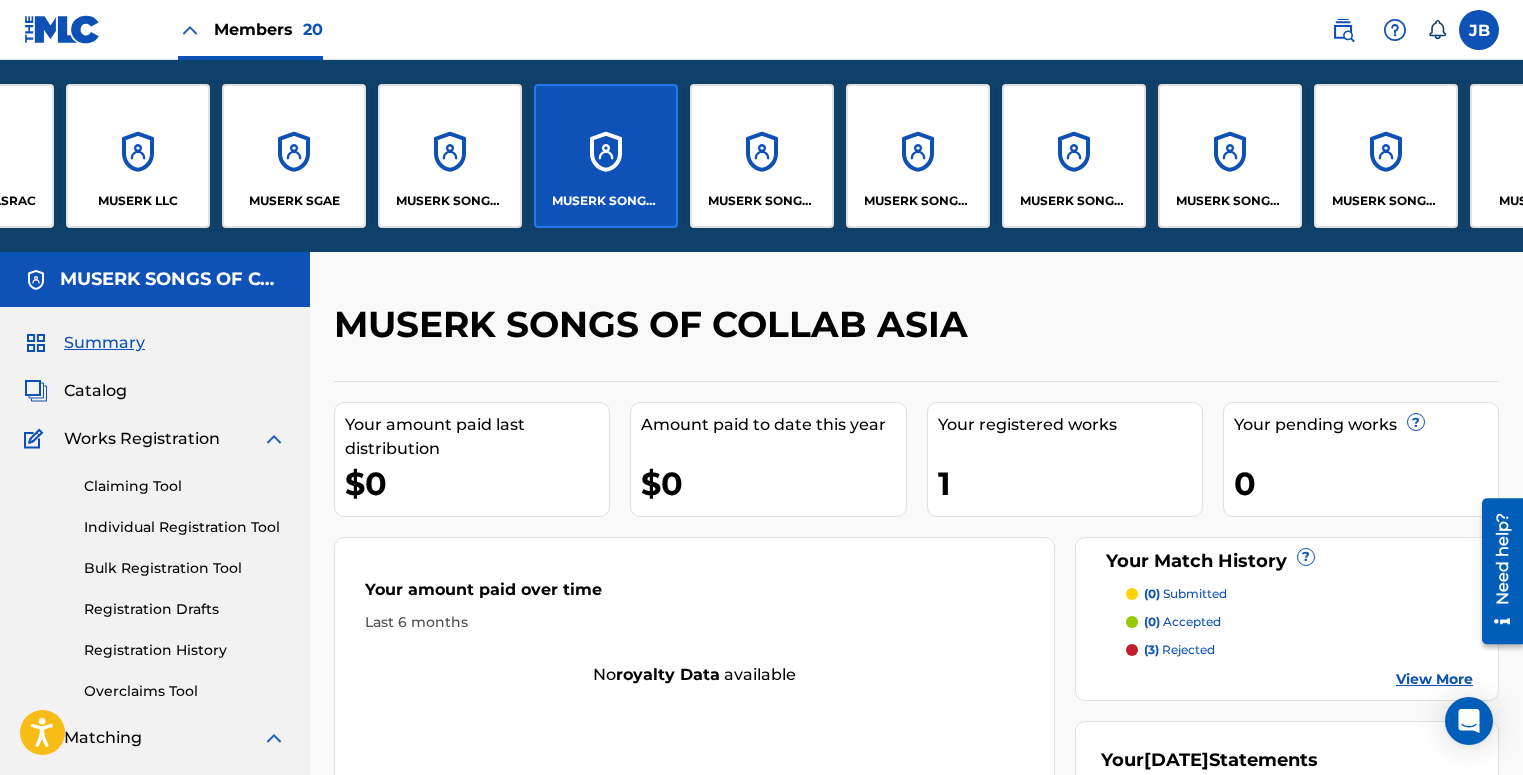 scroll, scrollTop: 0, scrollLeft: 748, axis: horizontal 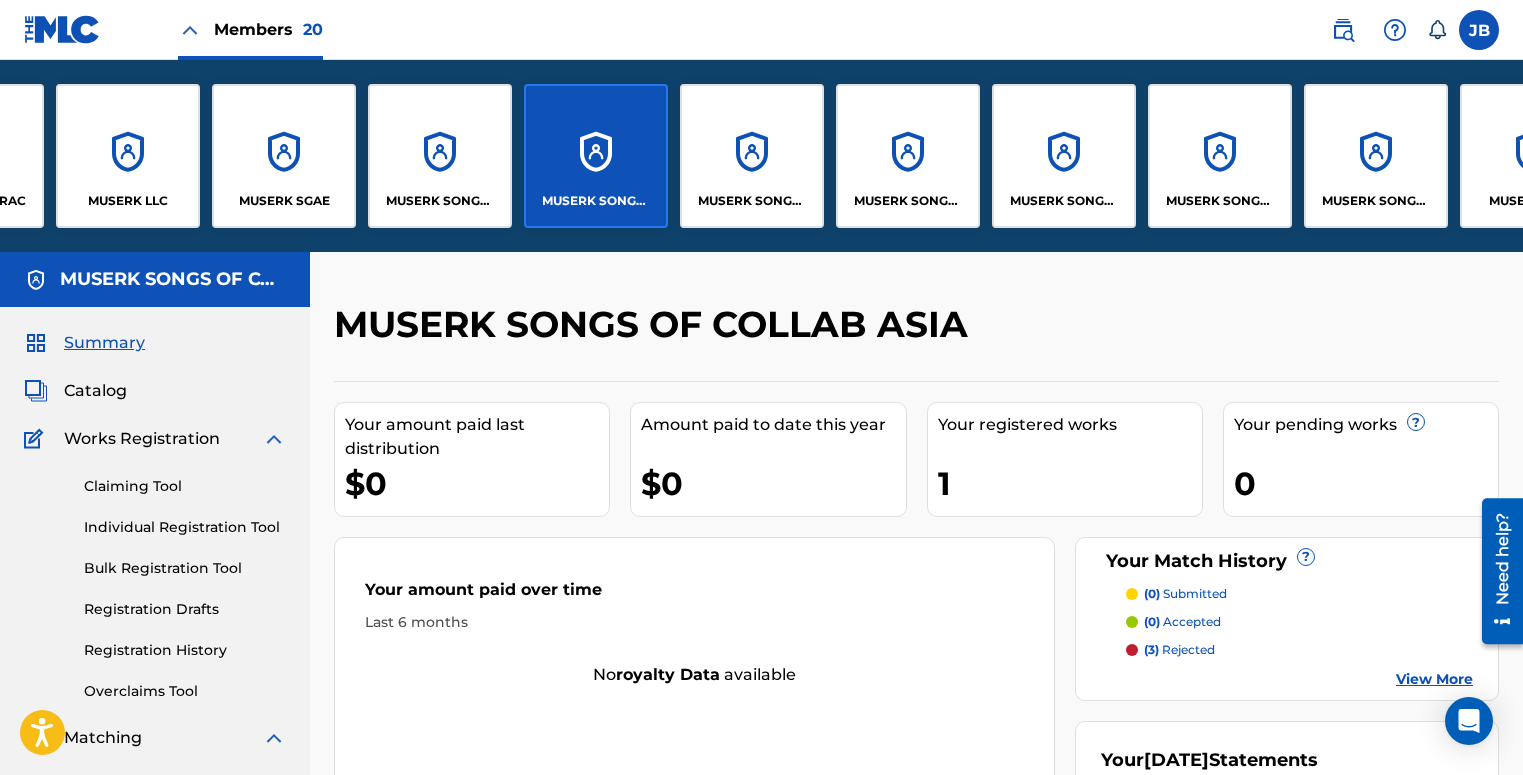 click on "MUSERK SONGS OF LAST DINOS" at bounding box center [908, 156] 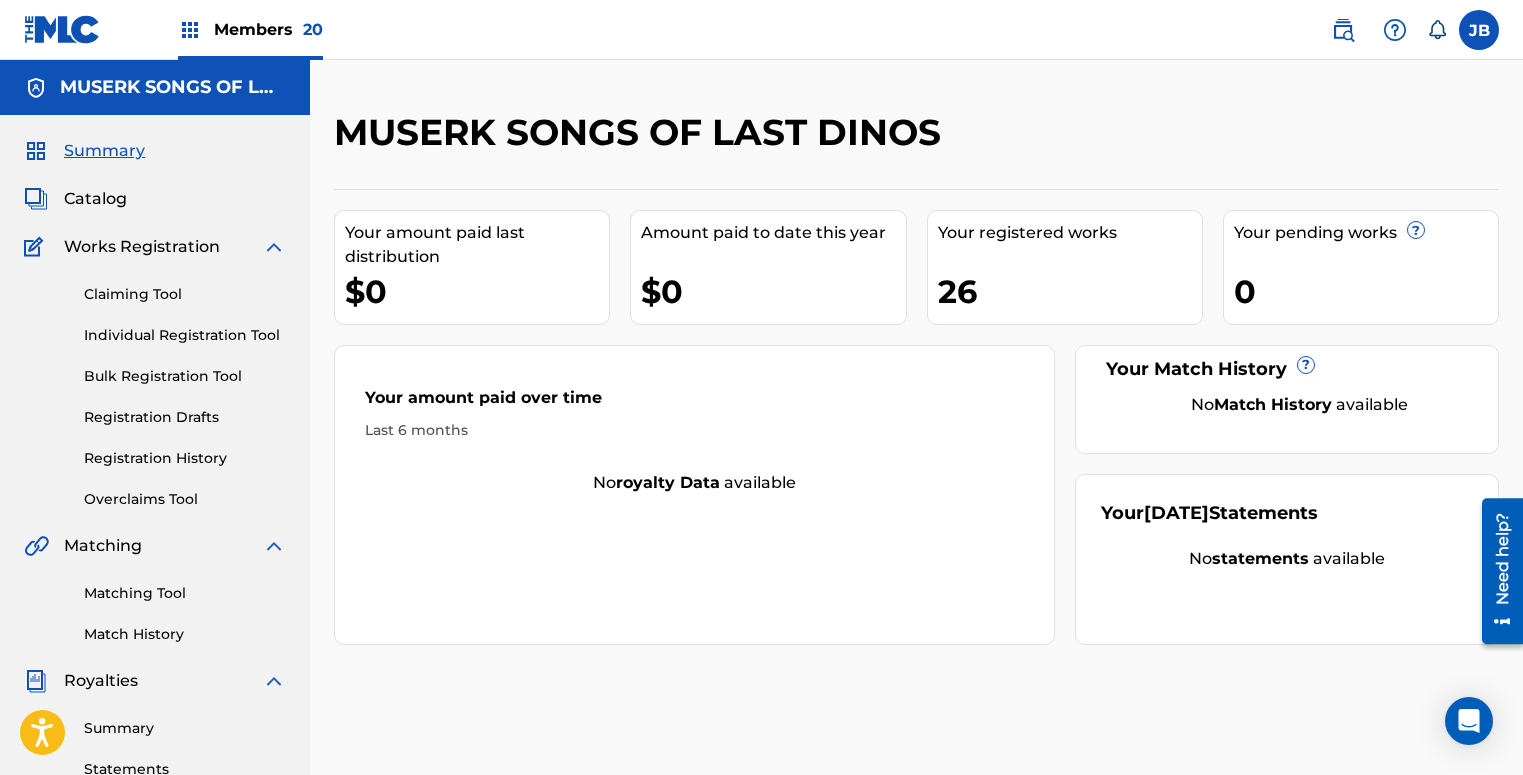 click on "Members    20" at bounding box center (268, 29) 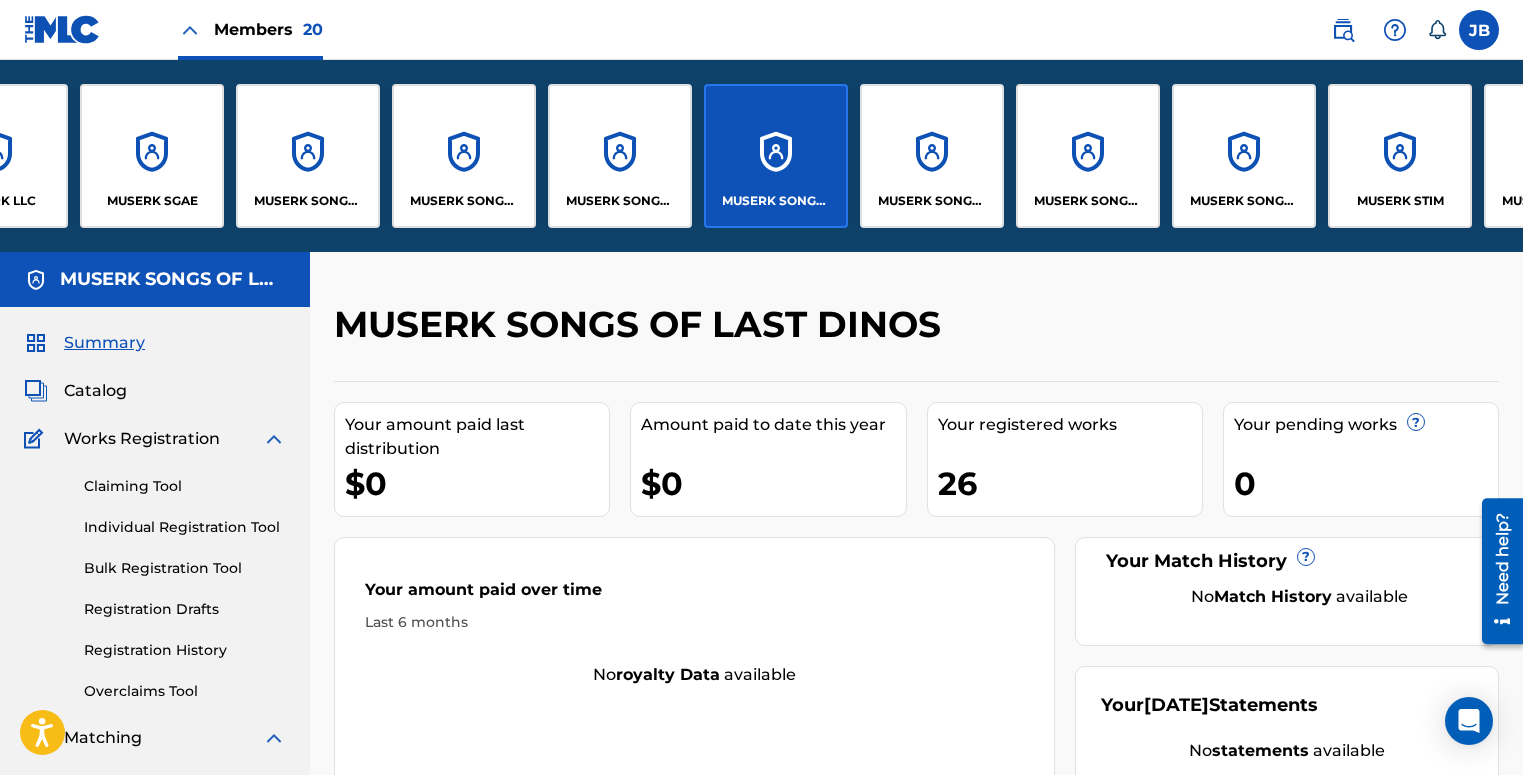 scroll, scrollTop: 0, scrollLeft: 952, axis: horizontal 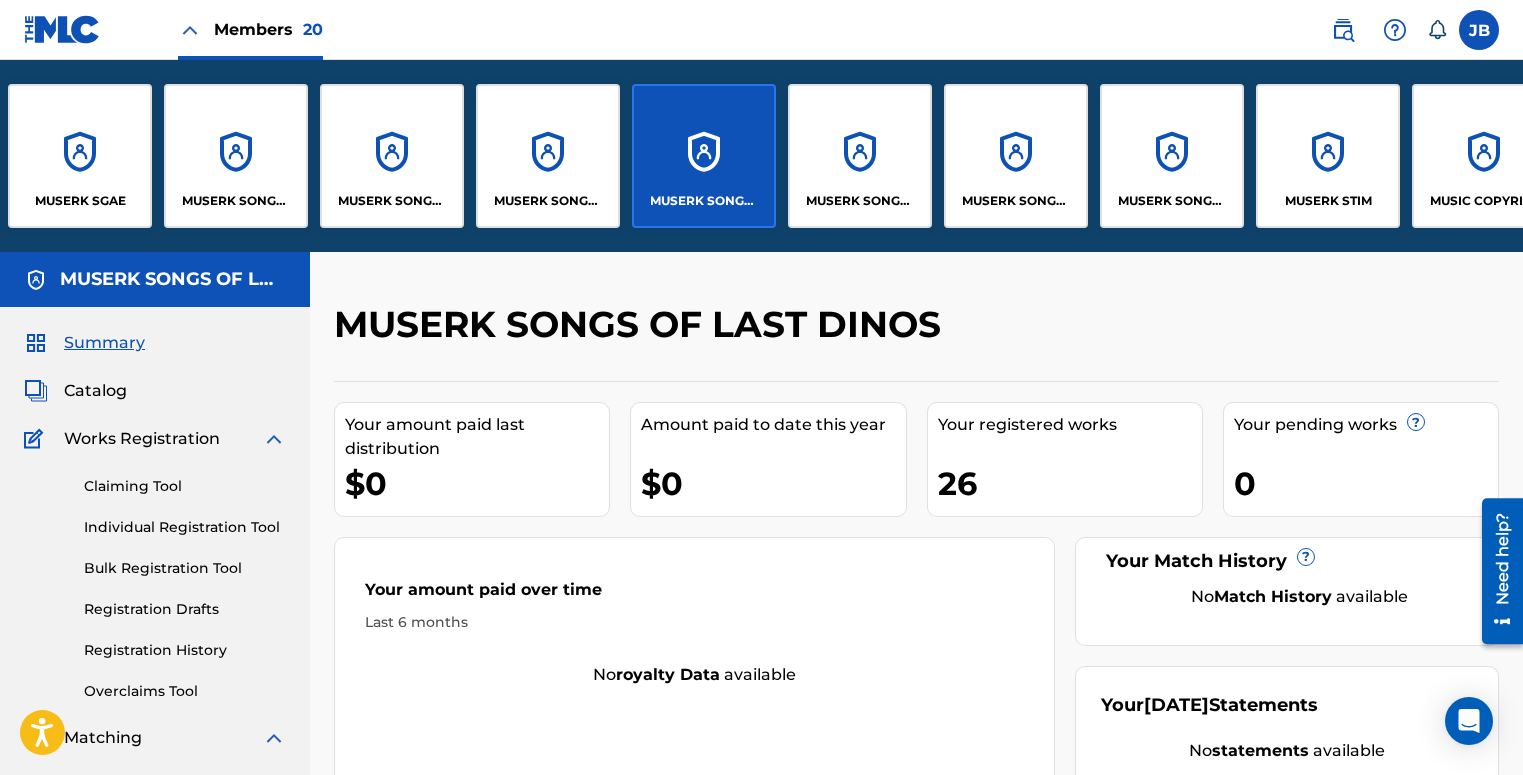 click on "MUSERK SONGS OF CREABLE" at bounding box center [548, 156] 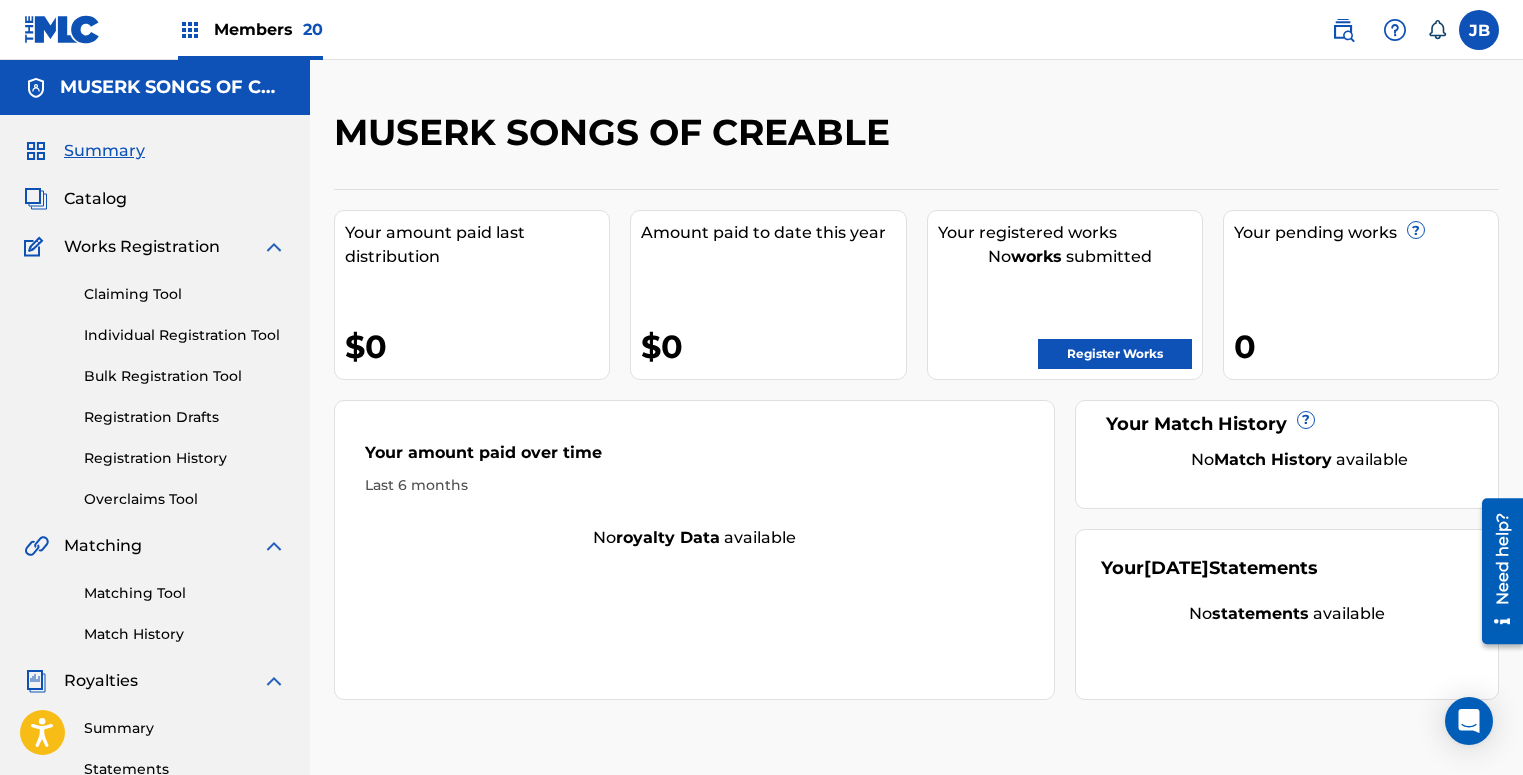click on "Members    20" at bounding box center [268, 29] 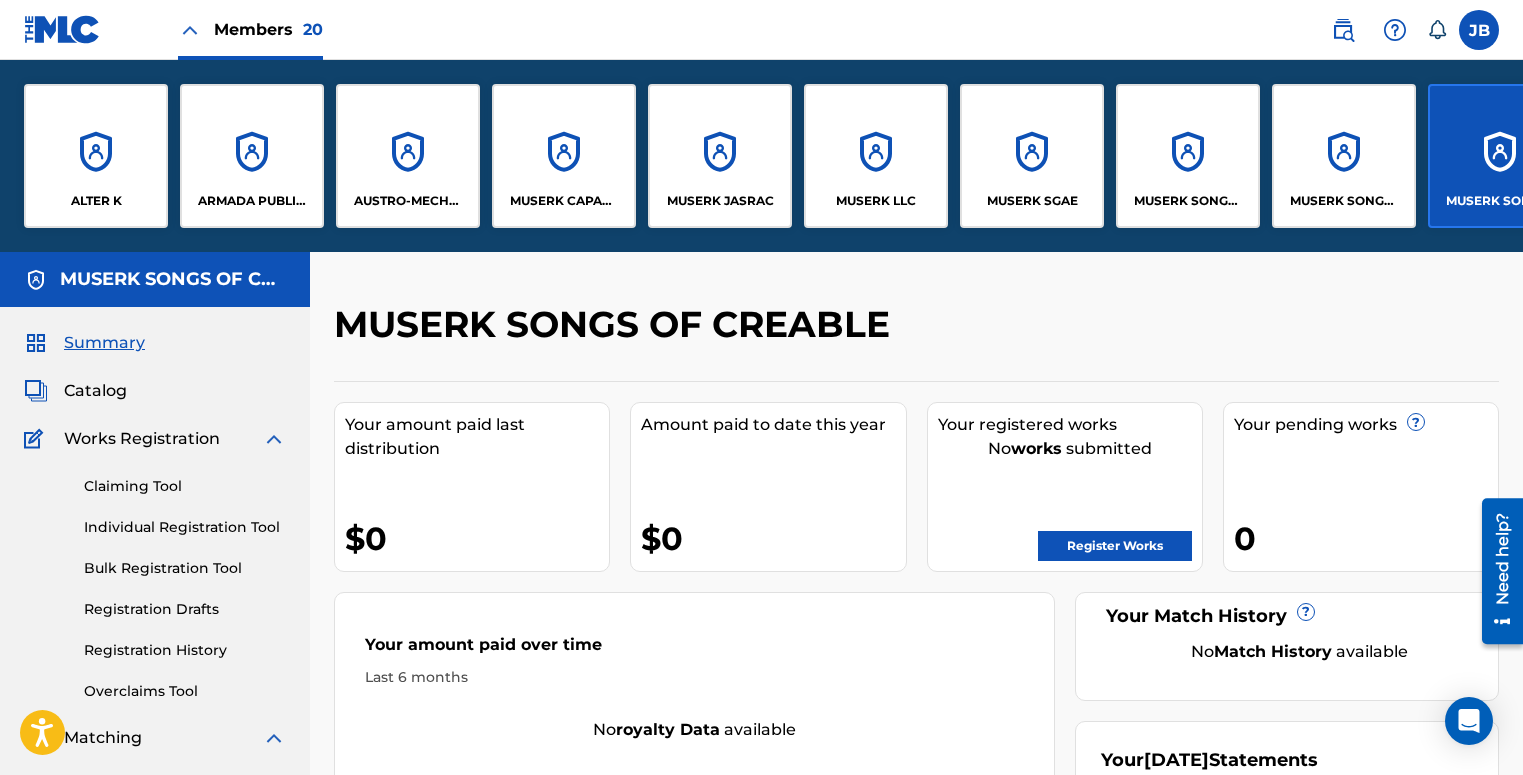 click on "MUSERK SONGS OF COLLAB ASIA" at bounding box center (1344, 156) 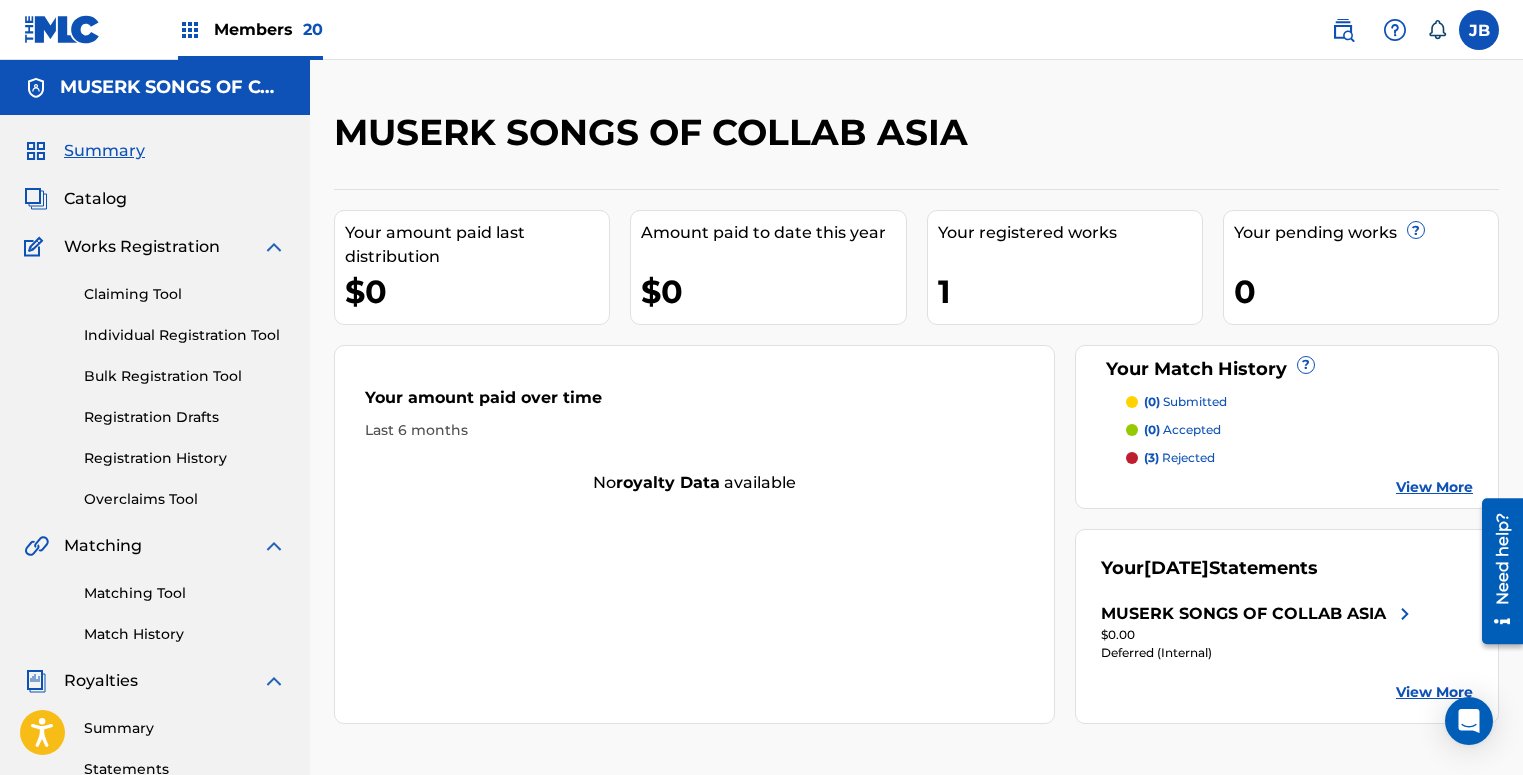 click on "Members    20" at bounding box center [268, 29] 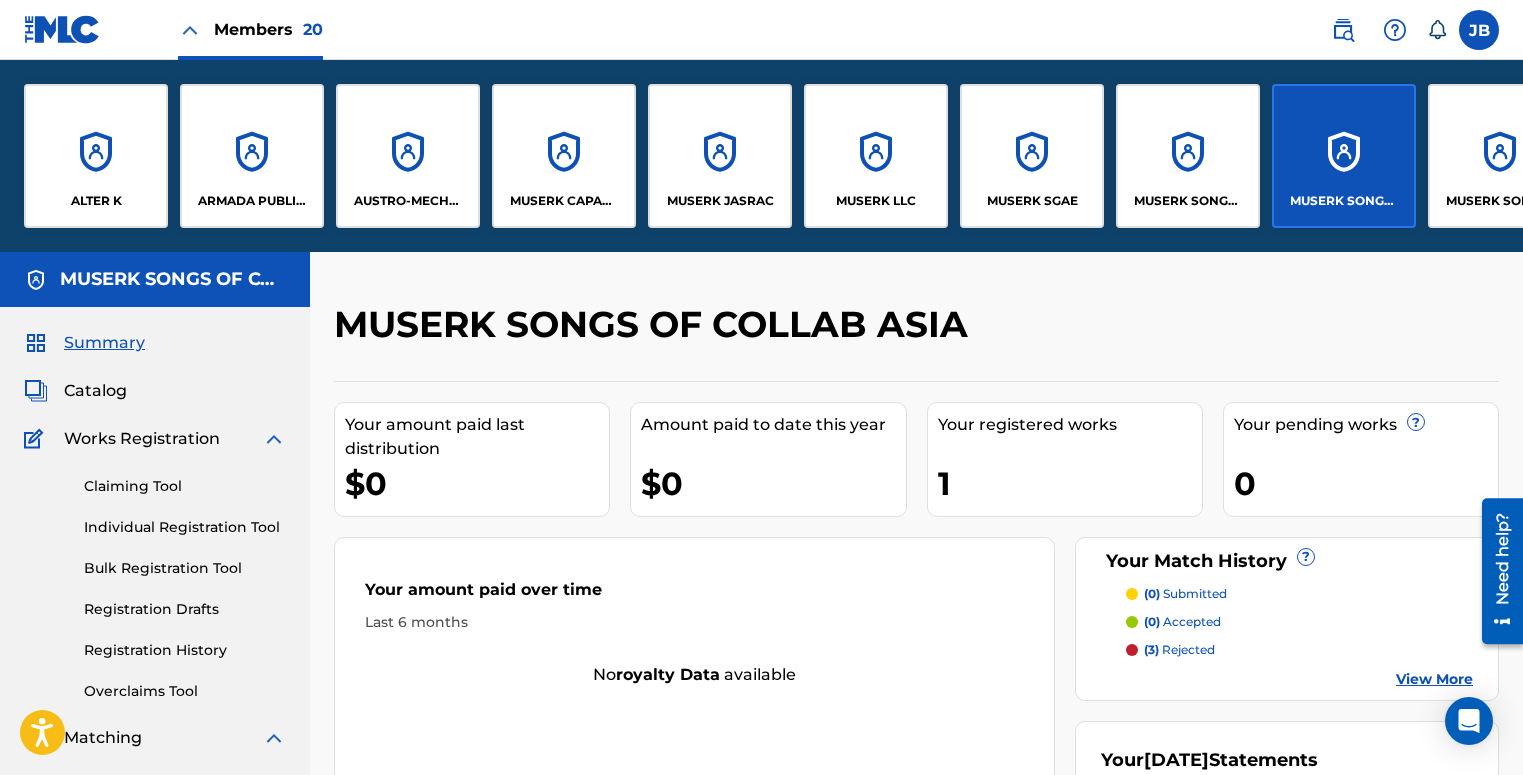 click on "MUSERK SONGS OF CHECKPOINT" at bounding box center [1188, 156] 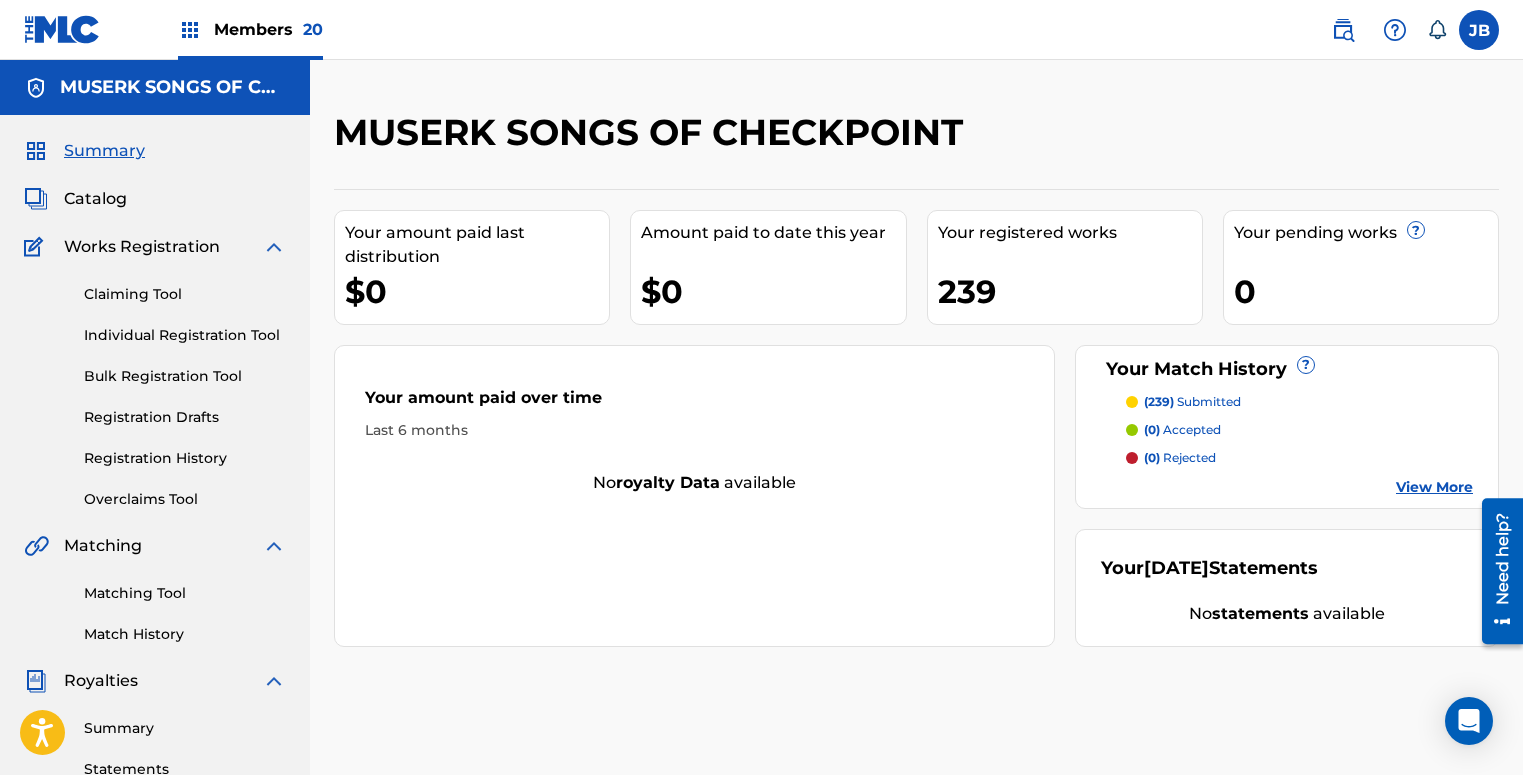 click on "Match History" at bounding box center [185, 634] 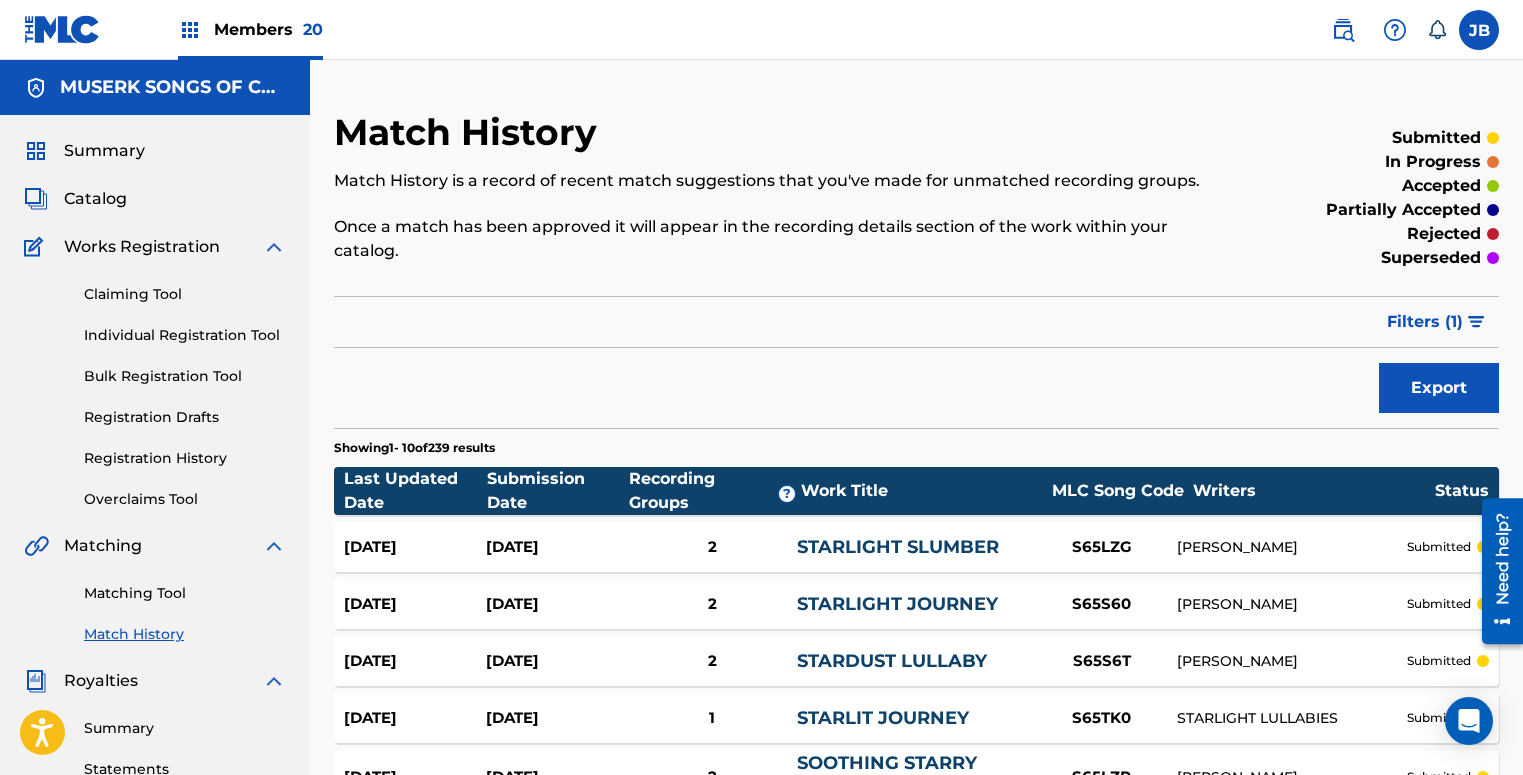 click on "Members    20" at bounding box center (268, 29) 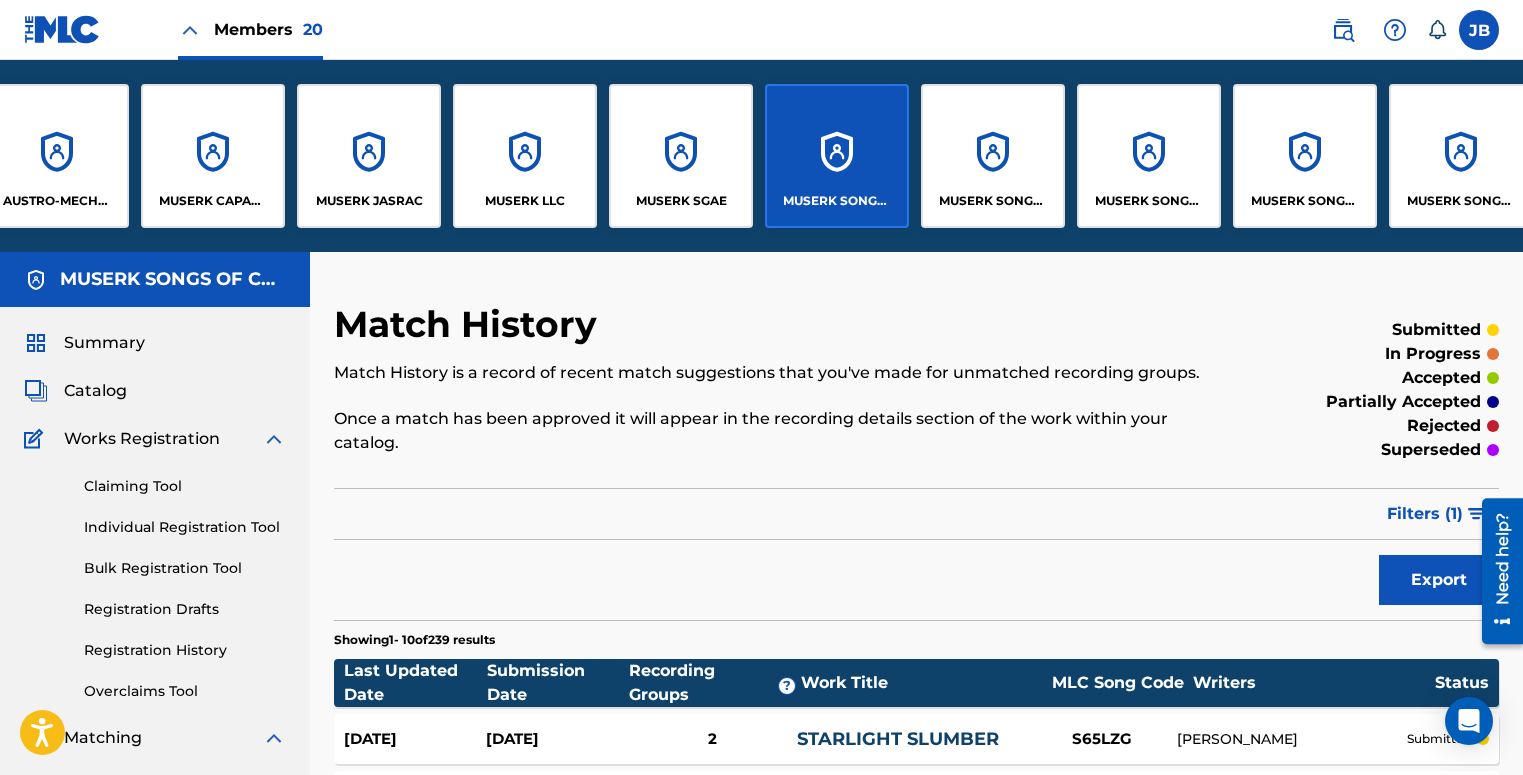 scroll, scrollTop: 0, scrollLeft: 449, axis: horizontal 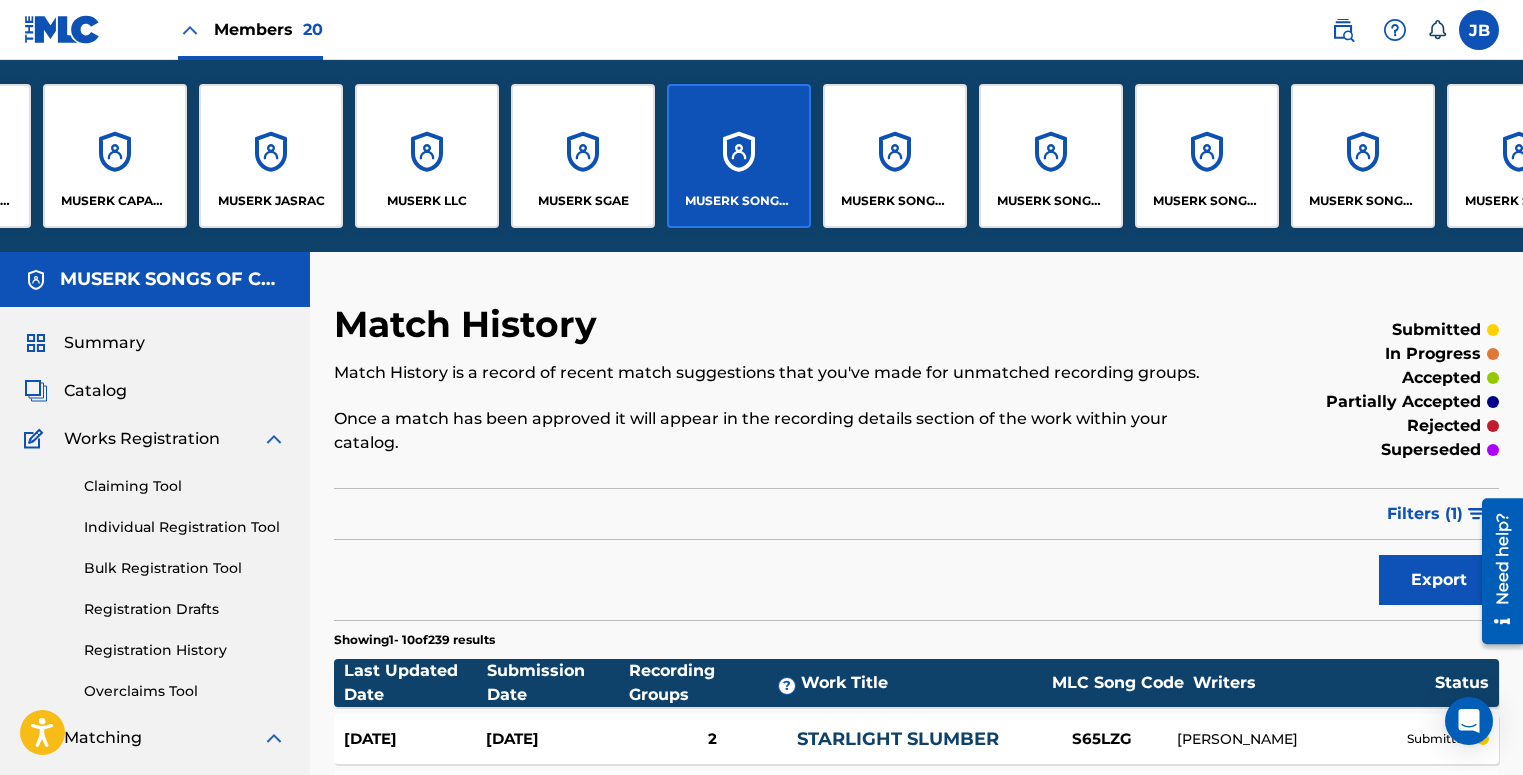 click on "MUSERK SGAE" at bounding box center (583, 156) 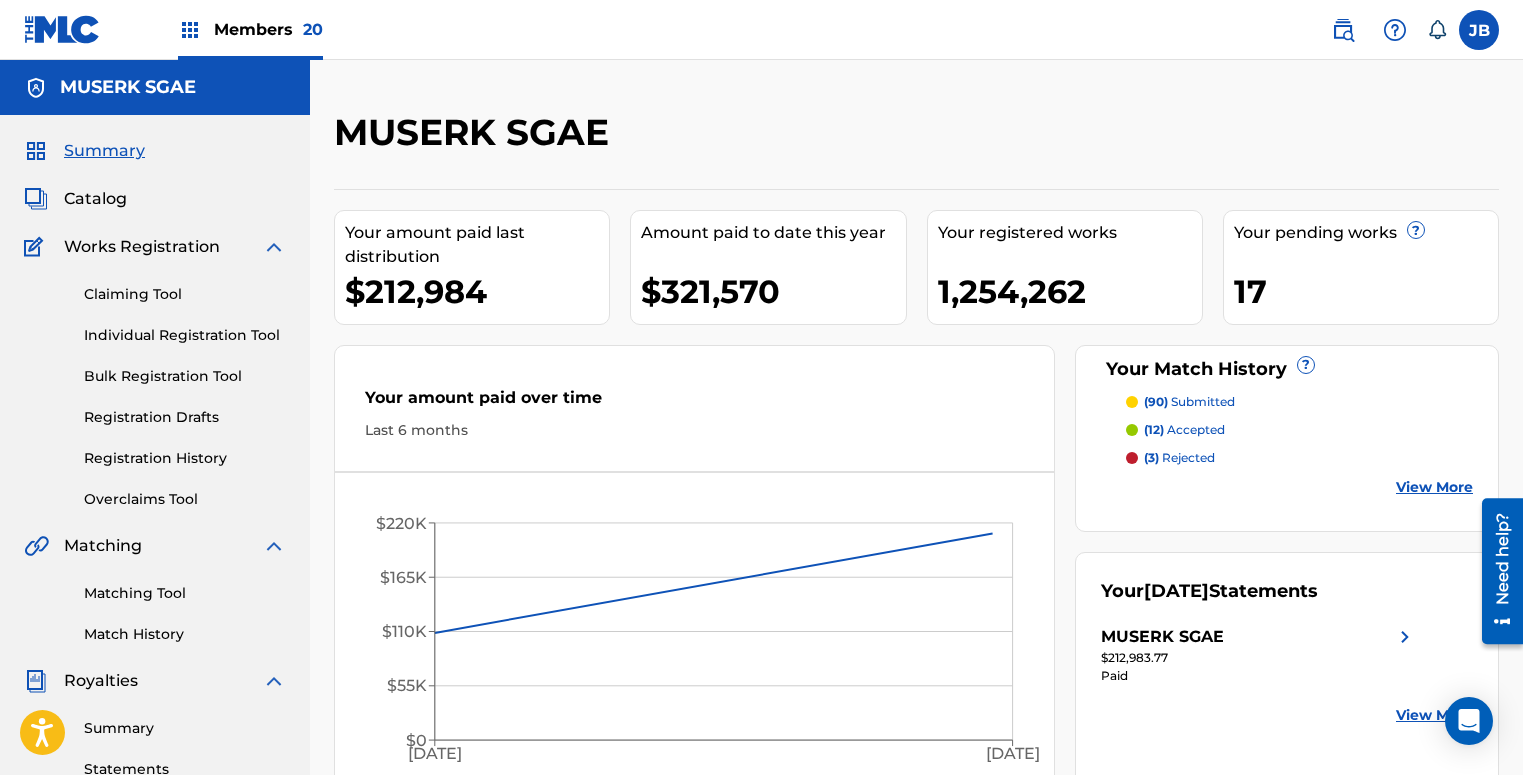 click on "Registration History" at bounding box center [185, 458] 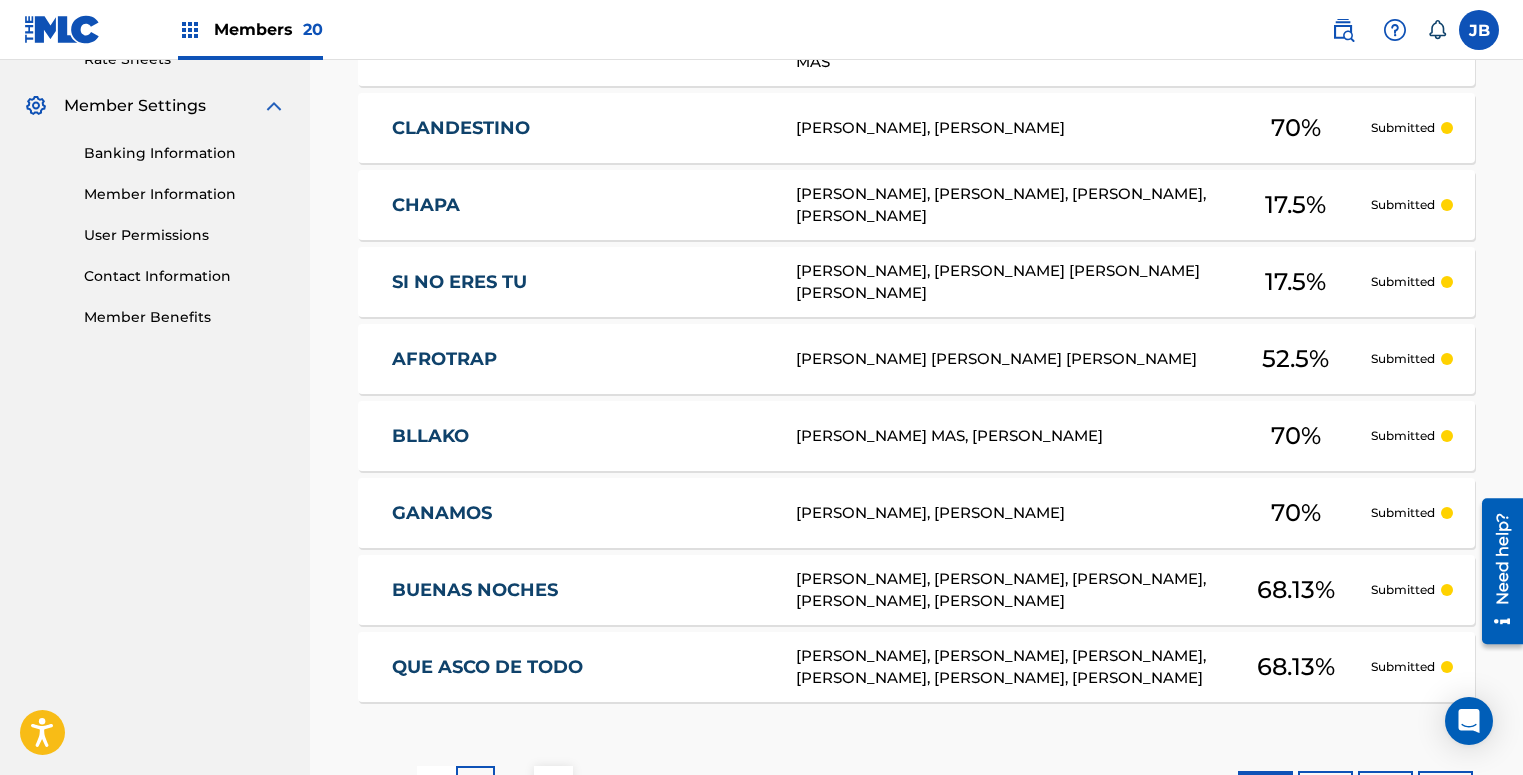 scroll, scrollTop: 950, scrollLeft: 0, axis: vertical 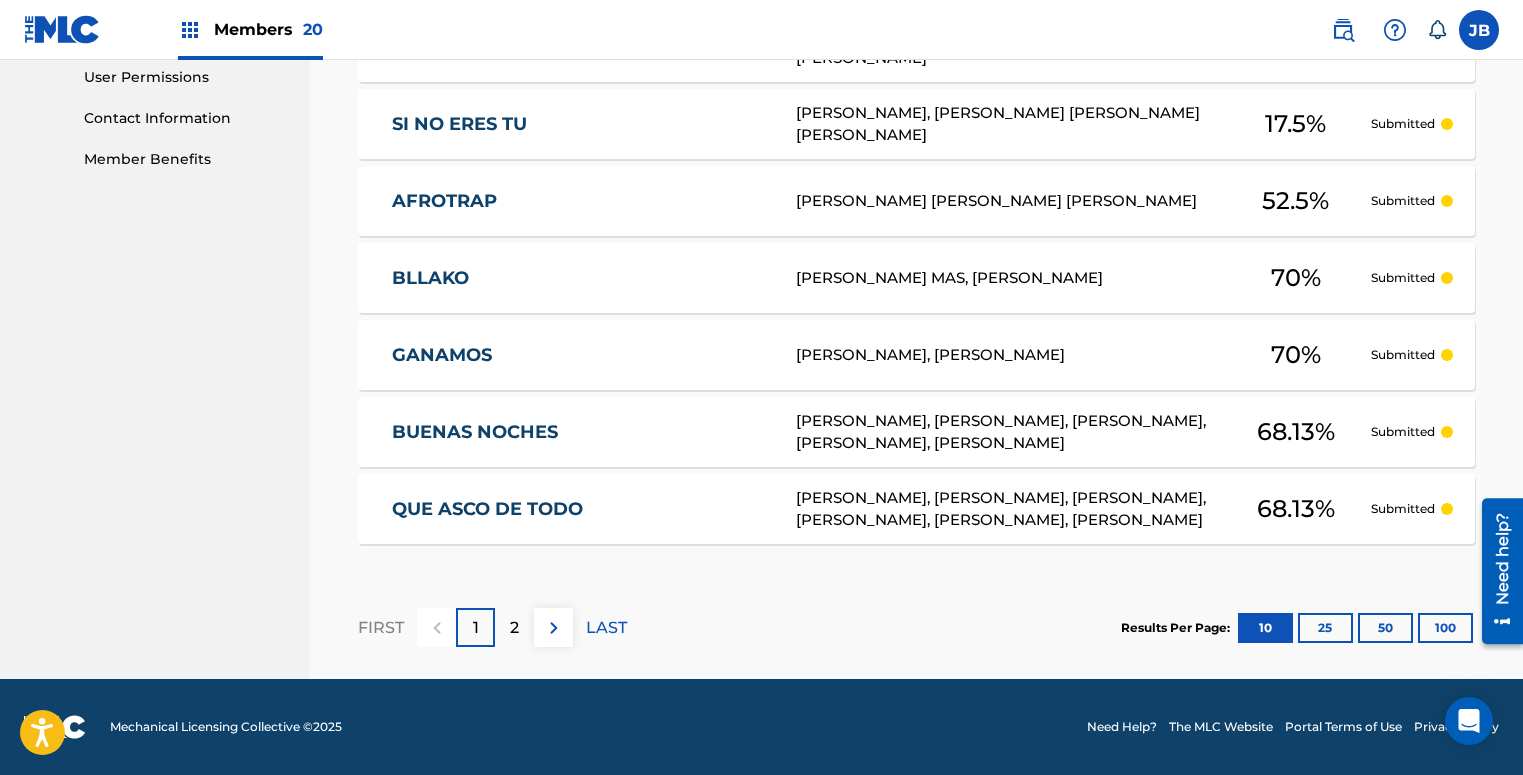 click on "2" at bounding box center [514, 628] 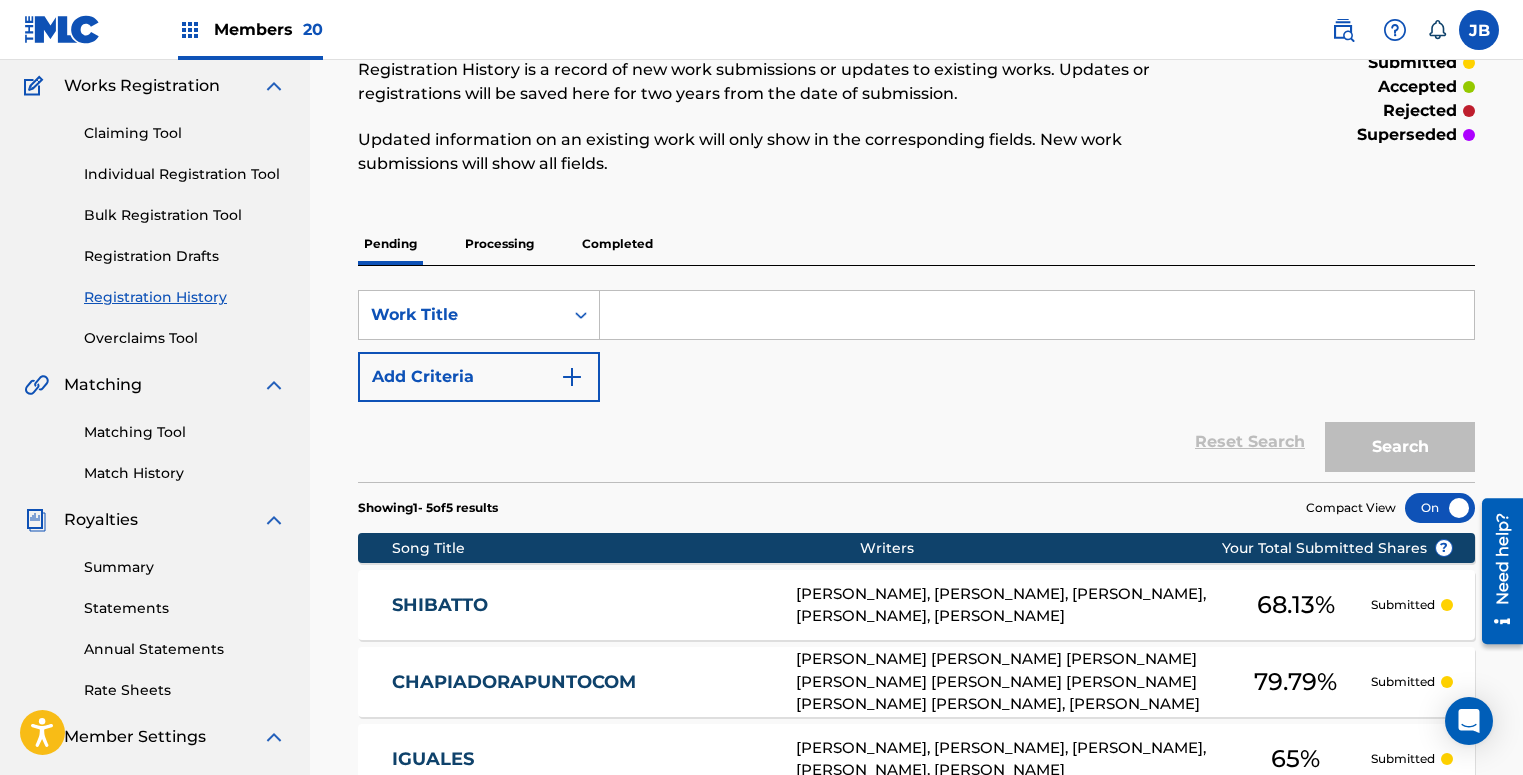 scroll, scrollTop: 132, scrollLeft: 0, axis: vertical 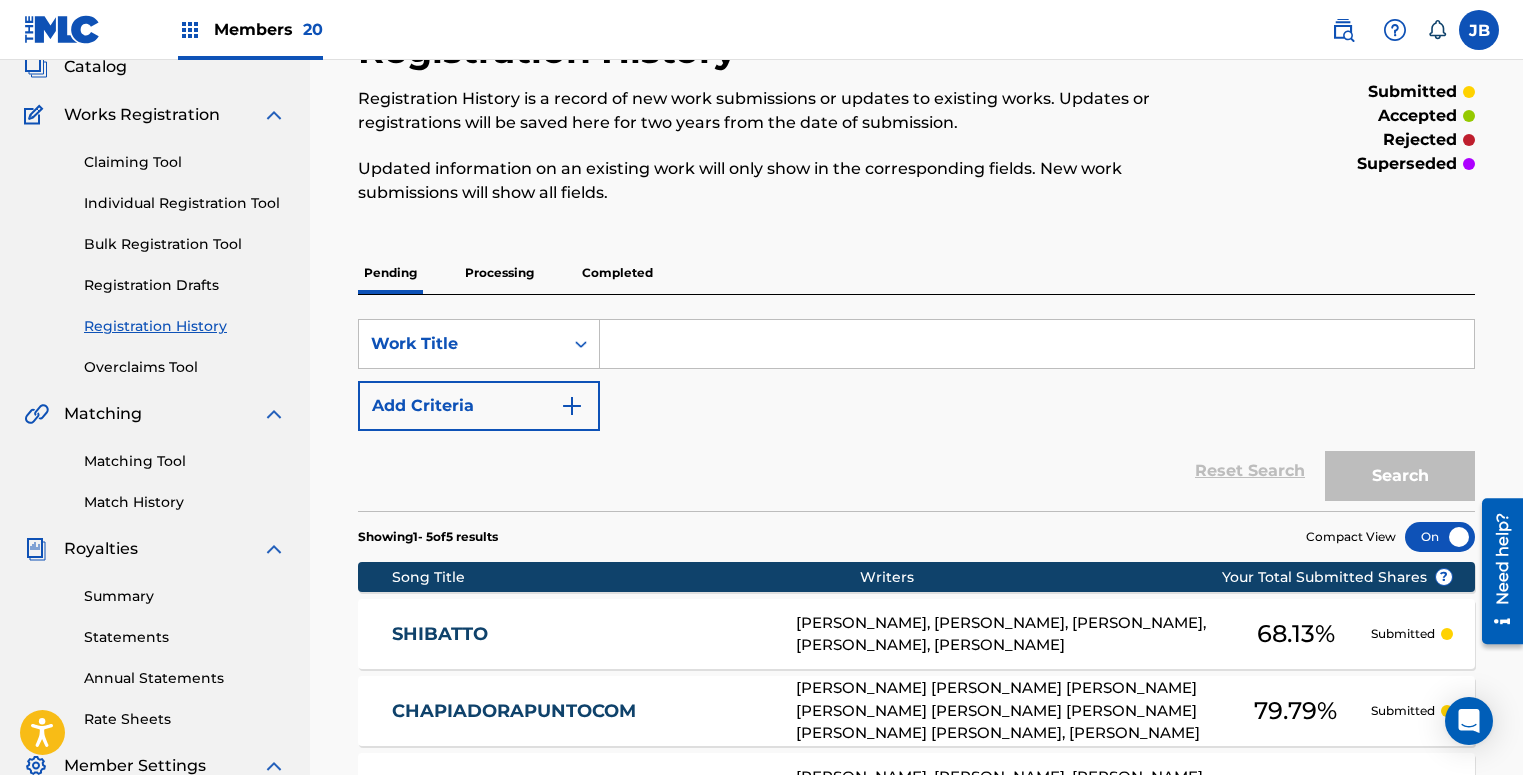 click on "Processing" at bounding box center (499, 273) 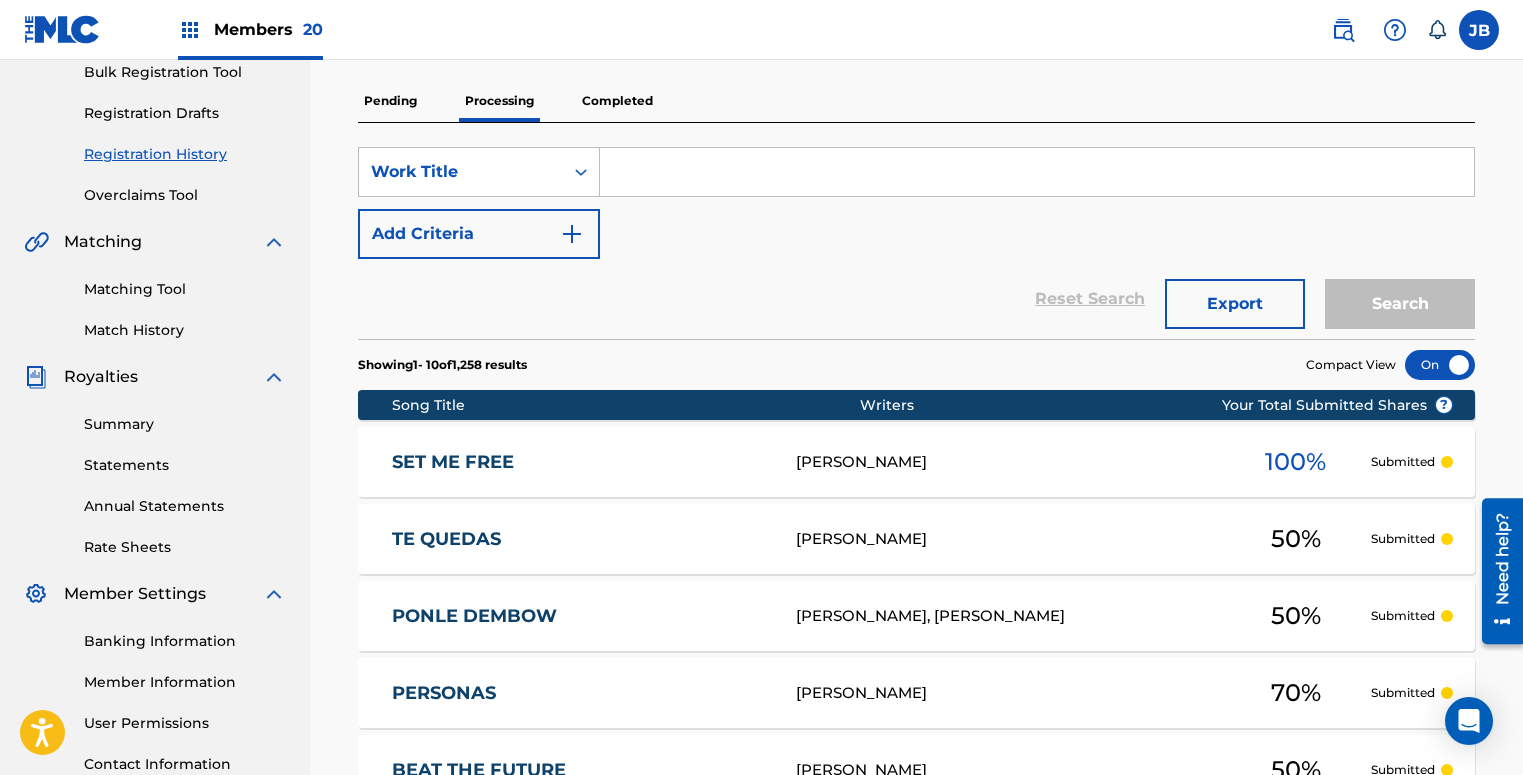 scroll, scrollTop: 247, scrollLeft: 0, axis: vertical 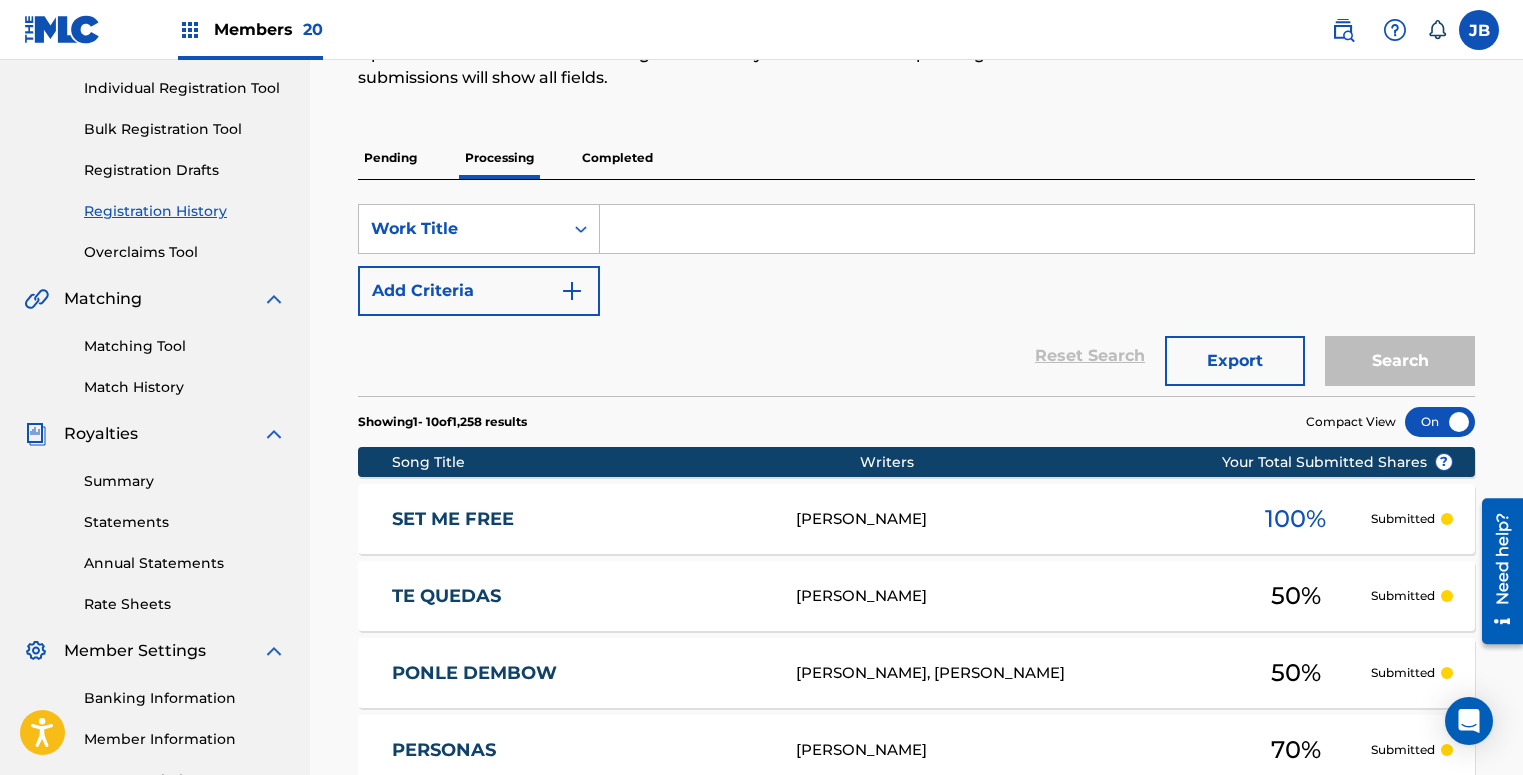 click on "Completed" at bounding box center [617, 158] 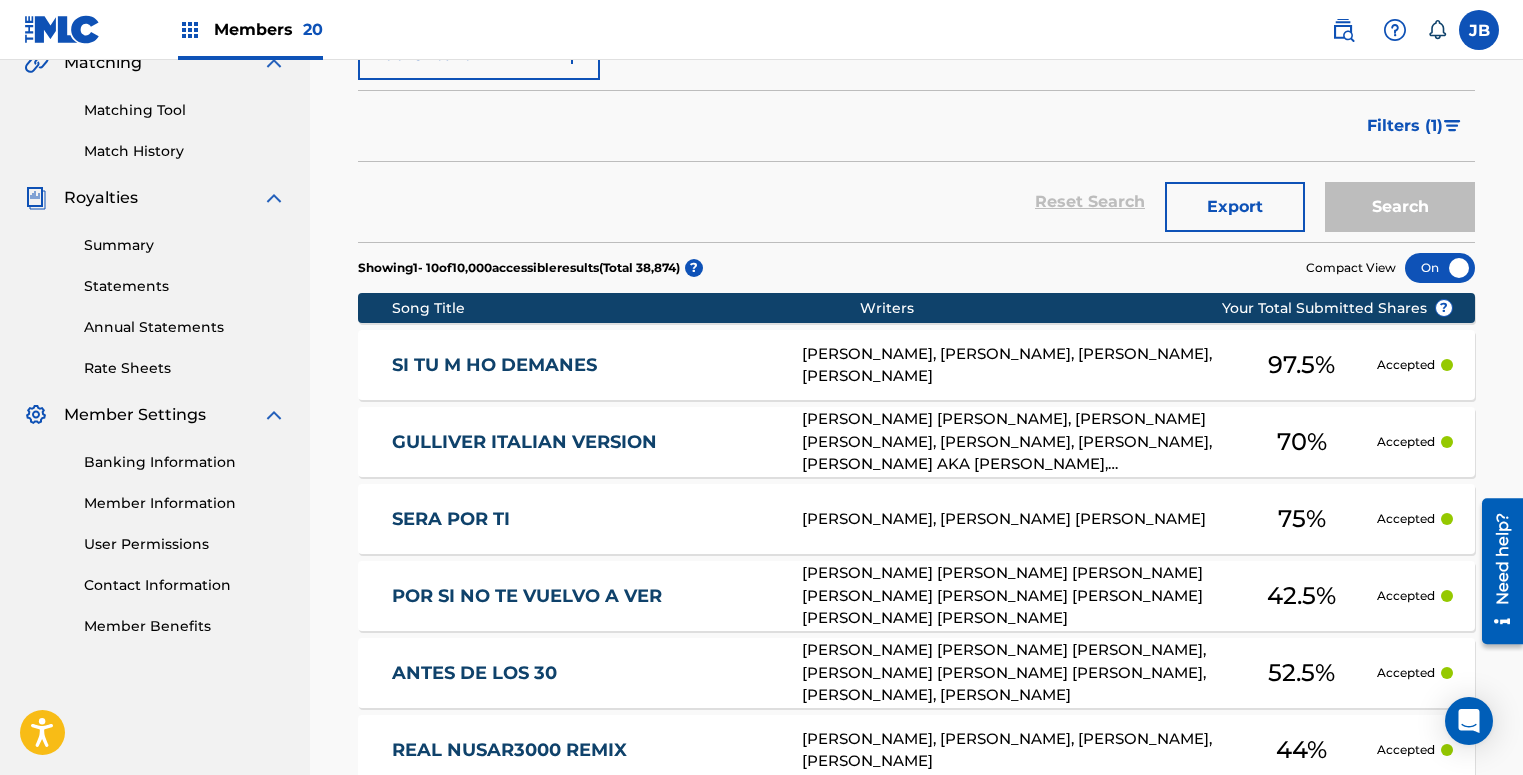 scroll, scrollTop: 481, scrollLeft: 0, axis: vertical 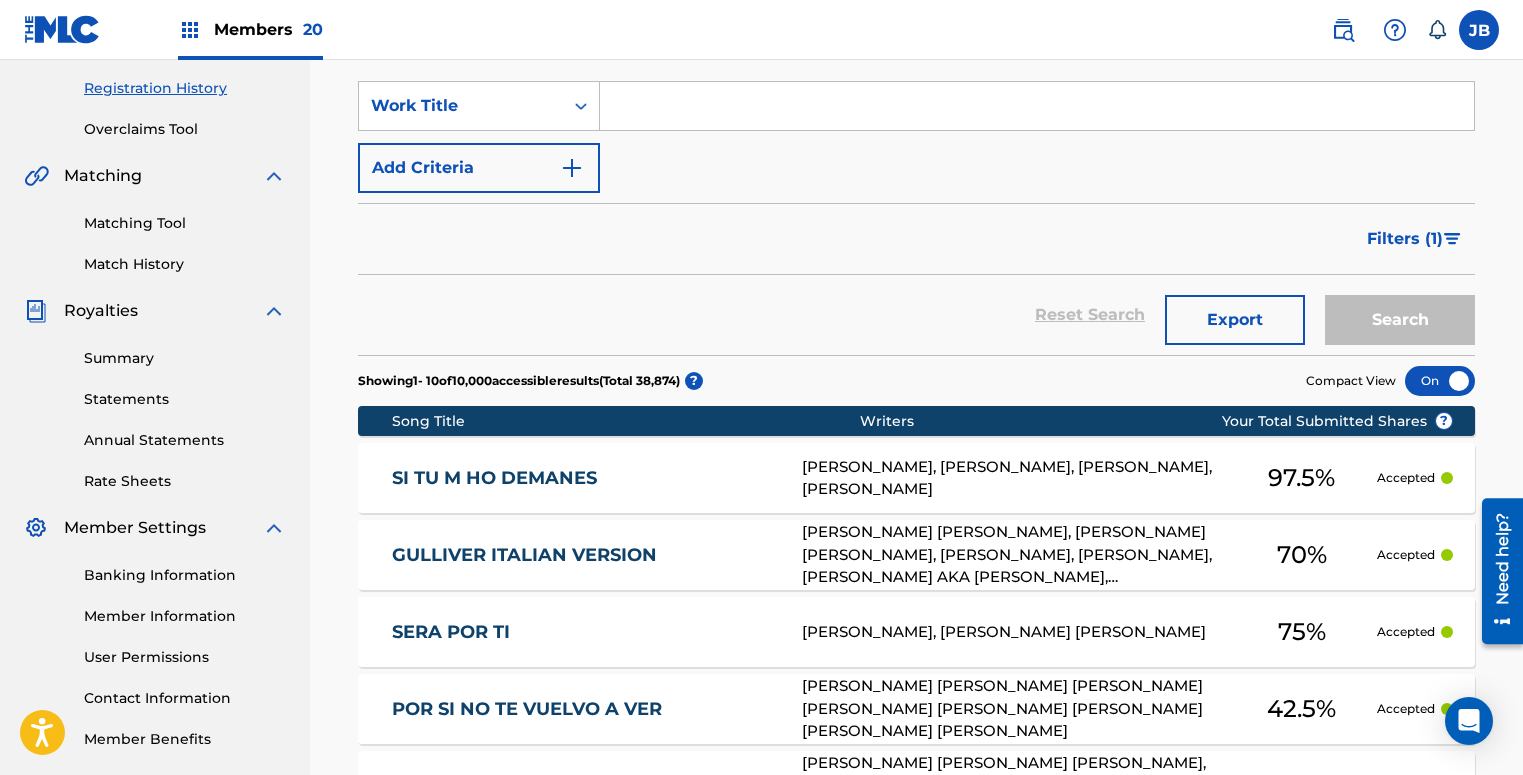 click on "Matching Tool Match History" at bounding box center (155, 231) 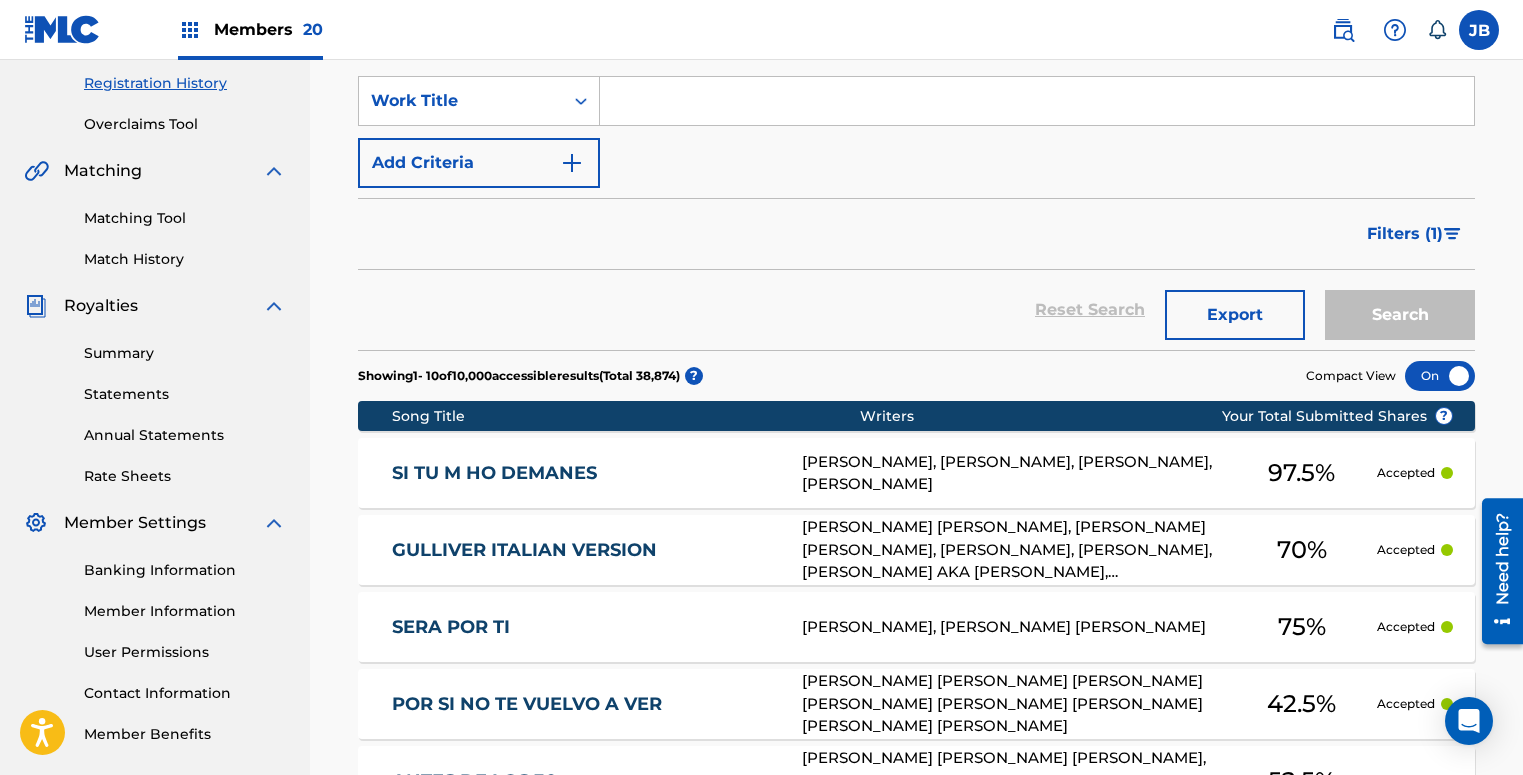 click on "Matching Tool" at bounding box center (185, 218) 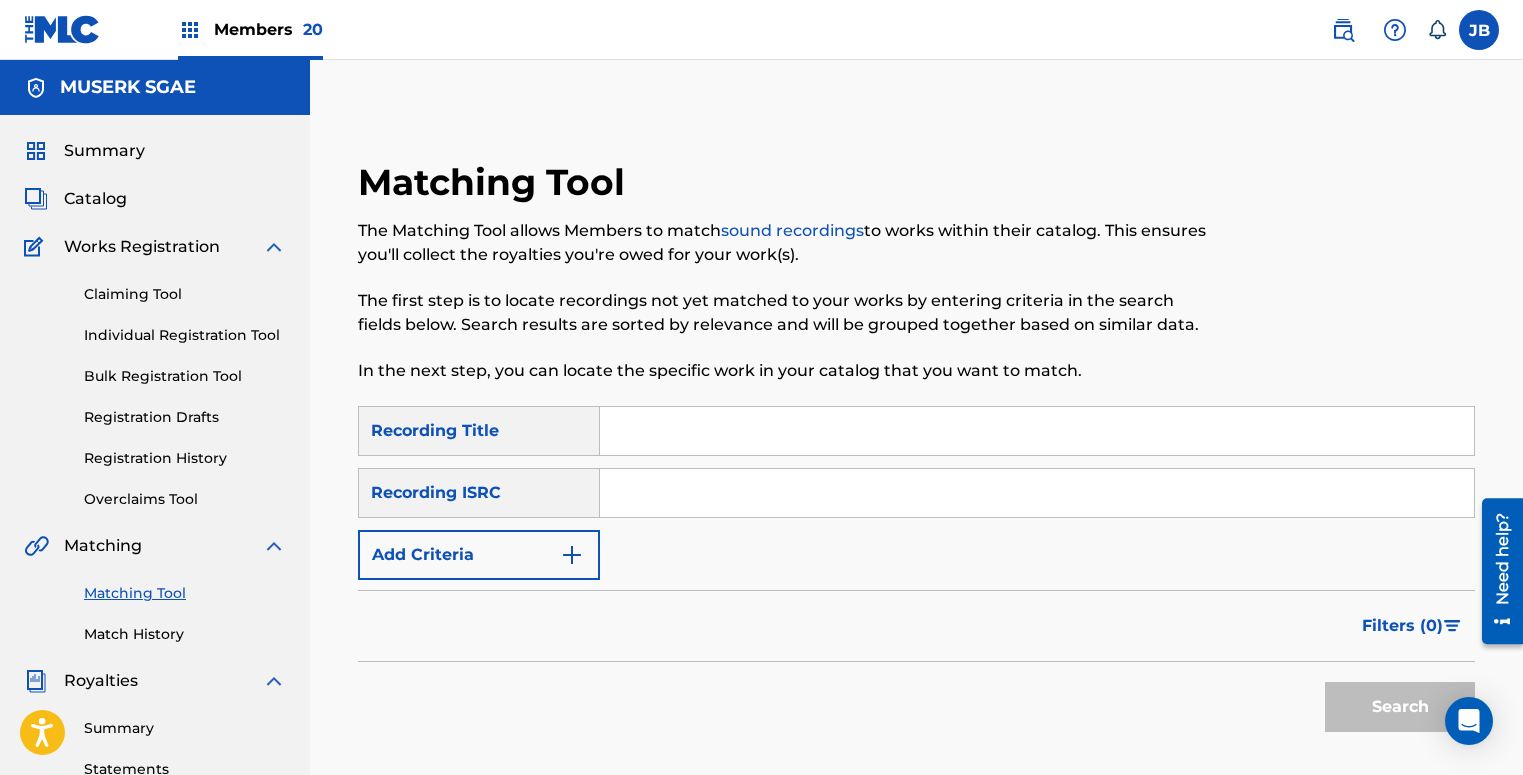 click at bounding box center [1037, 493] 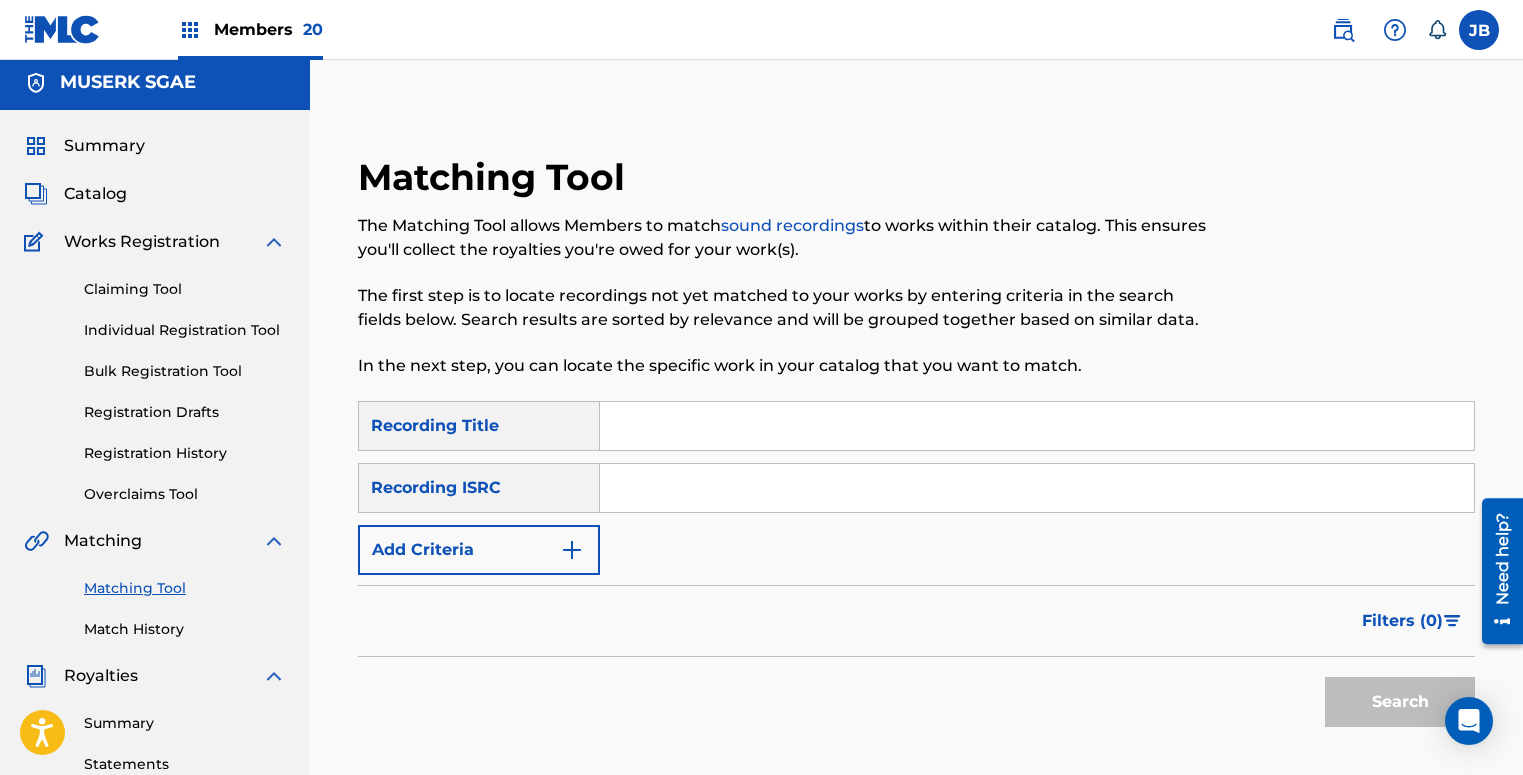 paste on "ES5022401177" 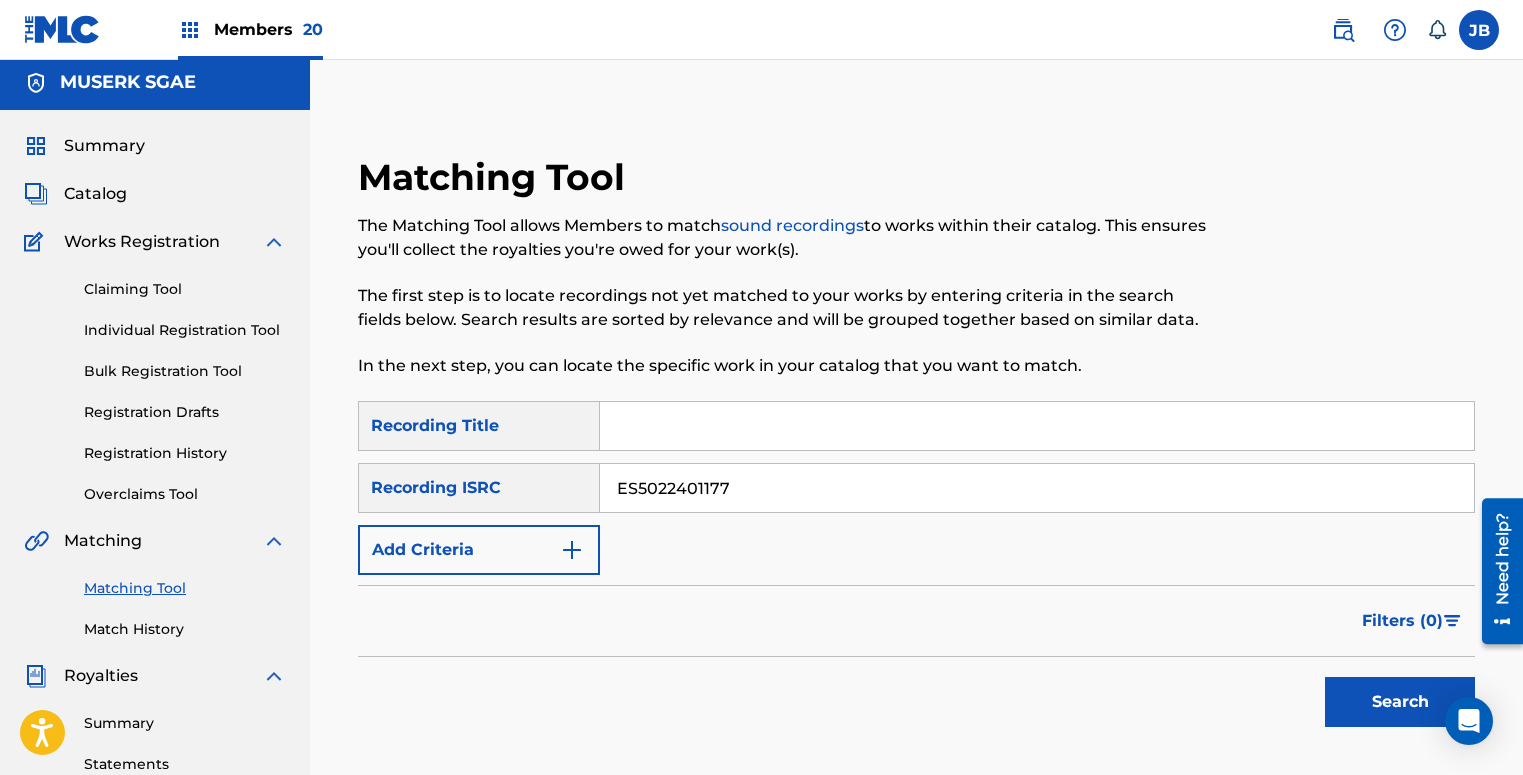 type on "ES5022401177" 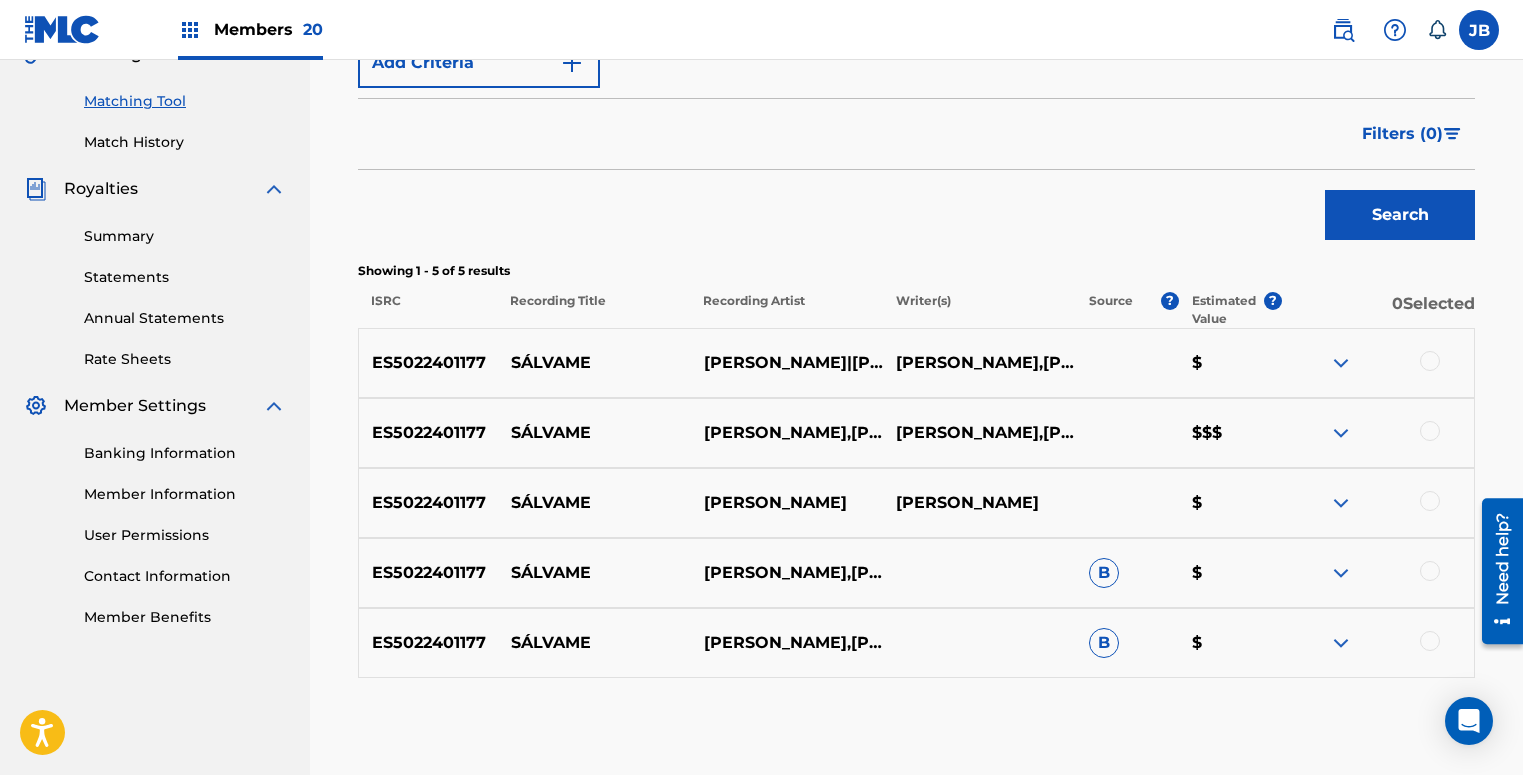 scroll, scrollTop: 495, scrollLeft: 0, axis: vertical 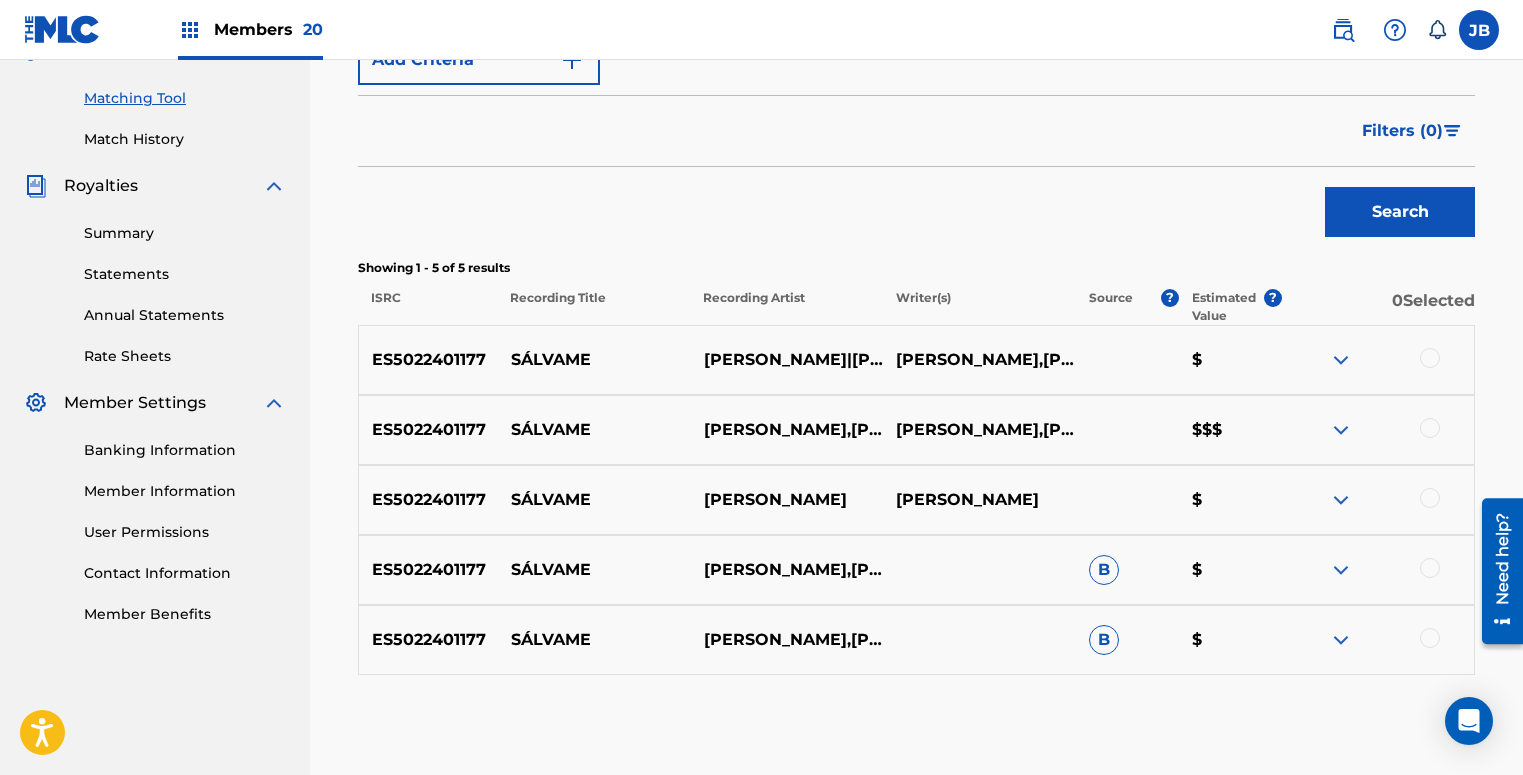 click at bounding box center (1430, 638) 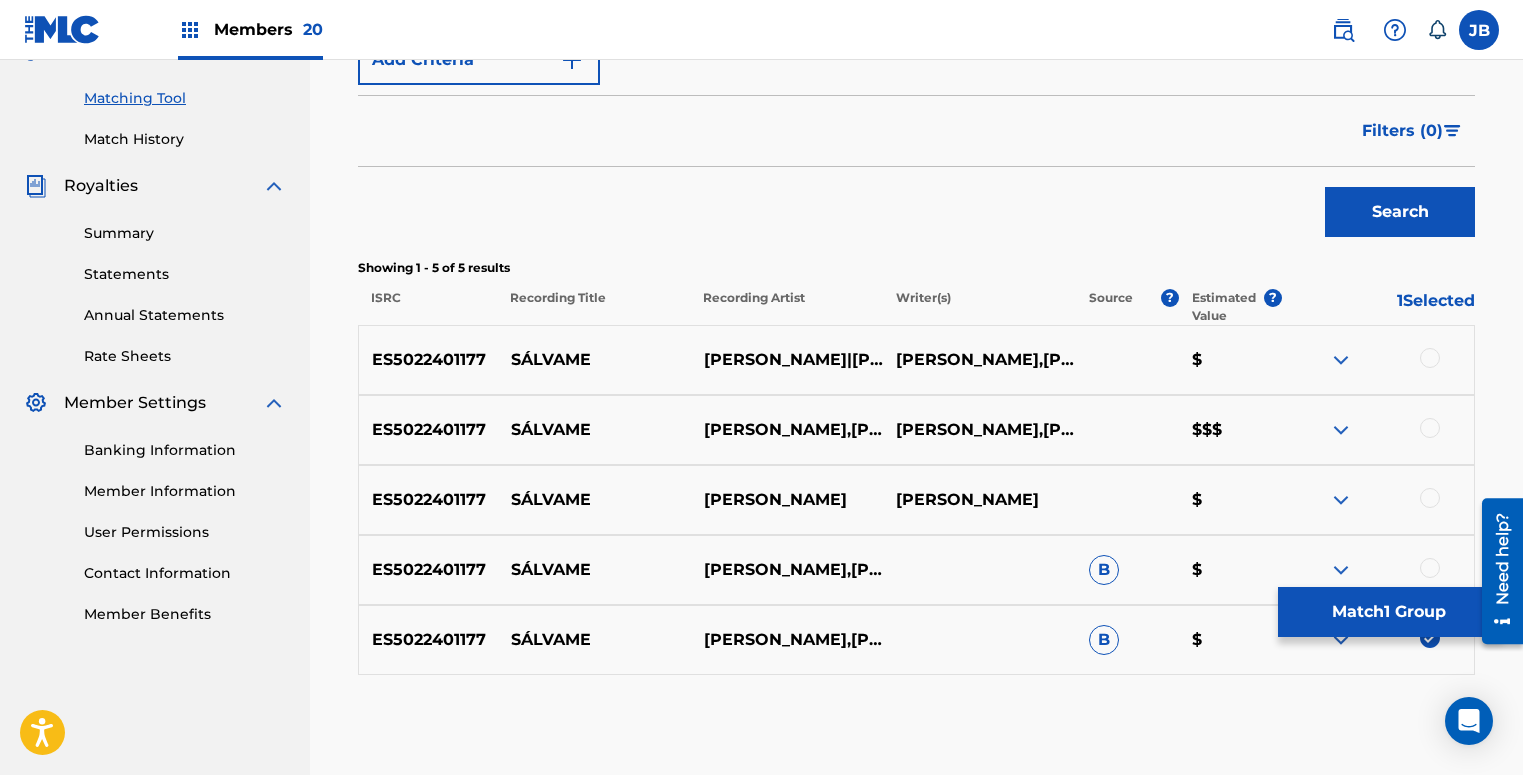 drag, startPoint x: 1433, startPoint y: 568, endPoint x: 1432, endPoint y: 526, distance: 42.0119 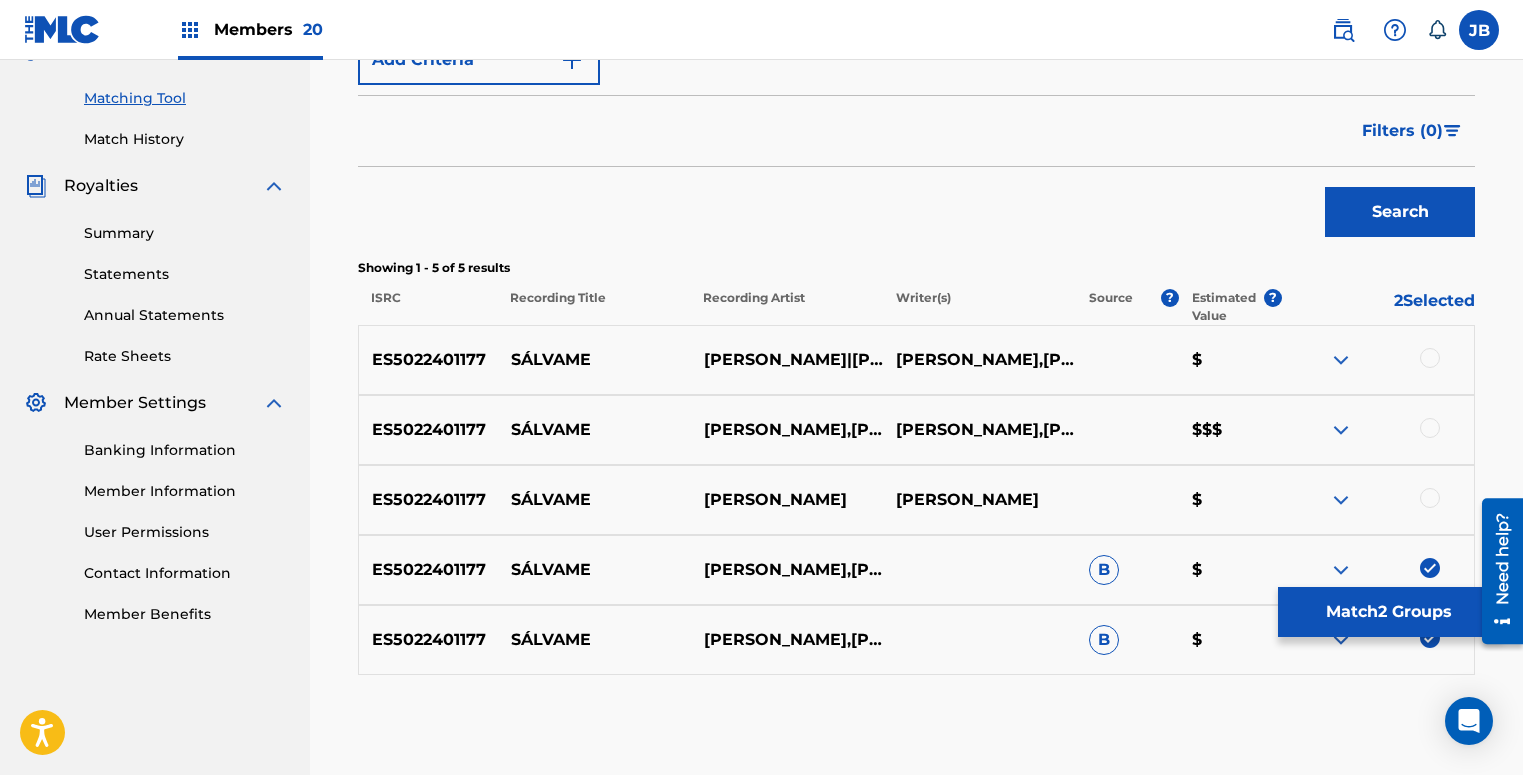 click at bounding box center (1430, 498) 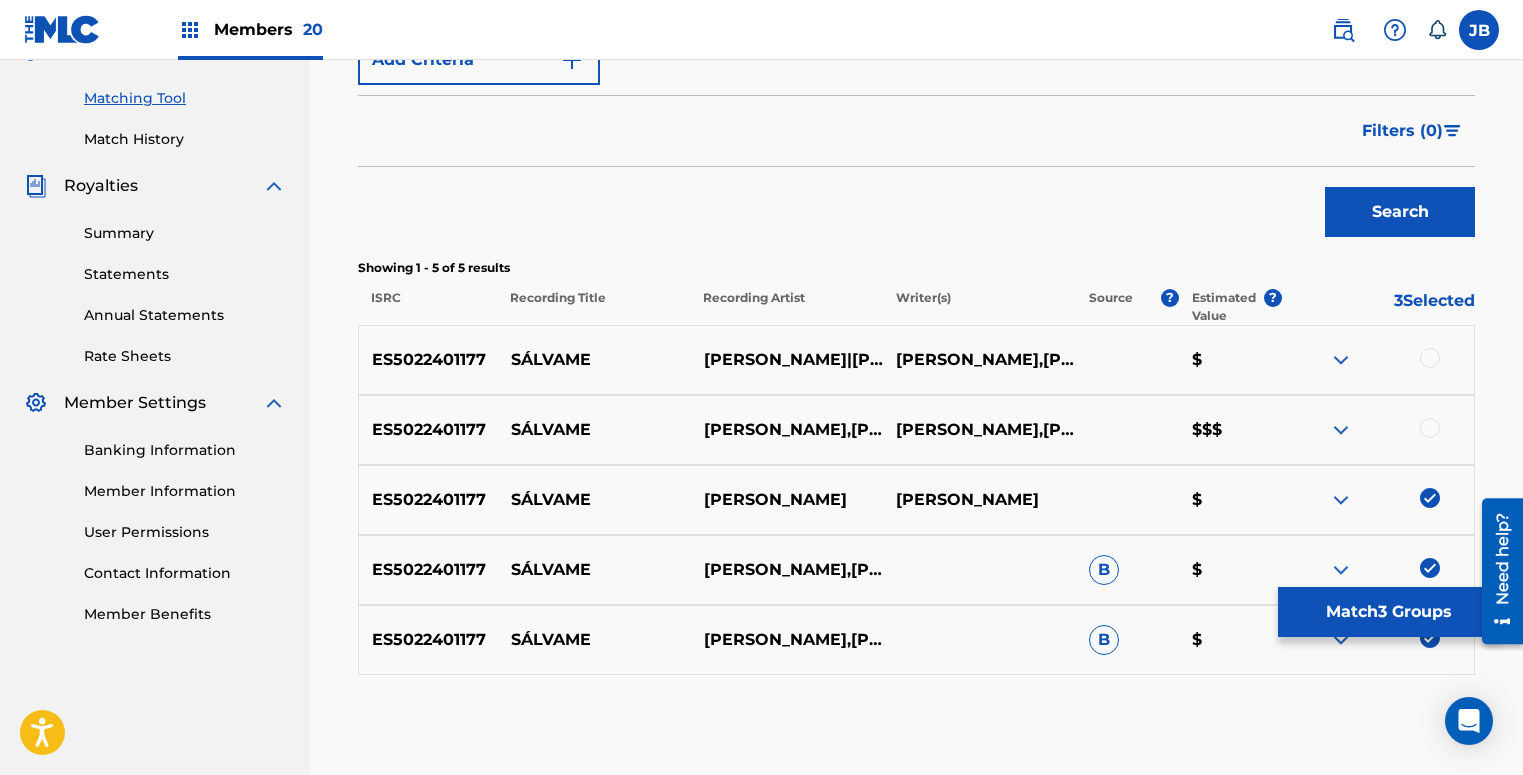 click at bounding box center (1430, 428) 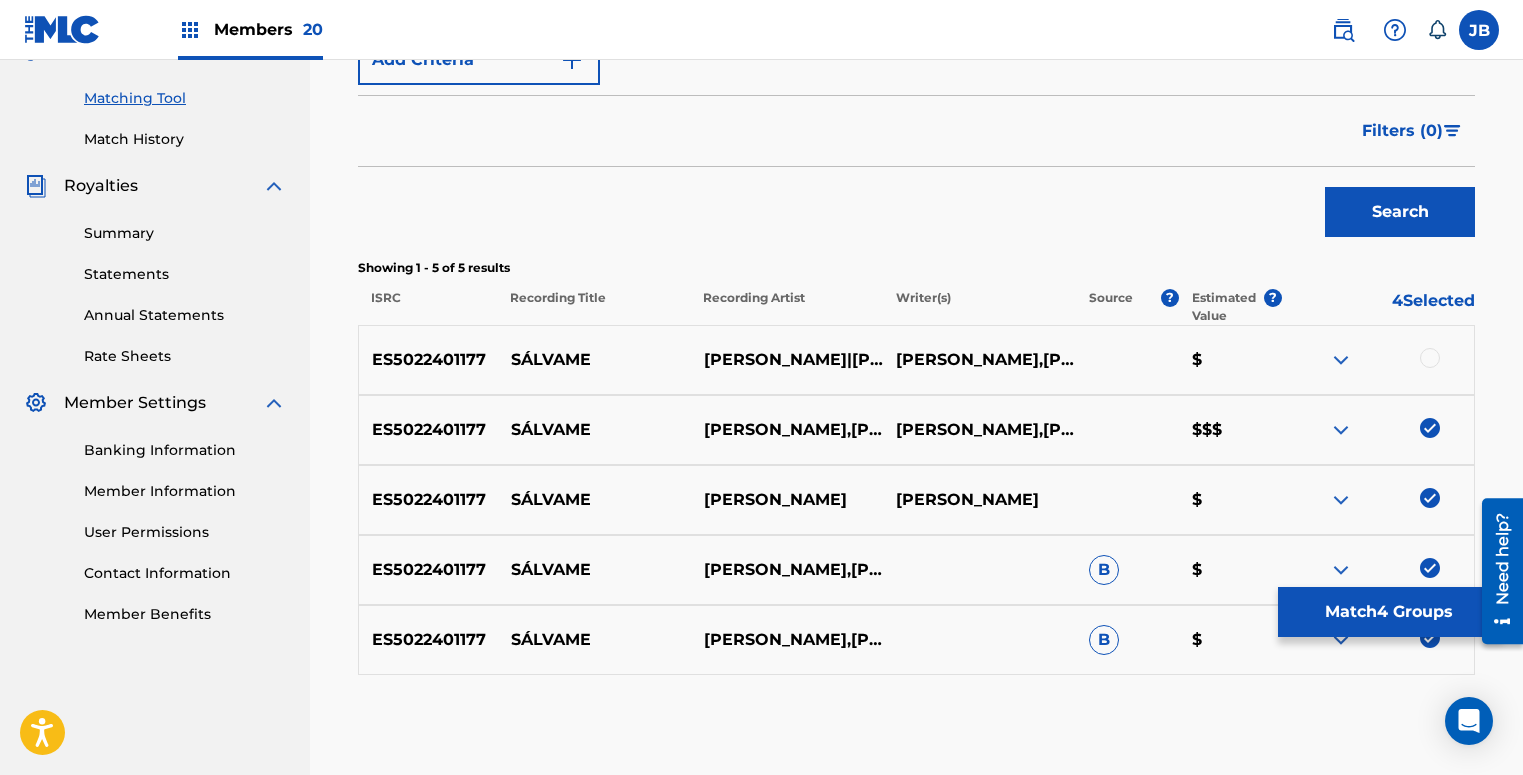 click at bounding box center (1430, 358) 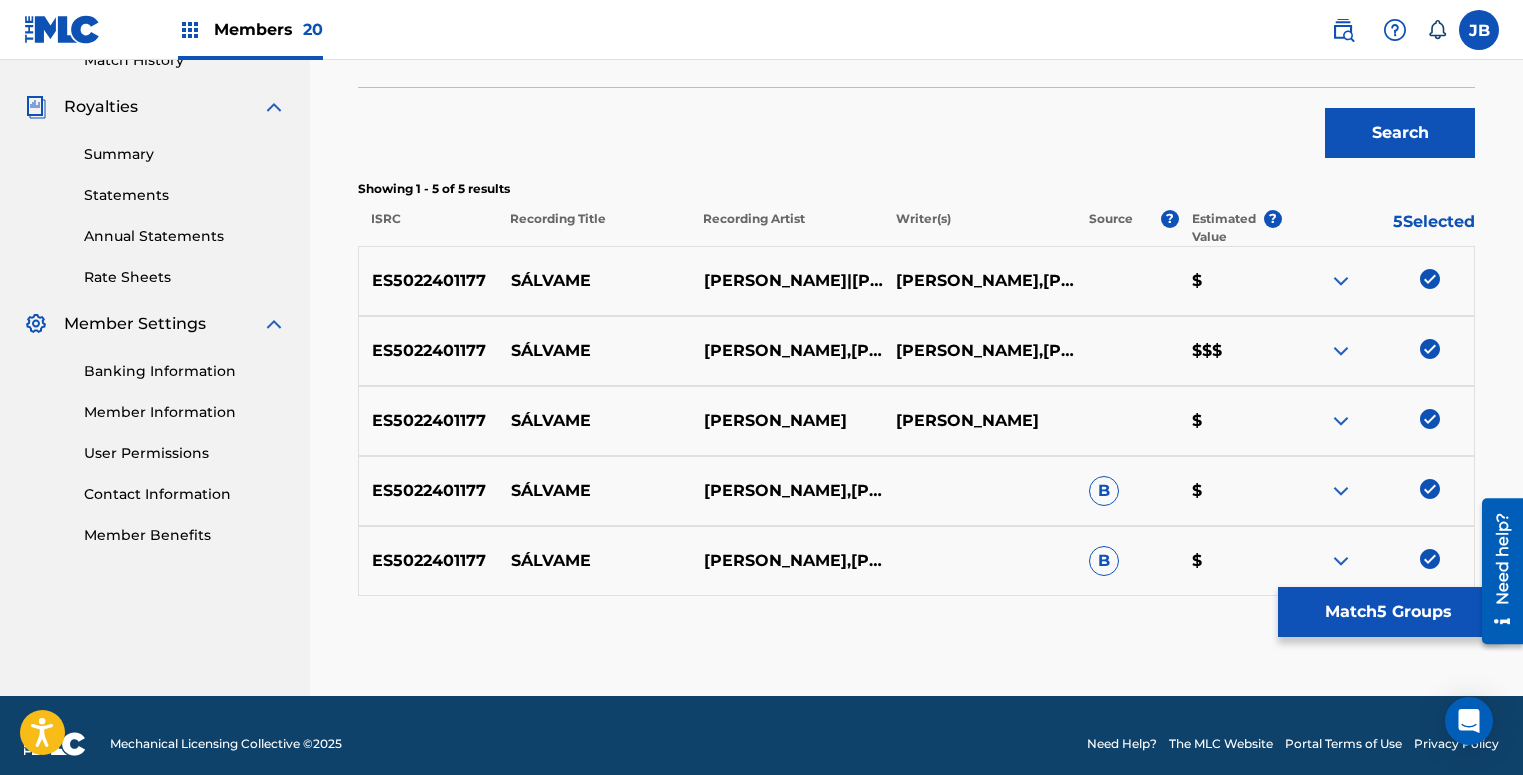 scroll, scrollTop: 591, scrollLeft: 0, axis: vertical 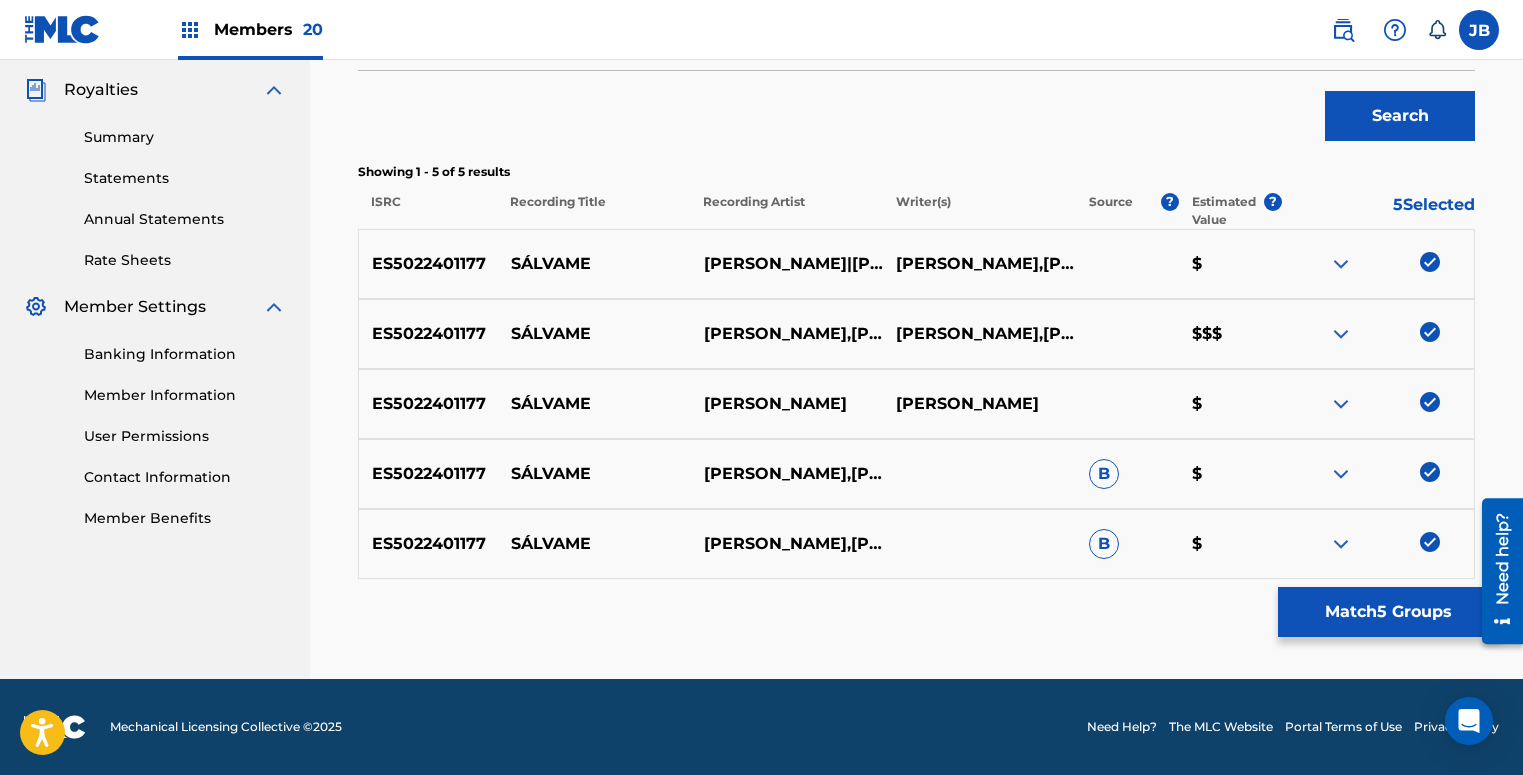 click on "Match  5 Groups" at bounding box center [1388, 612] 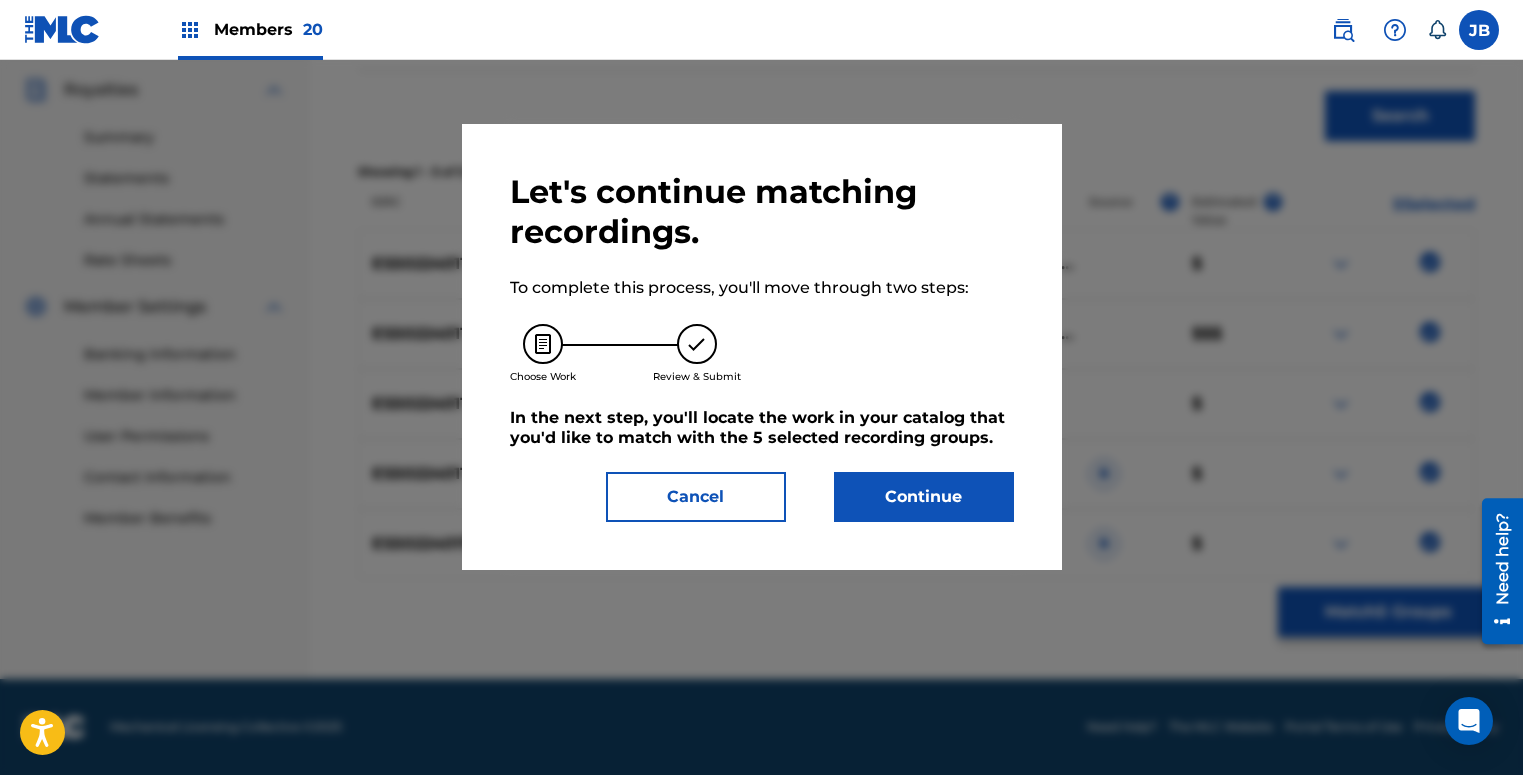 click on "Continue" at bounding box center [924, 497] 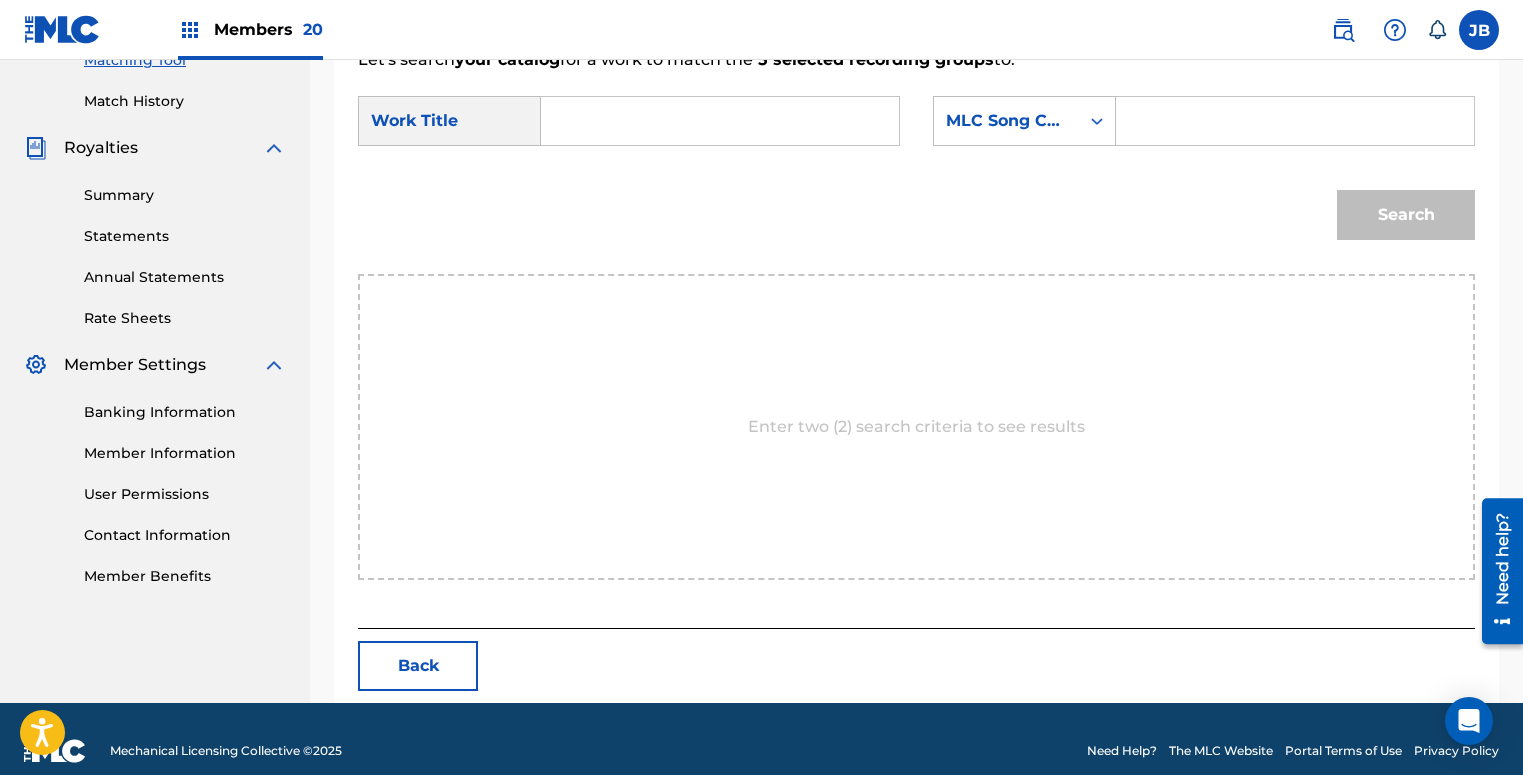scroll, scrollTop: 557, scrollLeft: 0, axis: vertical 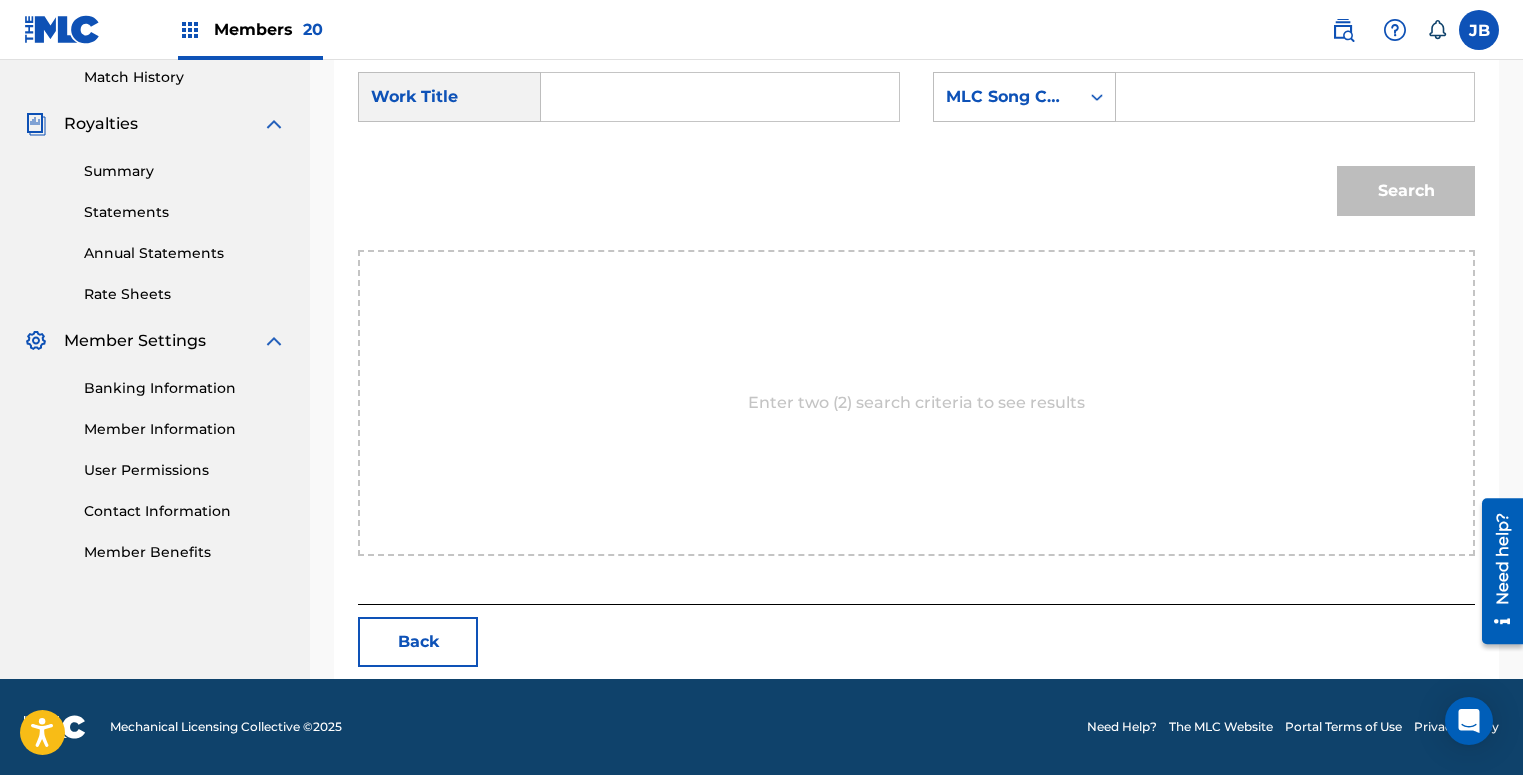 click at bounding box center [1295, 97] 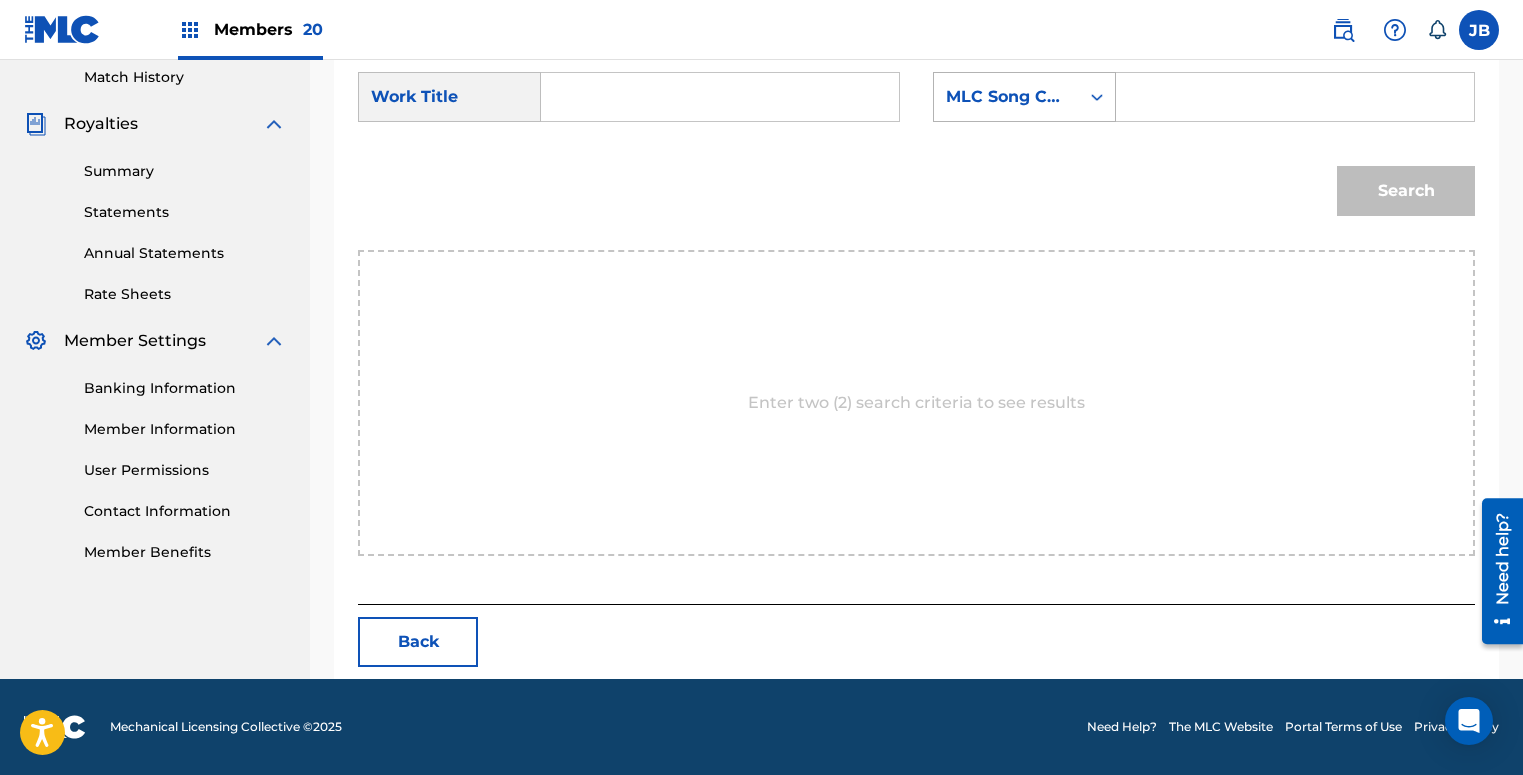 paste on "S63TGS" 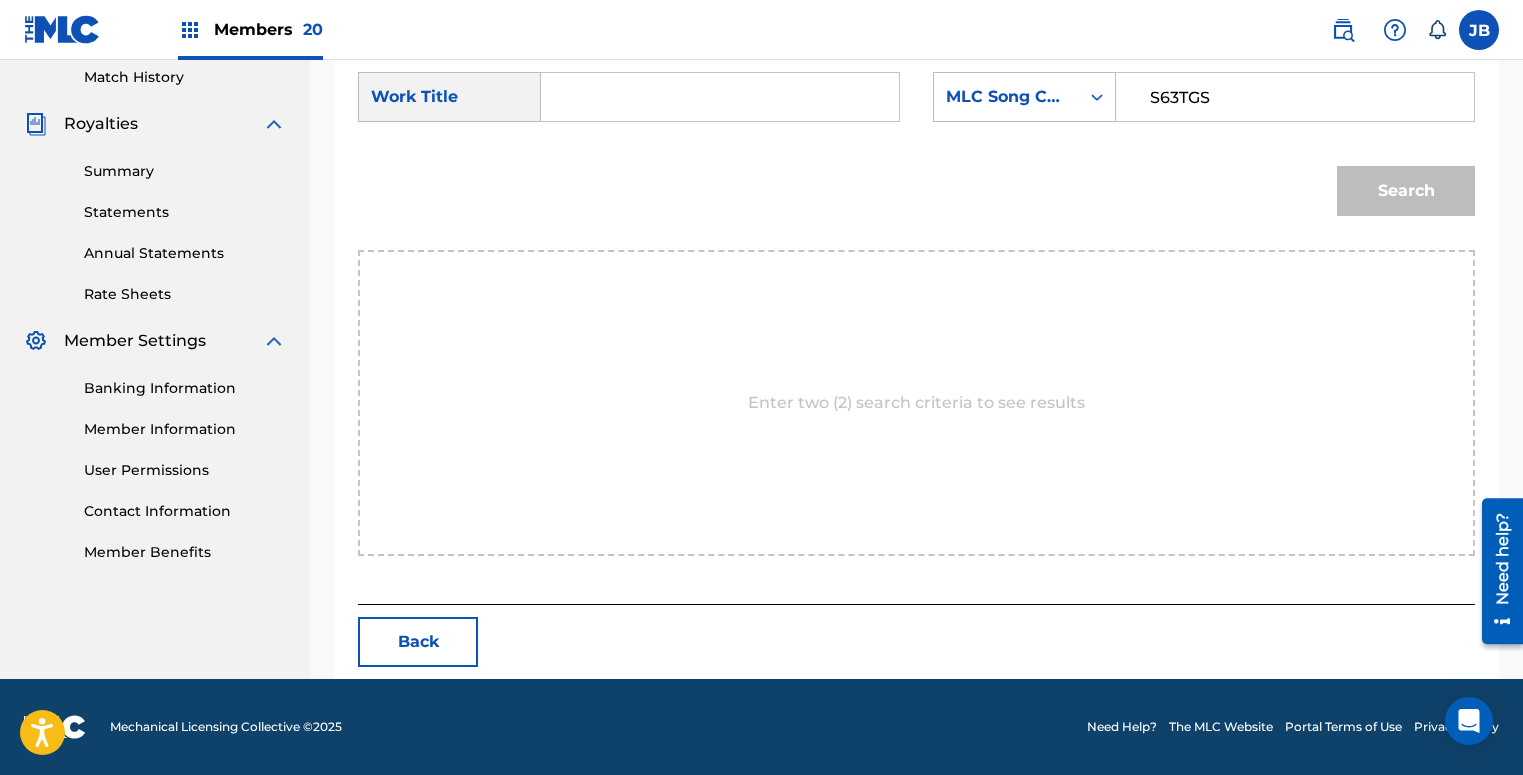 type on "S63TGS" 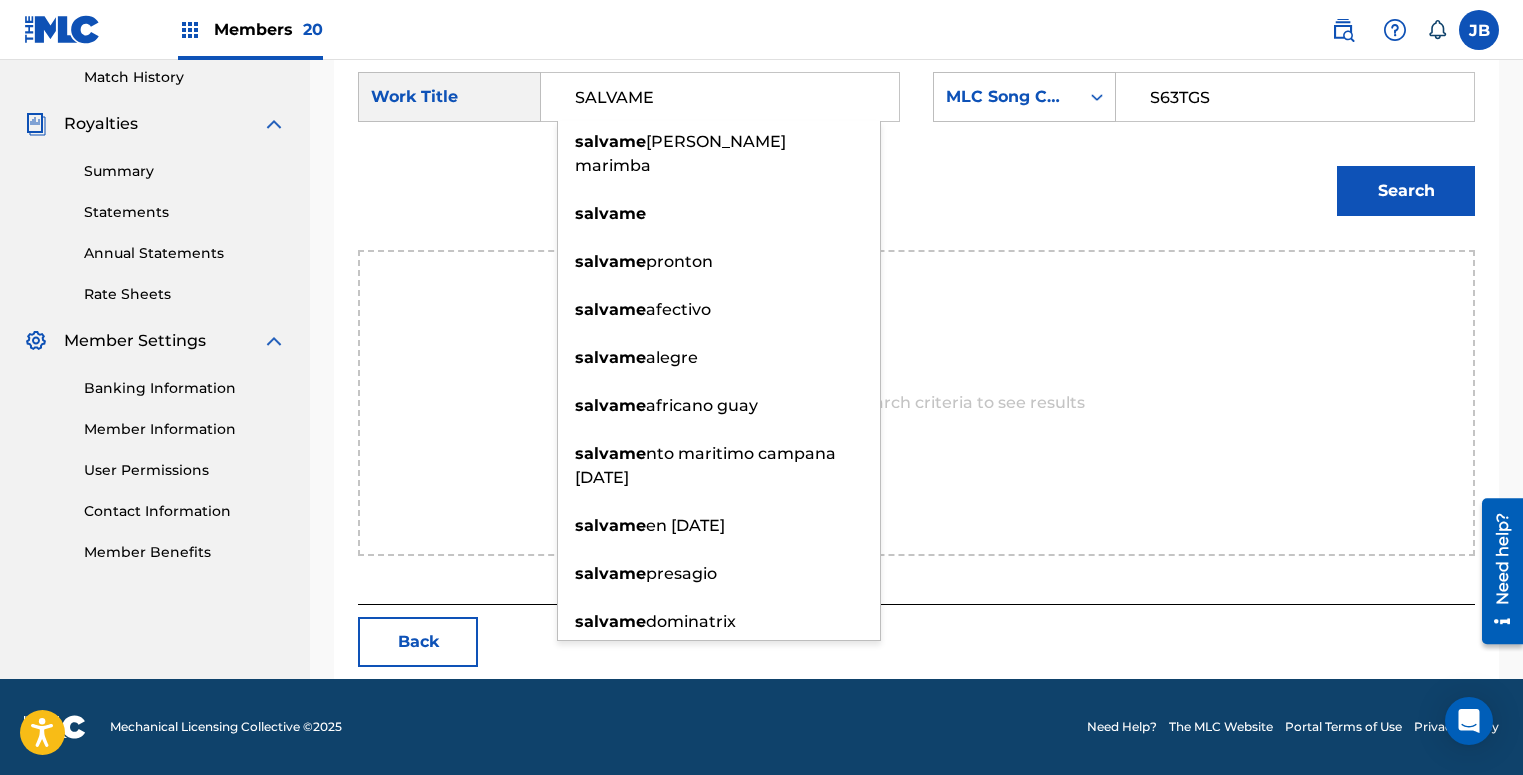 type on "SALVAME" 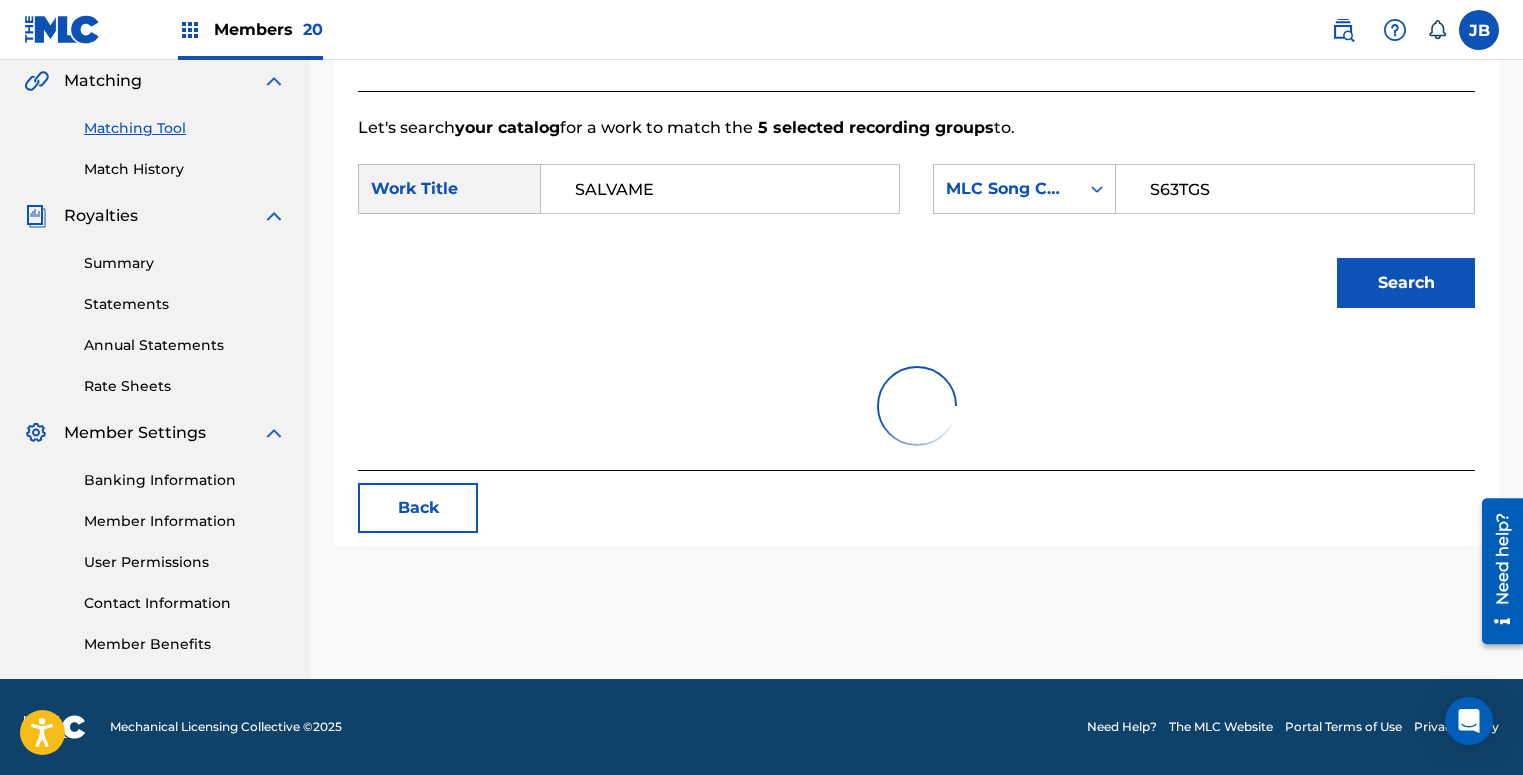 scroll, scrollTop: 498, scrollLeft: 0, axis: vertical 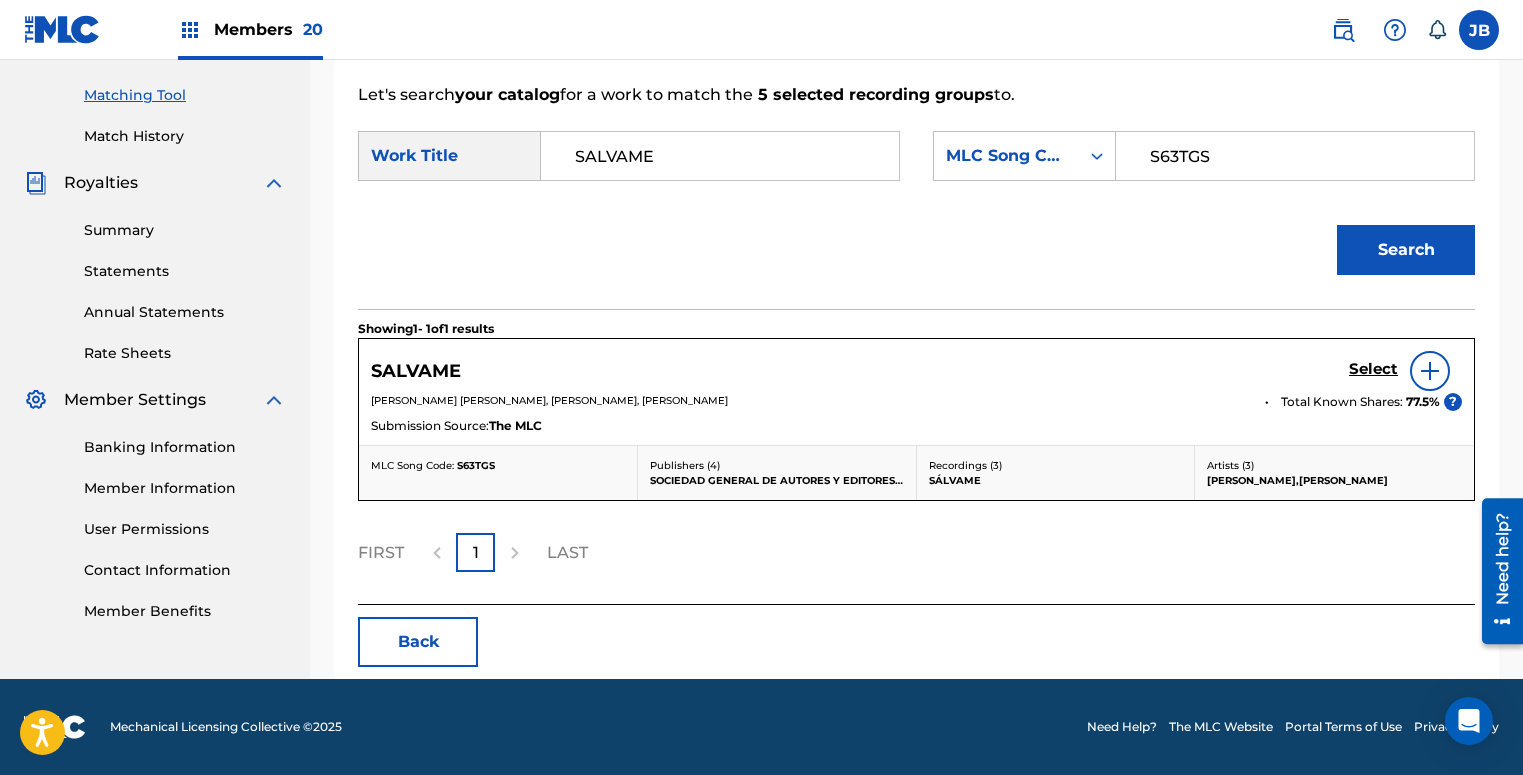 click on "Select" at bounding box center (1373, 369) 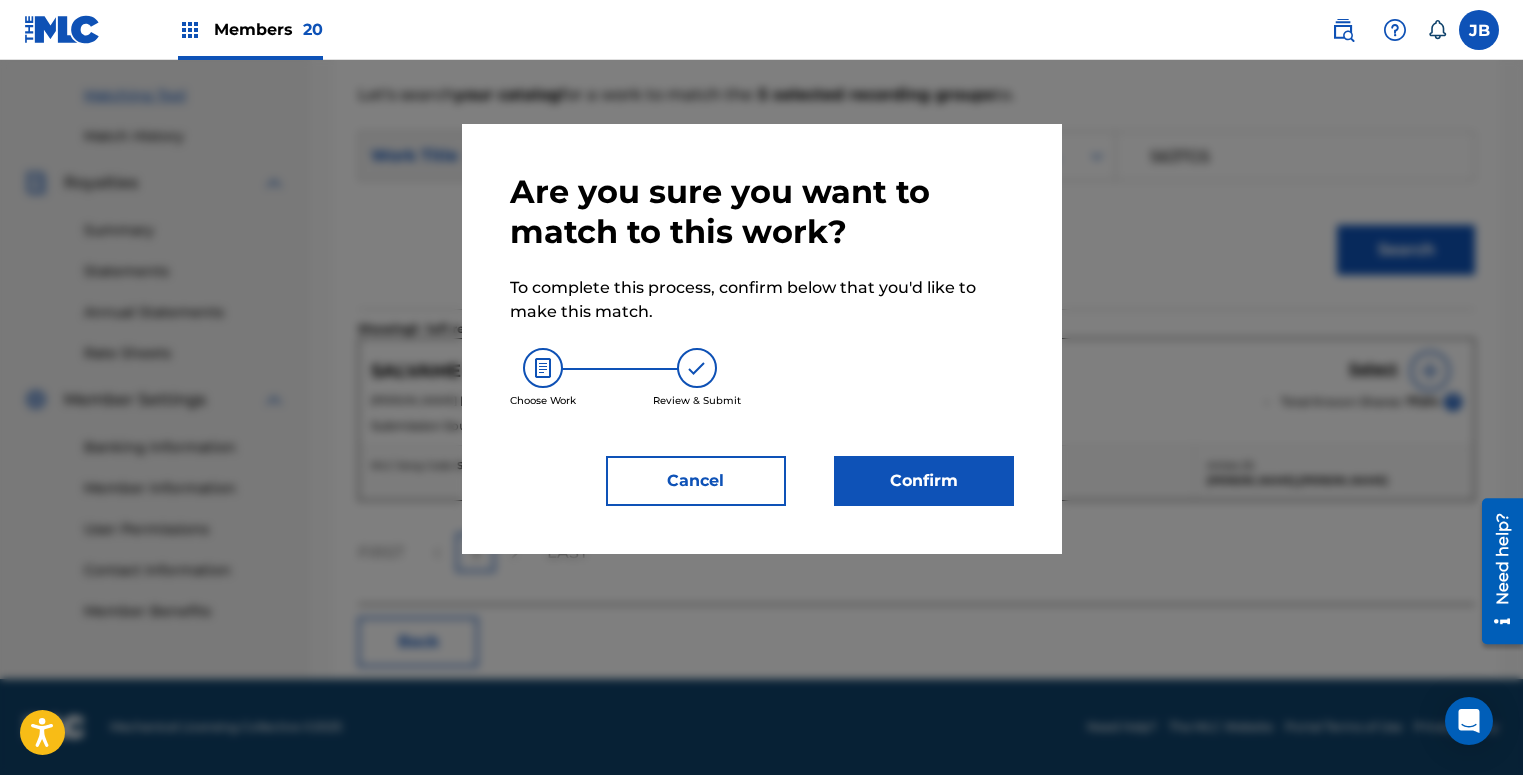 click on "Confirm" at bounding box center [924, 481] 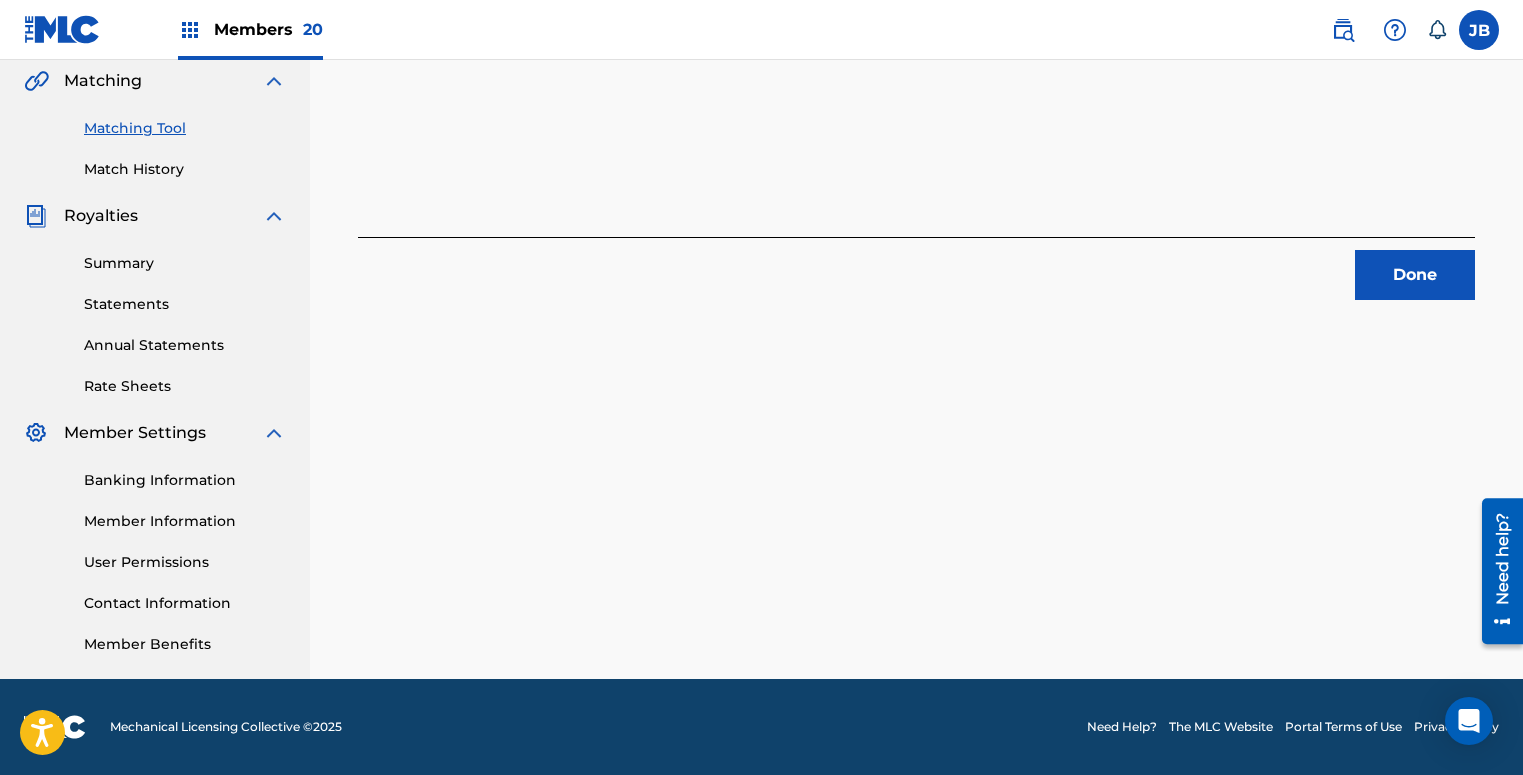 click on "Done" at bounding box center (1415, 275) 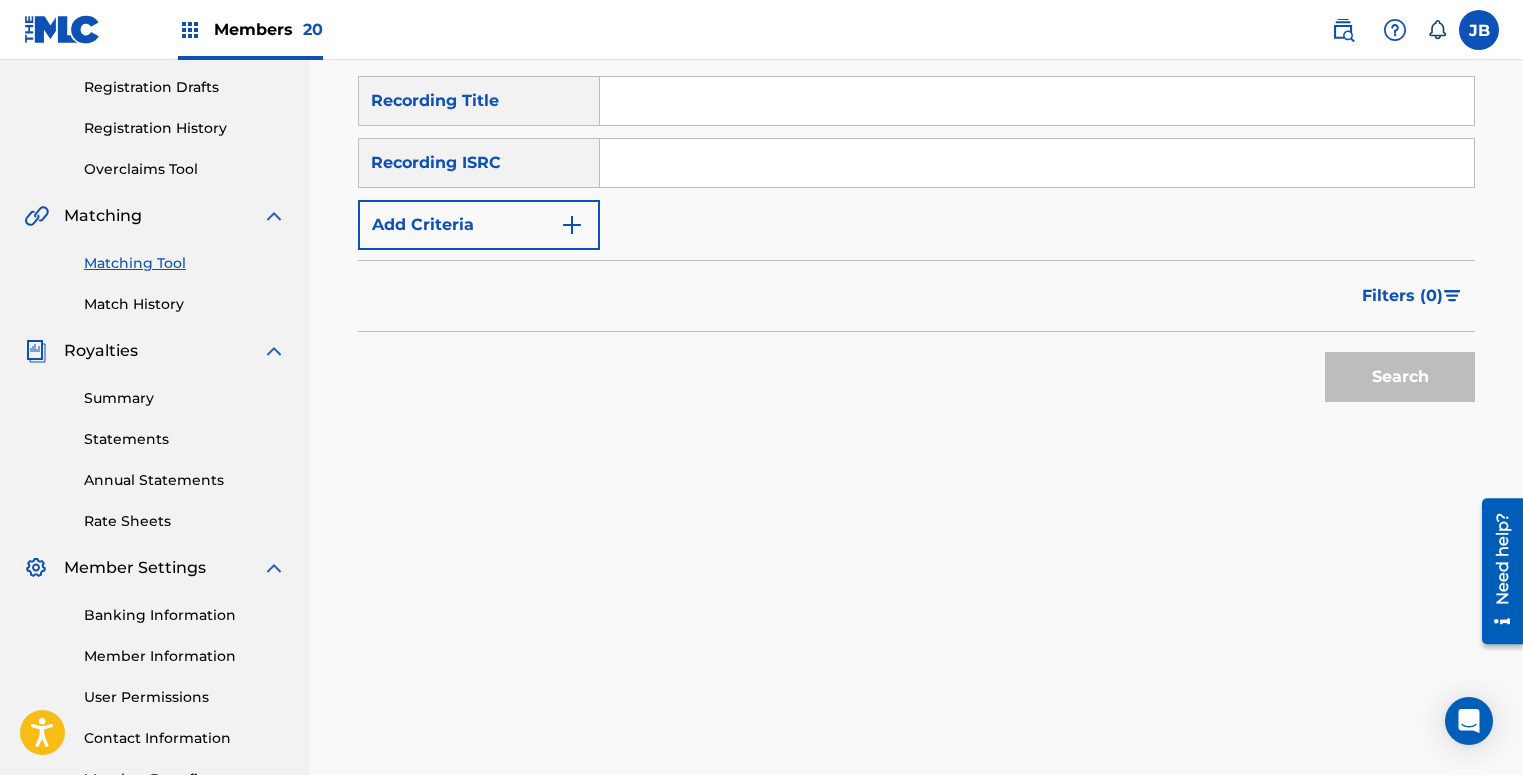 scroll, scrollTop: 292, scrollLeft: 0, axis: vertical 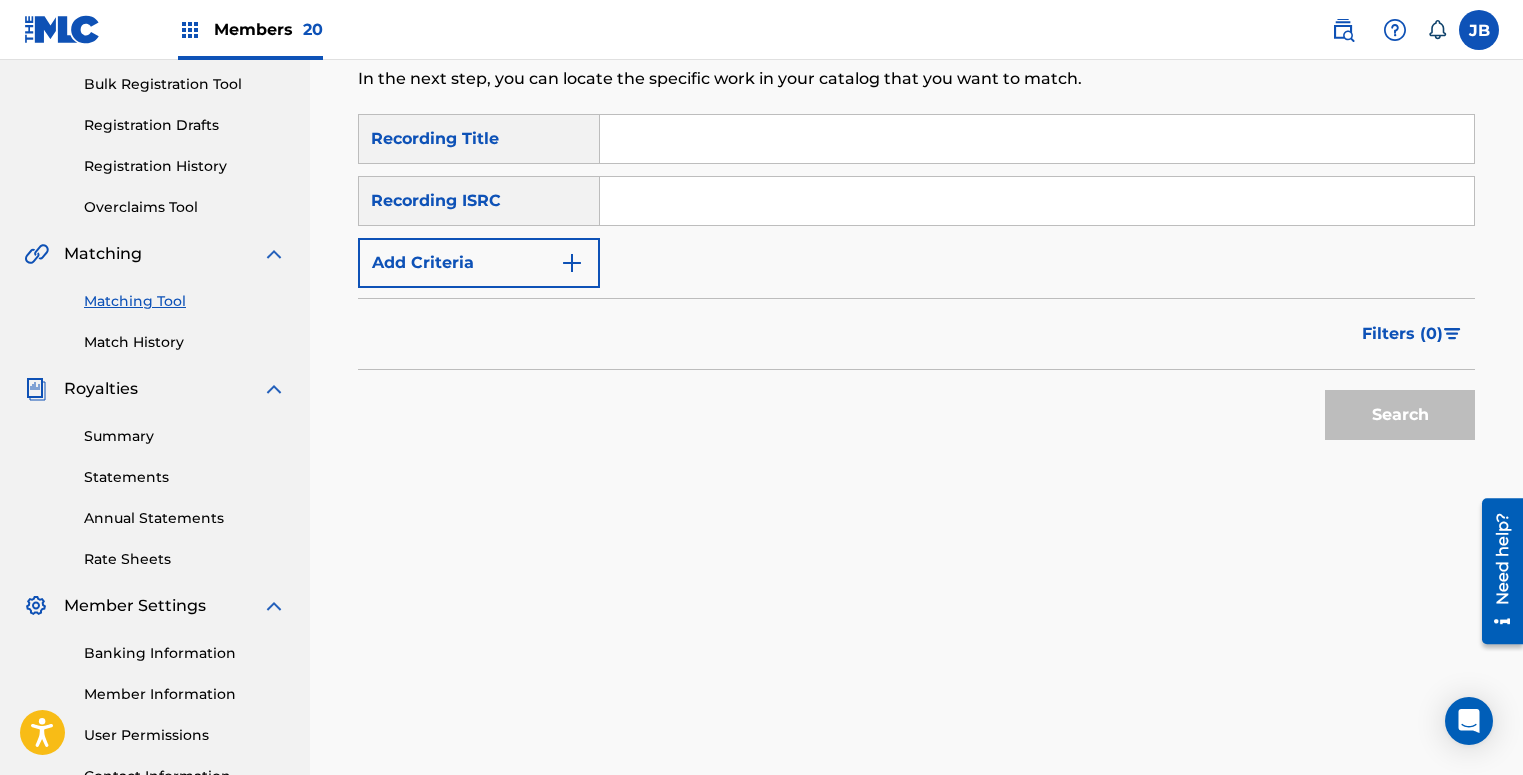 click at bounding box center [1037, 201] 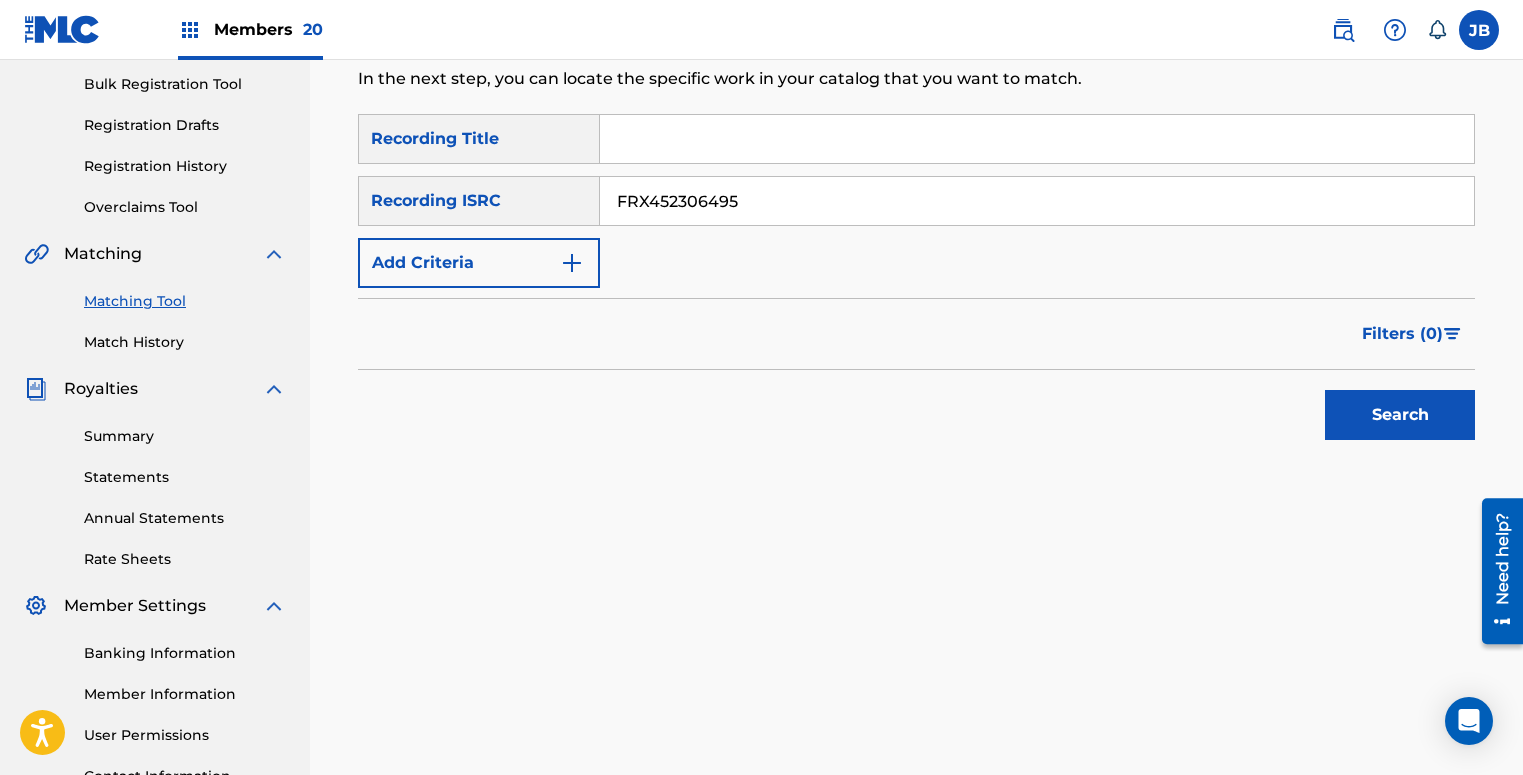 type on "FRX452306495" 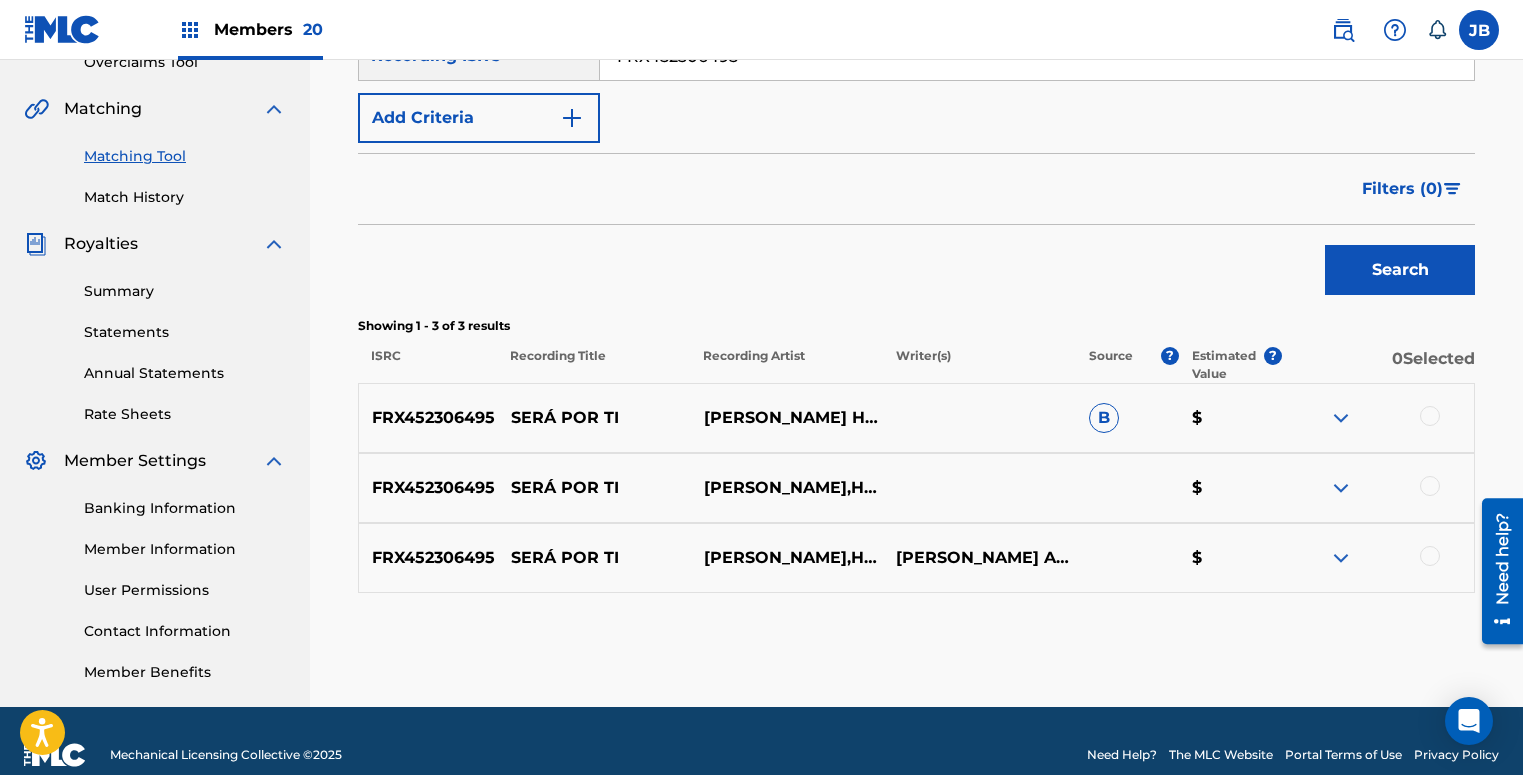 scroll, scrollTop: 442, scrollLeft: 0, axis: vertical 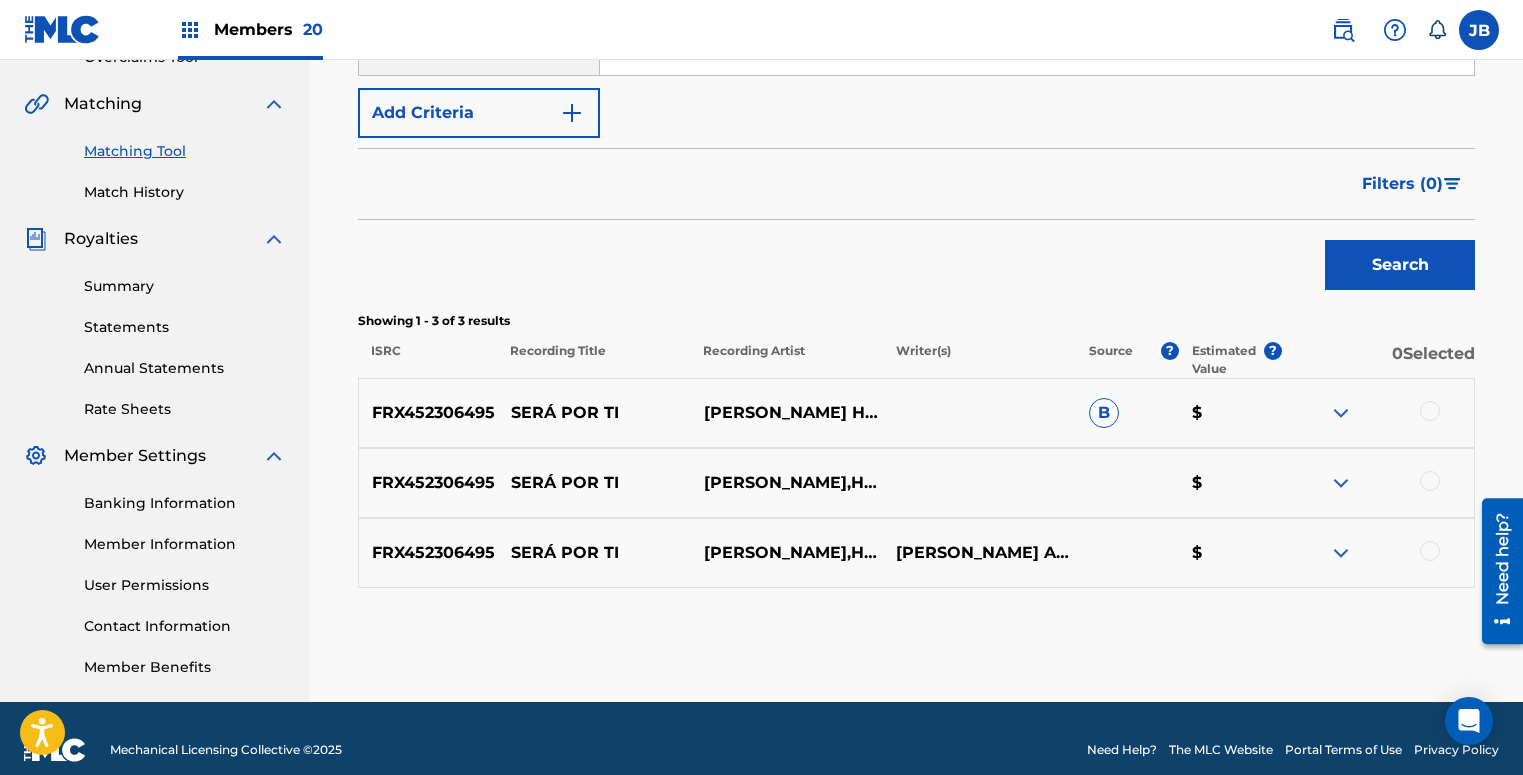 click at bounding box center [1430, 551] 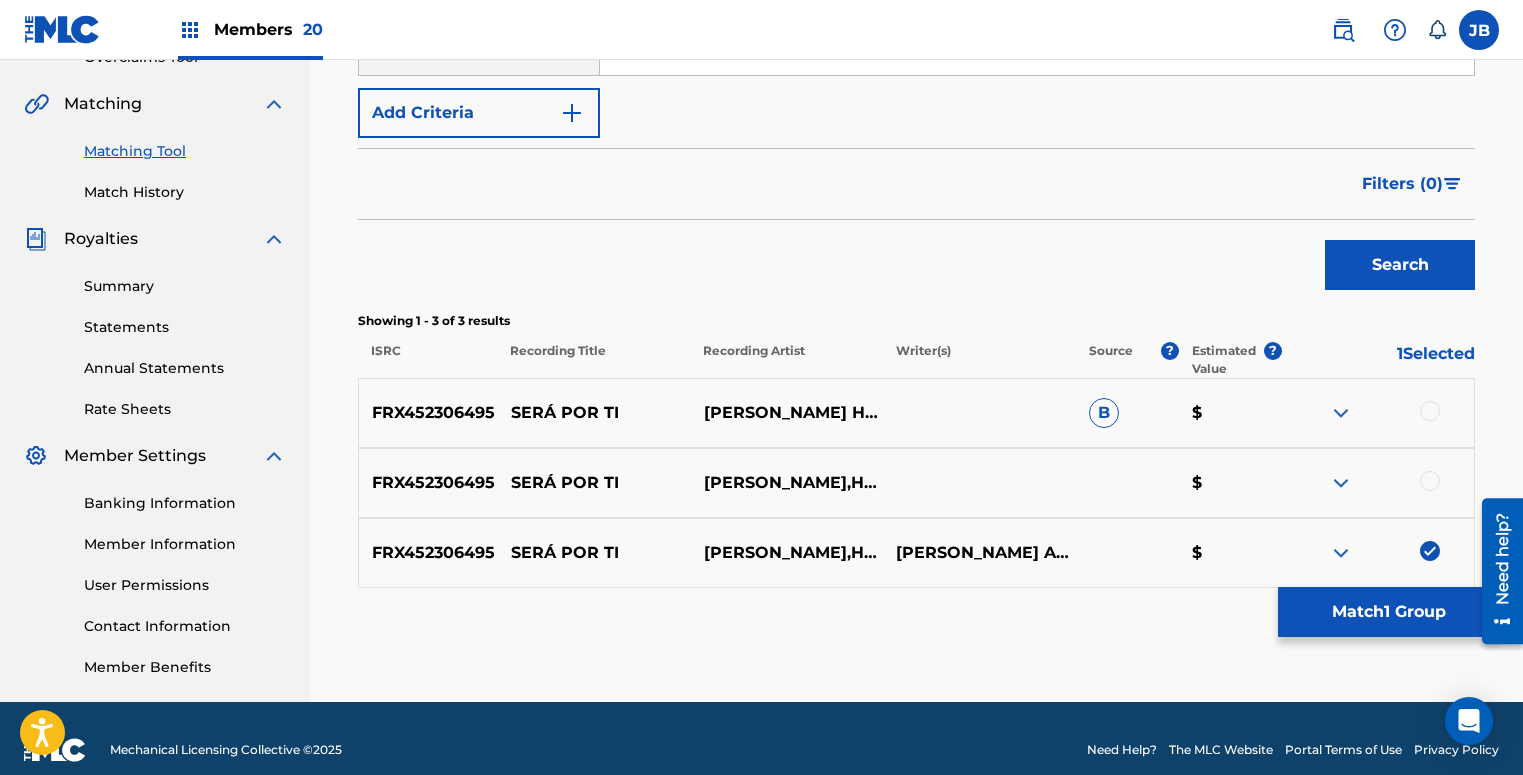 drag, startPoint x: 1430, startPoint y: 477, endPoint x: 1427, endPoint y: 421, distance: 56.0803 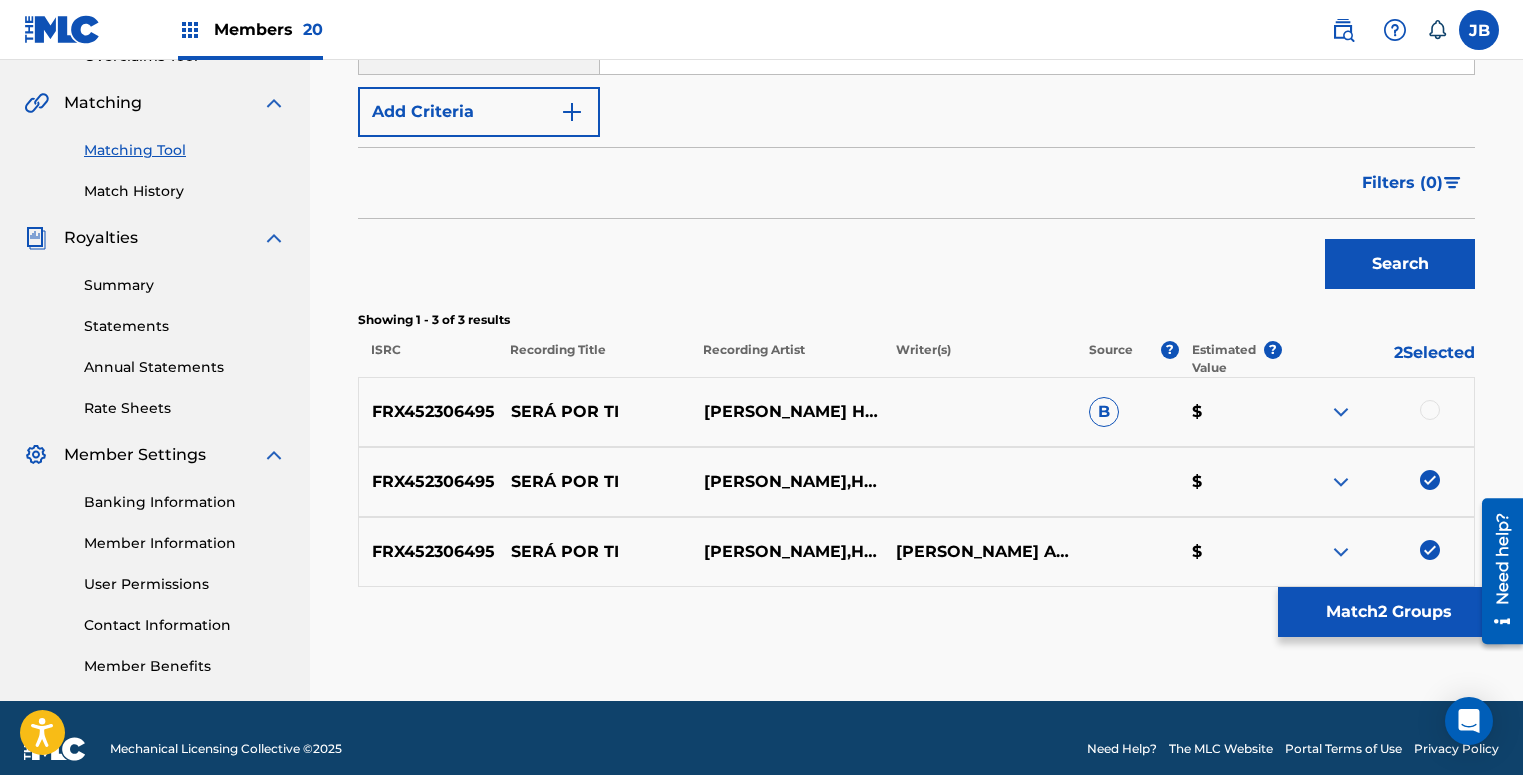 click at bounding box center (1430, 410) 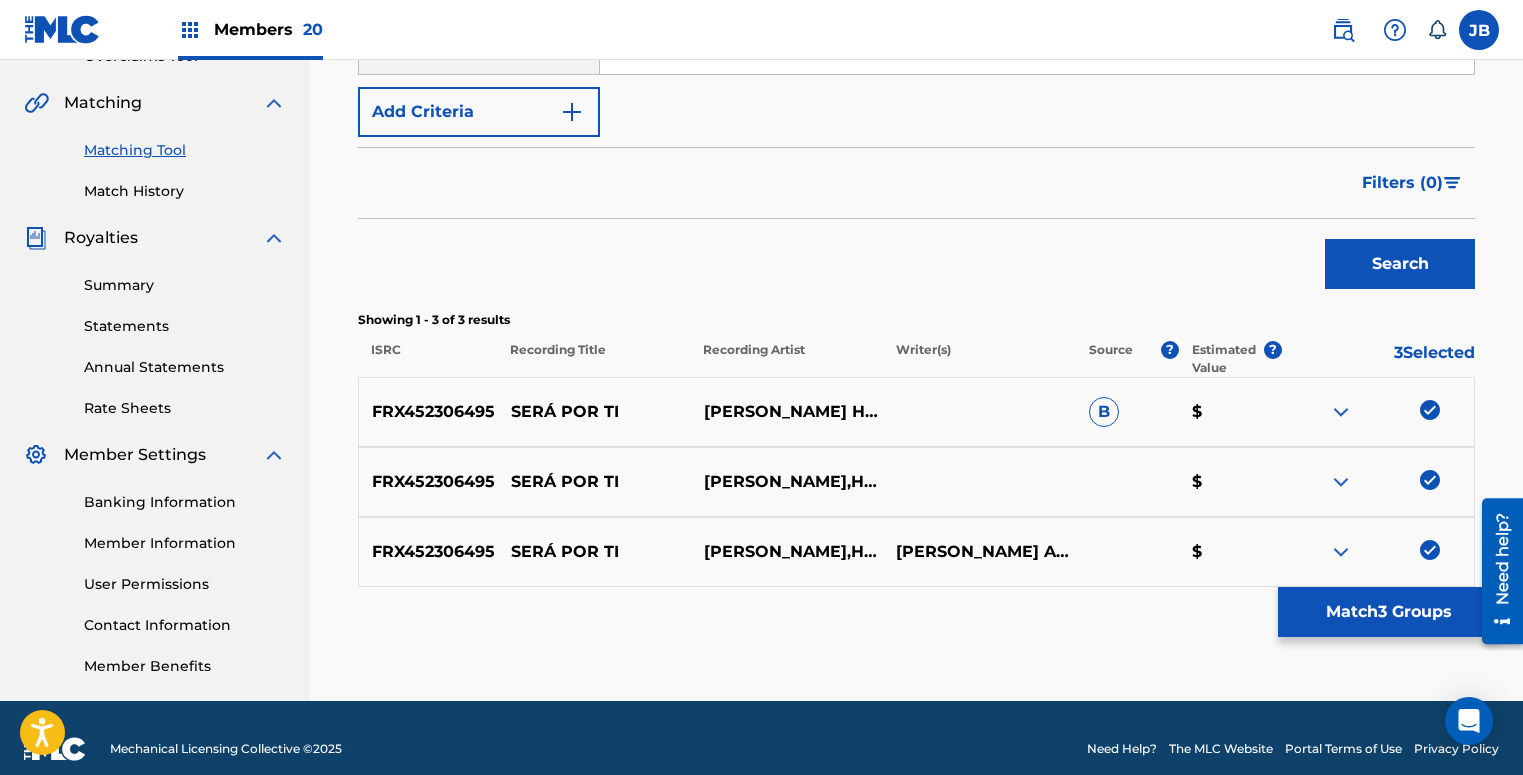 click on "Match  3 Groups" at bounding box center [1388, 612] 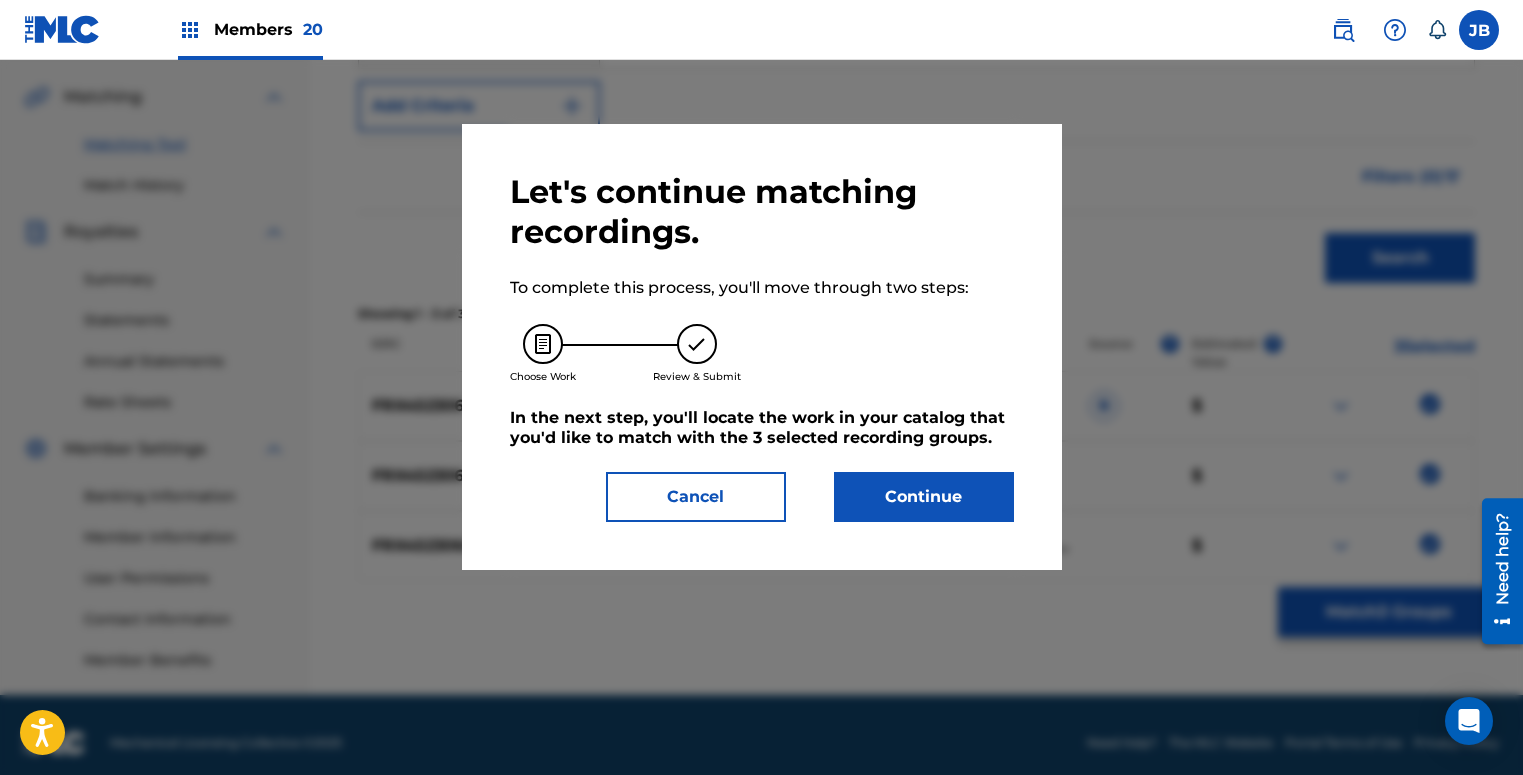 click on "Continue" at bounding box center (924, 497) 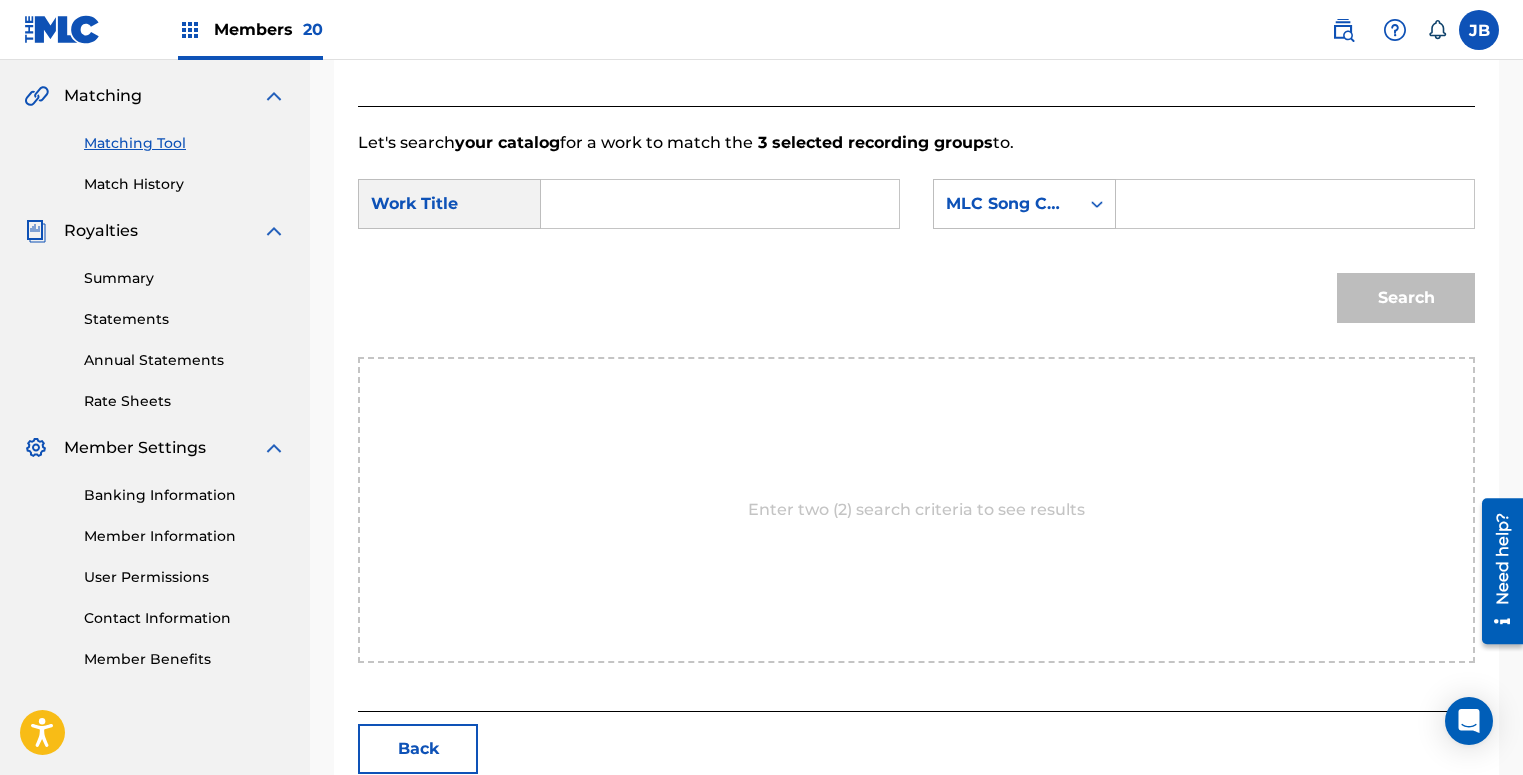click at bounding box center (1295, 204) 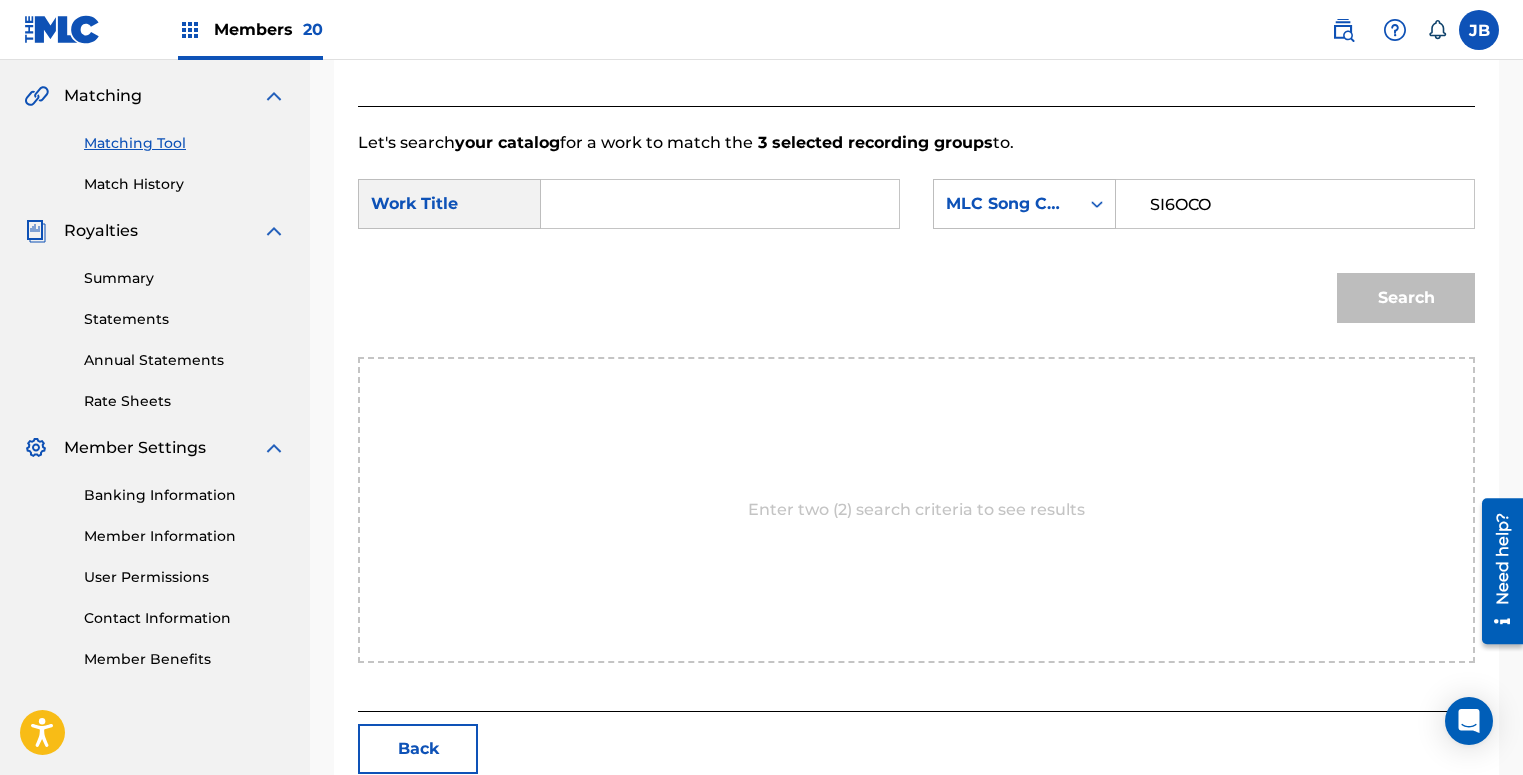 type on "SI6OCO" 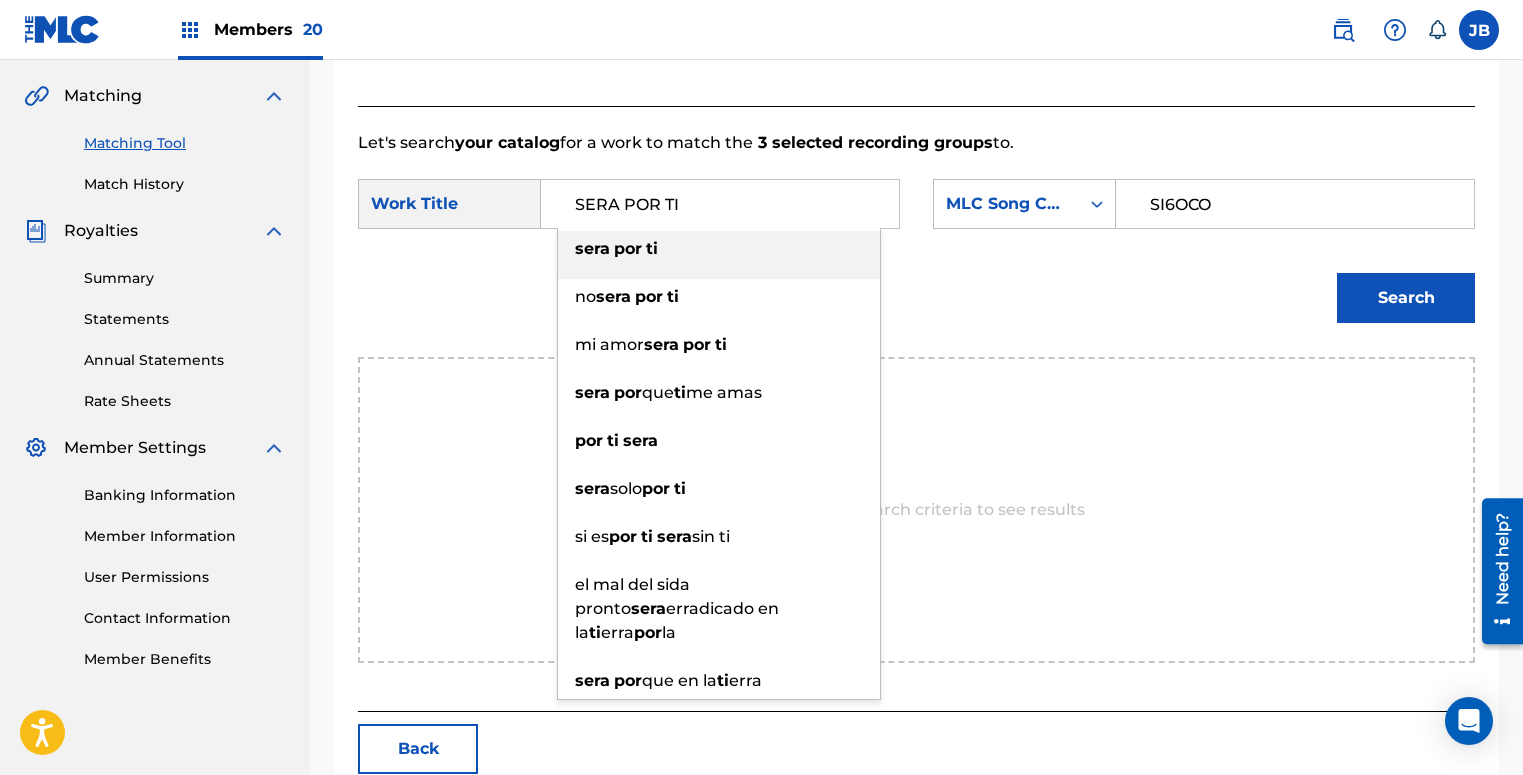 type on "SERA POR TI" 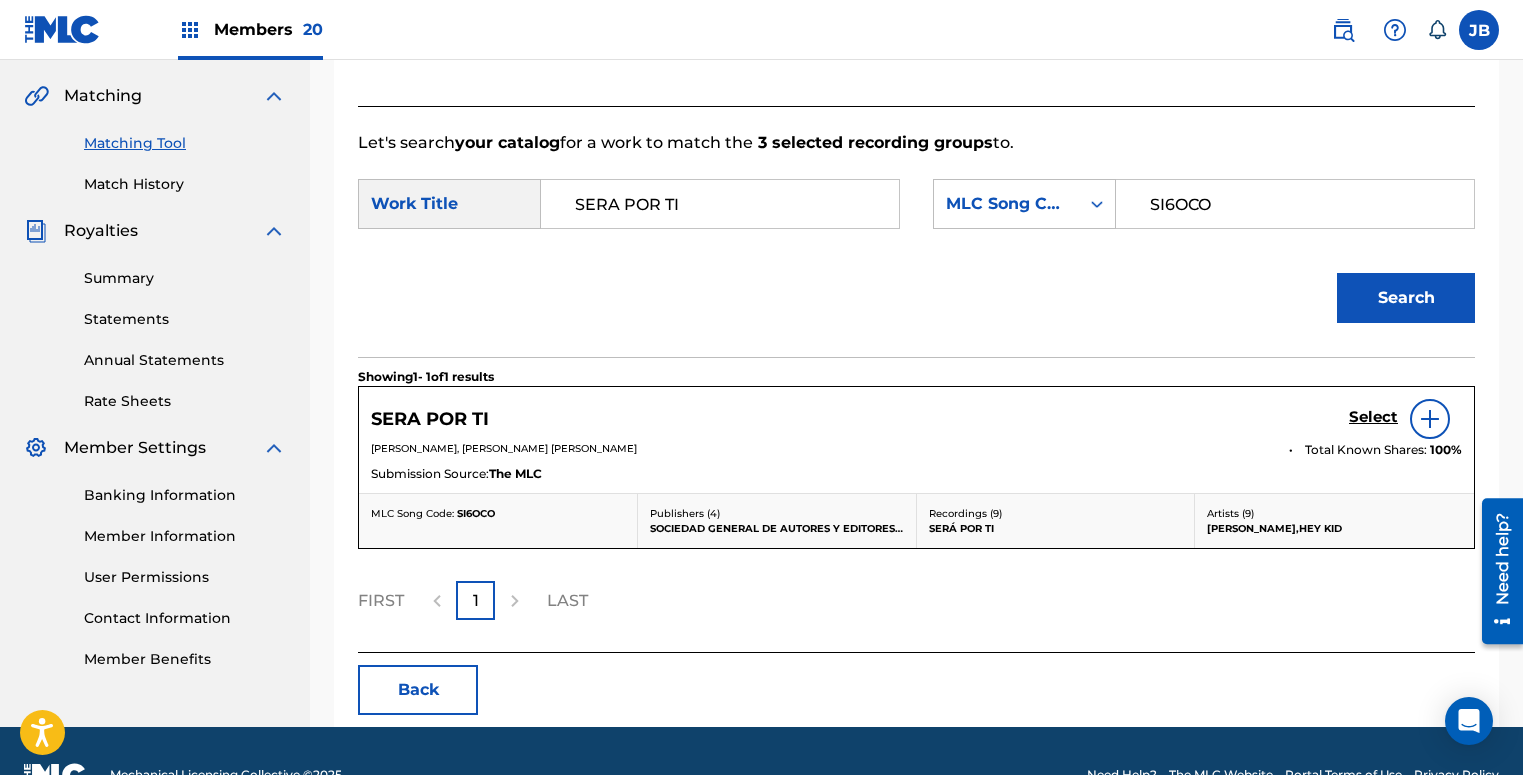 click on "Select" at bounding box center [1373, 417] 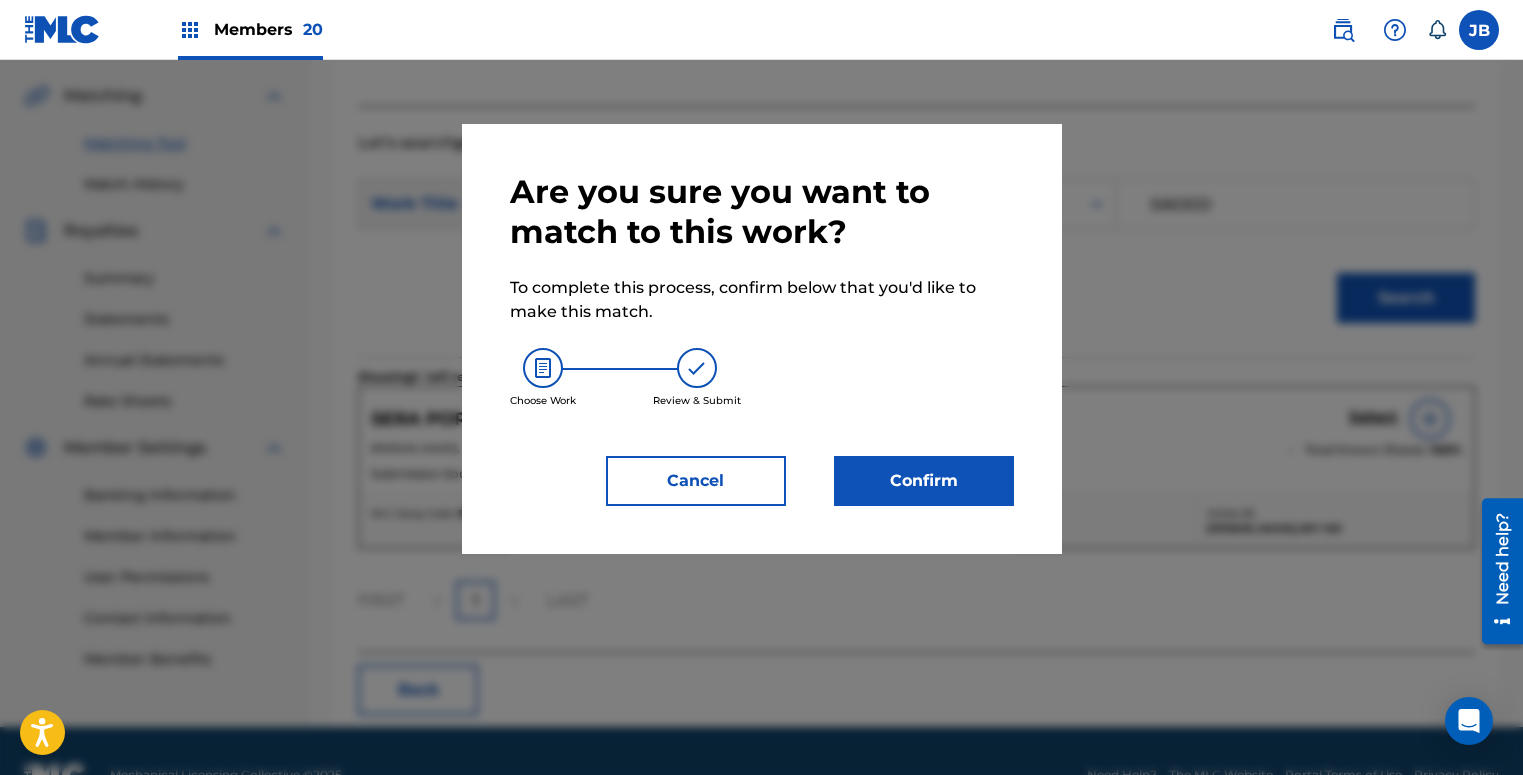 click on "Confirm" at bounding box center (924, 481) 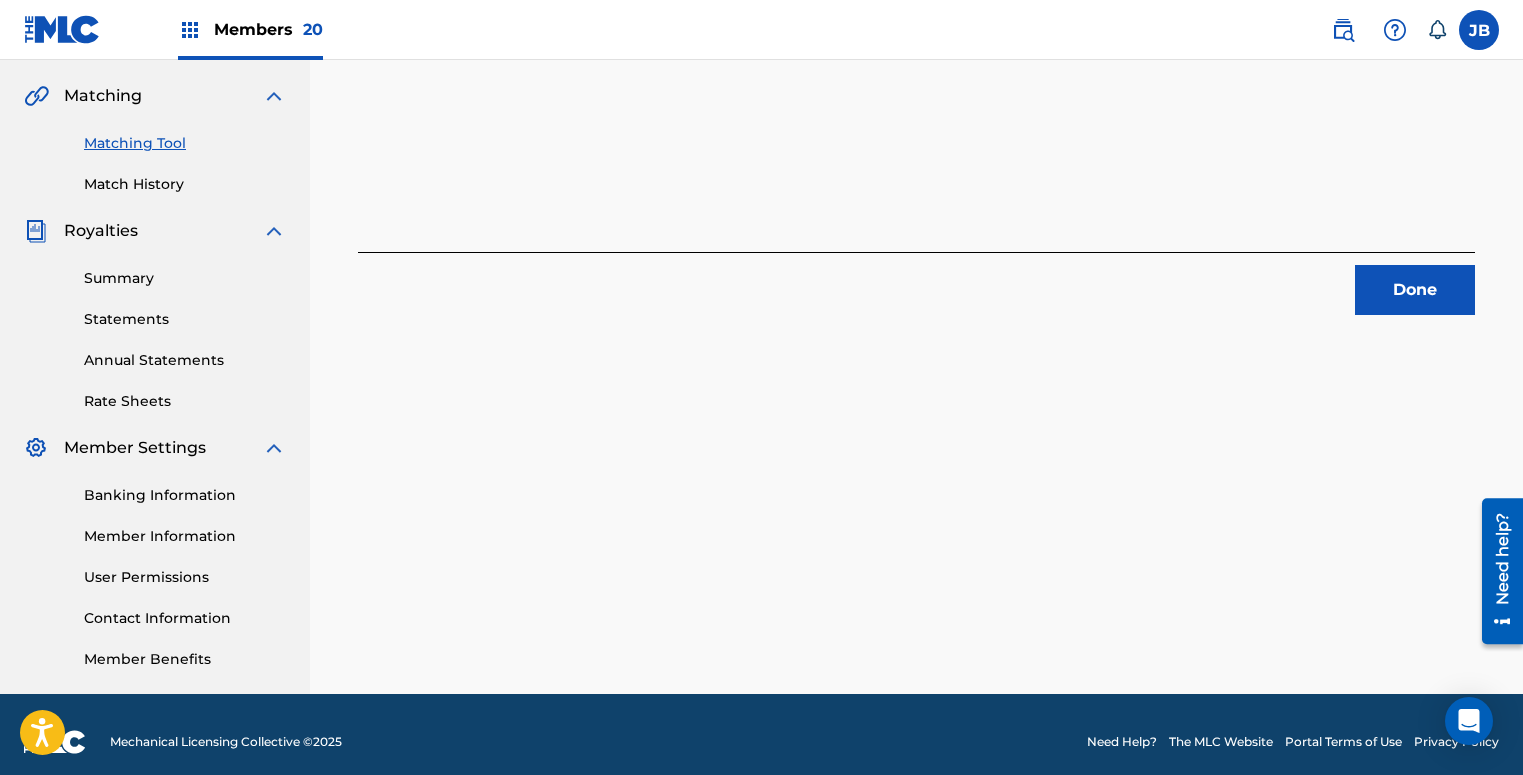 click on "Done" at bounding box center (1415, 290) 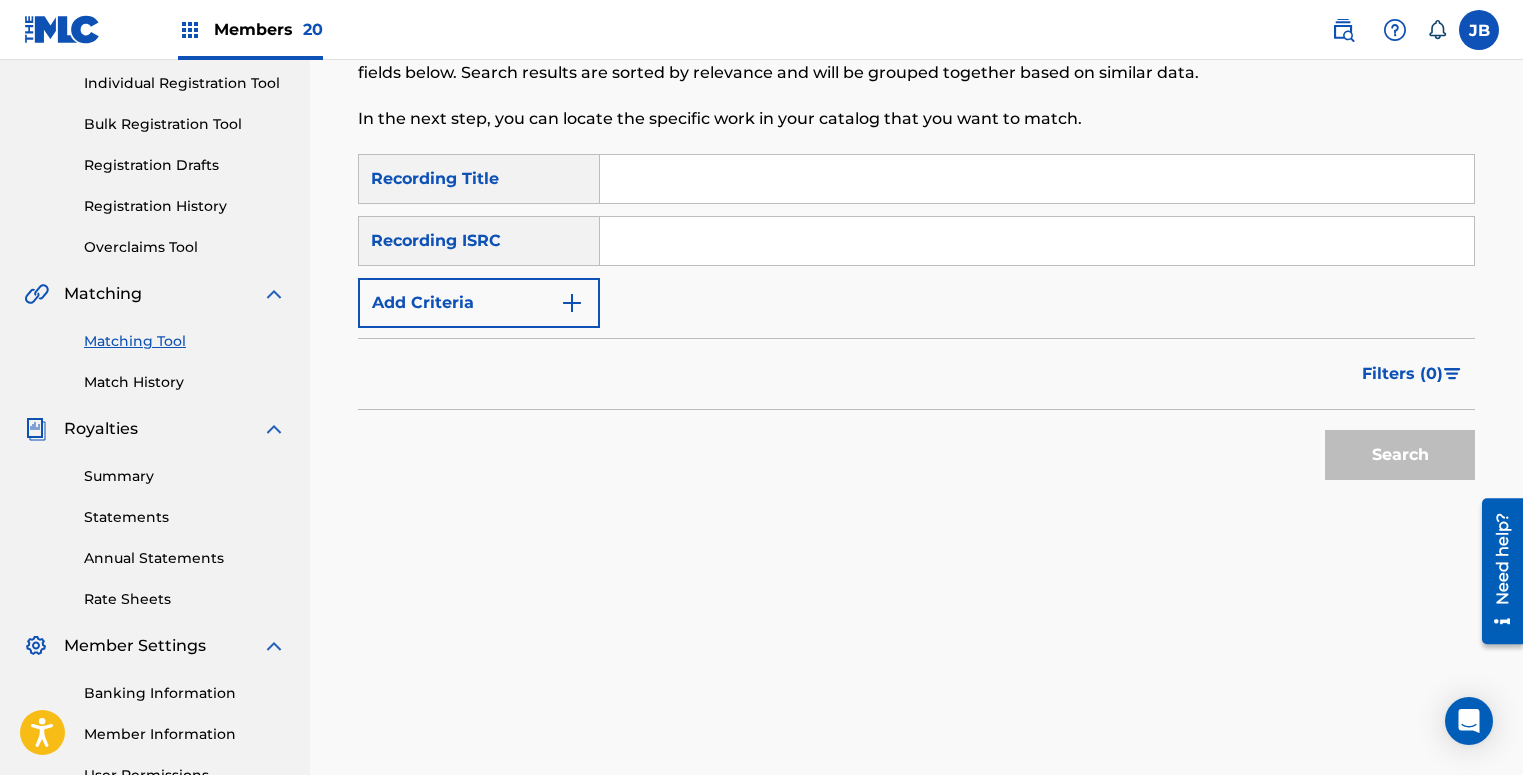 scroll, scrollTop: 234, scrollLeft: 0, axis: vertical 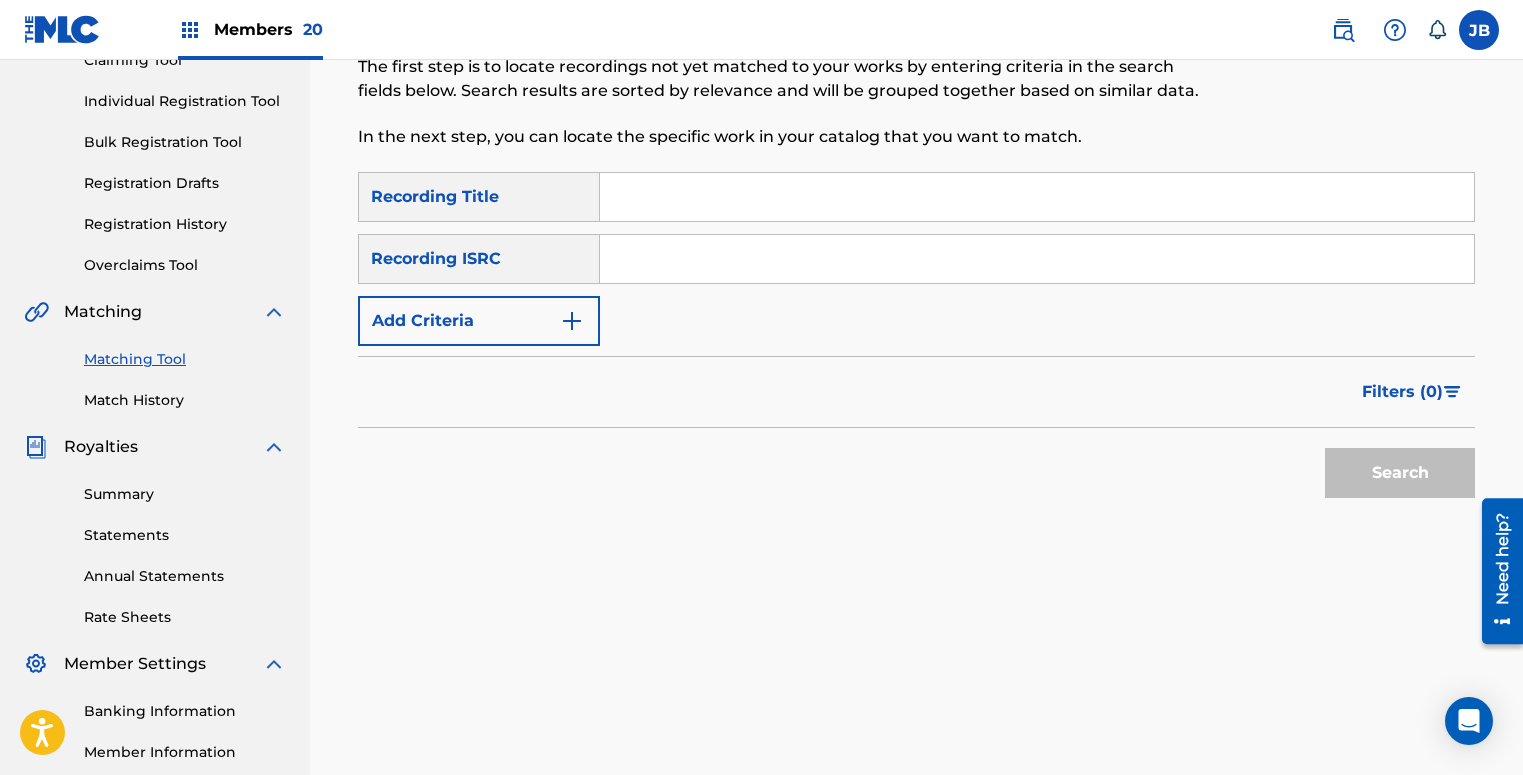 click at bounding box center (1037, 259) 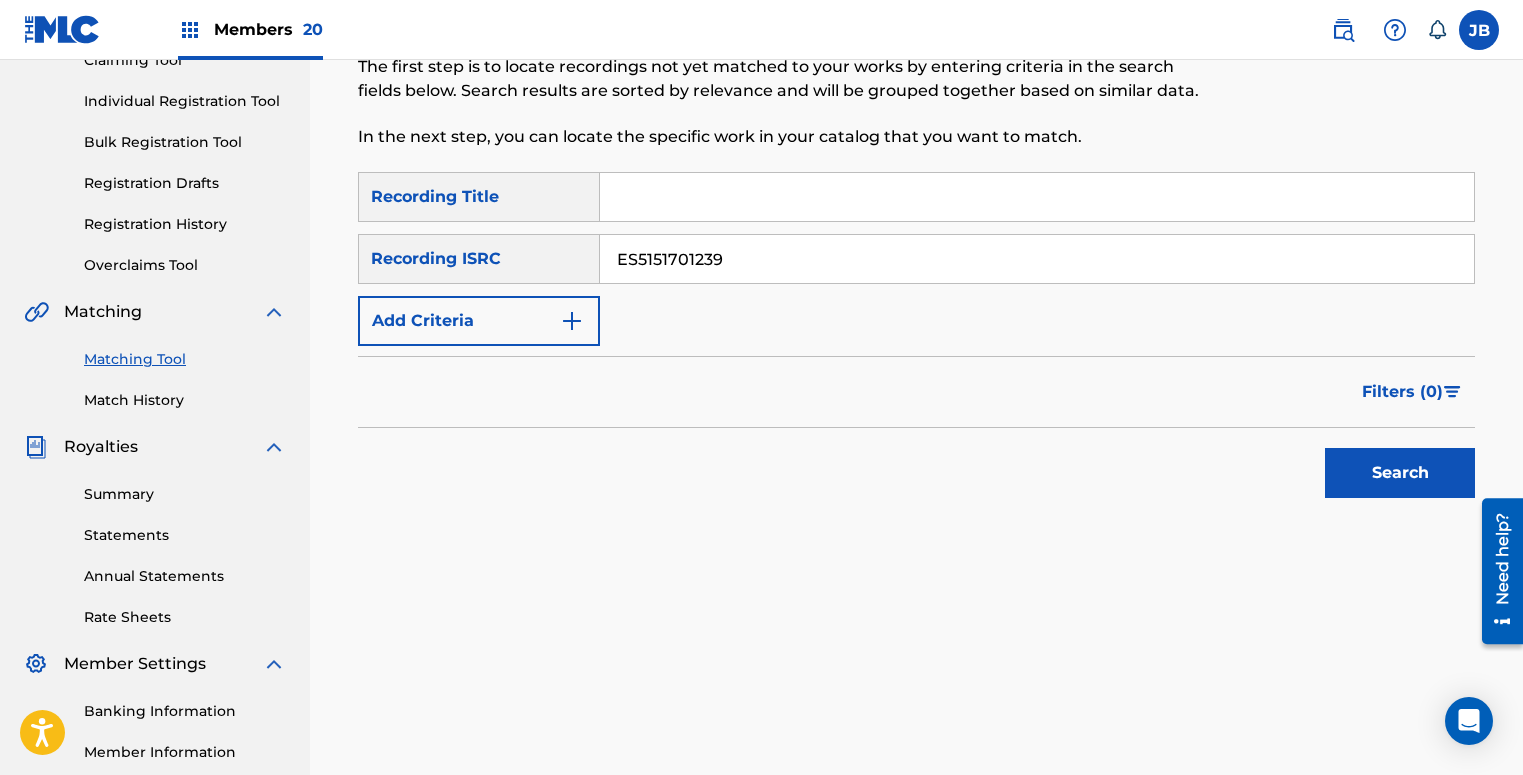 type on "ES5151701239" 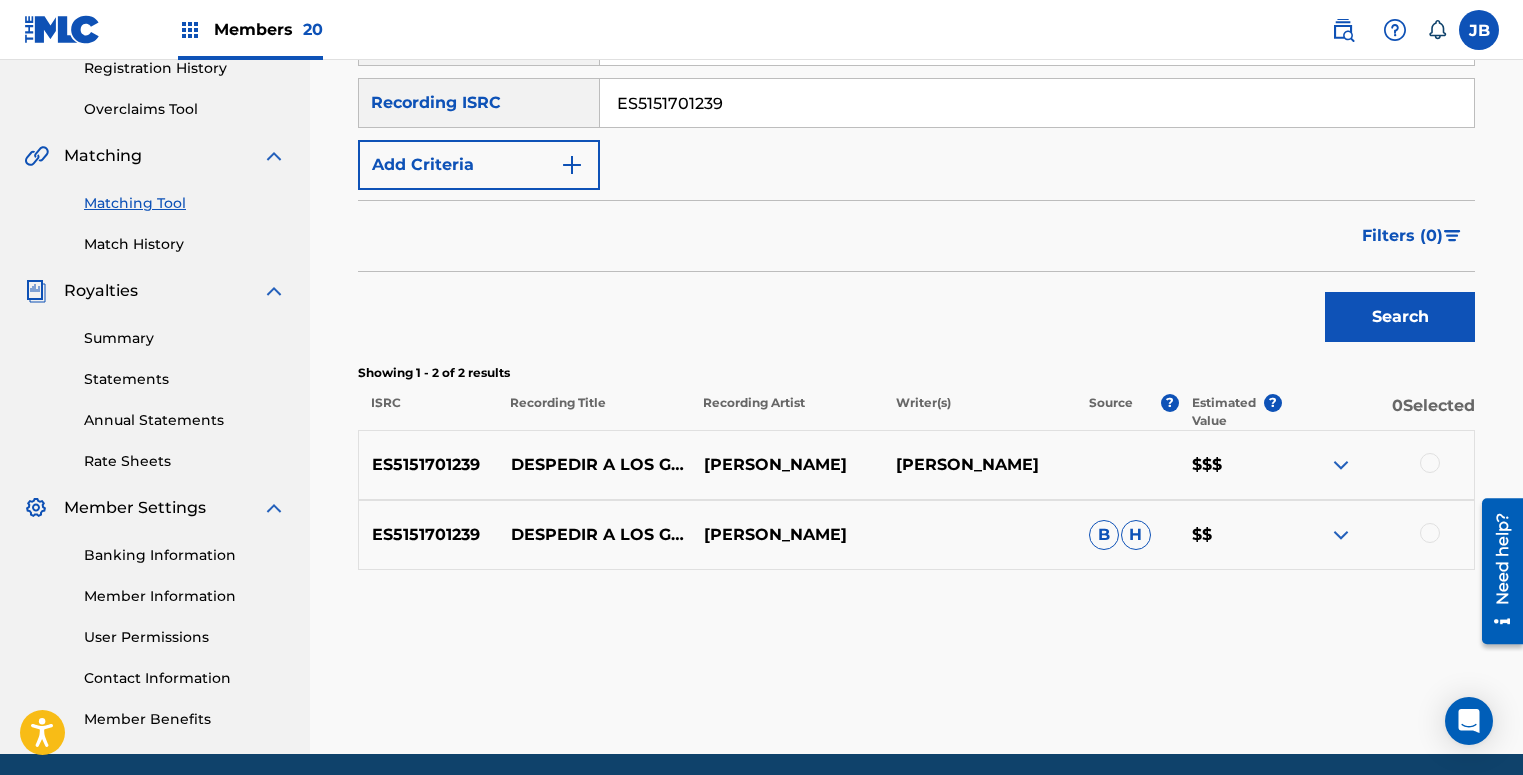 scroll, scrollTop: 438, scrollLeft: 0, axis: vertical 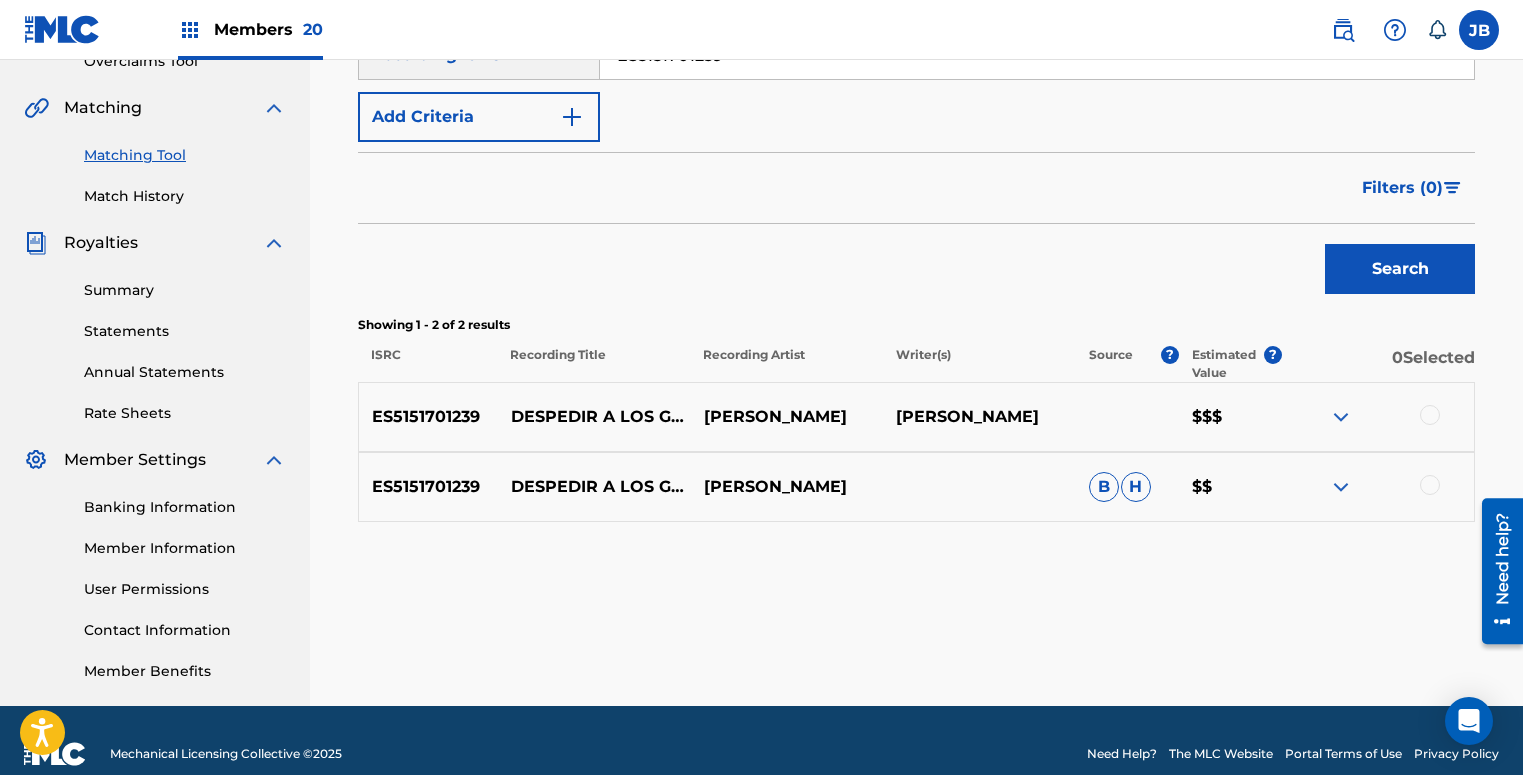 click at bounding box center (1430, 485) 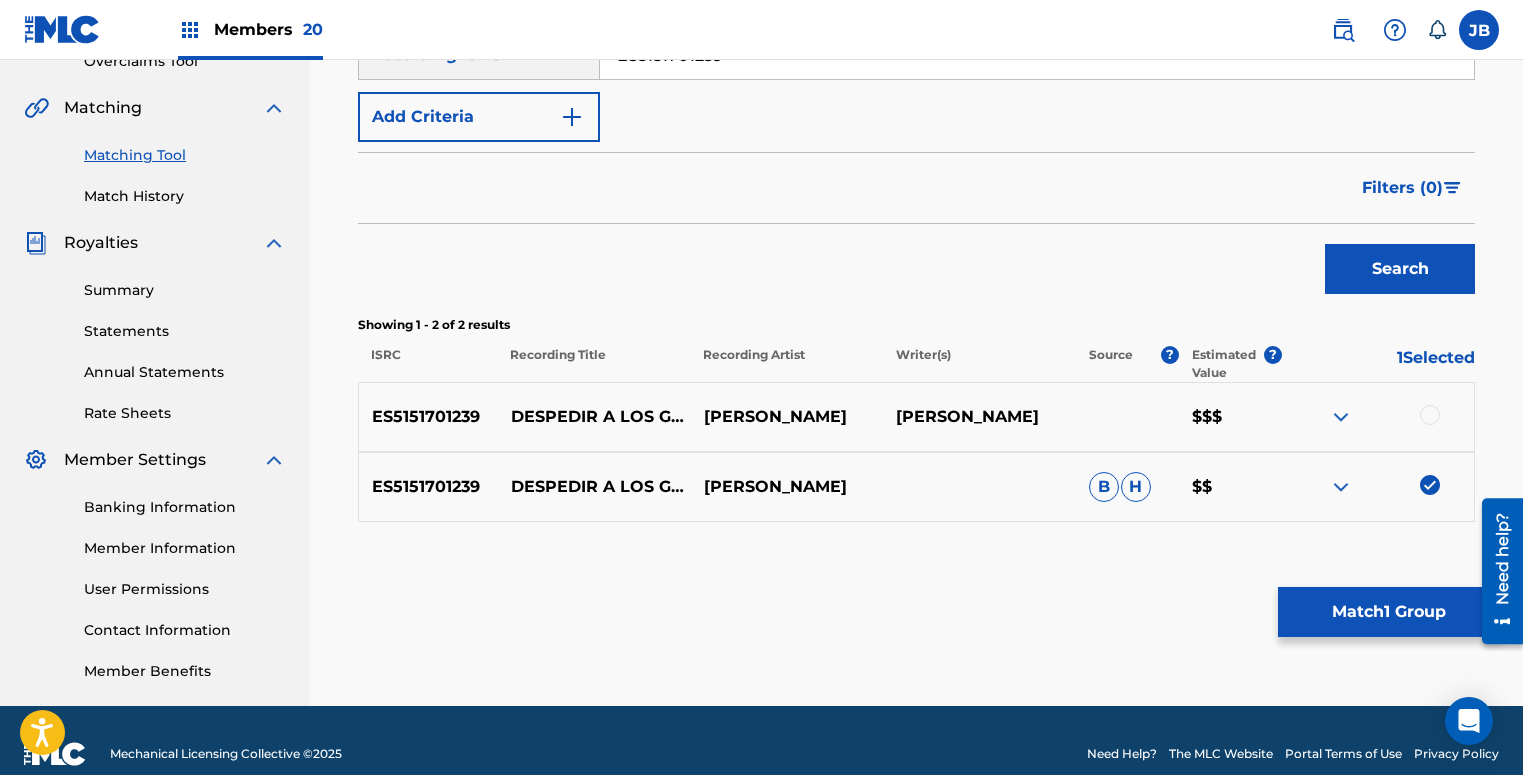 click on "ES5151701239 DESPEDIR A LOS GLACIARES [PERSON_NAME] [PERSON_NAME] $$$" at bounding box center [916, 417] 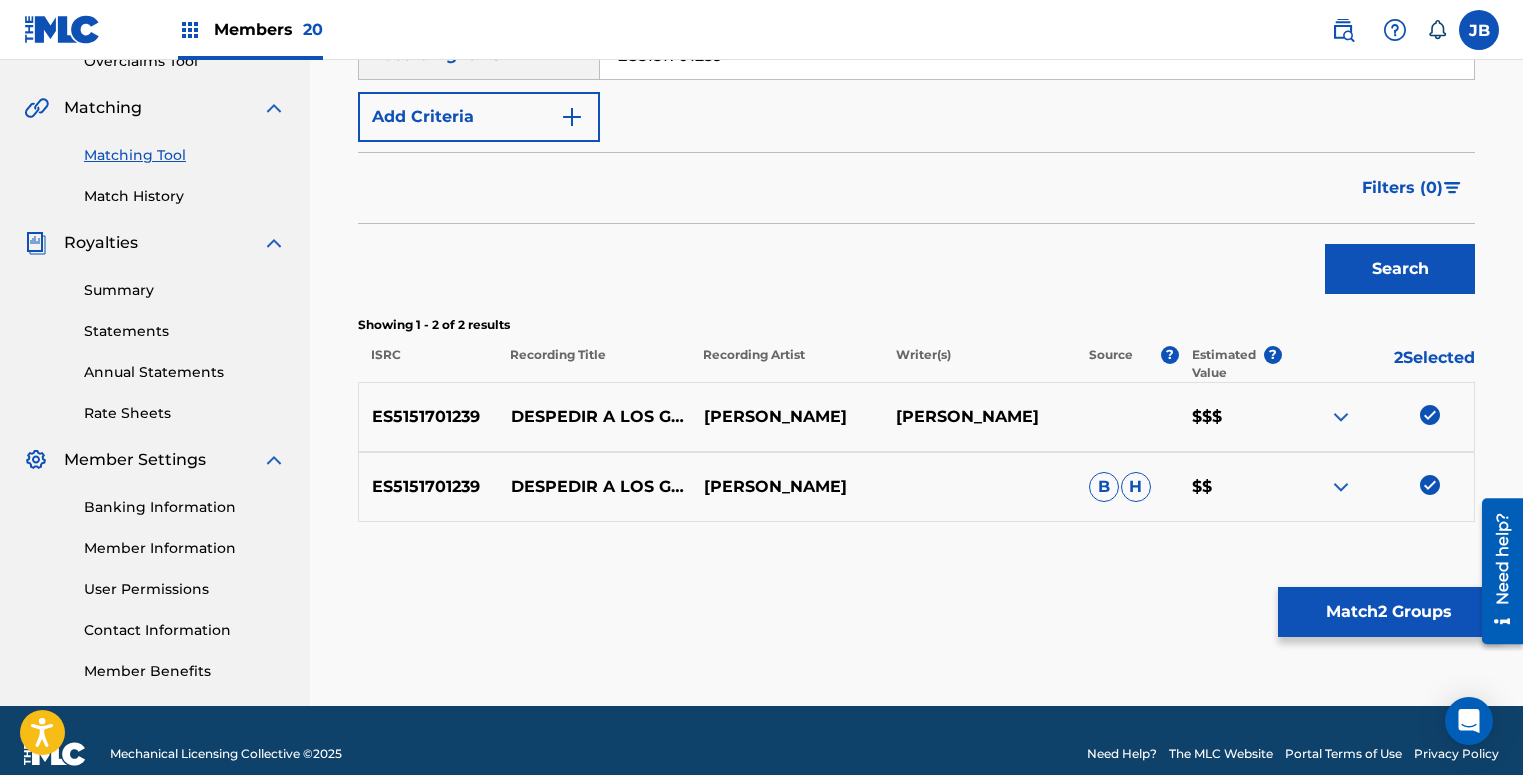 click on "Match  2 Groups" at bounding box center (1388, 612) 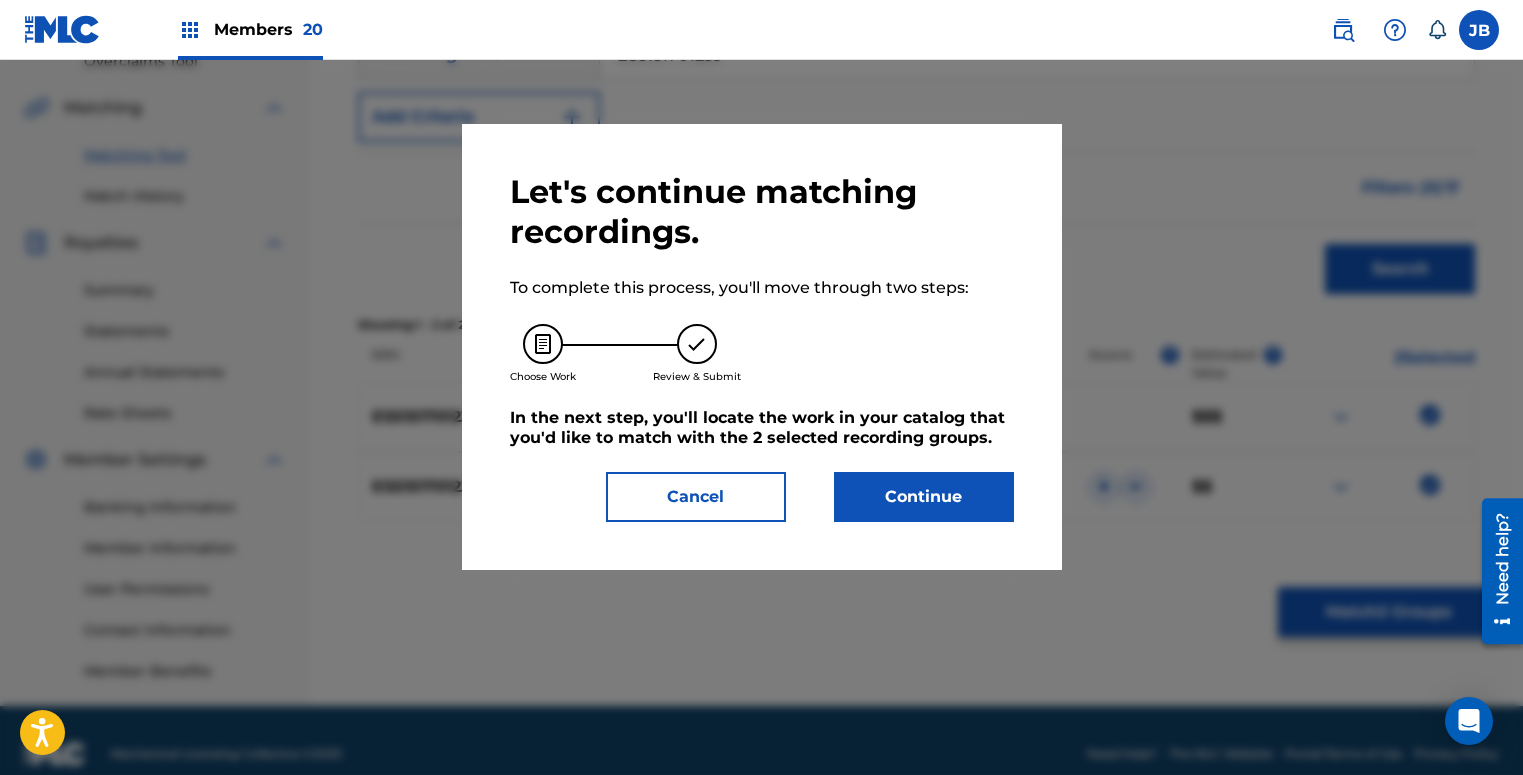 click on "Continue" at bounding box center (924, 497) 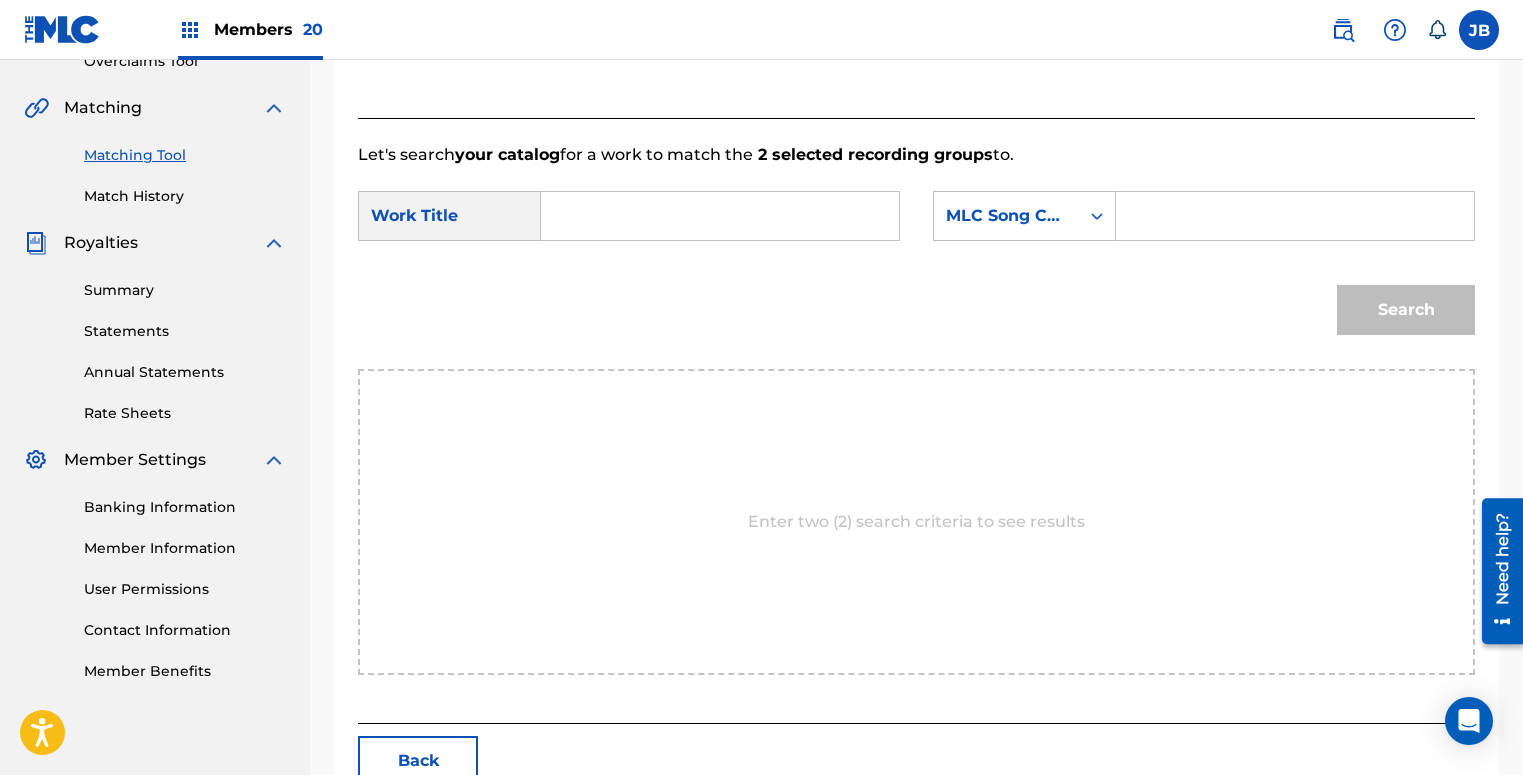 click at bounding box center [1295, 216] 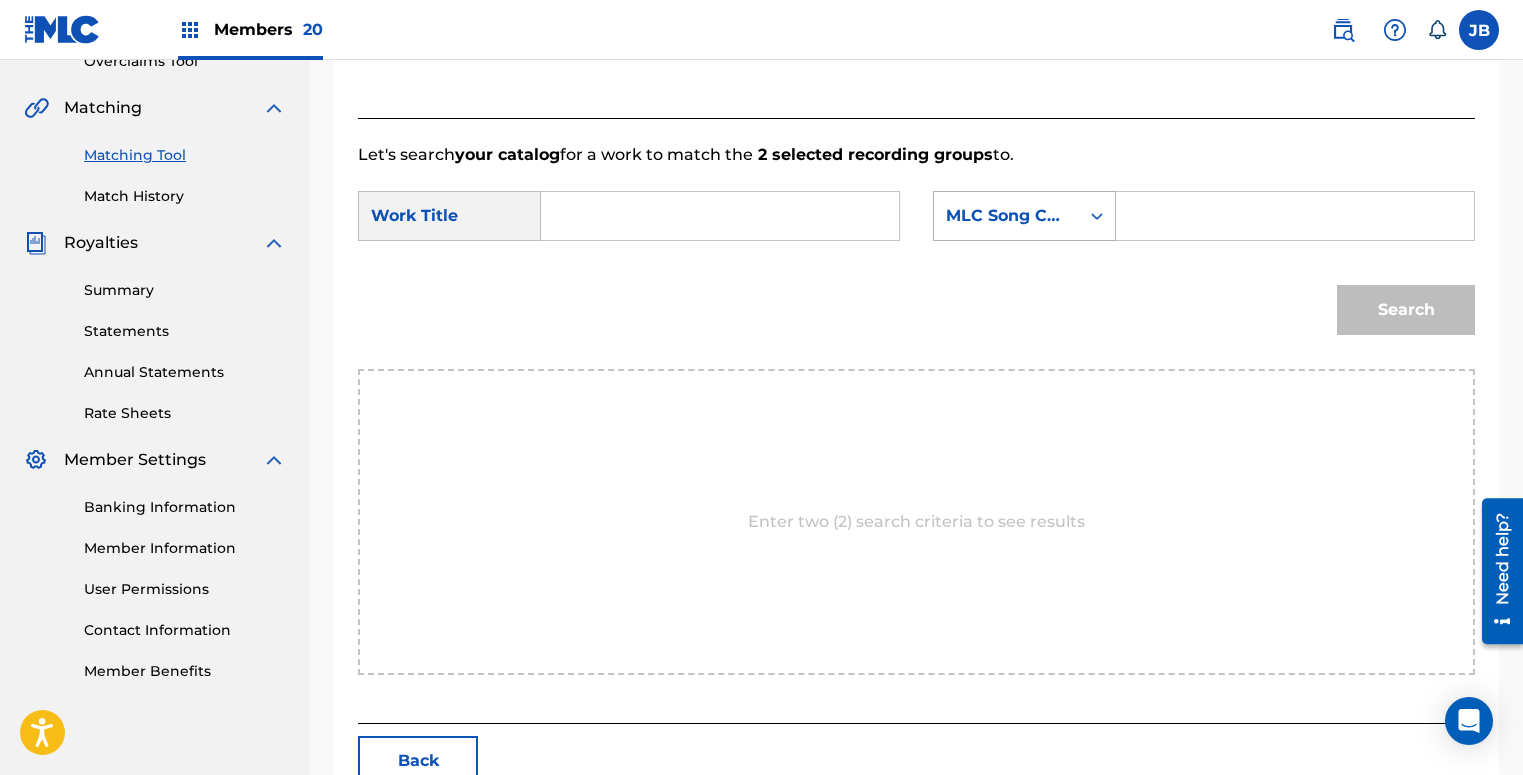 paste on "DVC1G7" 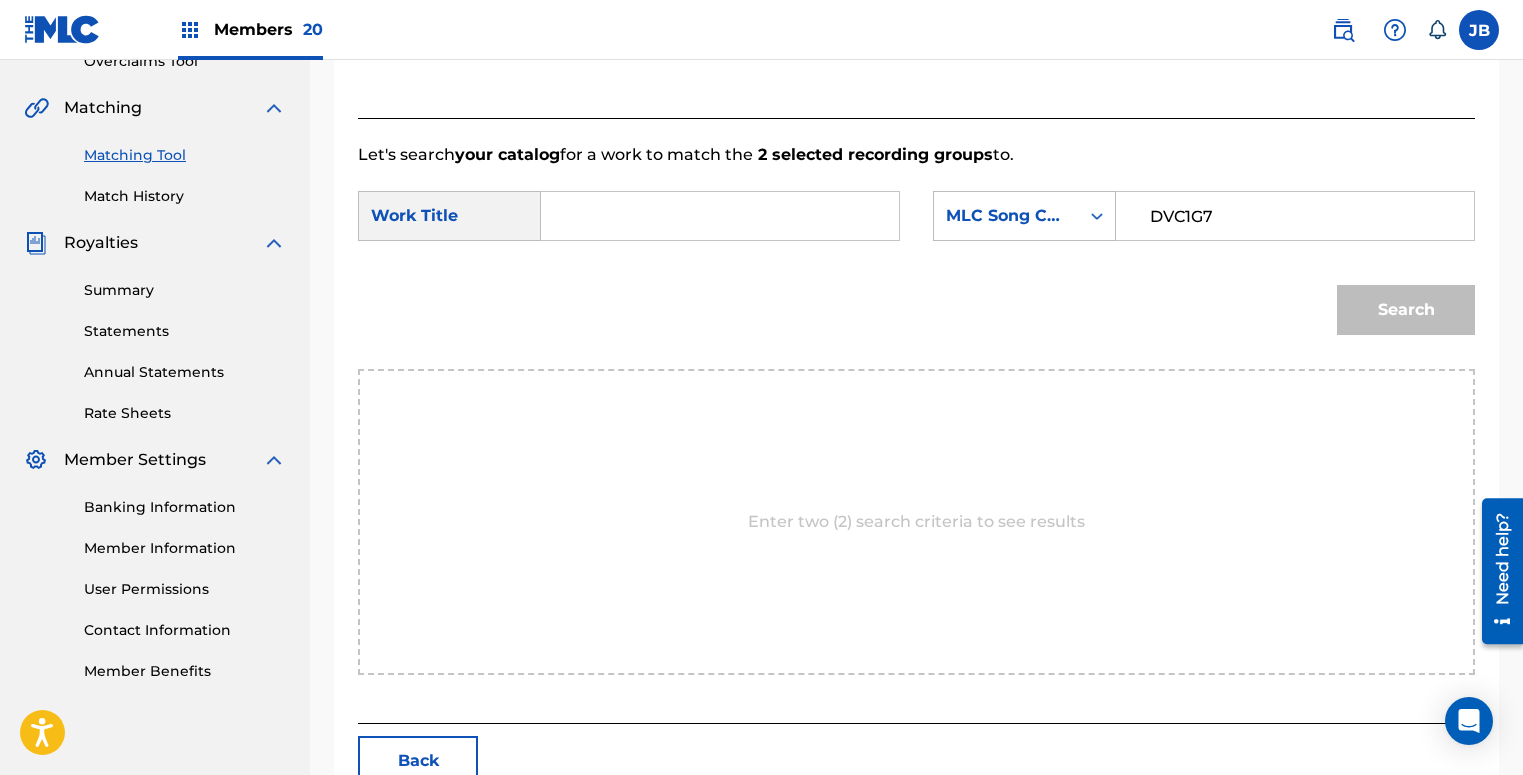 type on "DVC1G7" 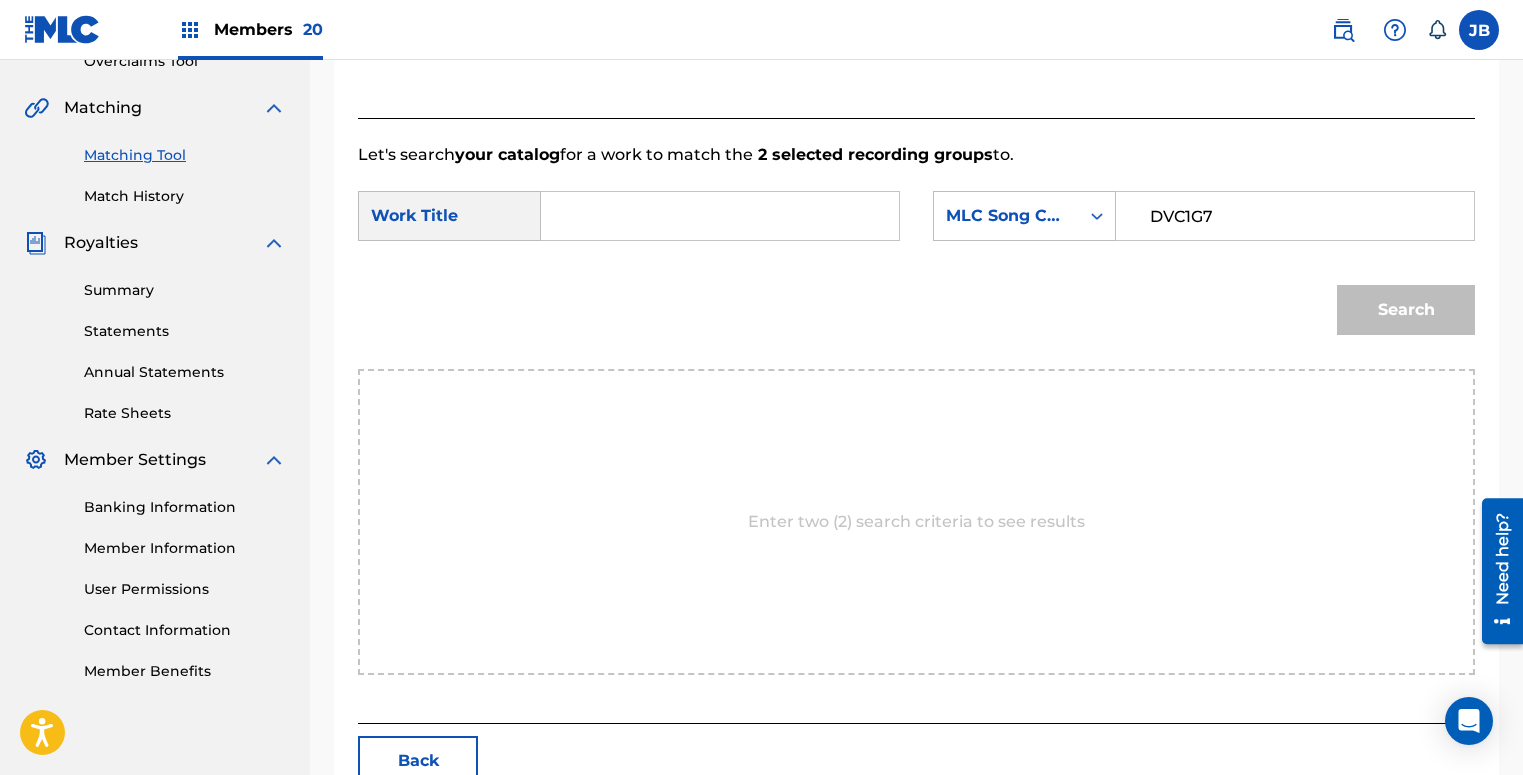 paste on "DESPEDIR A LOS GLACIARES" 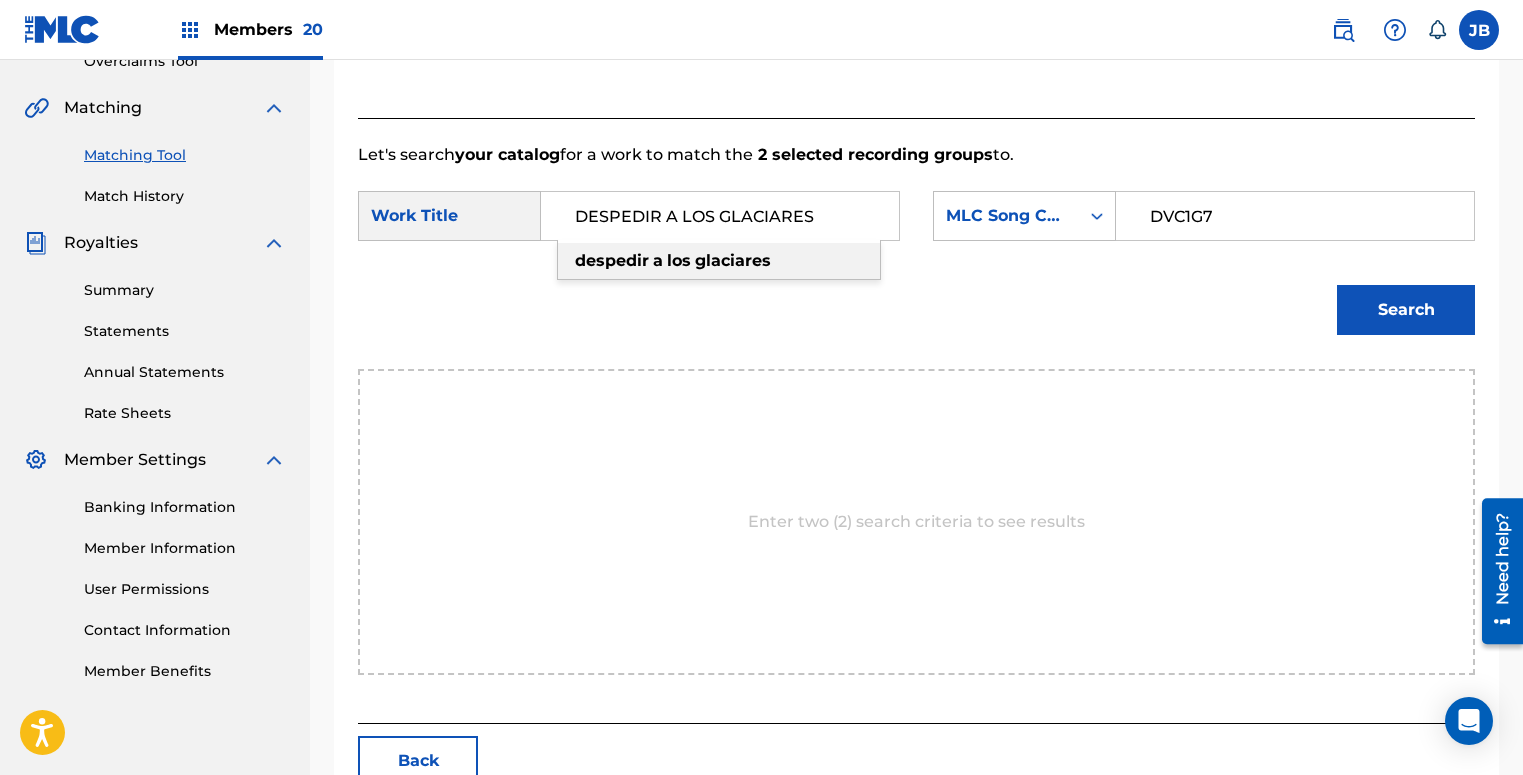 type on "DESPEDIR A LOS GLACIARES" 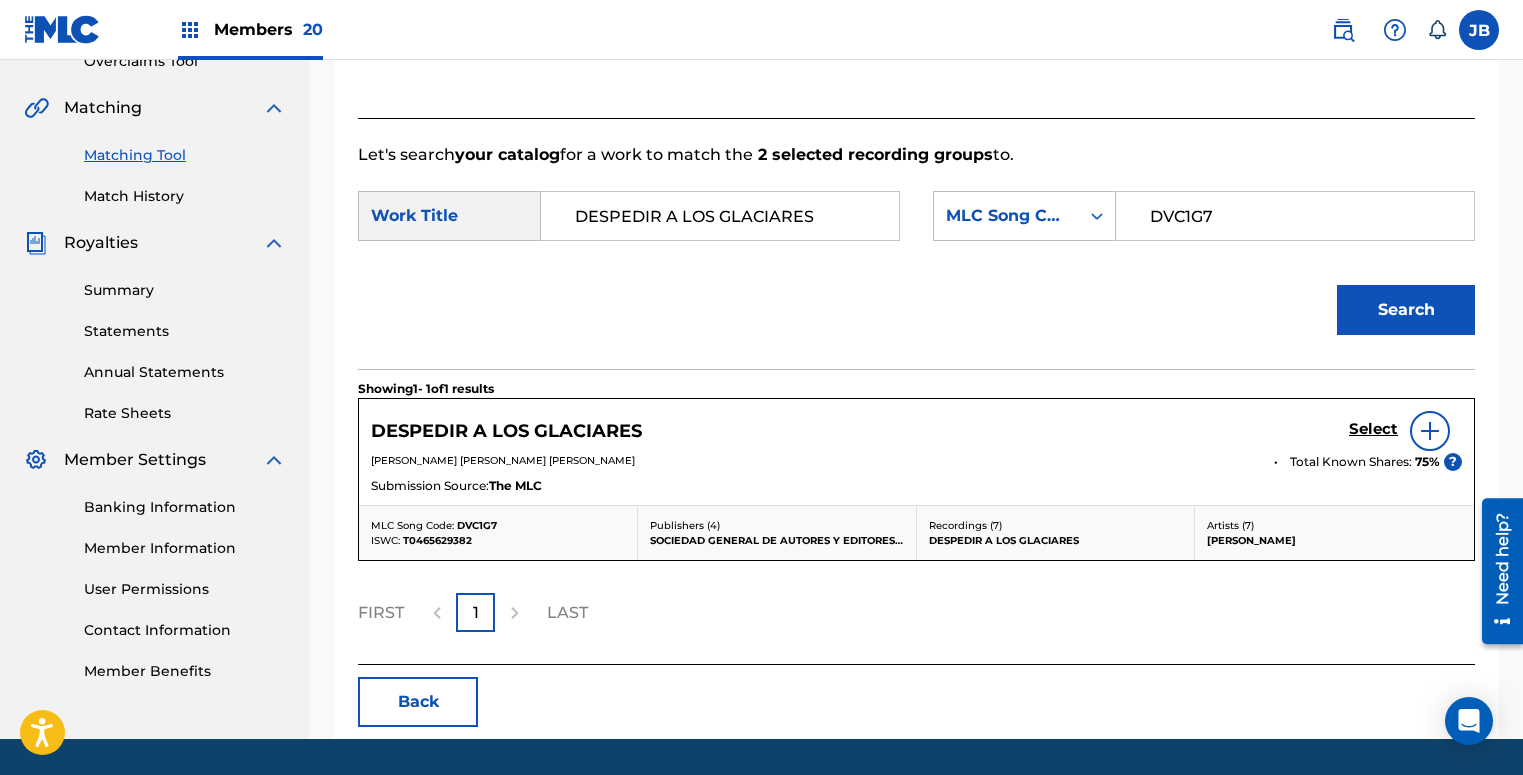 click on "Select" at bounding box center (1373, 429) 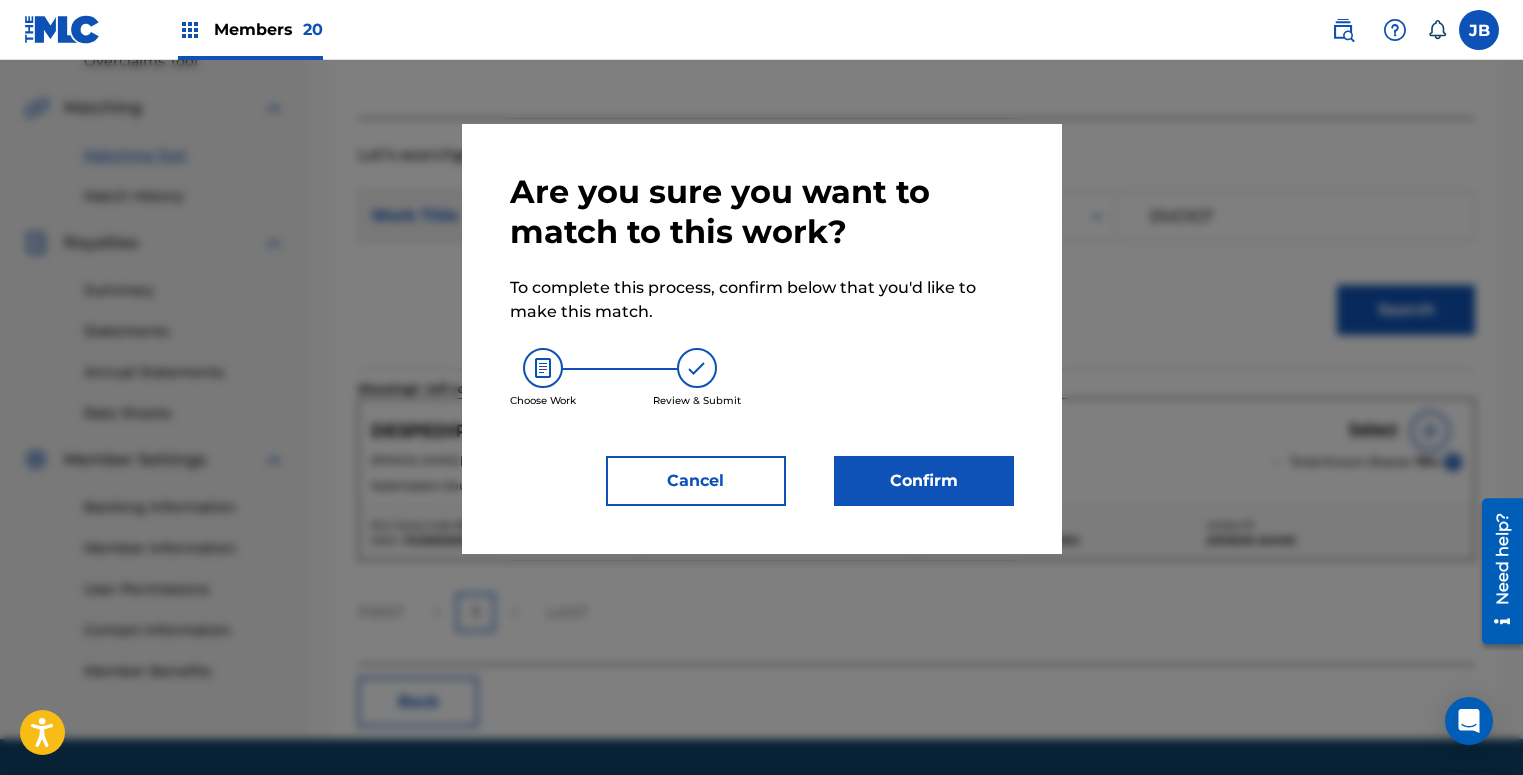 click on "Confirm" at bounding box center [924, 481] 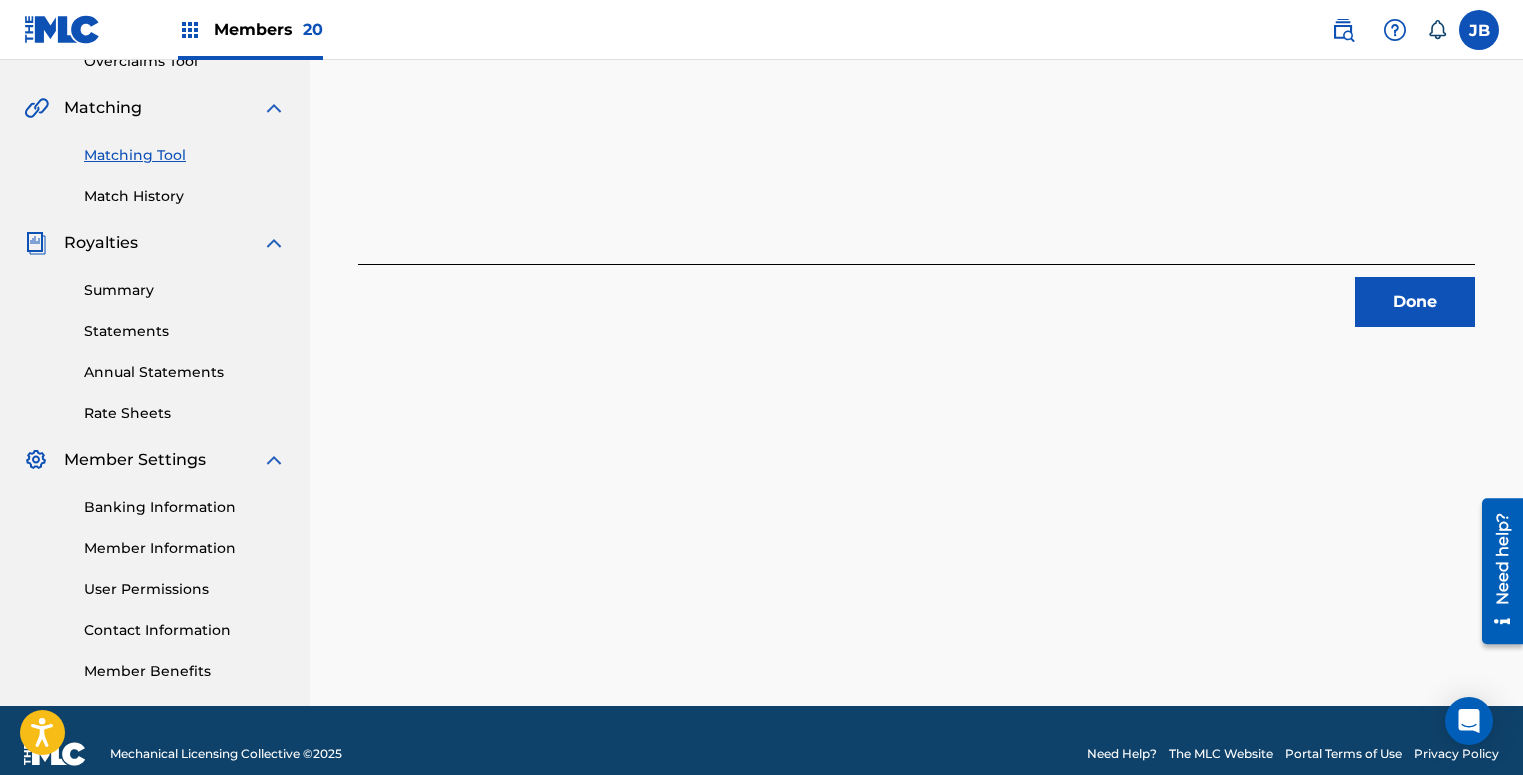 click on "Done" at bounding box center [1415, 302] 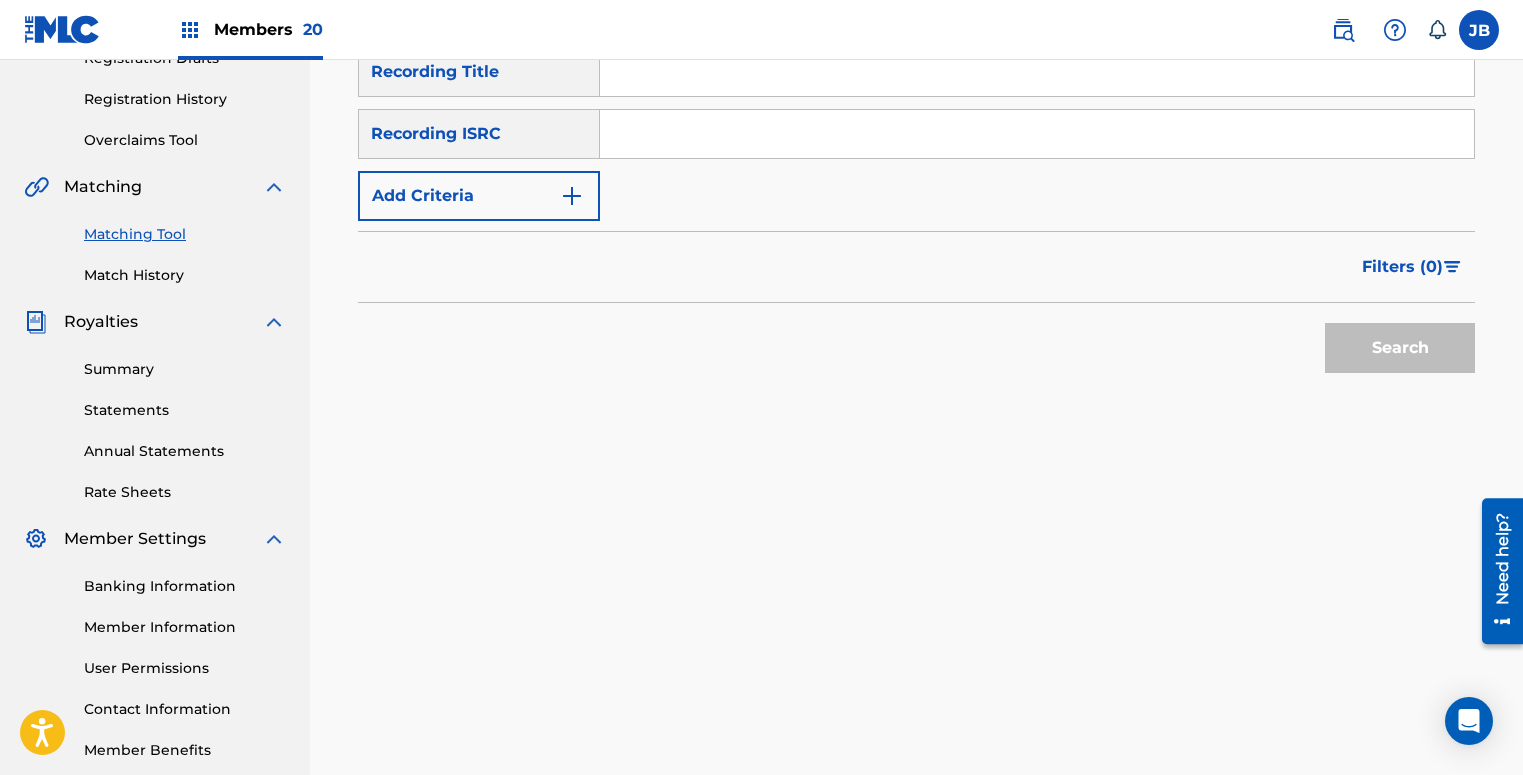 scroll, scrollTop: 337, scrollLeft: 0, axis: vertical 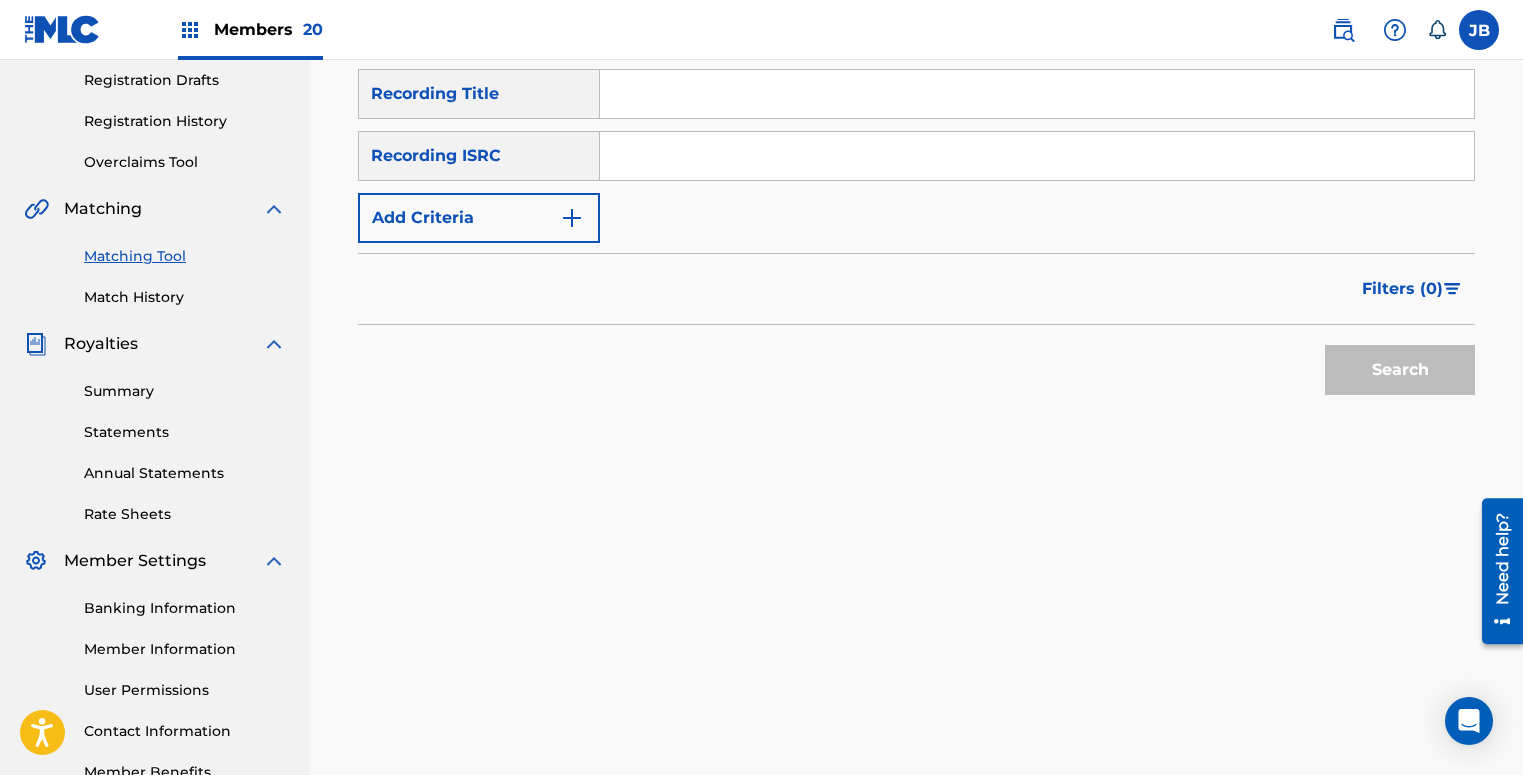 click at bounding box center [1037, 156] 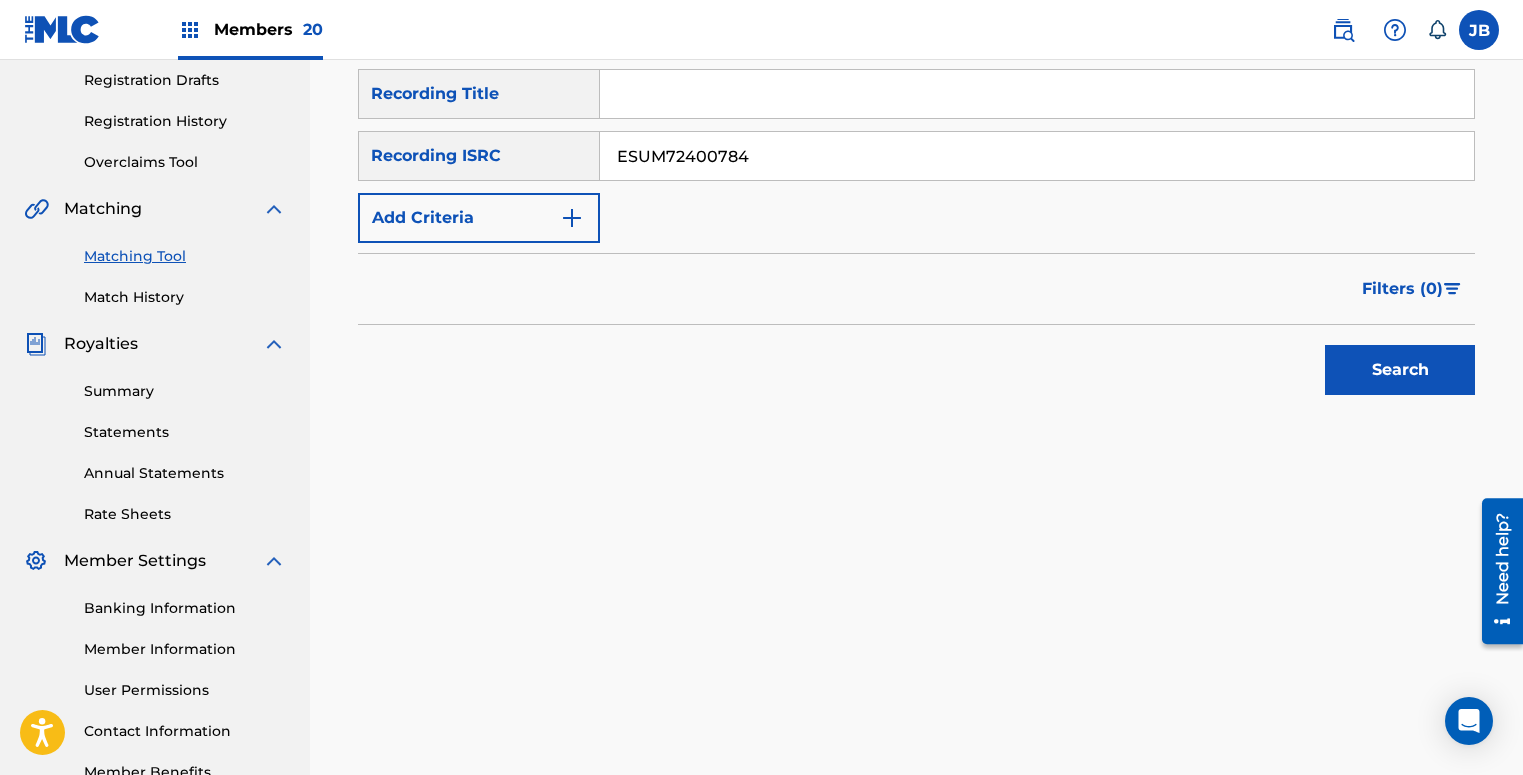 type on "ESUM72400784" 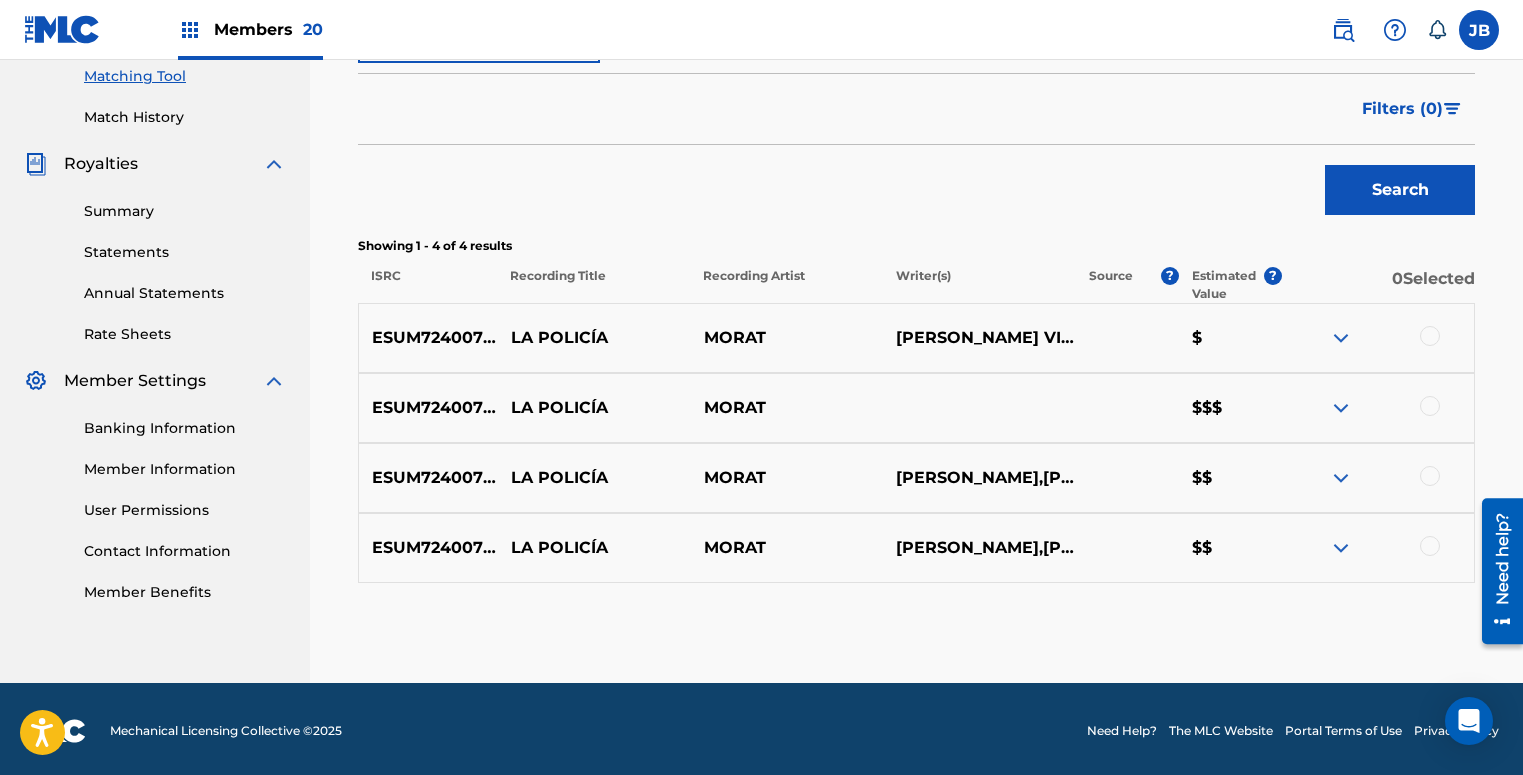 scroll, scrollTop: 518, scrollLeft: 0, axis: vertical 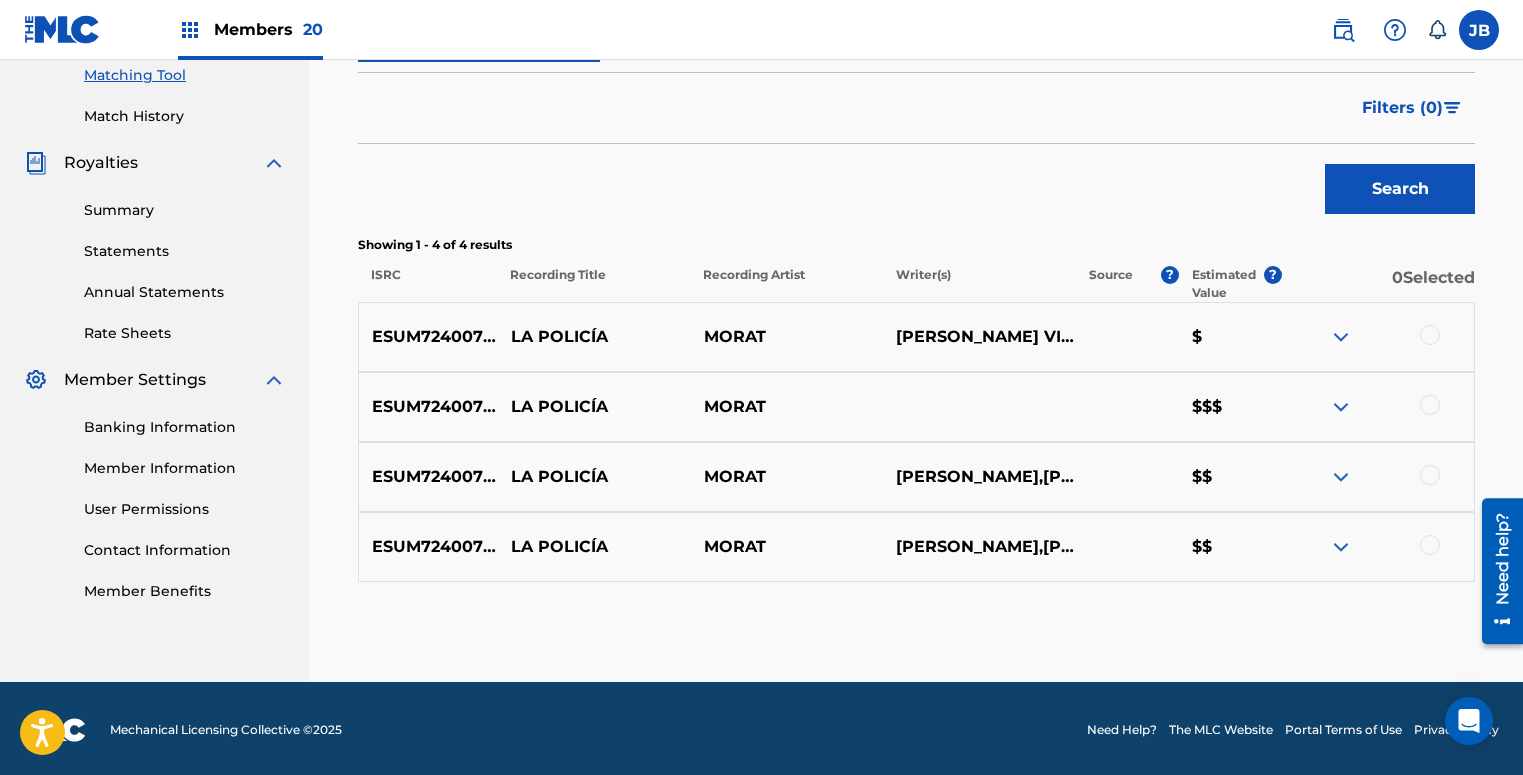 click at bounding box center [1430, 545] 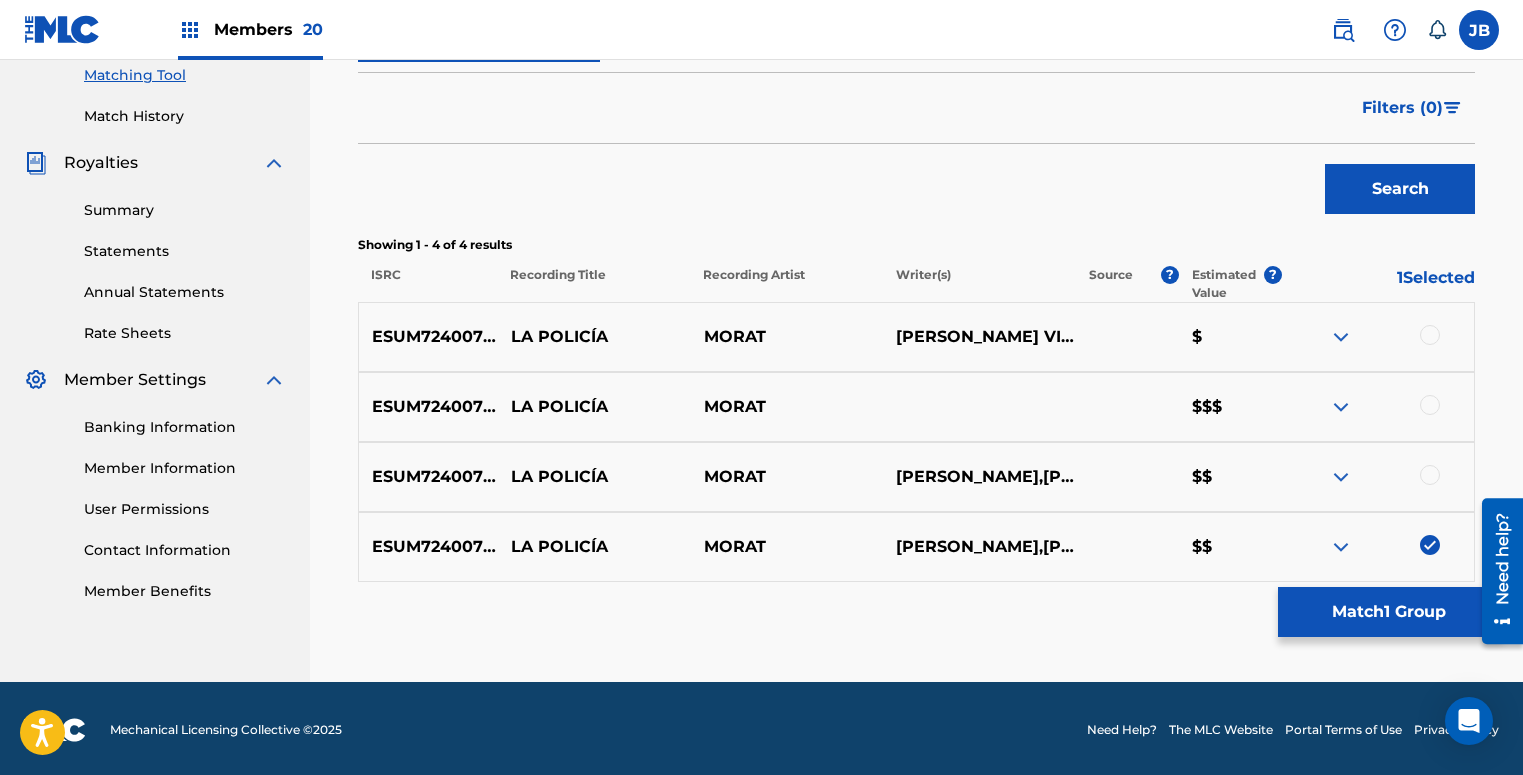 click at bounding box center [1430, 475] 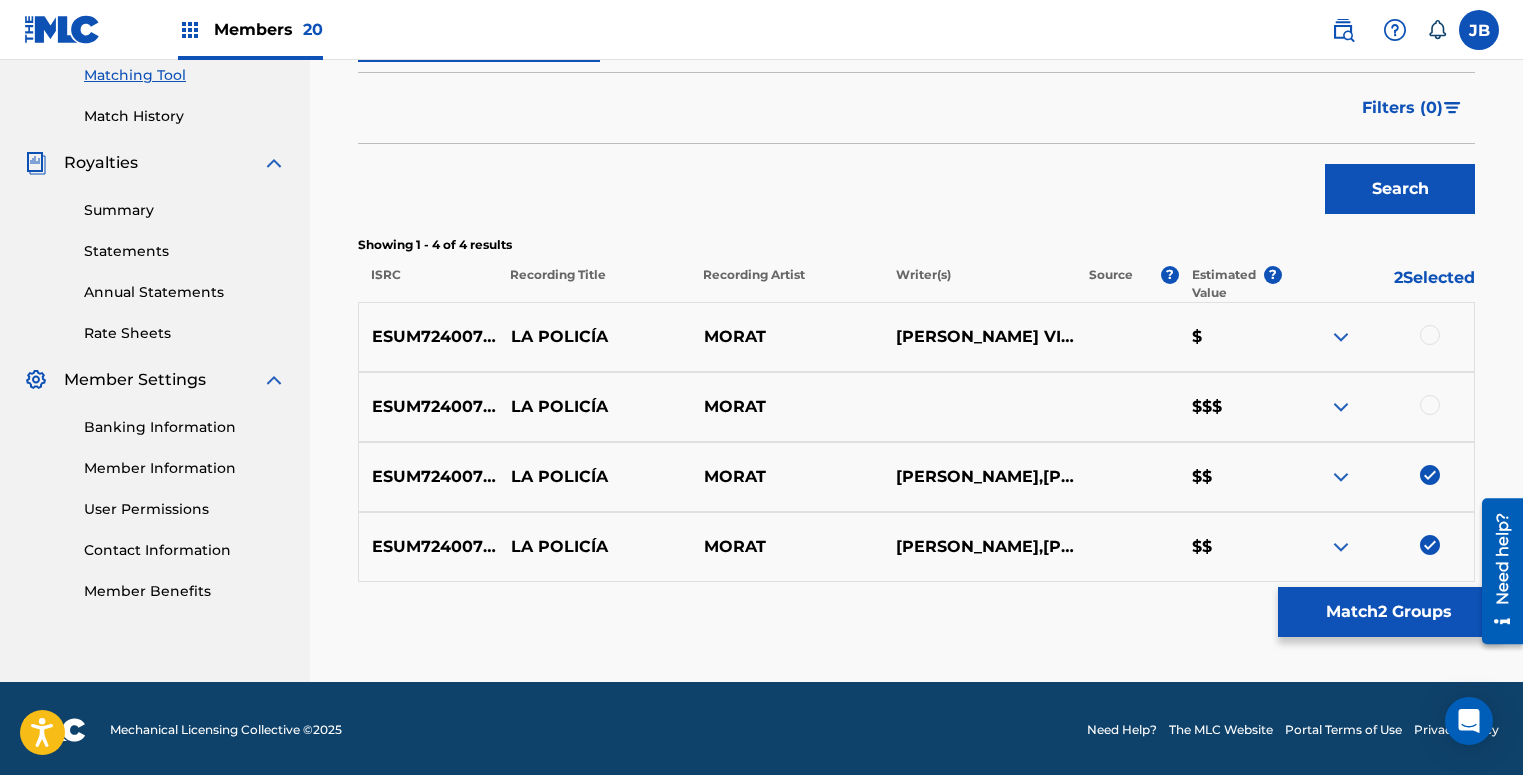 click at bounding box center [1430, 405] 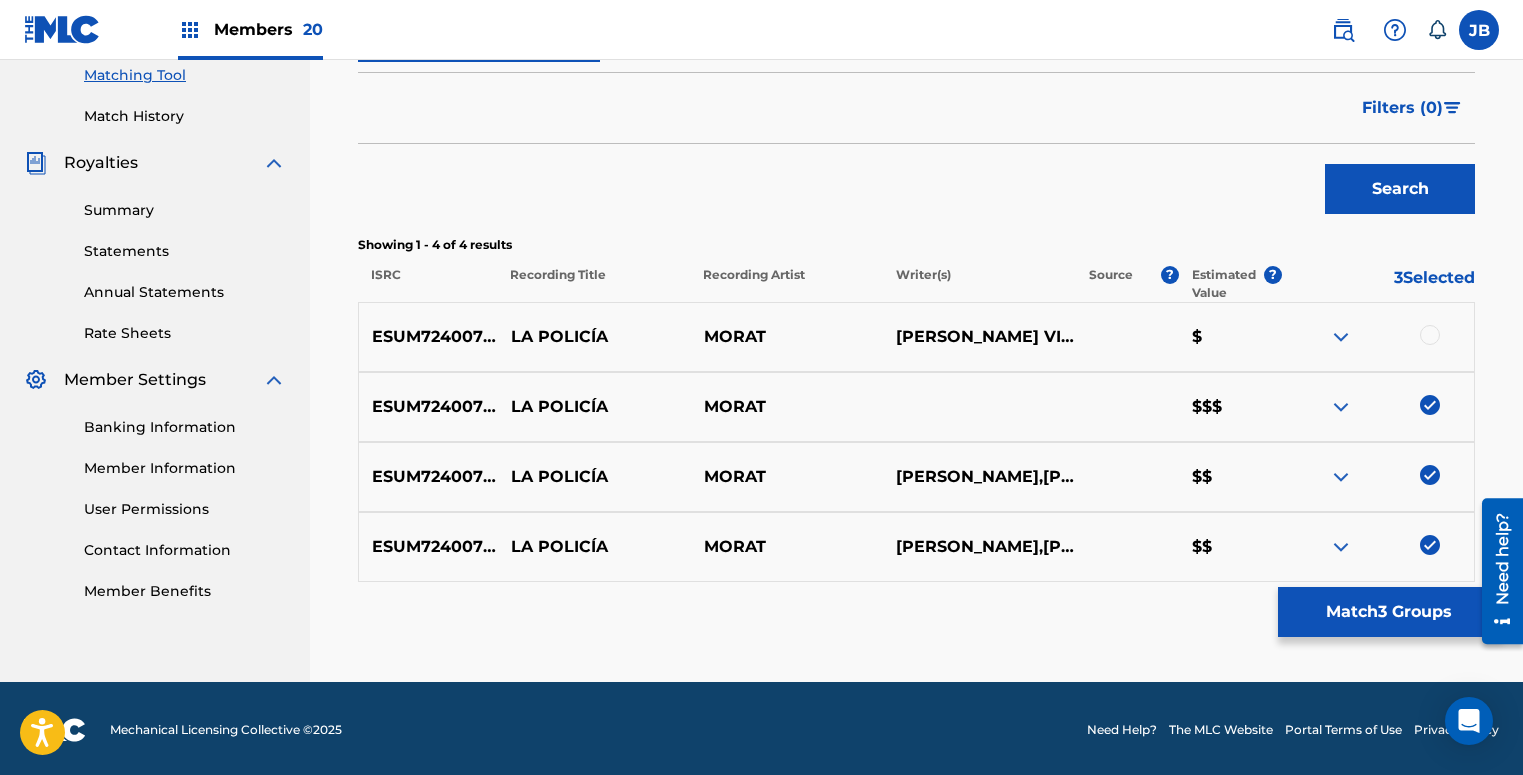 click at bounding box center [1430, 335] 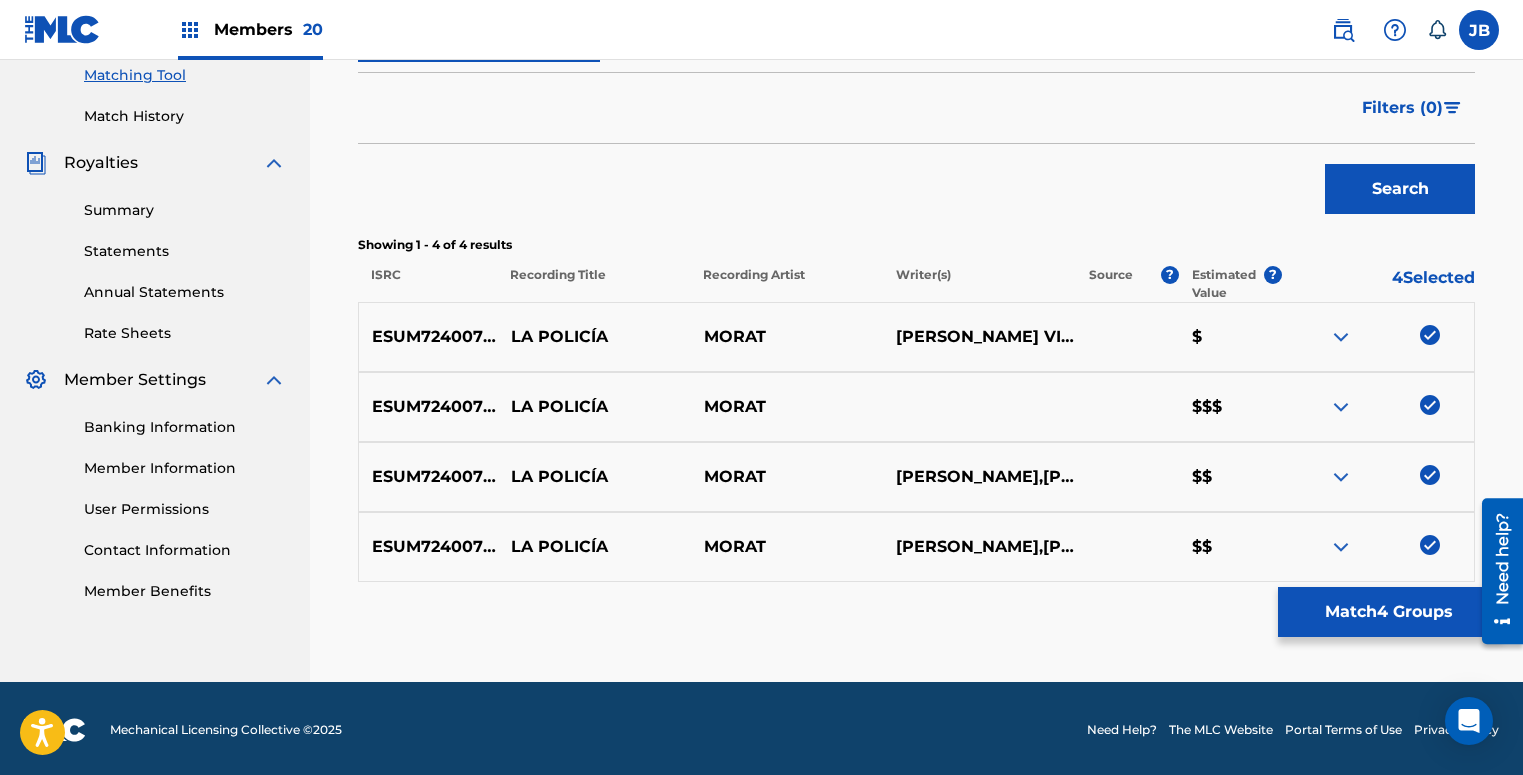 click on "Match  4 Groups" at bounding box center (1388, 612) 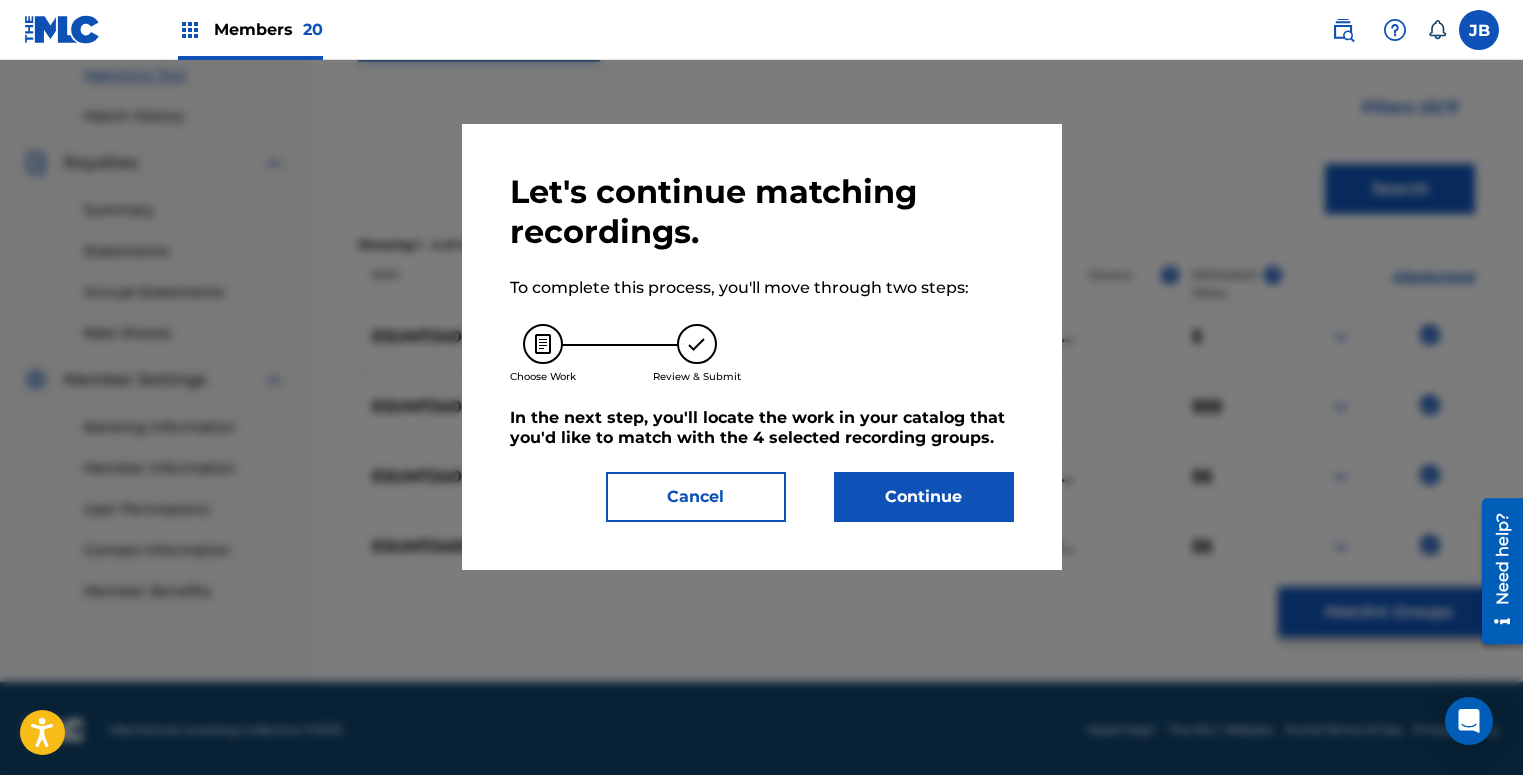 click on "Continue" at bounding box center (924, 497) 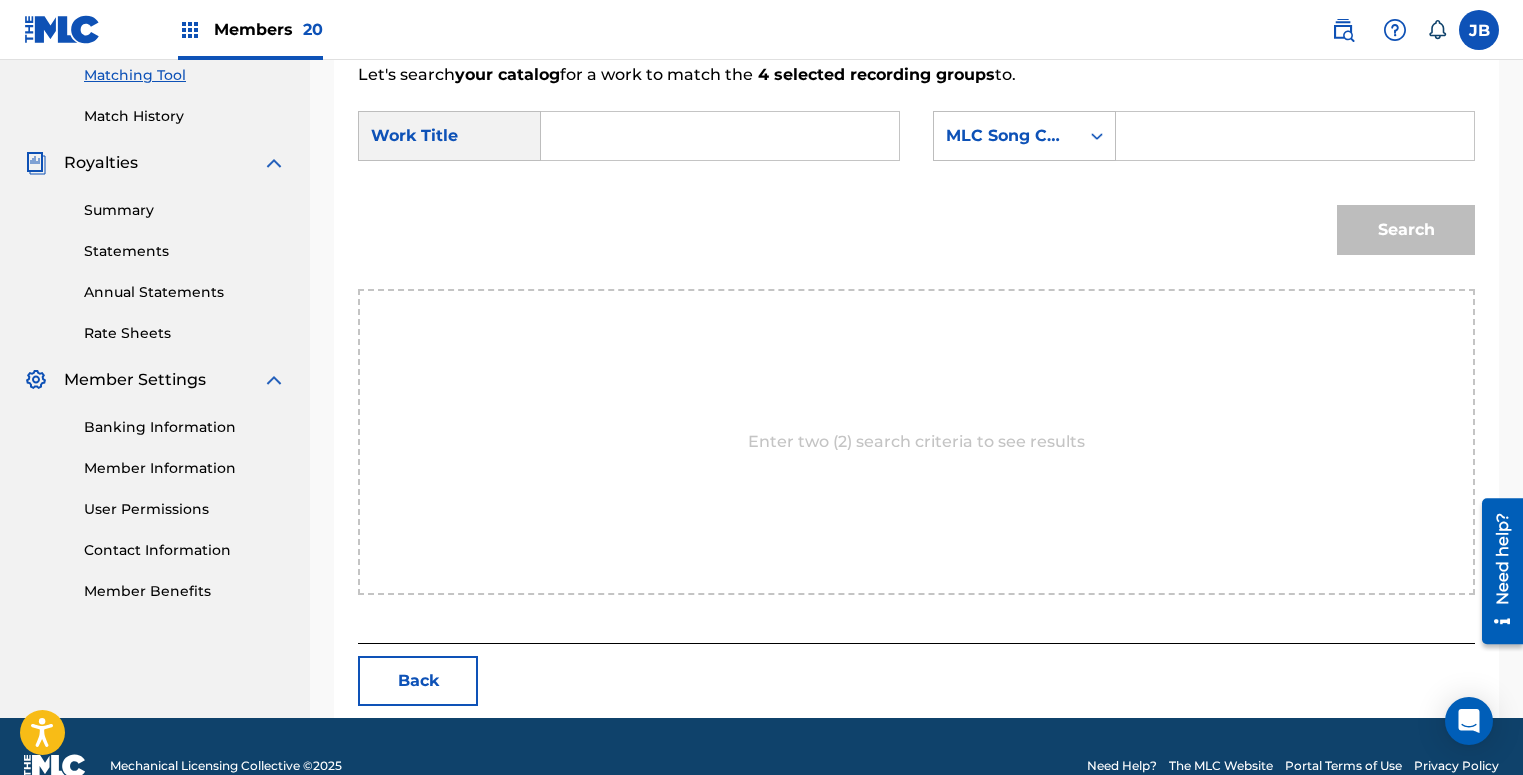 click at bounding box center (1295, 136) 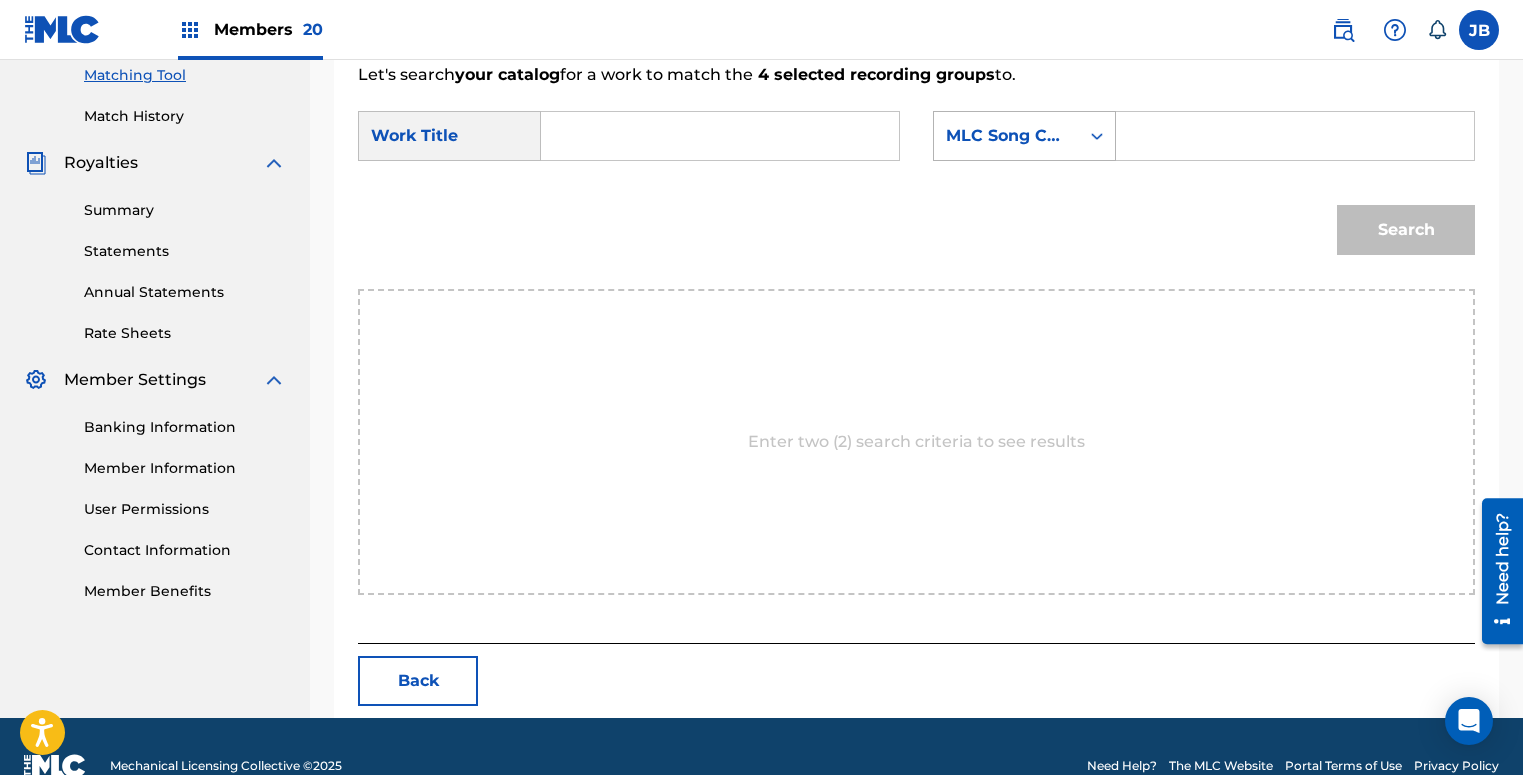 paste on "LS5FKH" 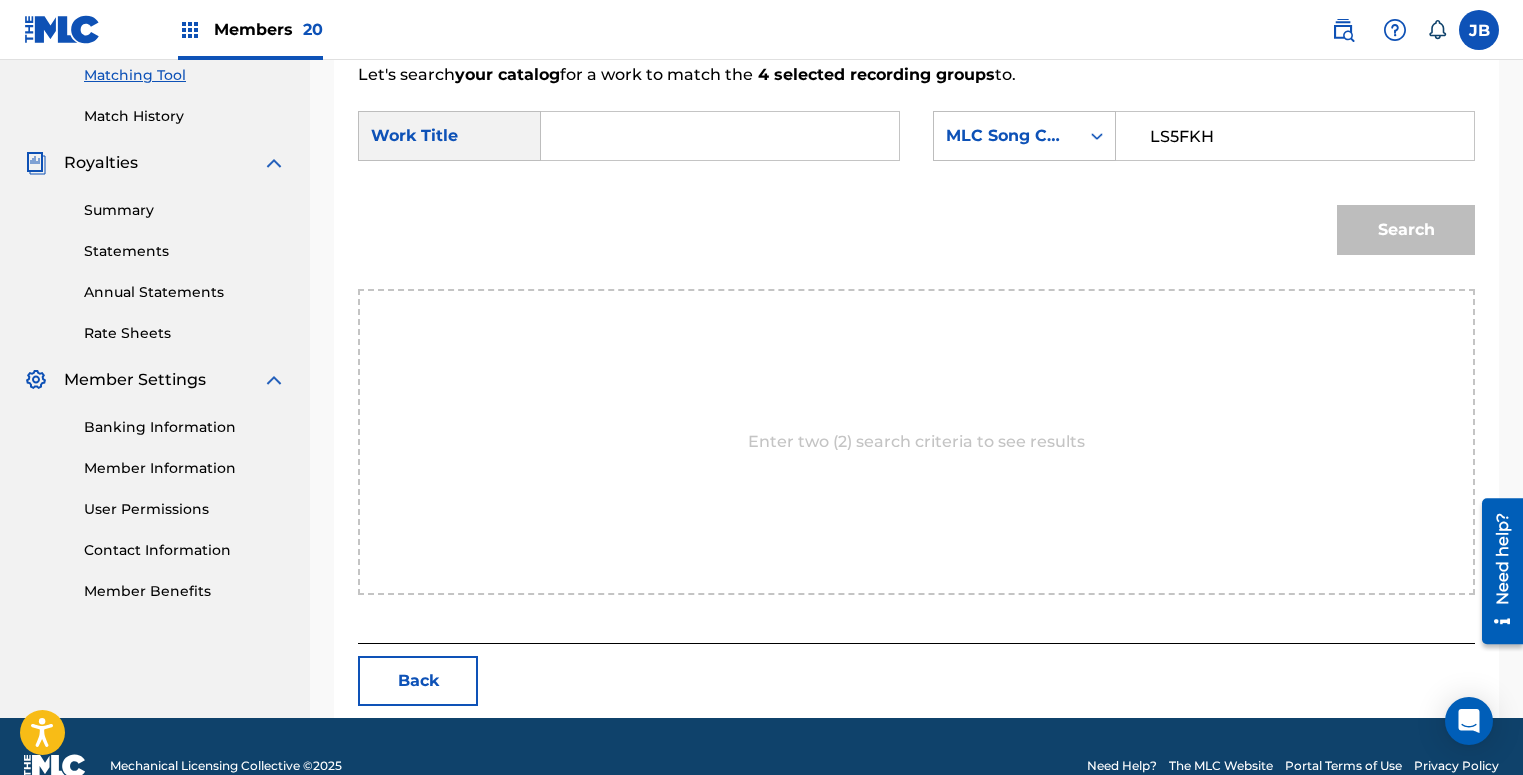 type on "LS5FKH" 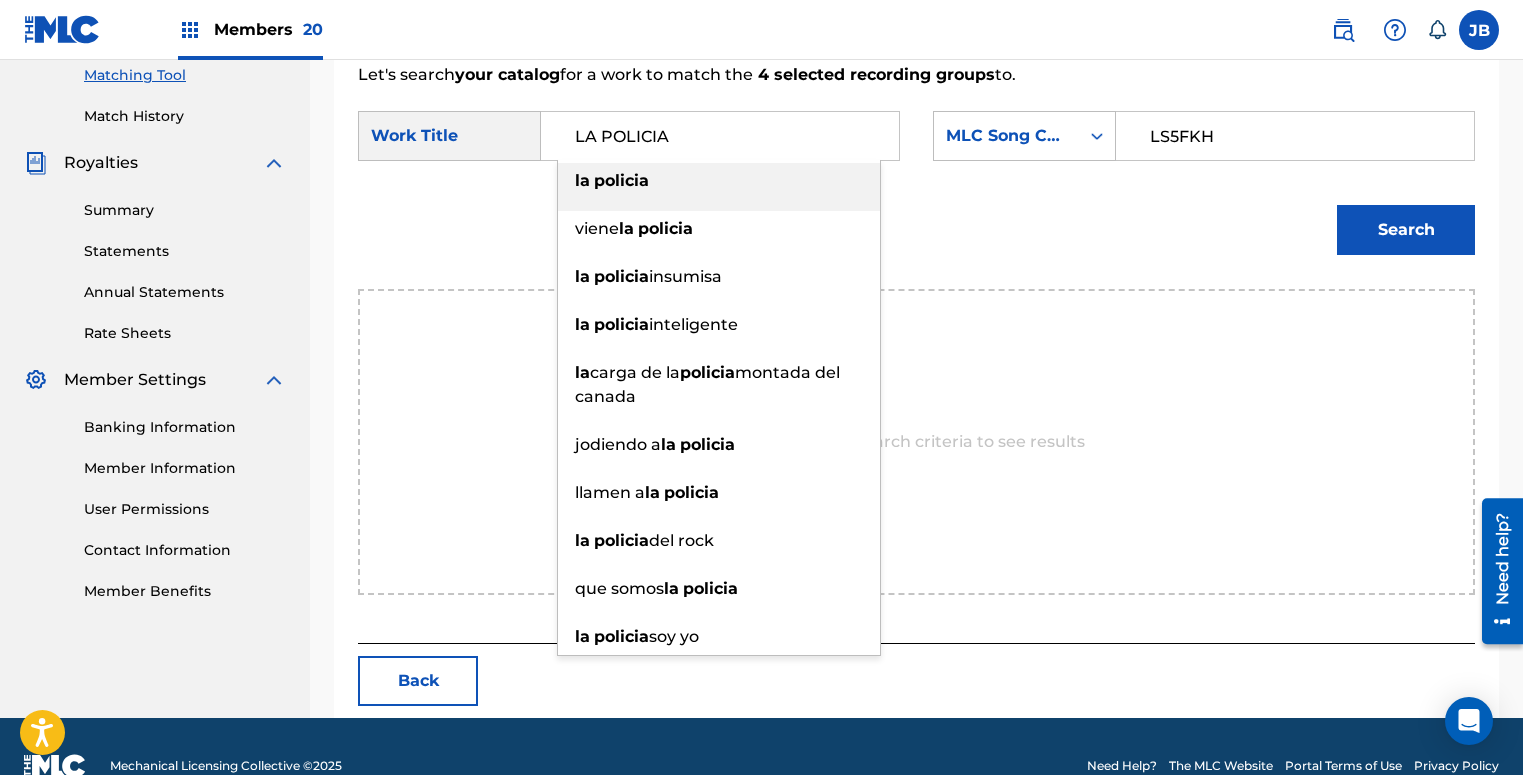 type on "LA POLICIA" 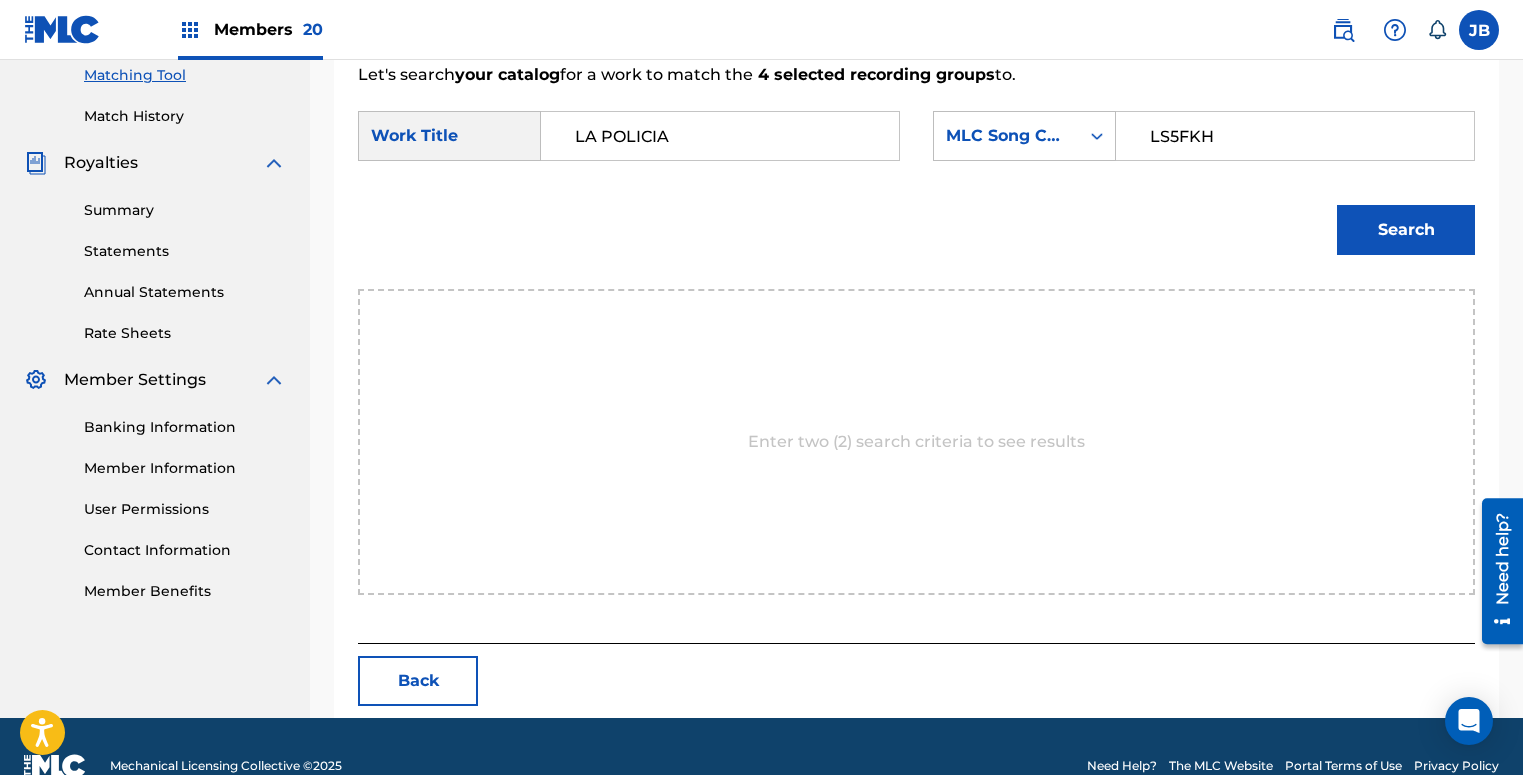 click on "Search" at bounding box center [1406, 230] 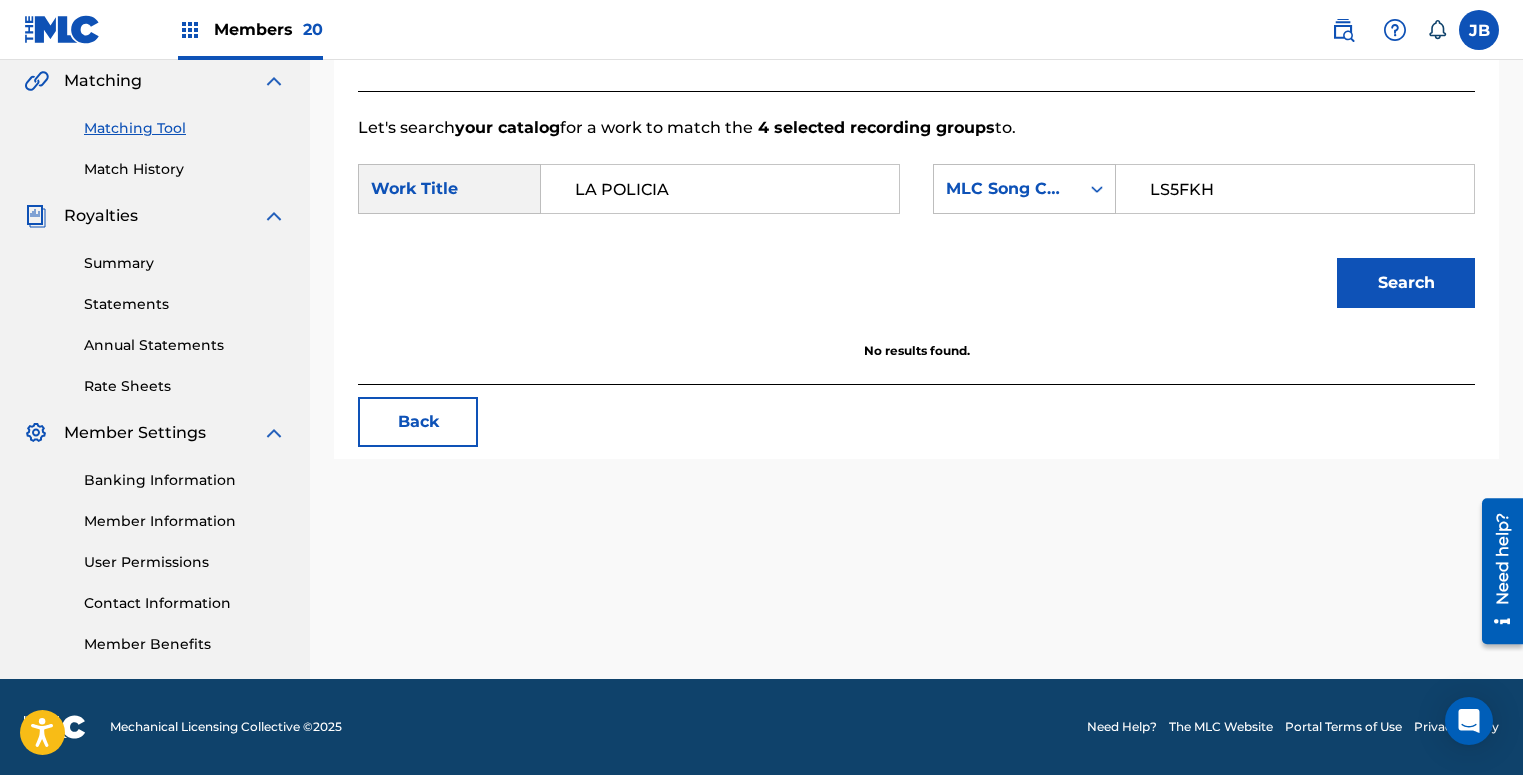 drag, startPoint x: 667, startPoint y: 193, endPoint x: 693, endPoint y: 208, distance: 30.016663 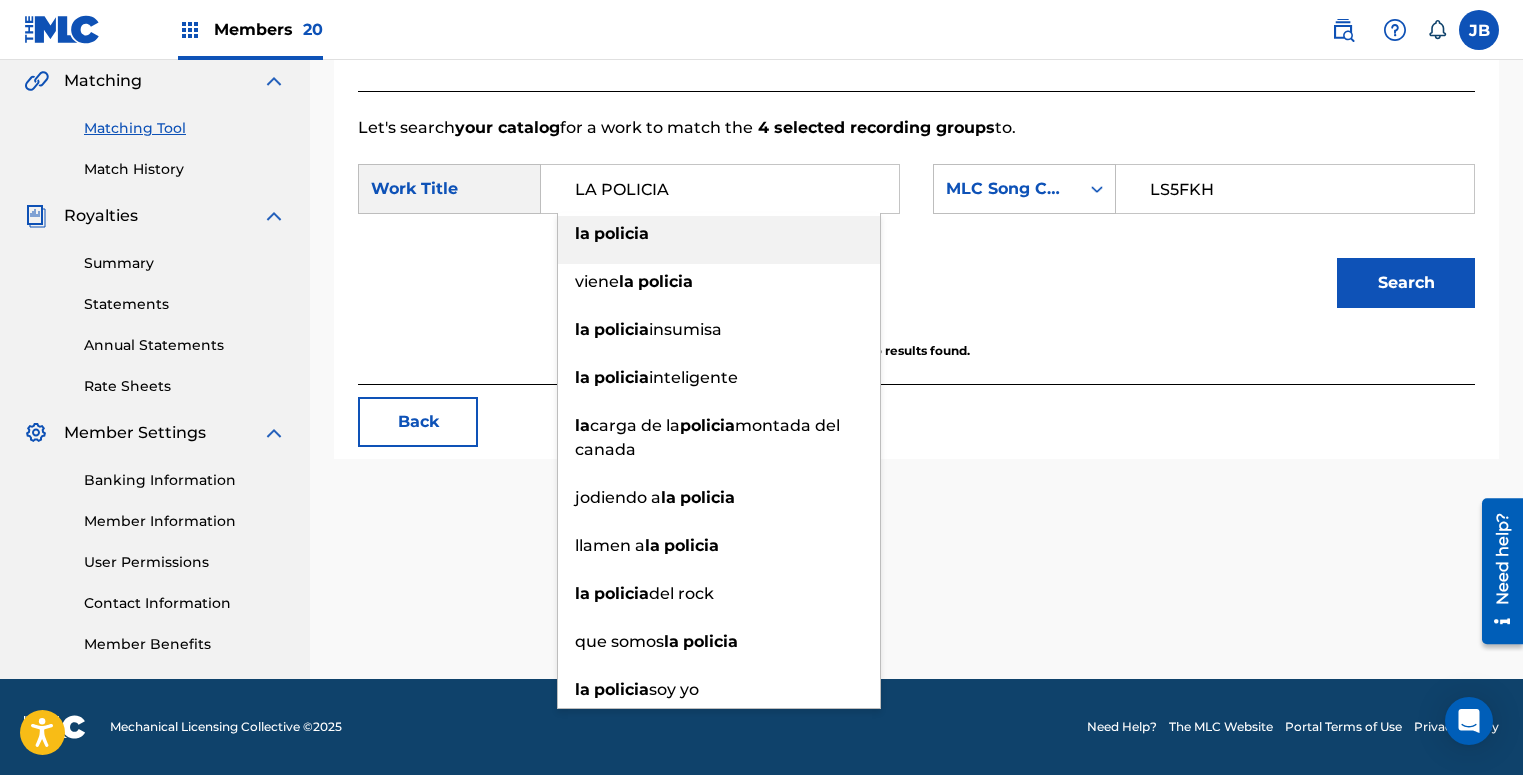 click on "Search" at bounding box center (916, 290) 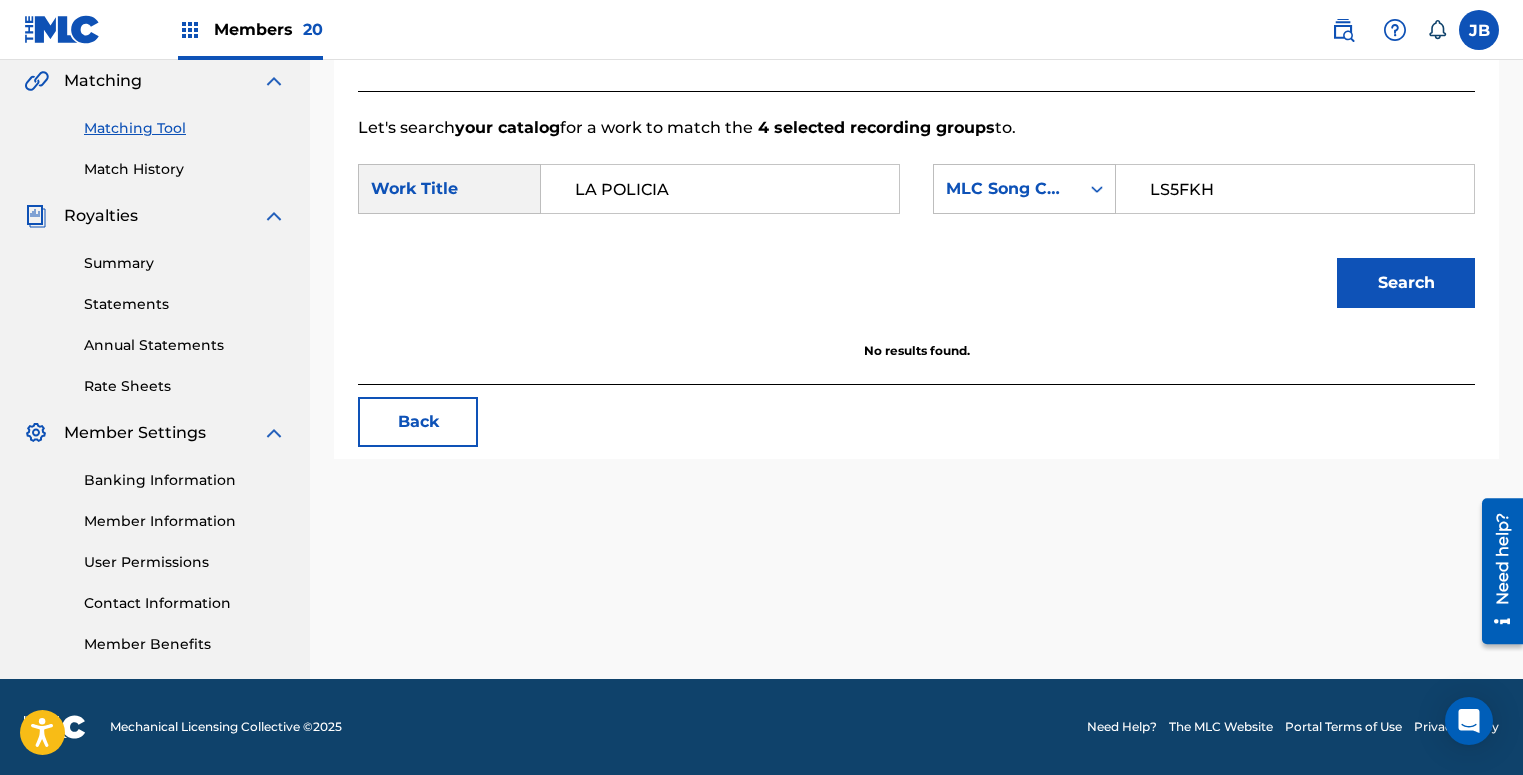 click on "LS5FKH" at bounding box center (1295, 189) 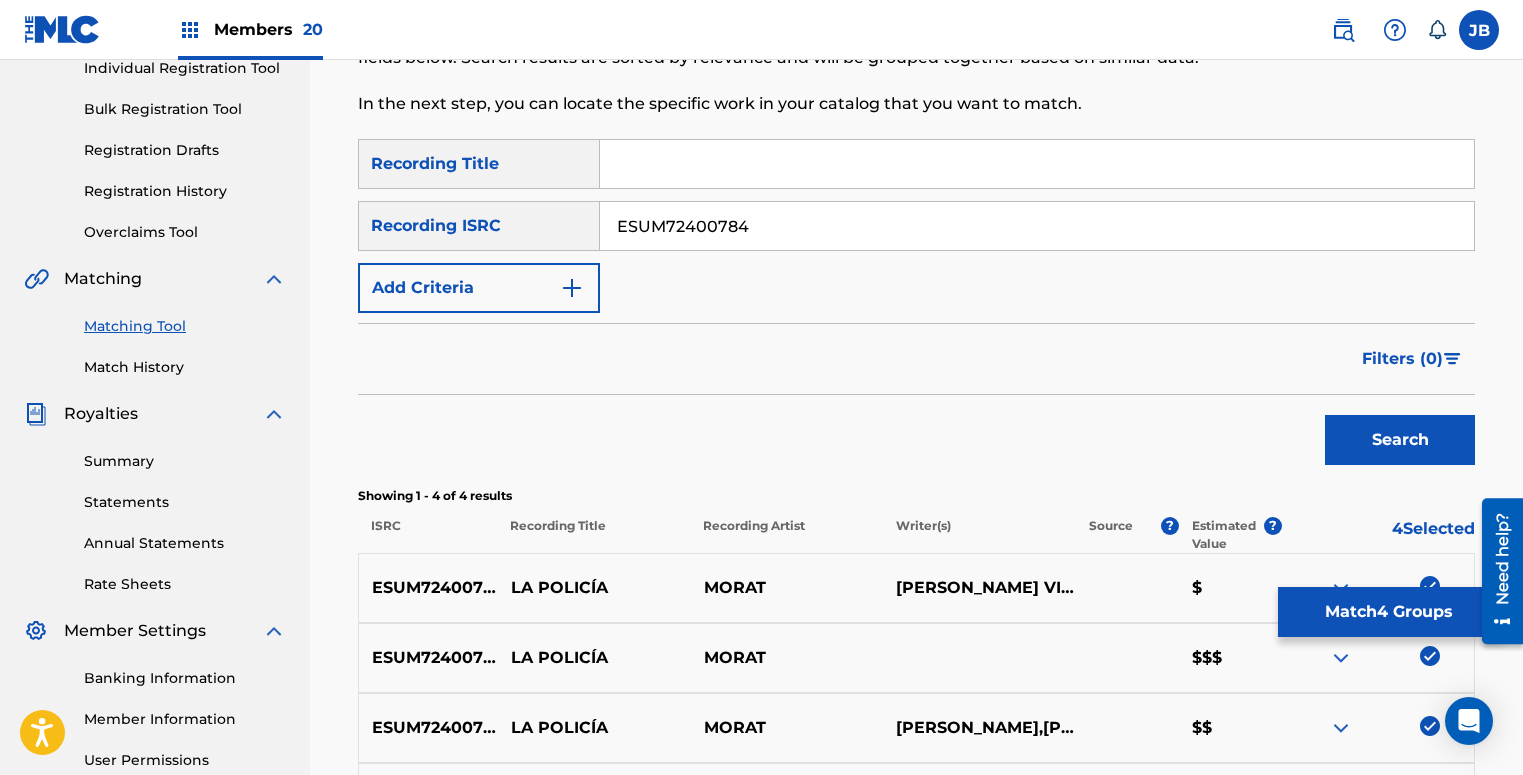 scroll, scrollTop: 250, scrollLeft: 0, axis: vertical 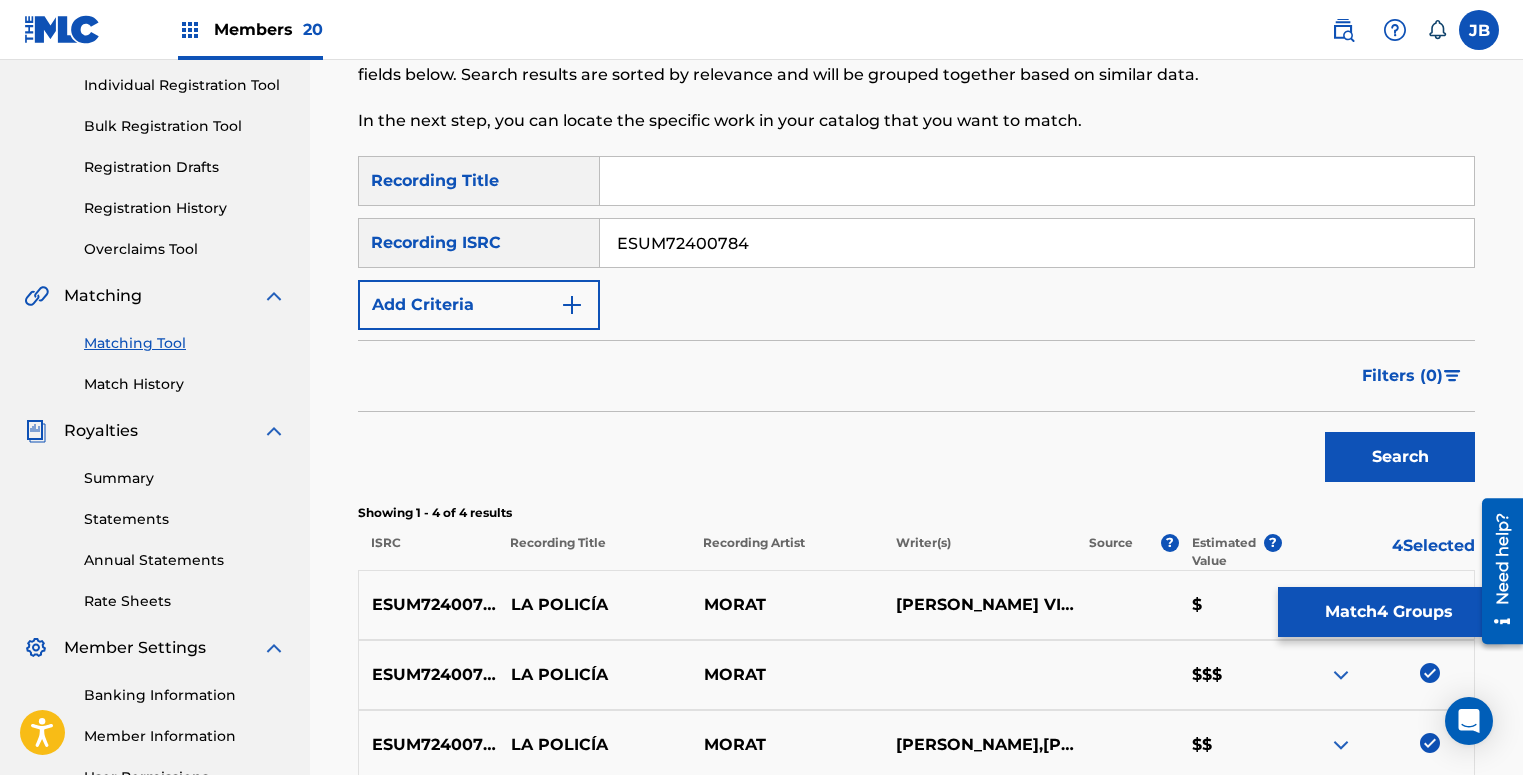click on "ESUM72400784" at bounding box center [1037, 243] 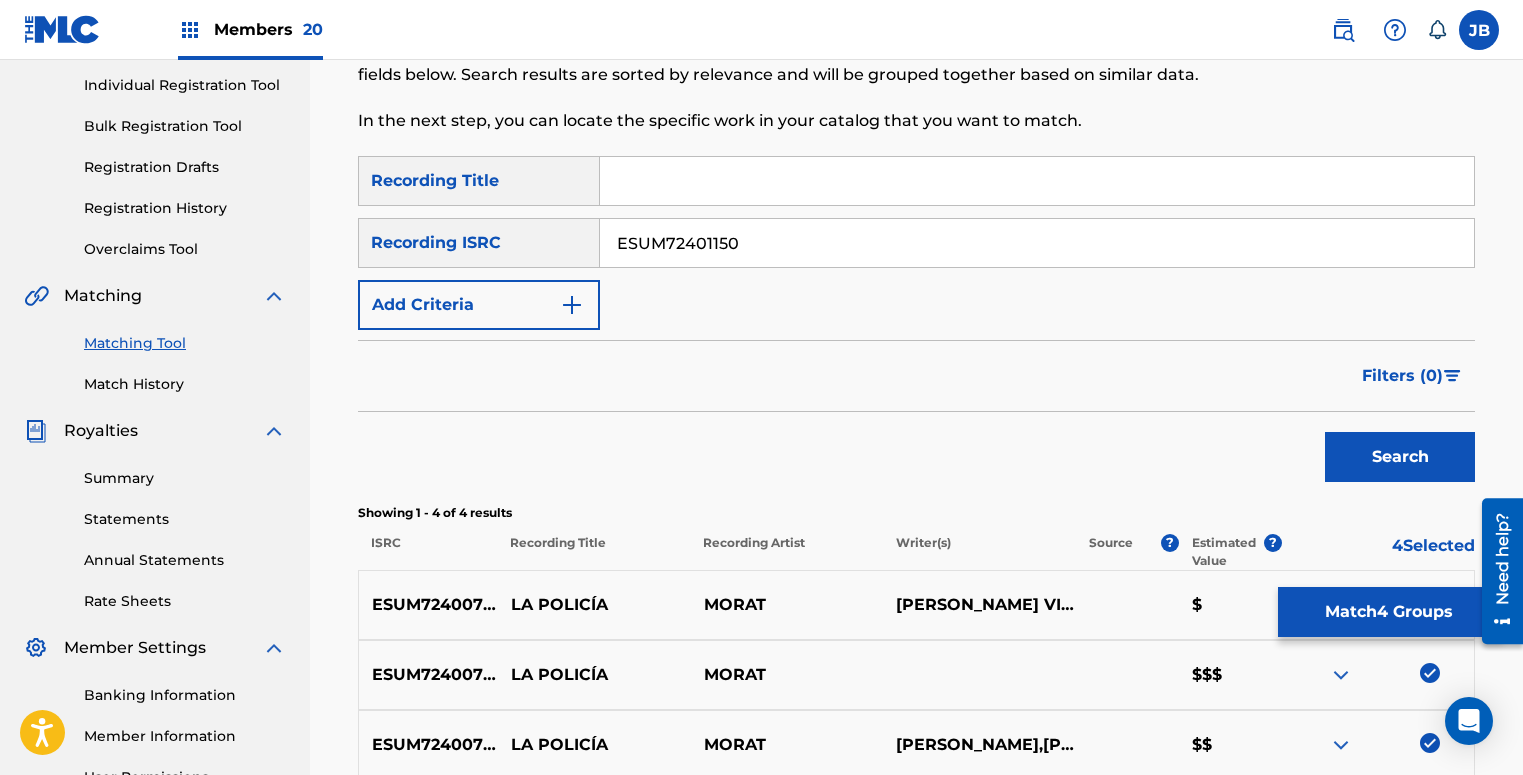 type on "ESUM72401150" 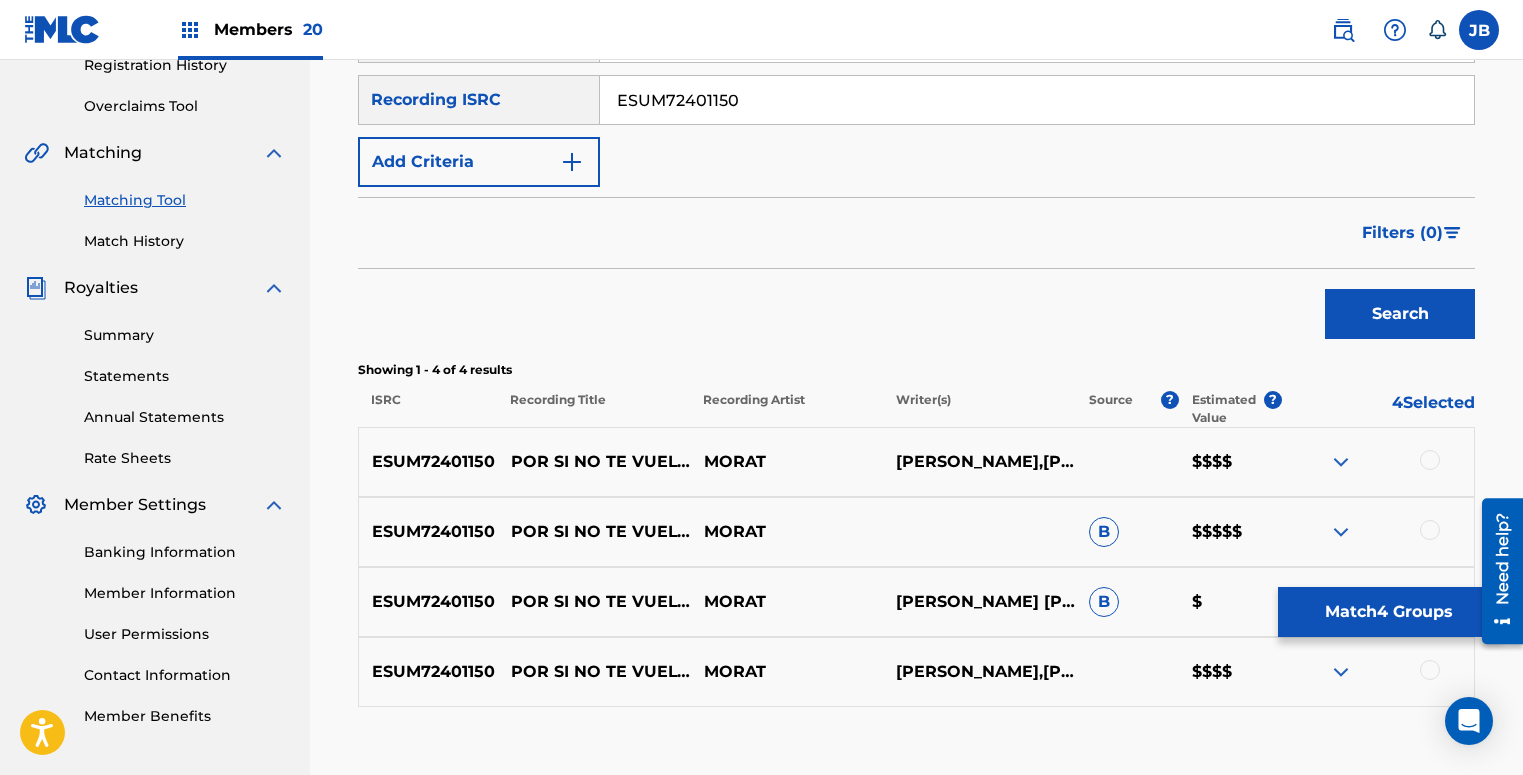 scroll, scrollTop: 521, scrollLeft: 0, axis: vertical 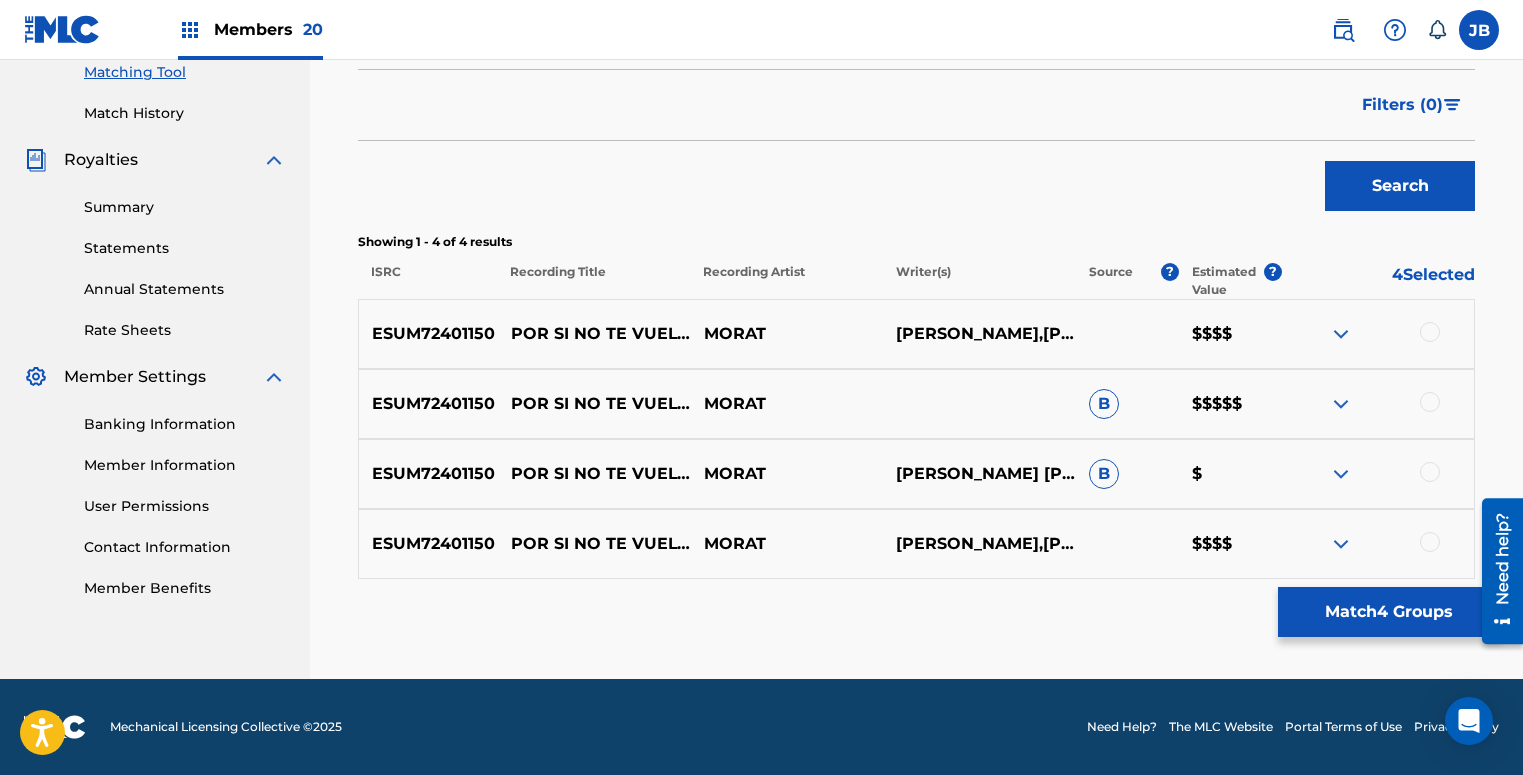 click at bounding box center (1430, 542) 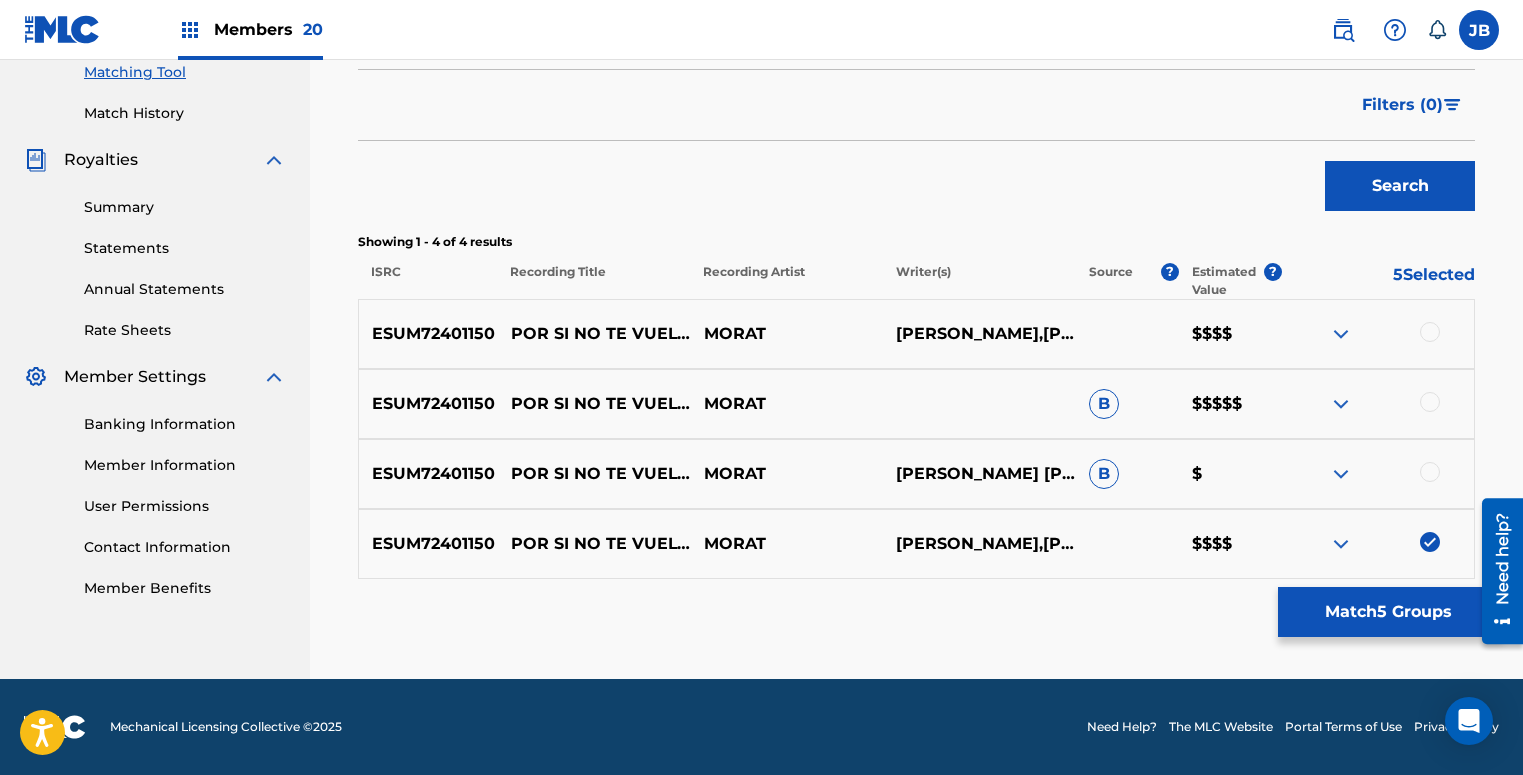 drag, startPoint x: 1432, startPoint y: 471, endPoint x: 1432, endPoint y: 409, distance: 62 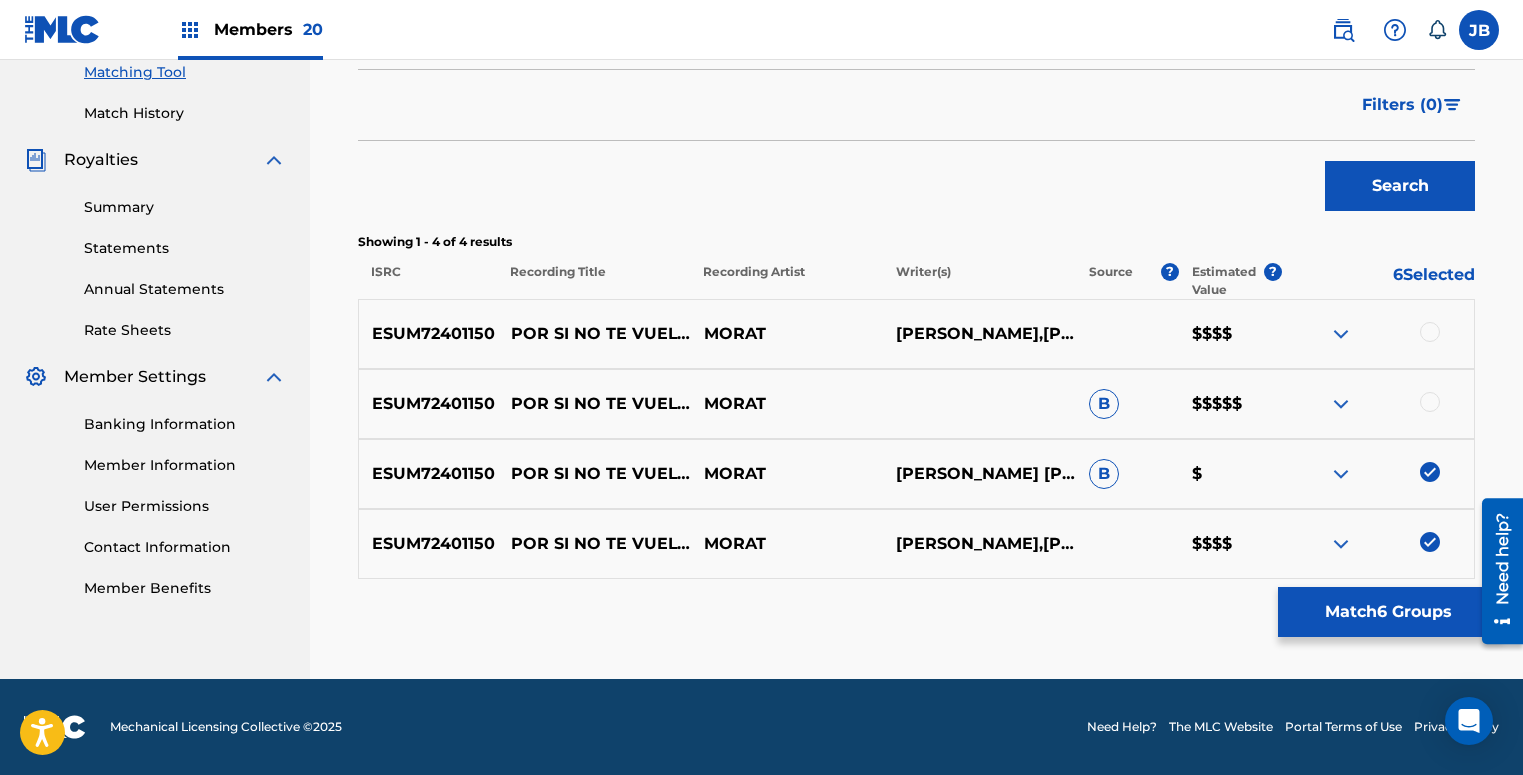 click at bounding box center (1430, 402) 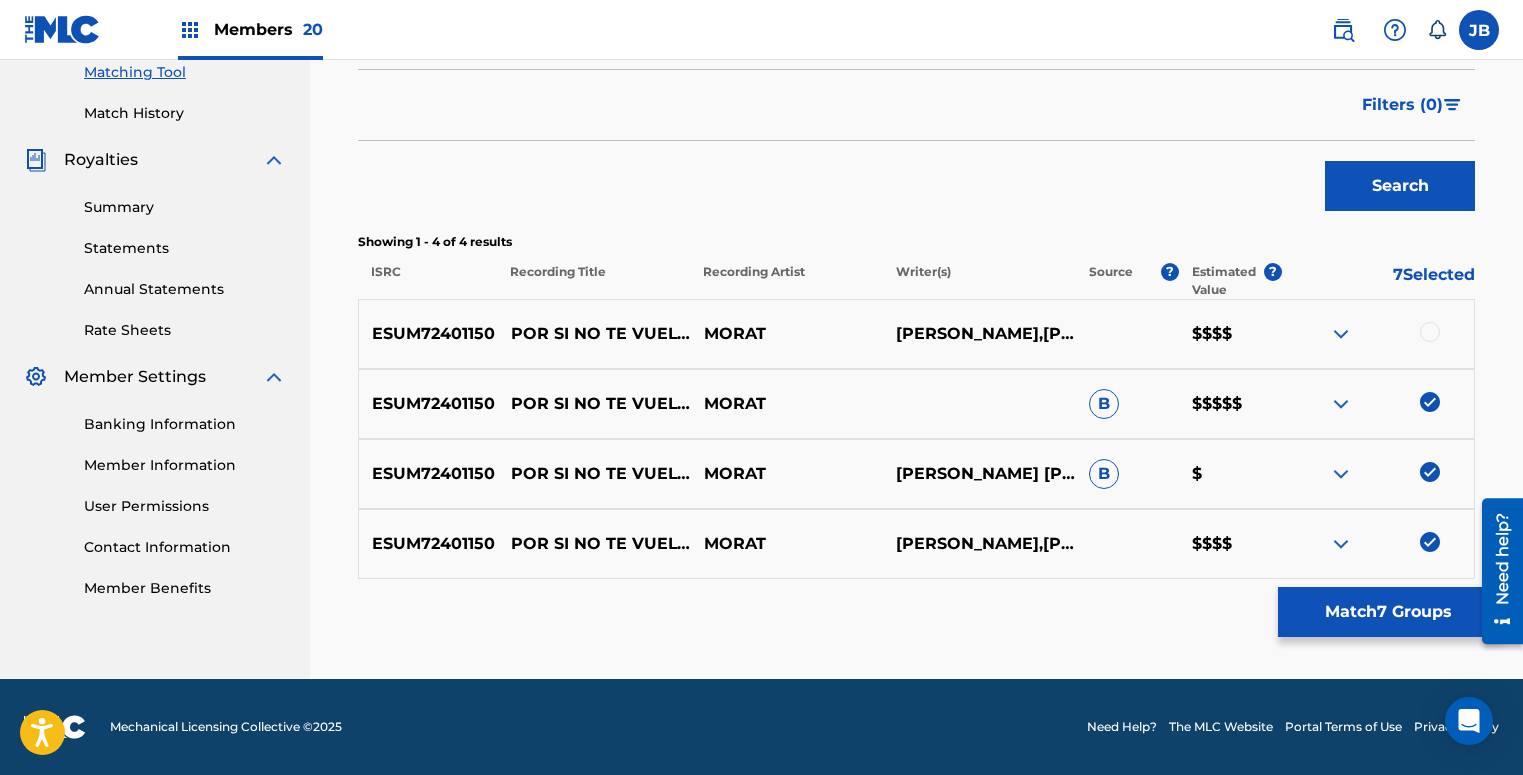 click at bounding box center [1430, 332] 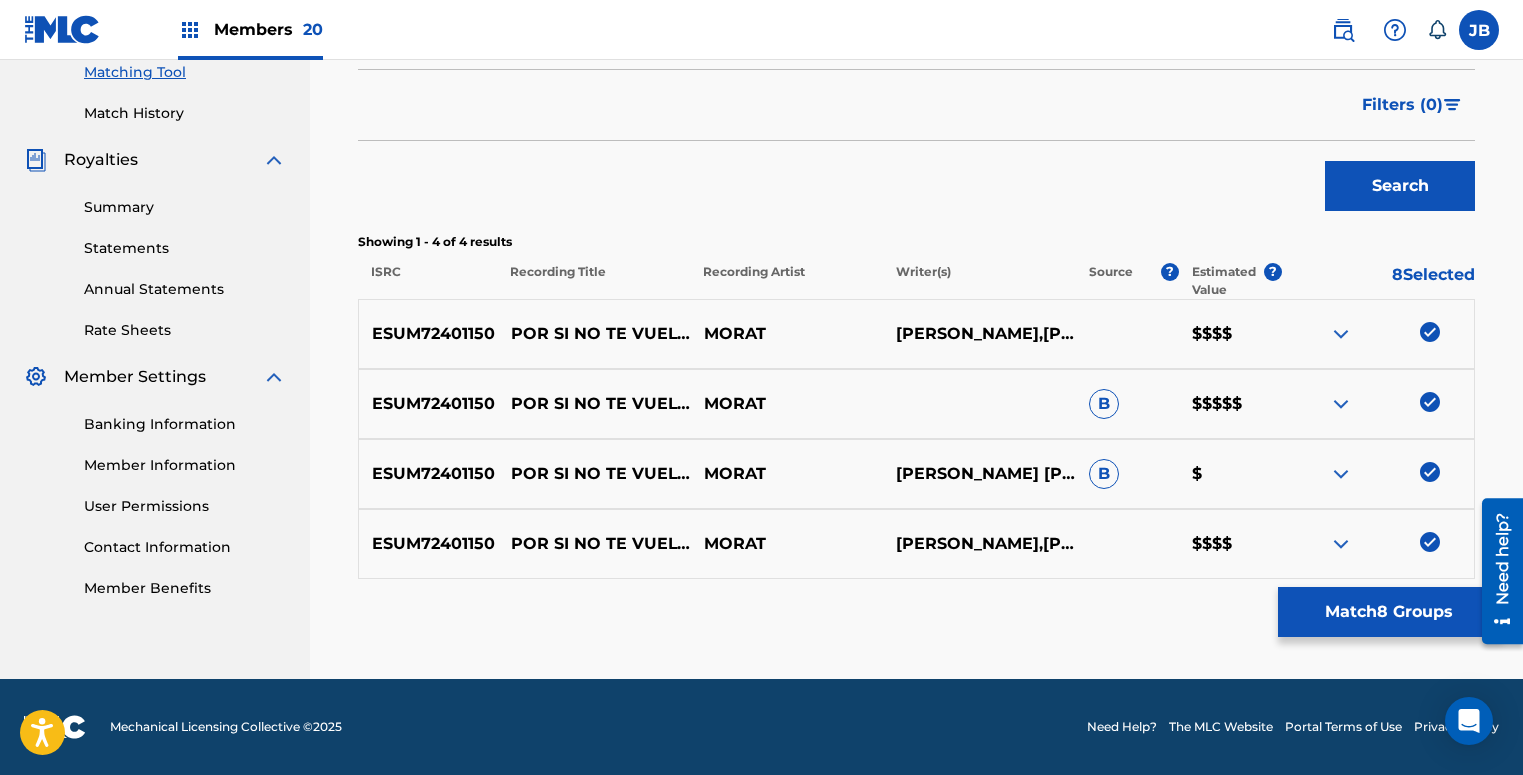 click on "Match  8 Groups" at bounding box center [1388, 612] 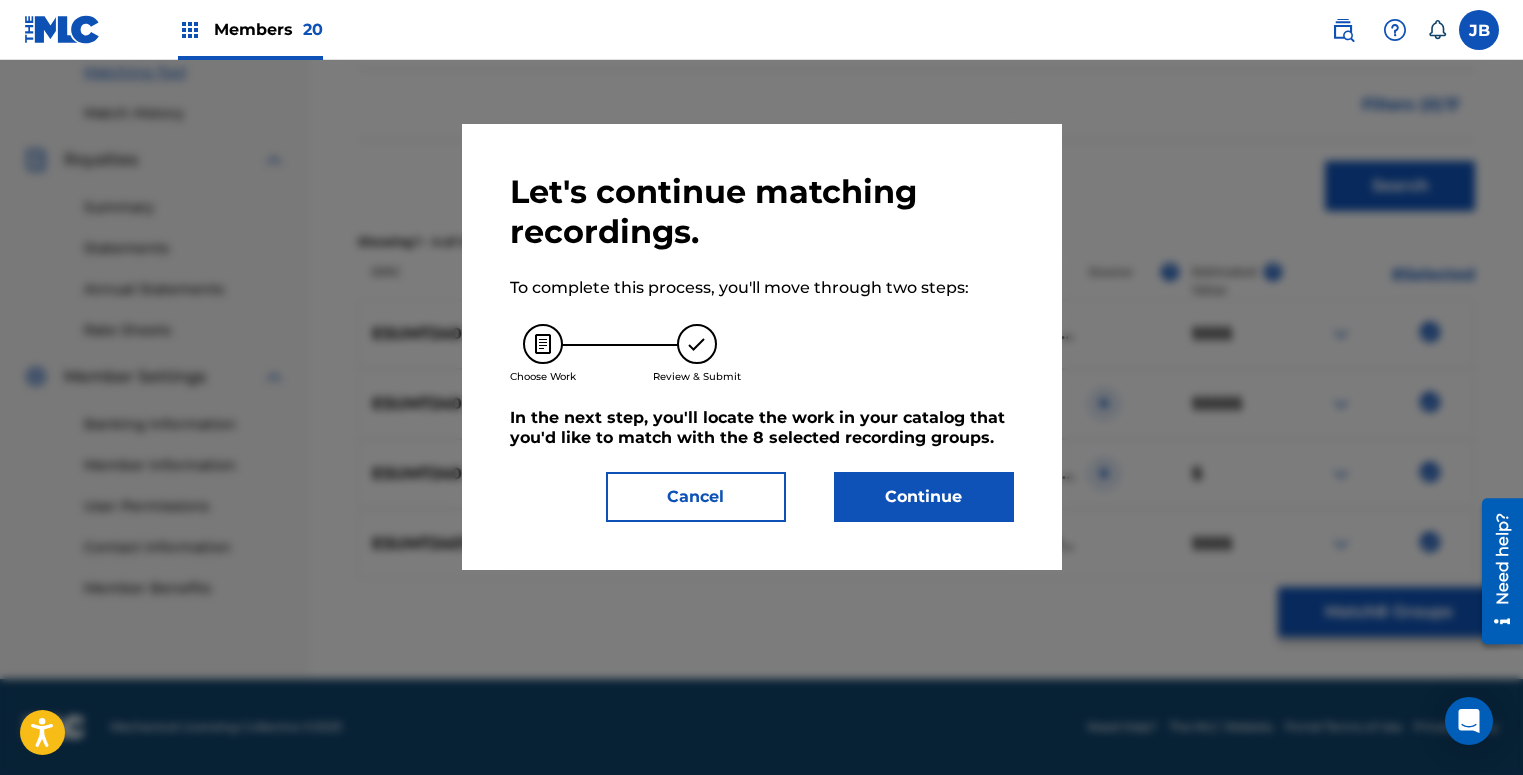 click on "Continue" at bounding box center [924, 497] 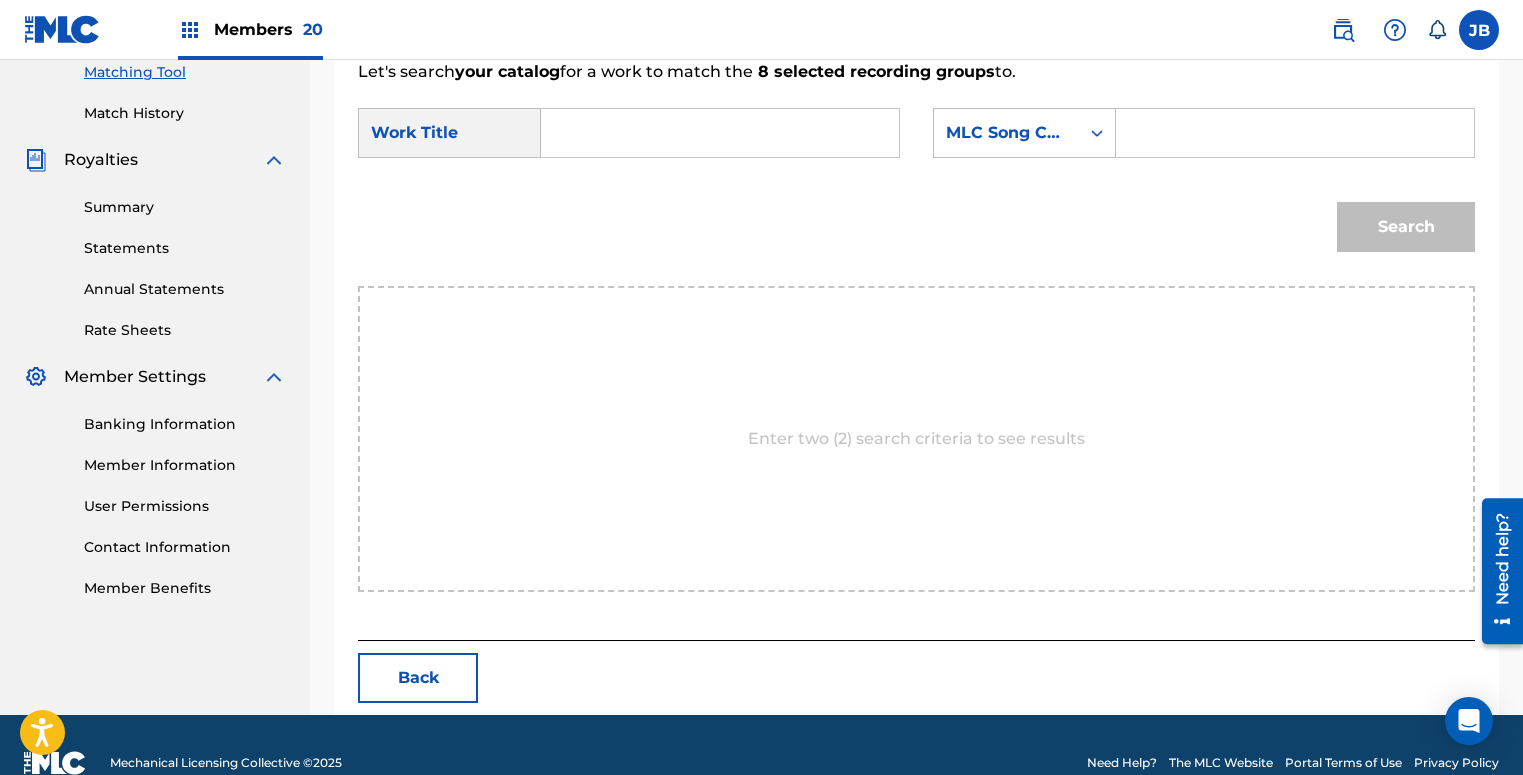 drag, startPoint x: 1201, startPoint y: 116, endPoint x: 1201, endPoint y: 128, distance: 12 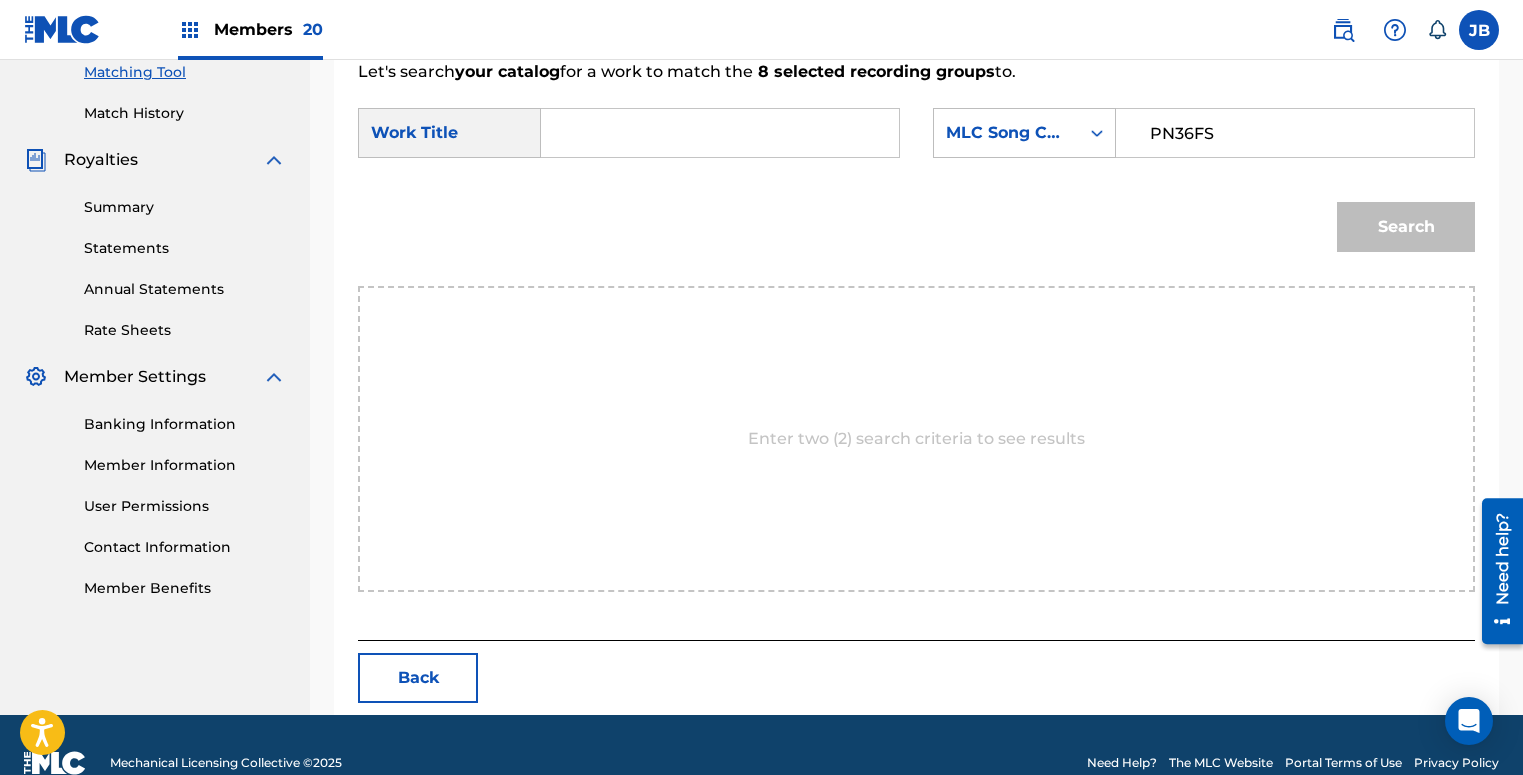 type on "PN36FS" 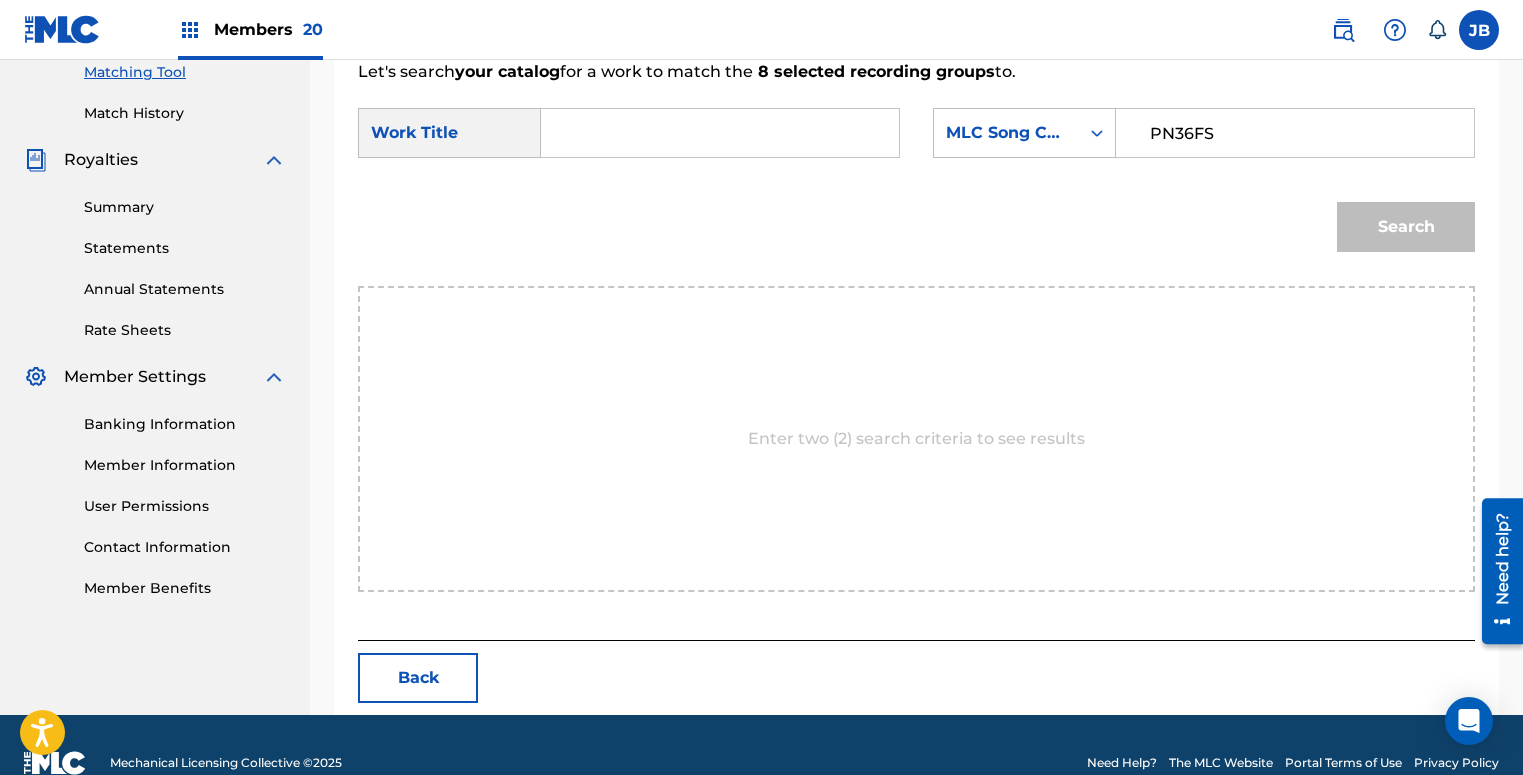paste on "POR SI NO TE VUELVO A VER" 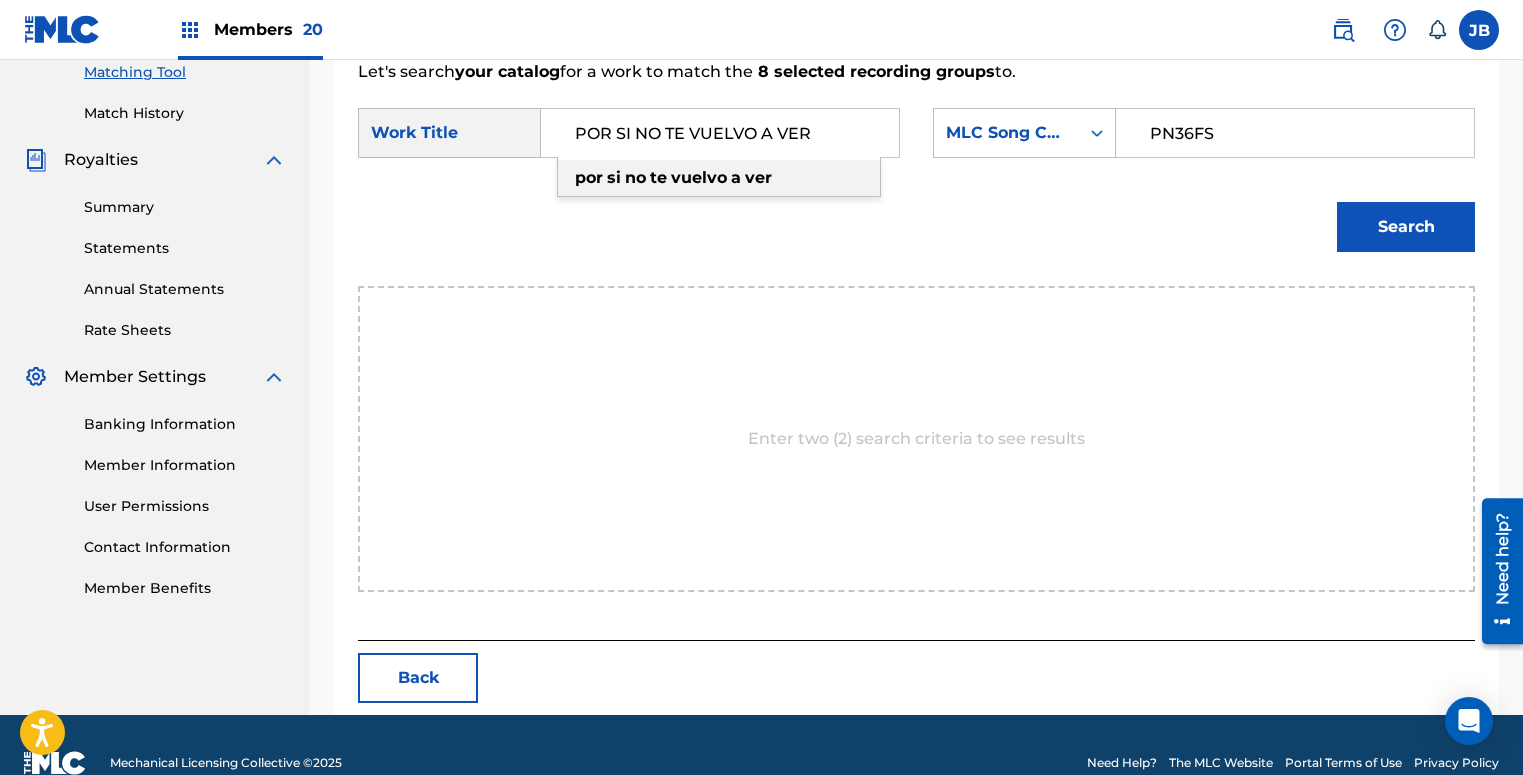 type on "POR SI NO TE VUELVO A VER" 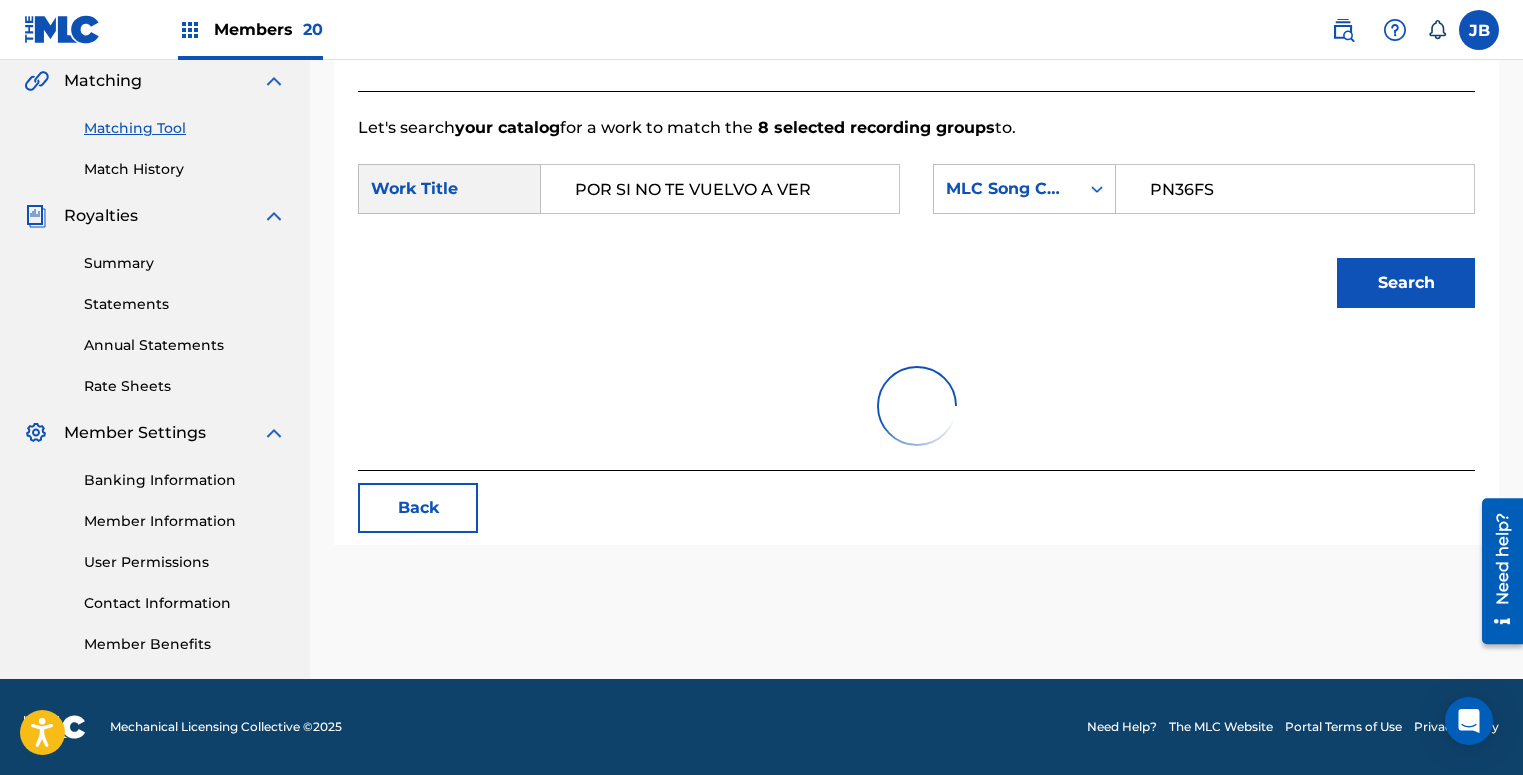 scroll, scrollTop: 498, scrollLeft: 0, axis: vertical 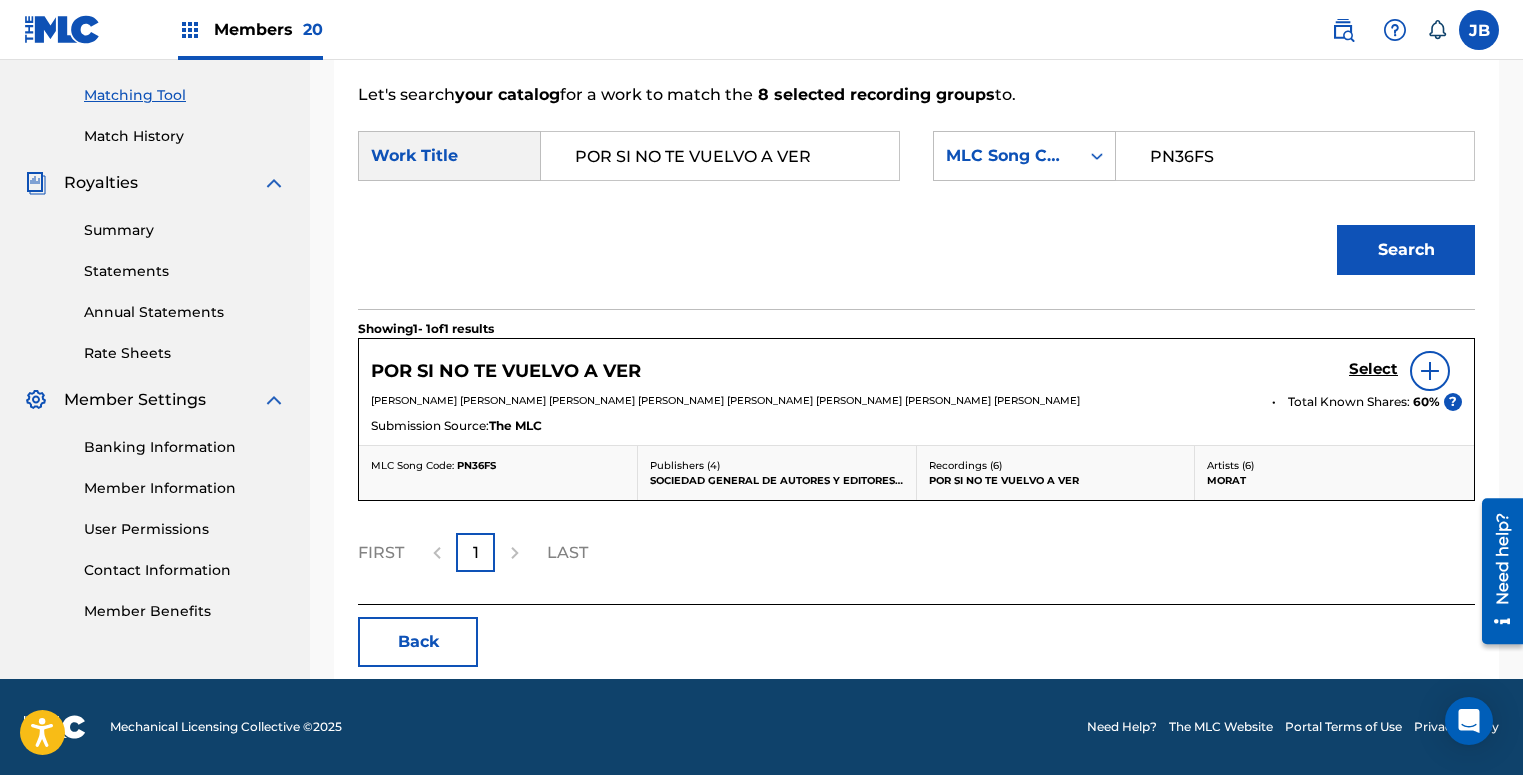 click on "Select" at bounding box center [1373, 369] 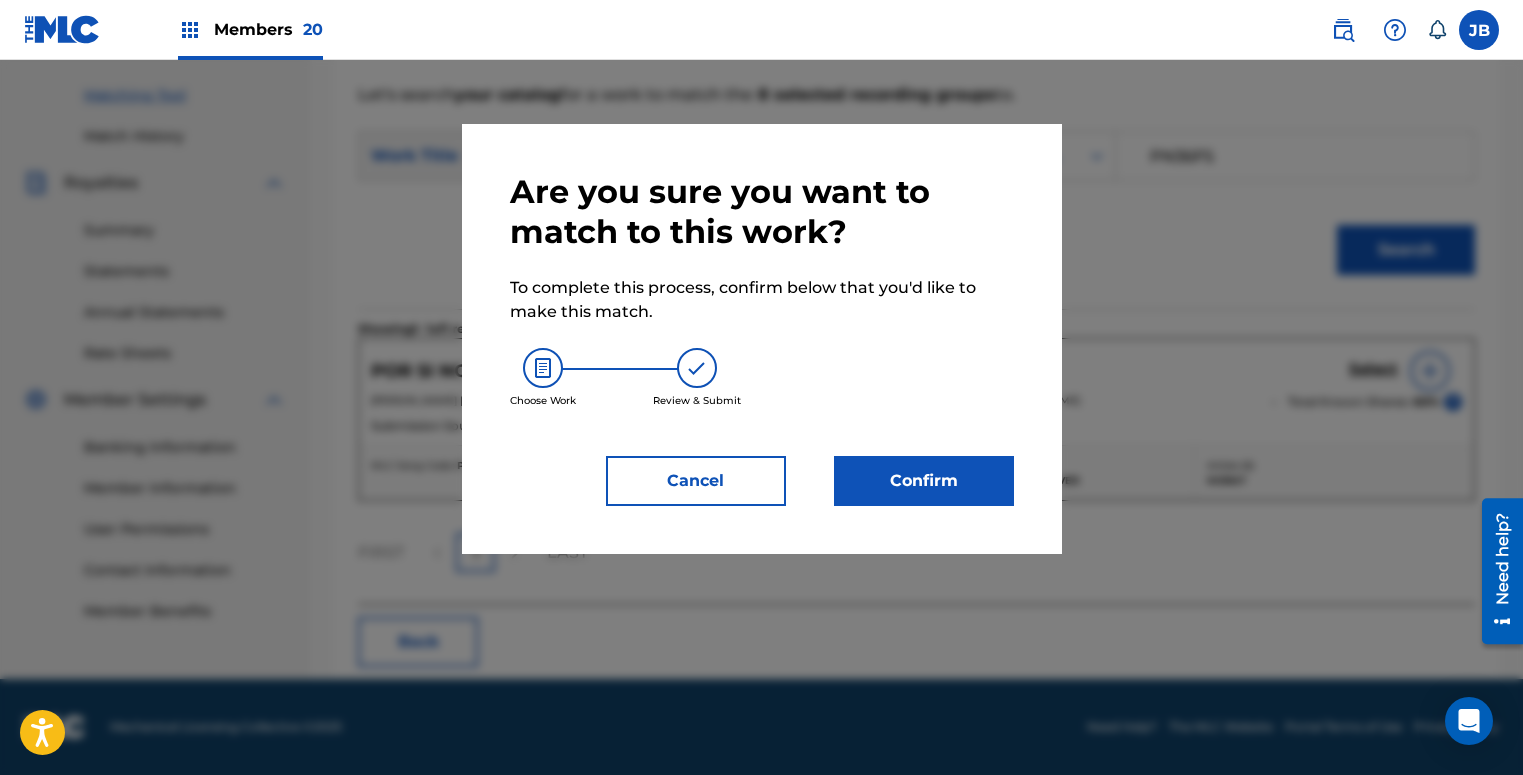 click on "Confirm" at bounding box center (924, 481) 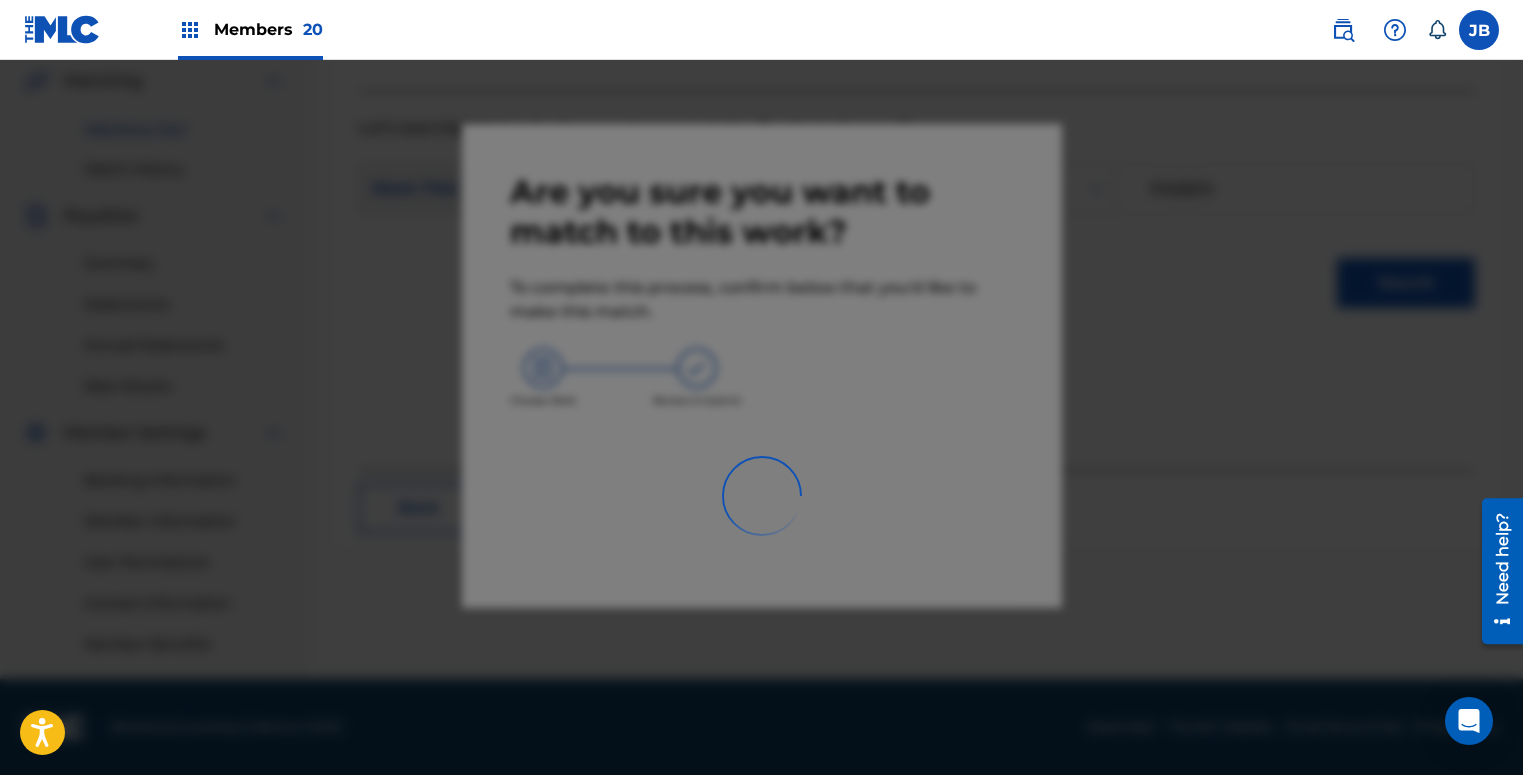 scroll, scrollTop: 465, scrollLeft: 0, axis: vertical 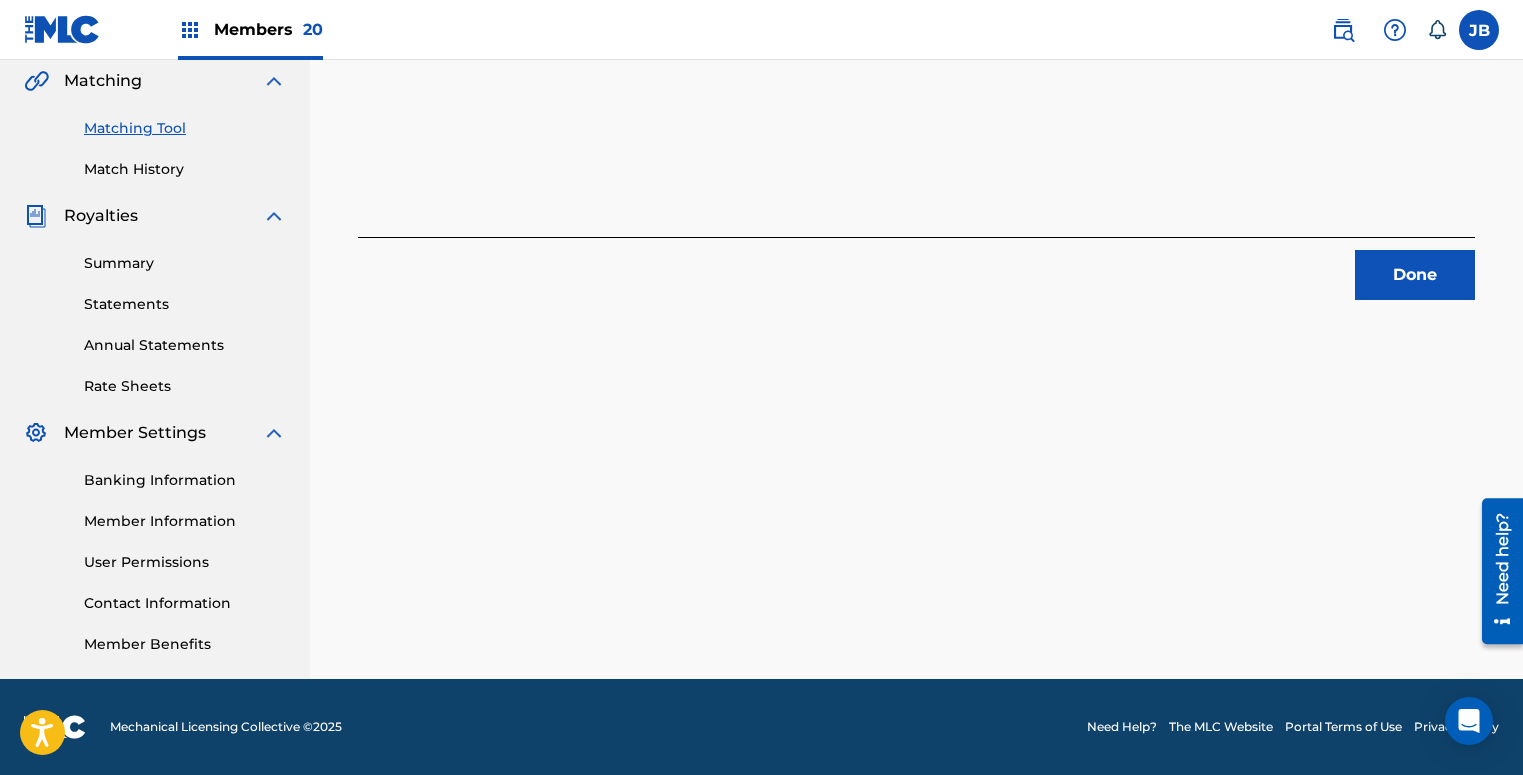 click on "Done" at bounding box center (1415, 275) 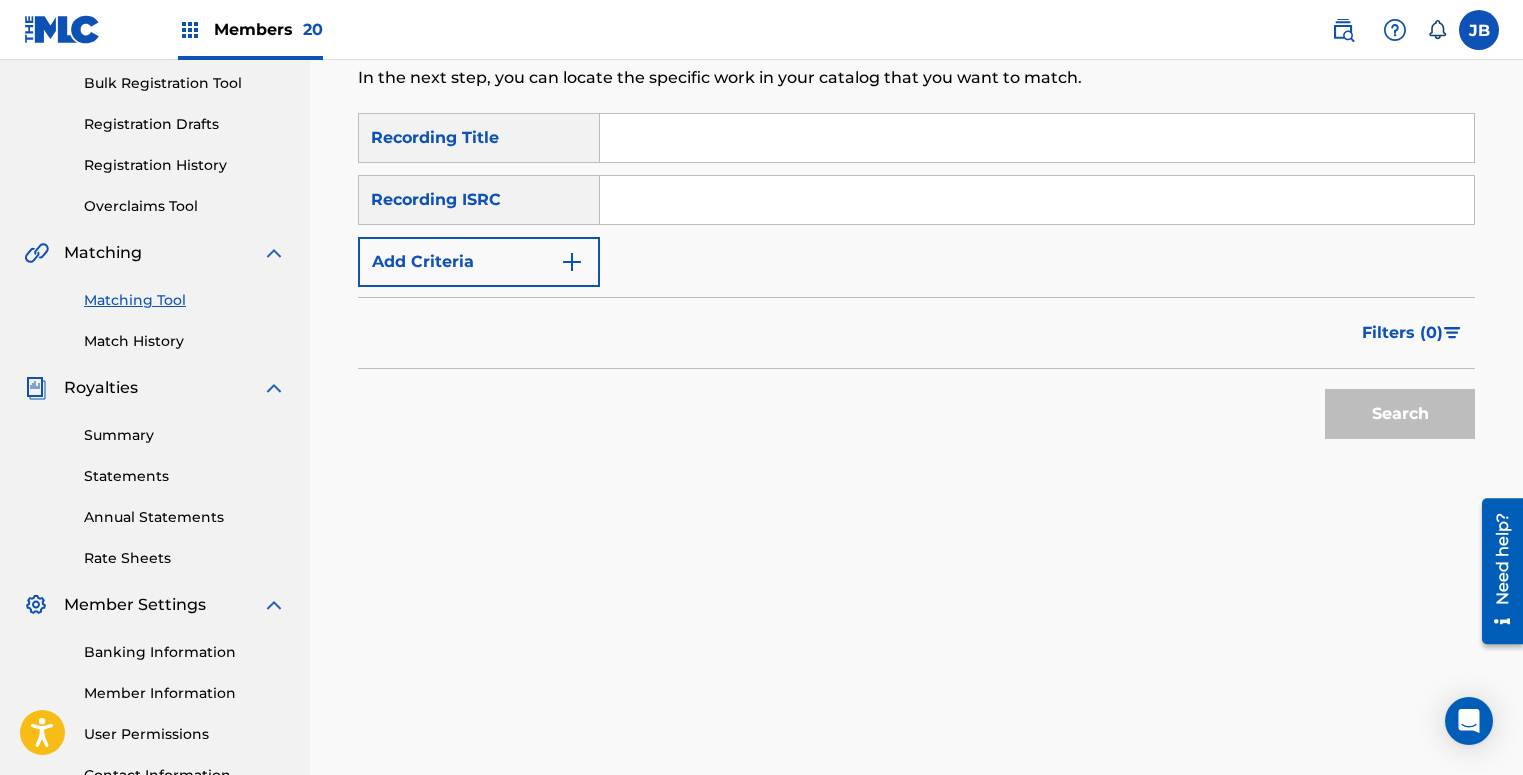scroll, scrollTop: 276, scrollLeft: 0, axis: vertical 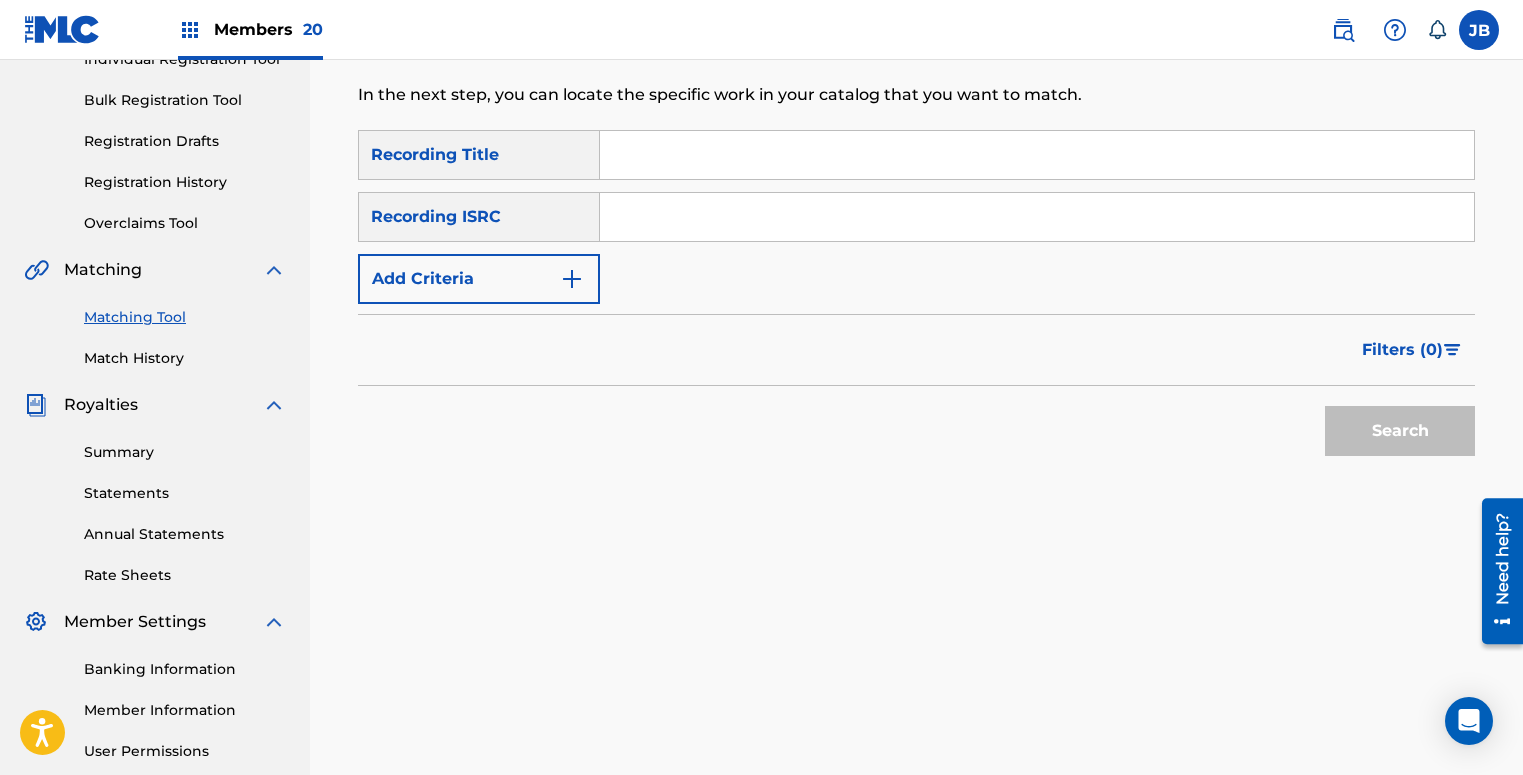 click at bounding box center (1037, 217) 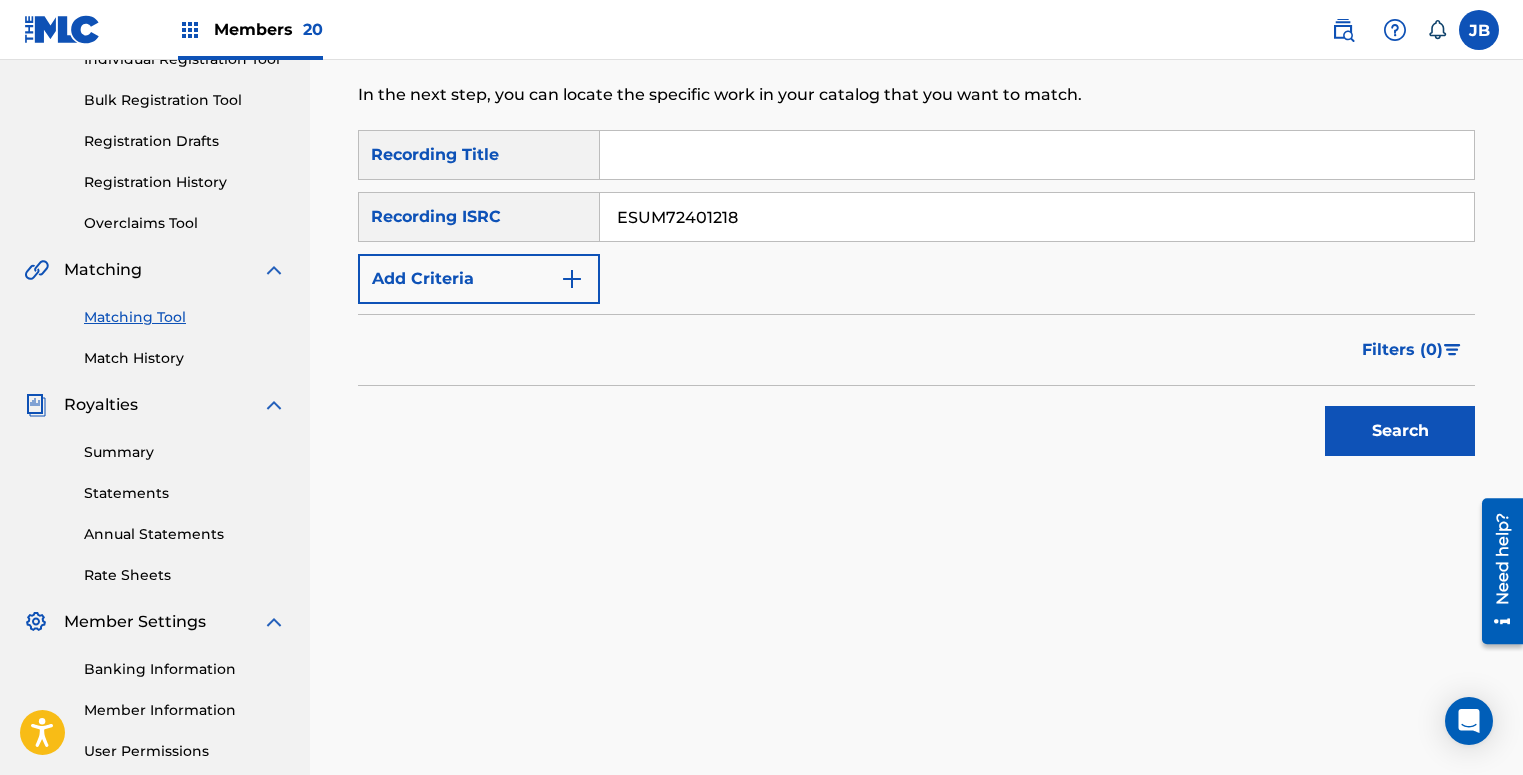 type on "ESUM72401218" 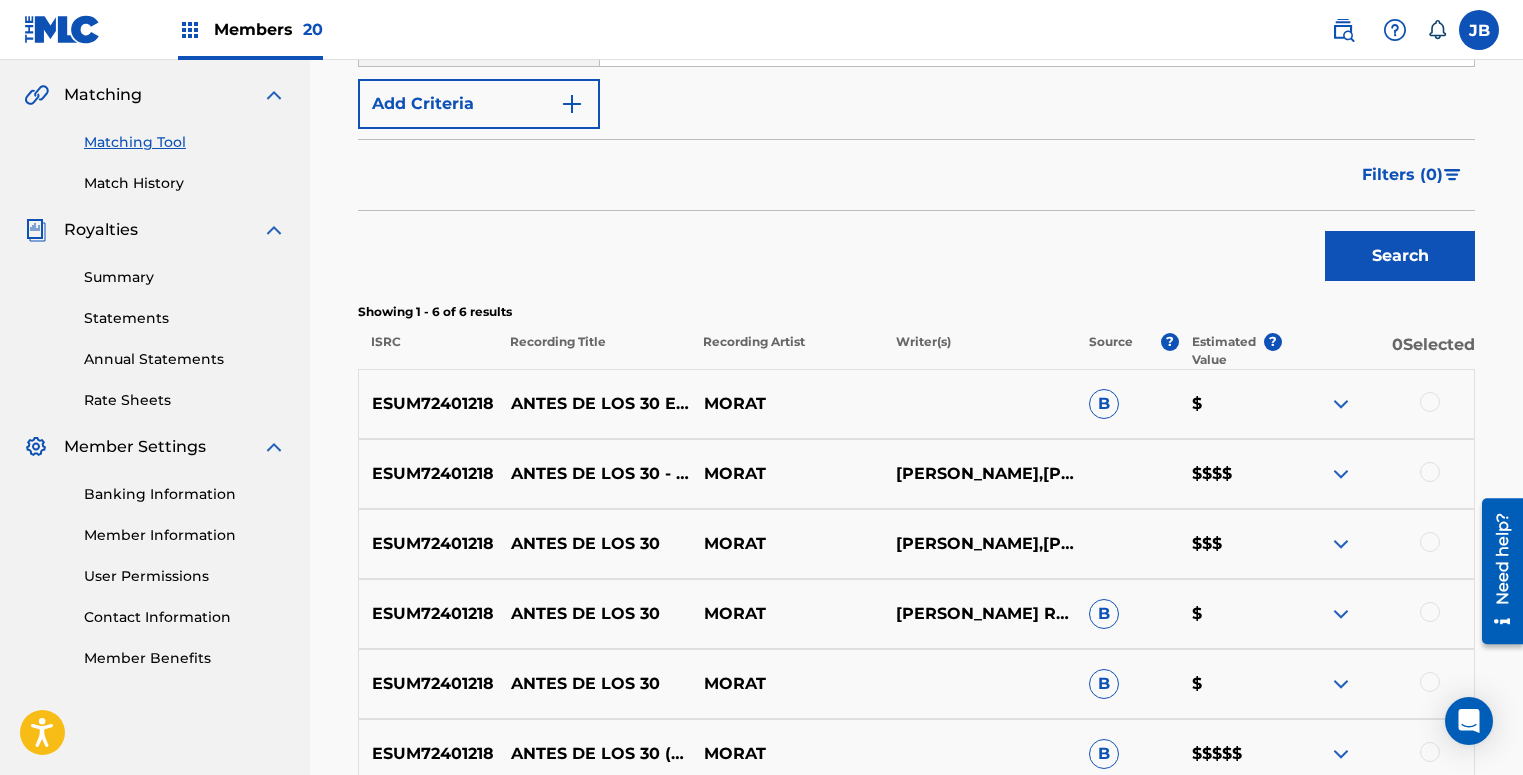 scroll, scrollTop: 586, scrollLeft: 0, axis: vertical 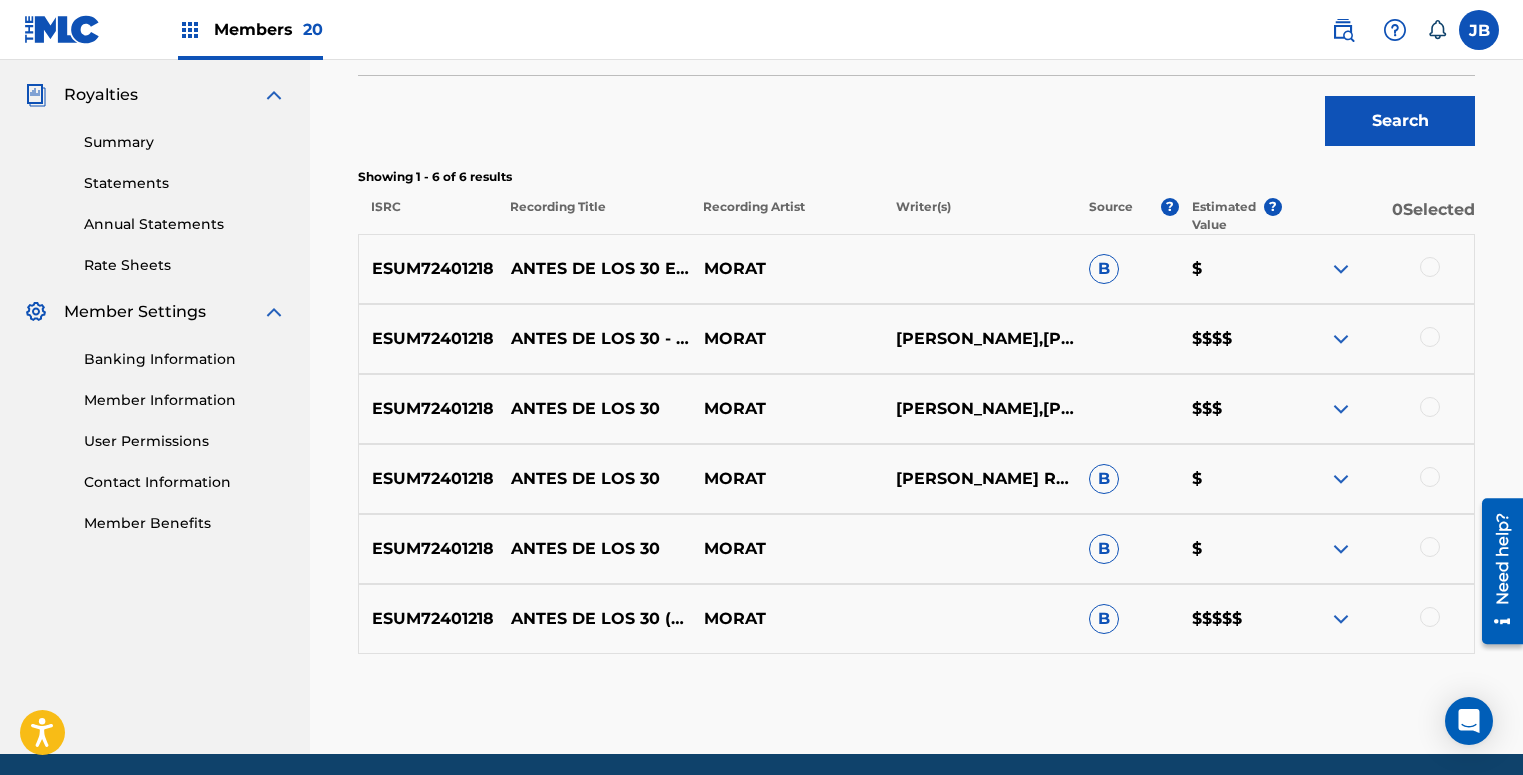 click at bounding box center (1430, 617) 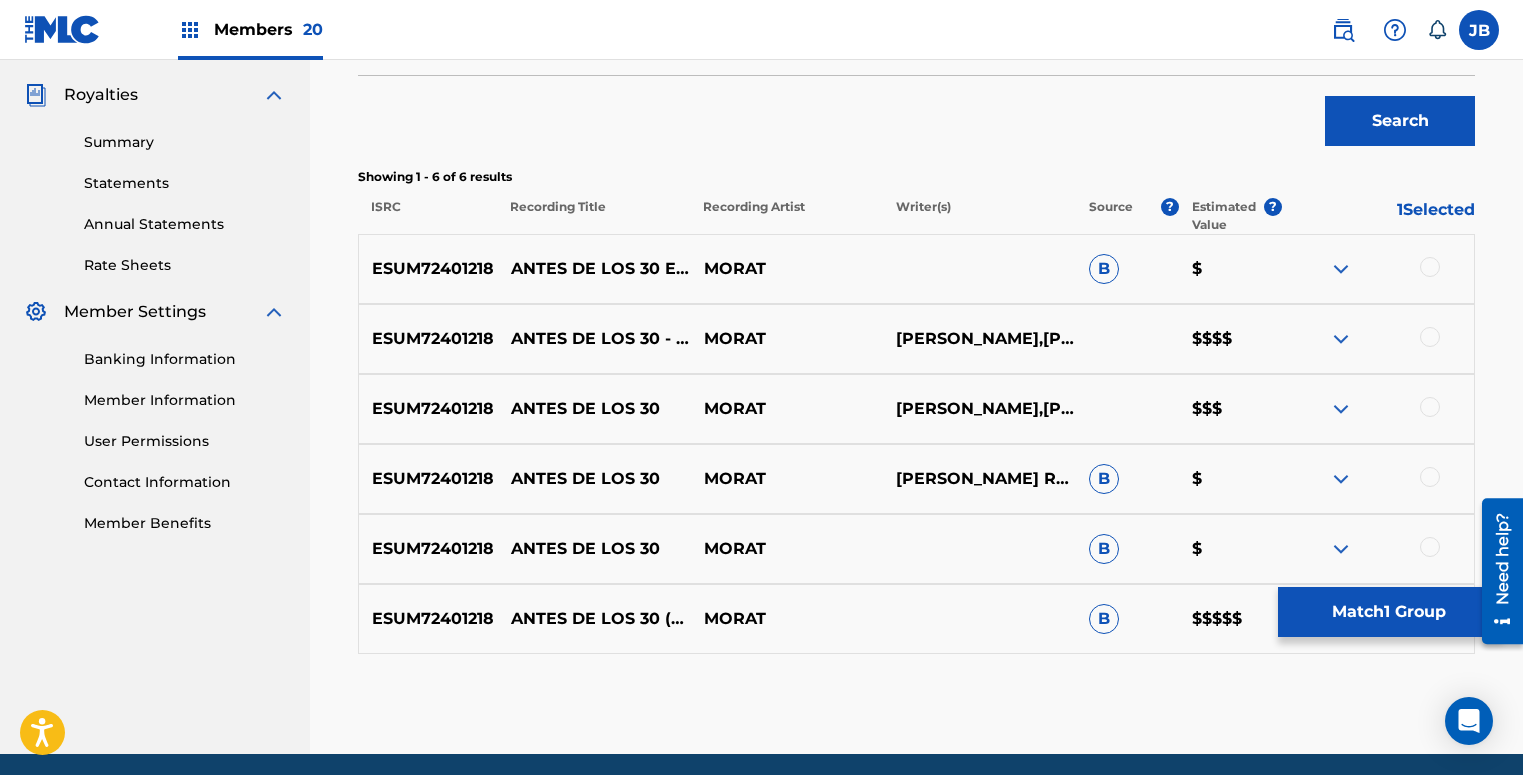 click at bounding box center [1430, 547] 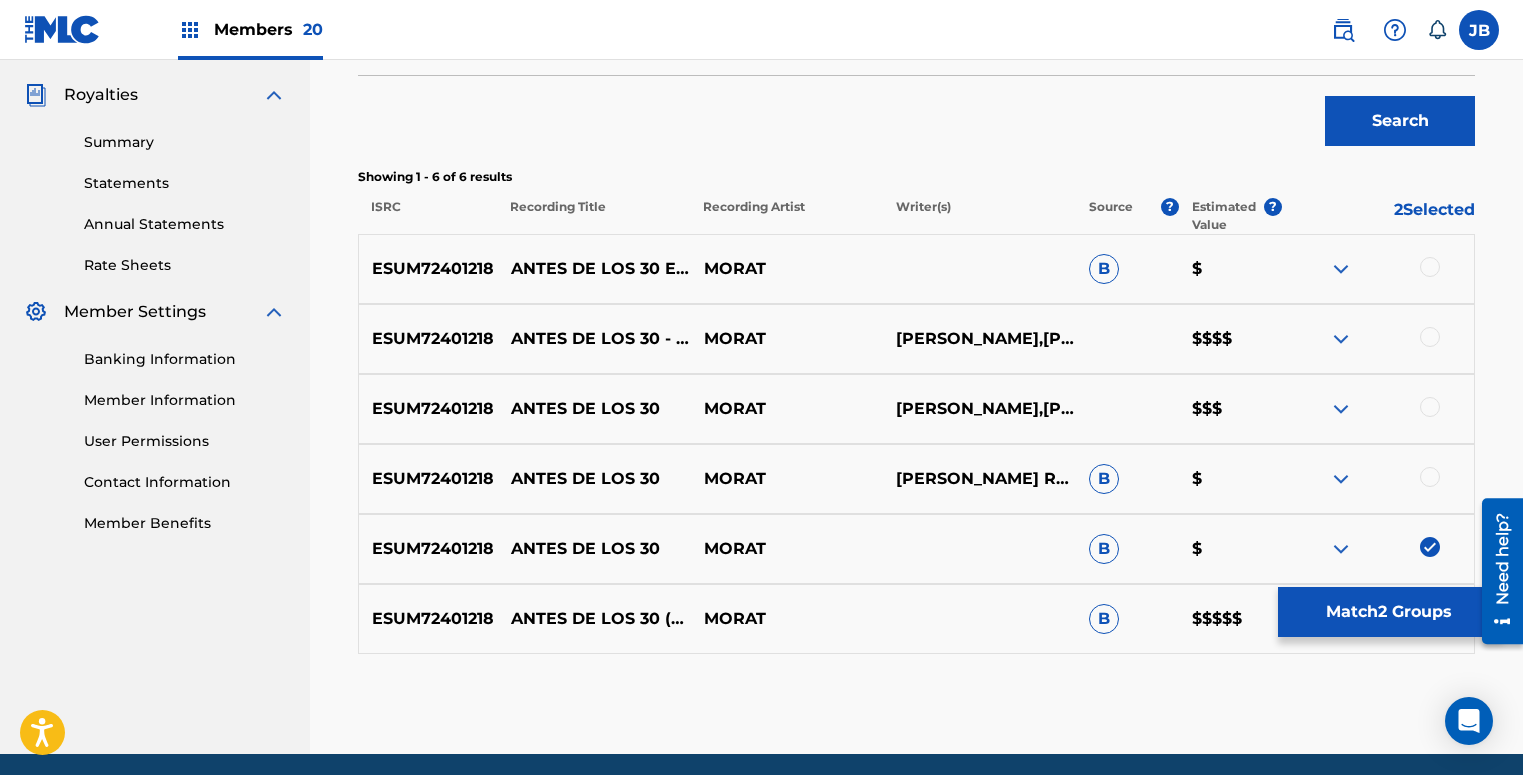 click at bounding box center [1377, 479] 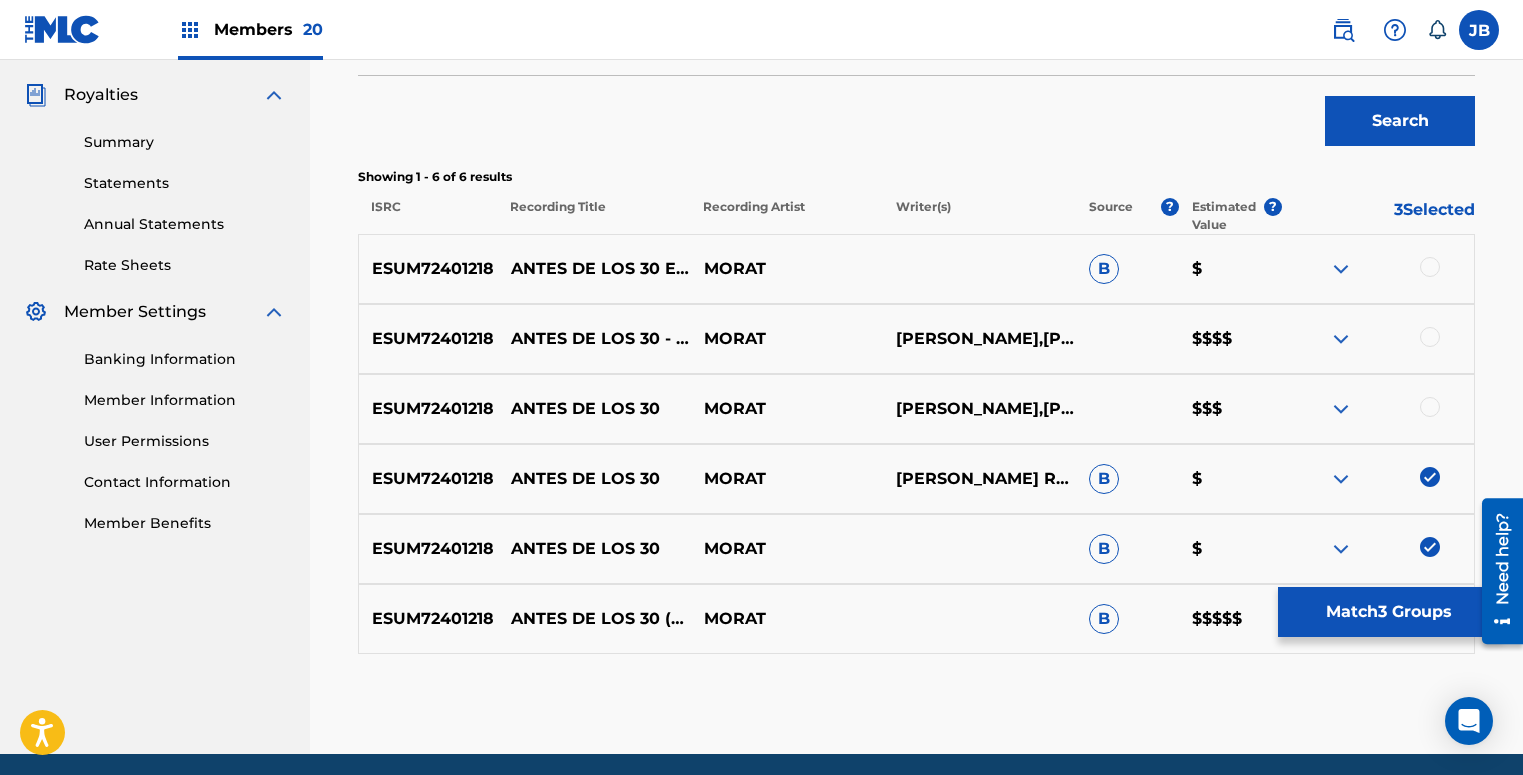 click at bounding box center (1430, 407) 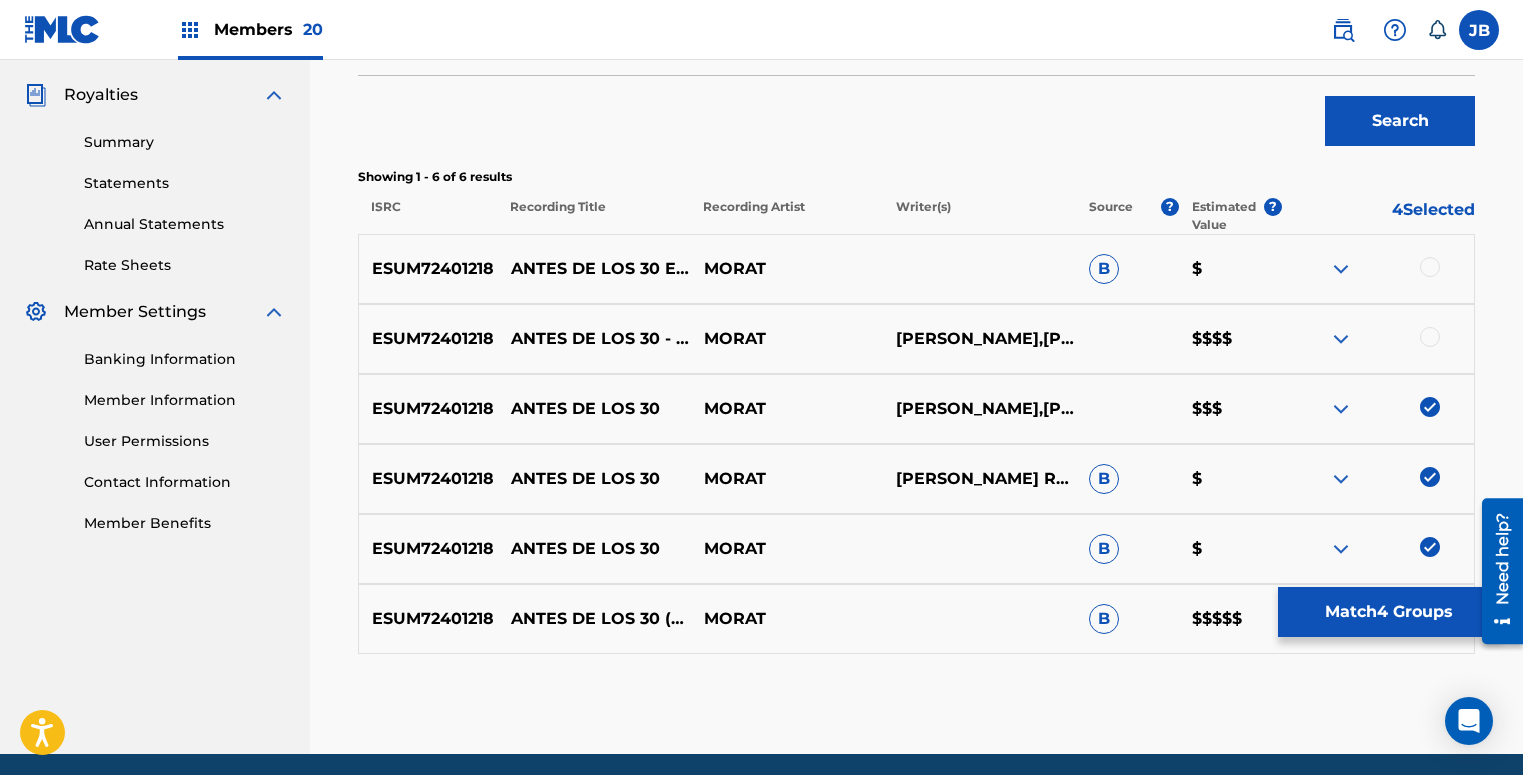 click at bounding box center (1430, 337) 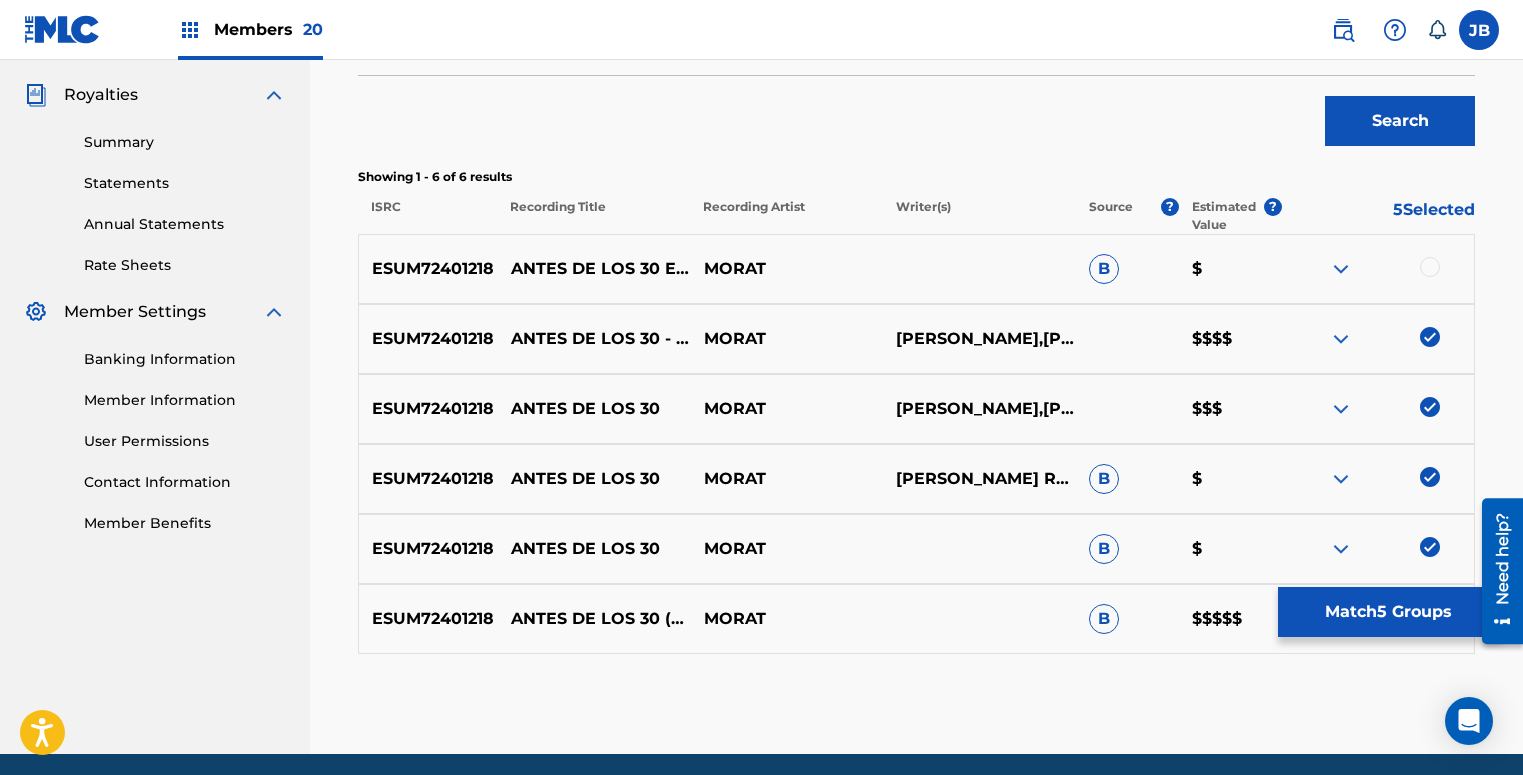 click at bounding box center [1430, 267] 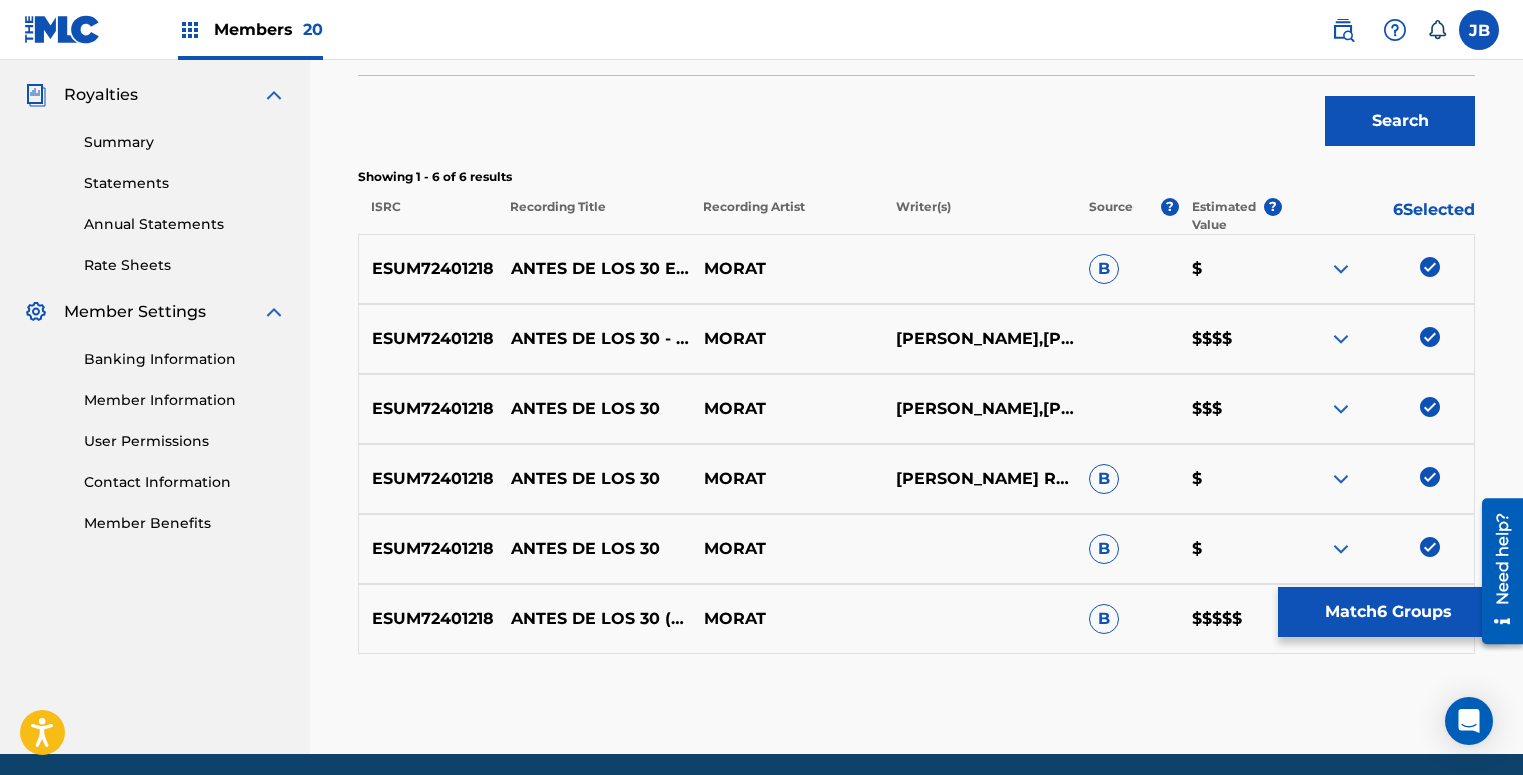 scroll, scrollTop: 661, scrollLeft: 0, axis: vertical 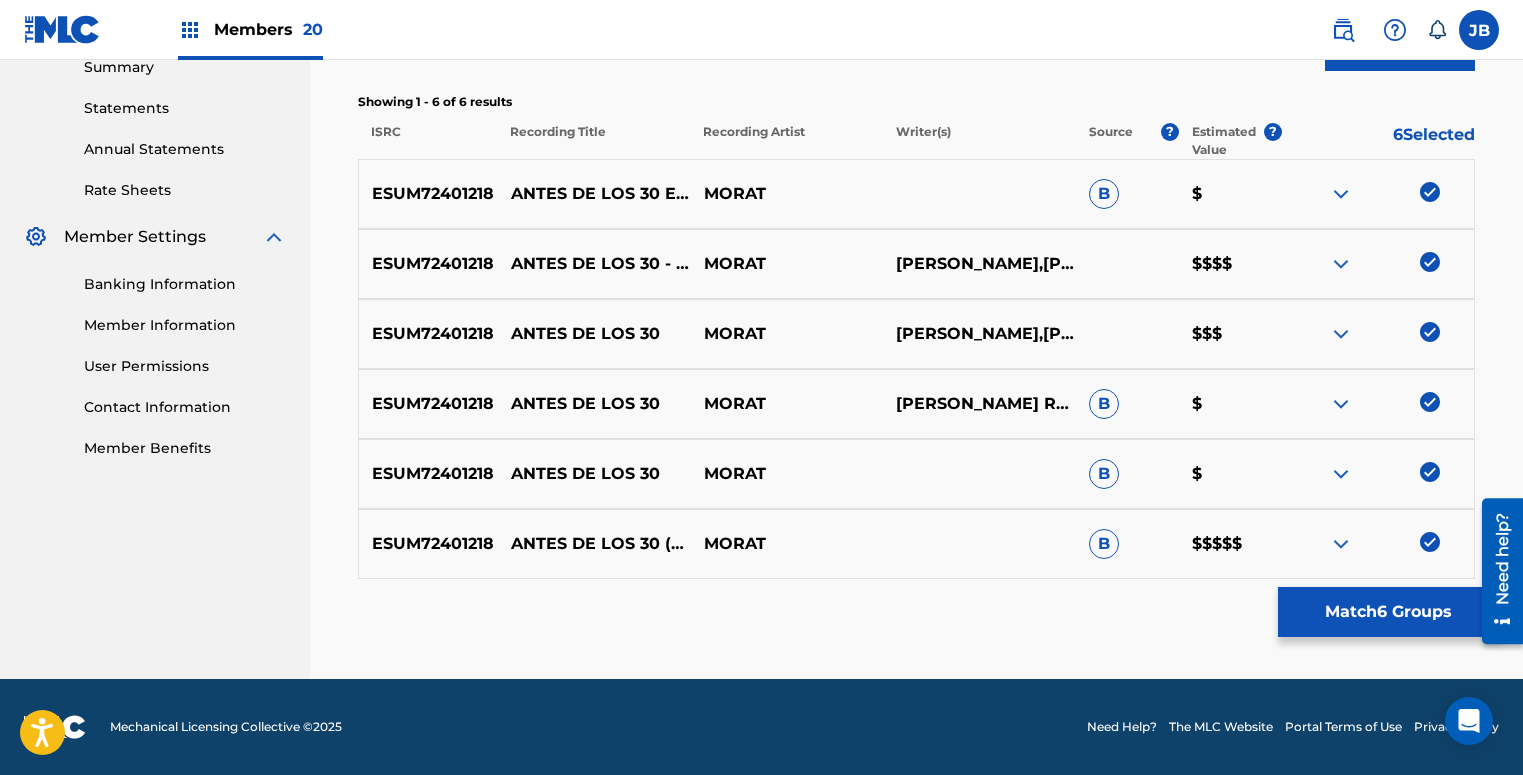 click on "Match  6 Groups" at bounding box center [1388, 612] 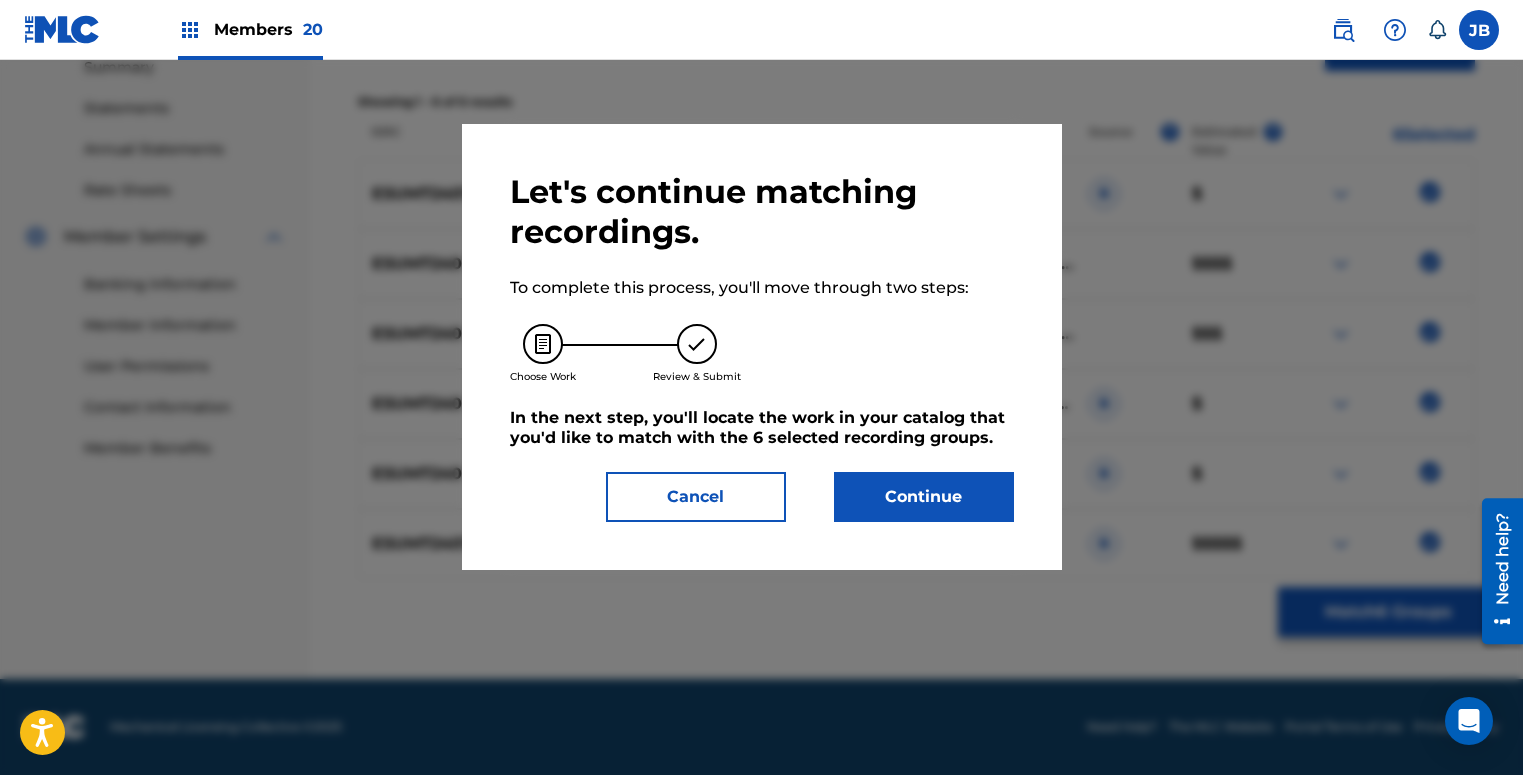 click on "Continue" at bounding box center [924, 497] 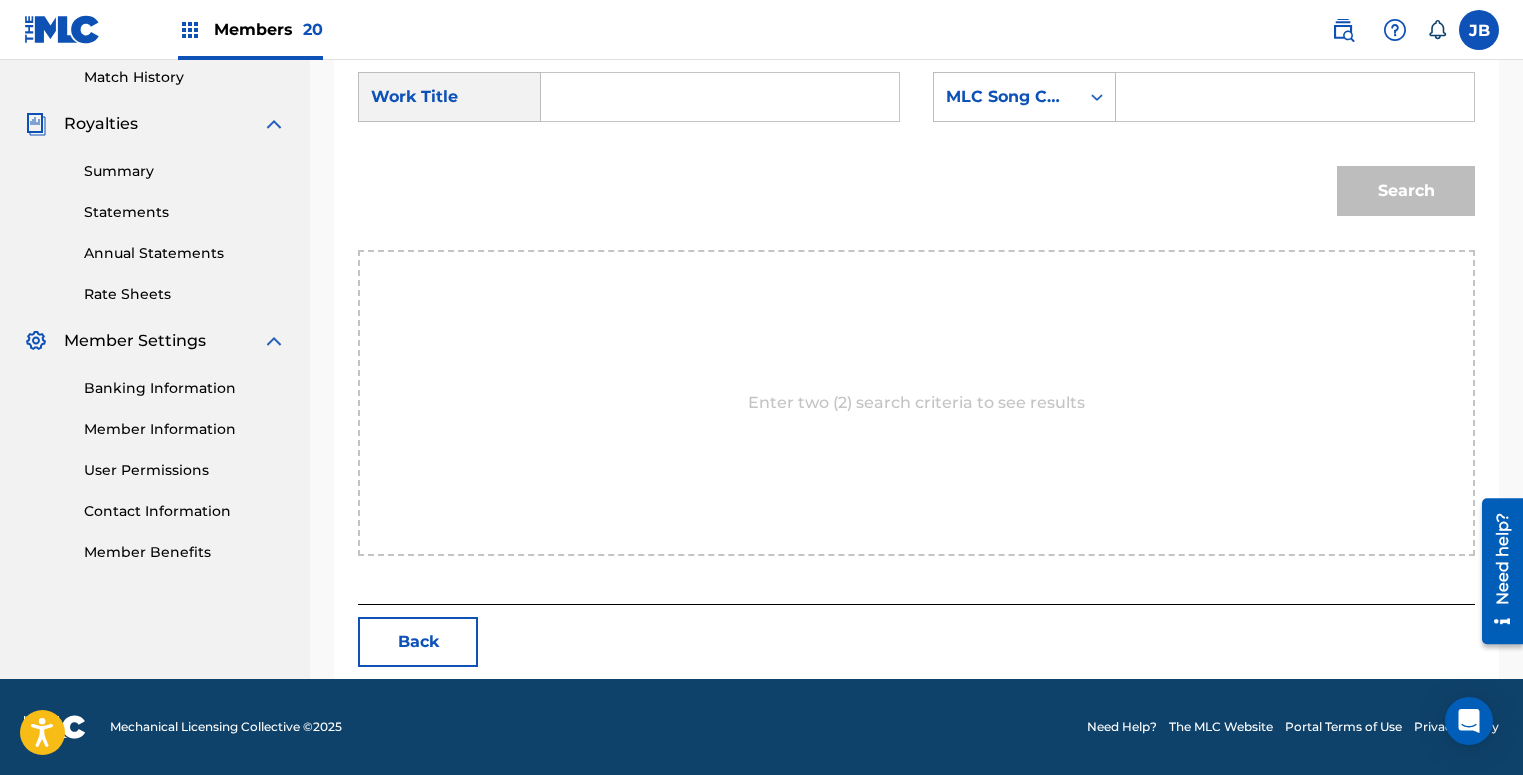 click at bounding box center (1295, 97) 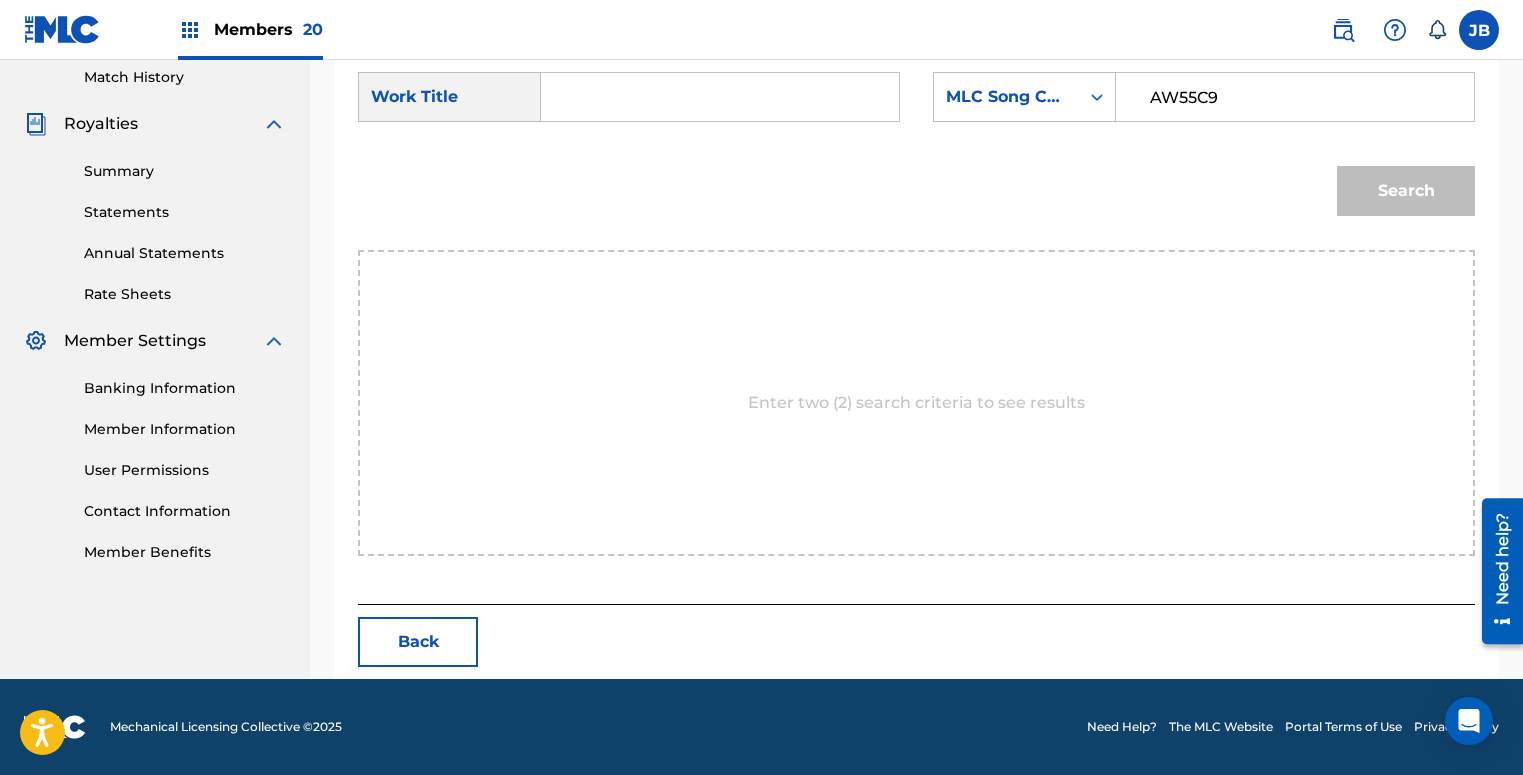 type on "AW55C9" 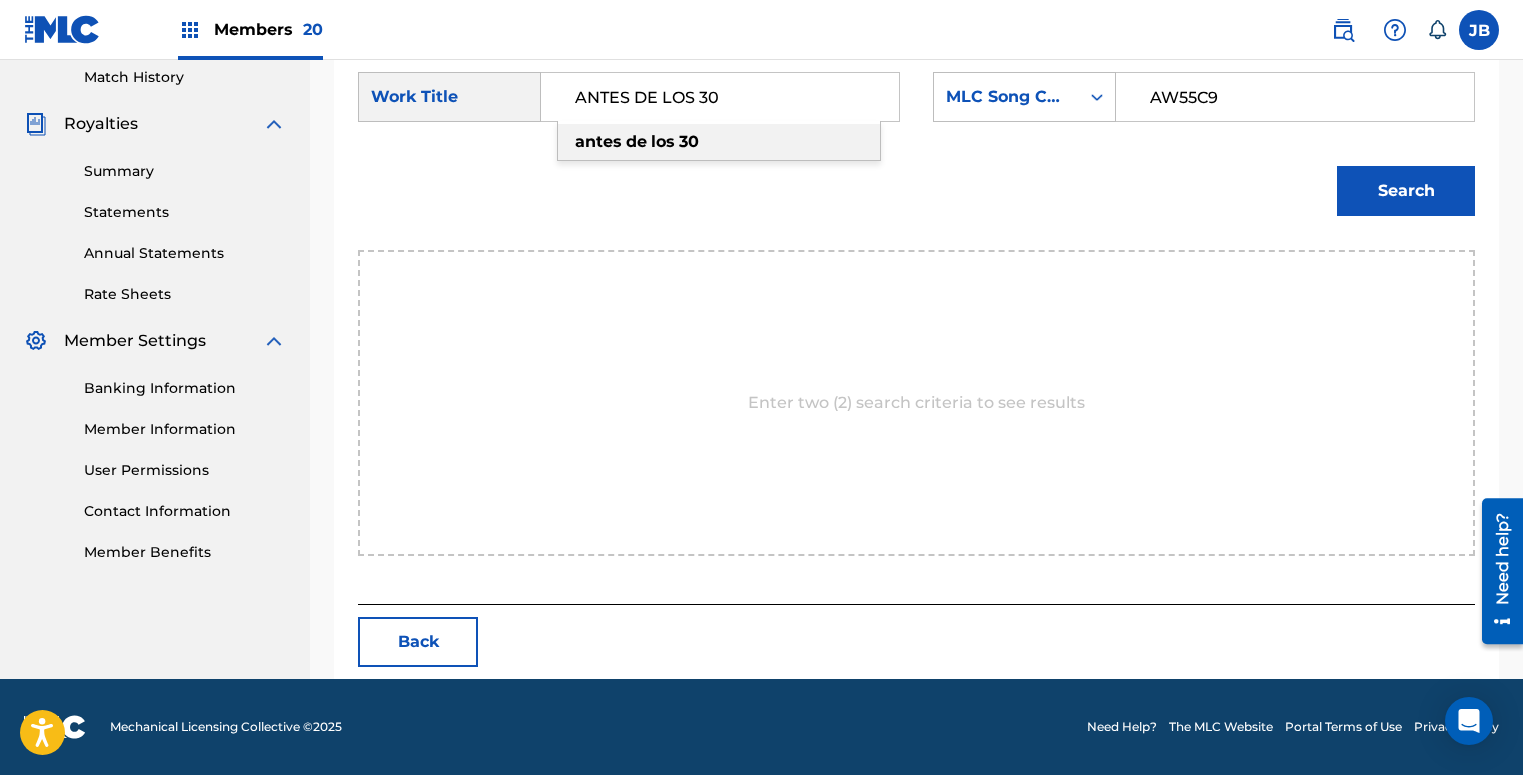 type on "ANTES DE LOS 30" 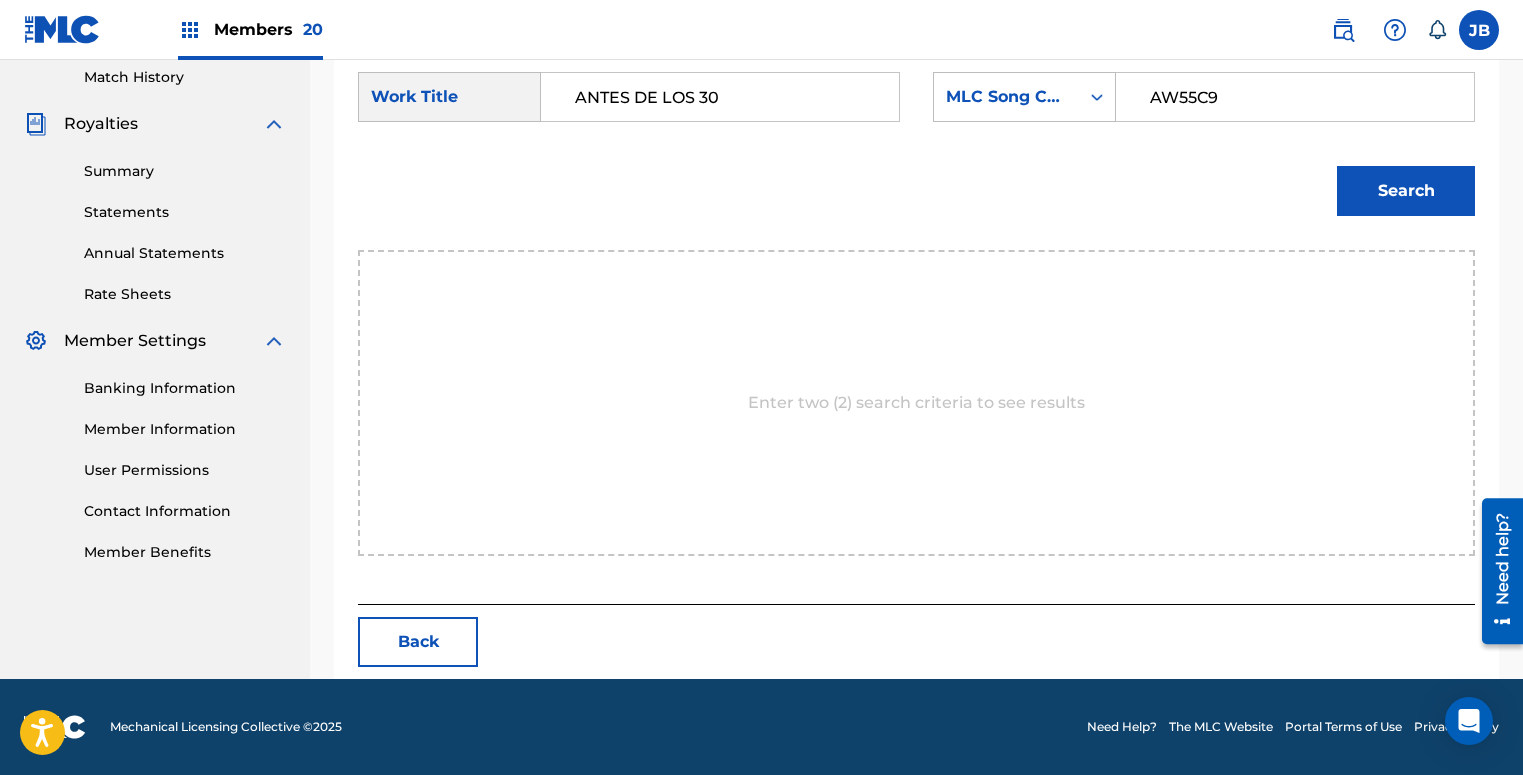 click on "Search" at bounding box center (1406, 191) 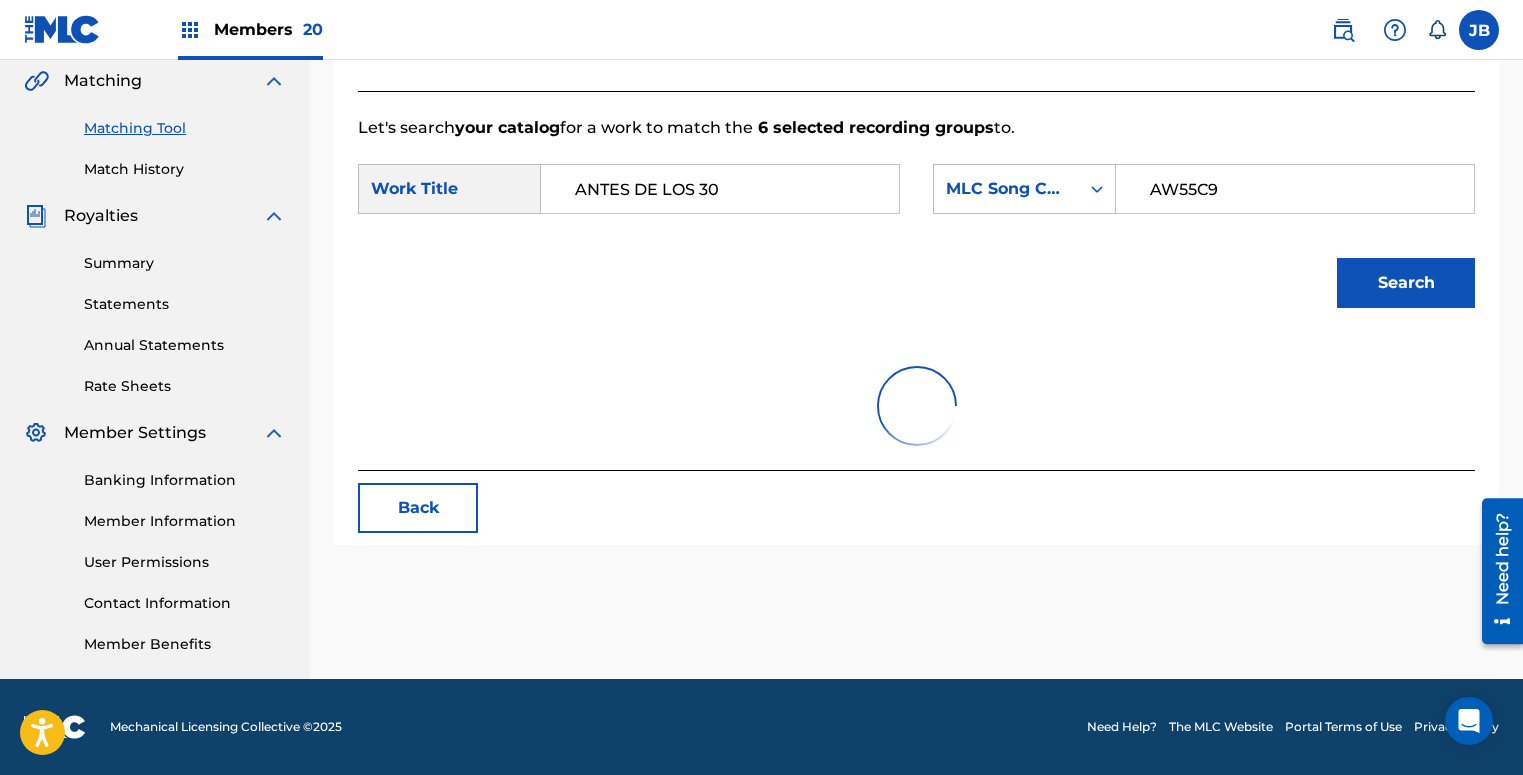 scroll, scrollTop: 498, scrollLeft: 0, axis: vertical 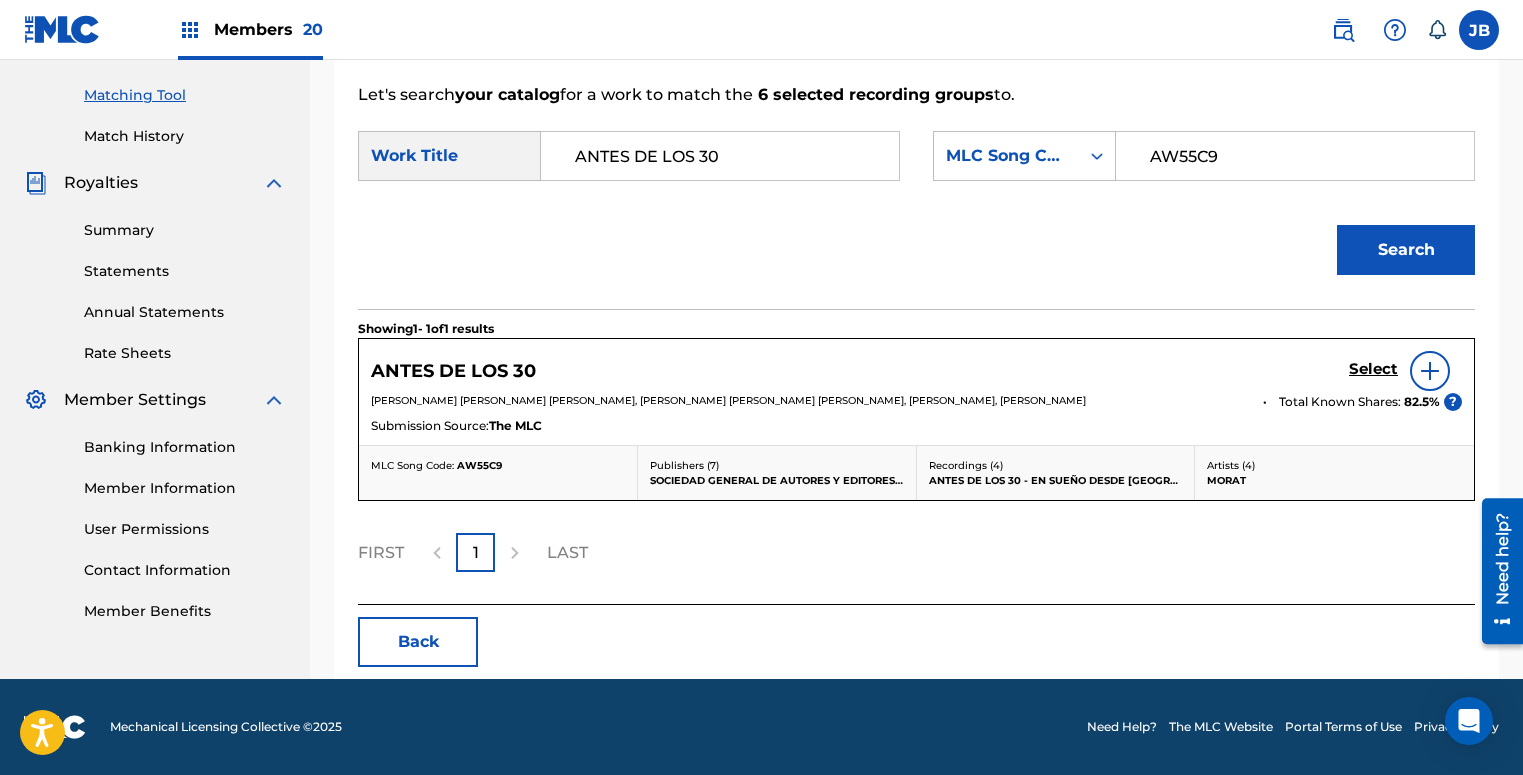 click on "Select" at bounding box center [1373, 369] 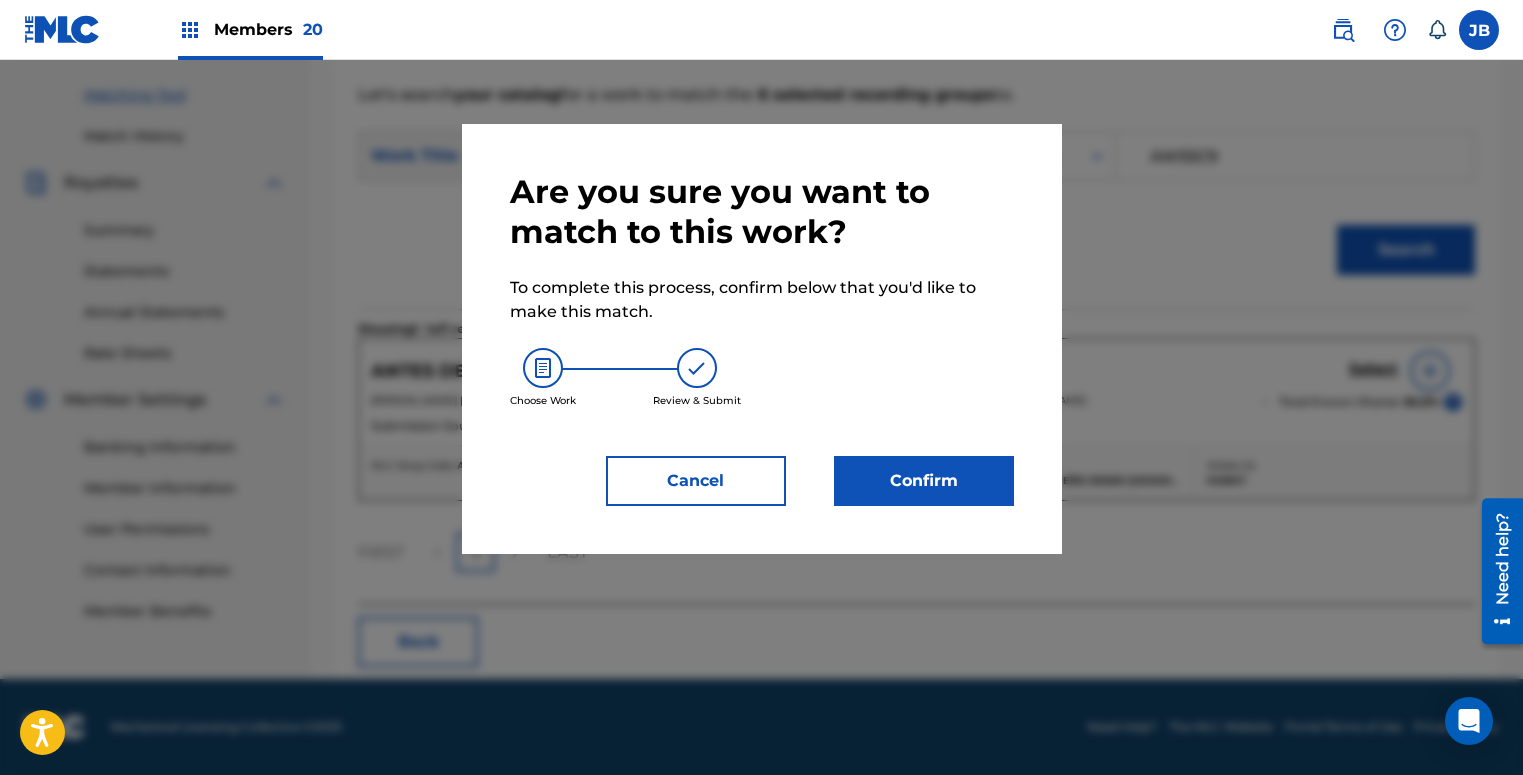 click on "Confirm" at bounding box center (924, 481) 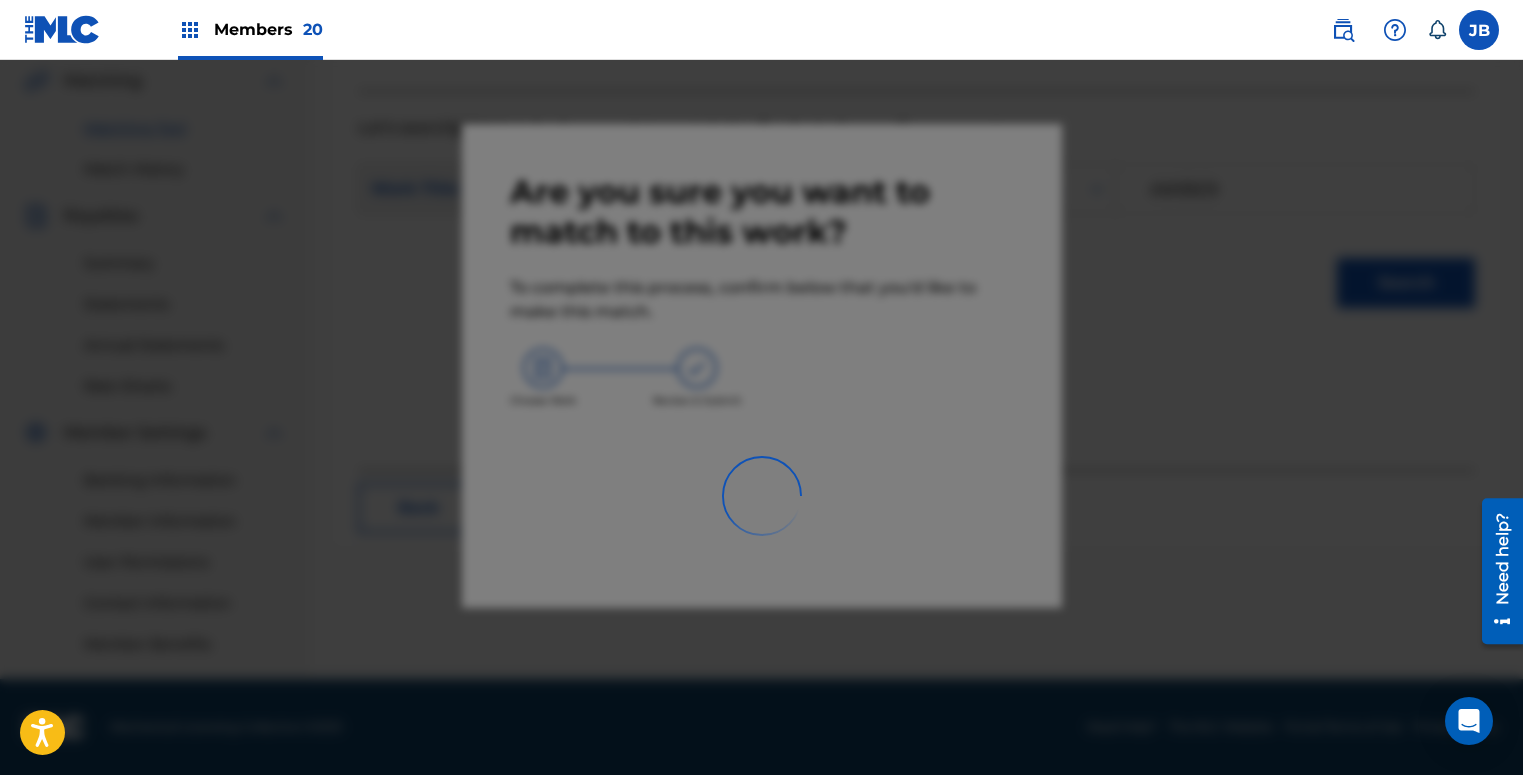 scroll, scrollTop: 465, scrollLeft: 0, axis: vertical 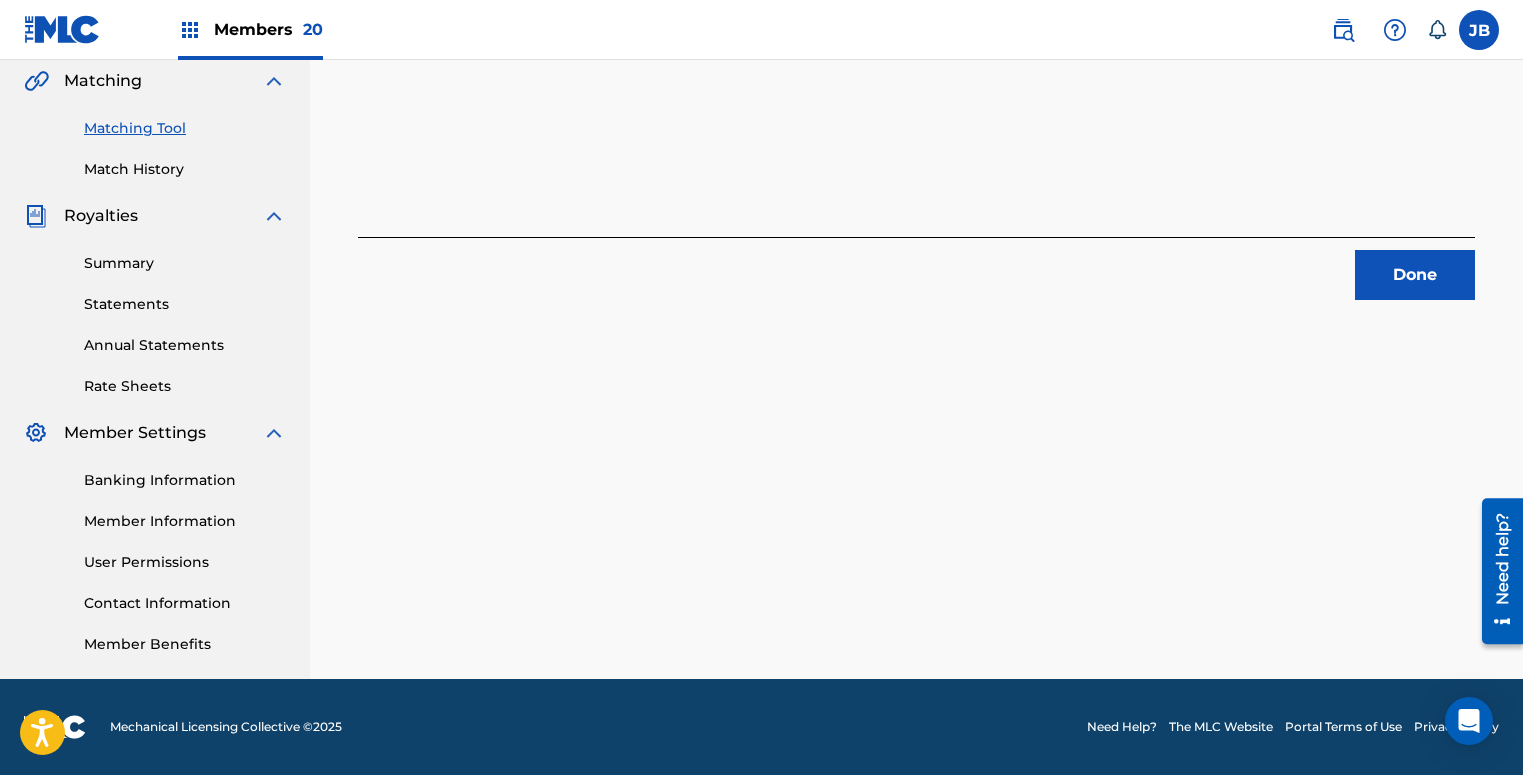 click on "Done" at bounding box center (1415, 275) 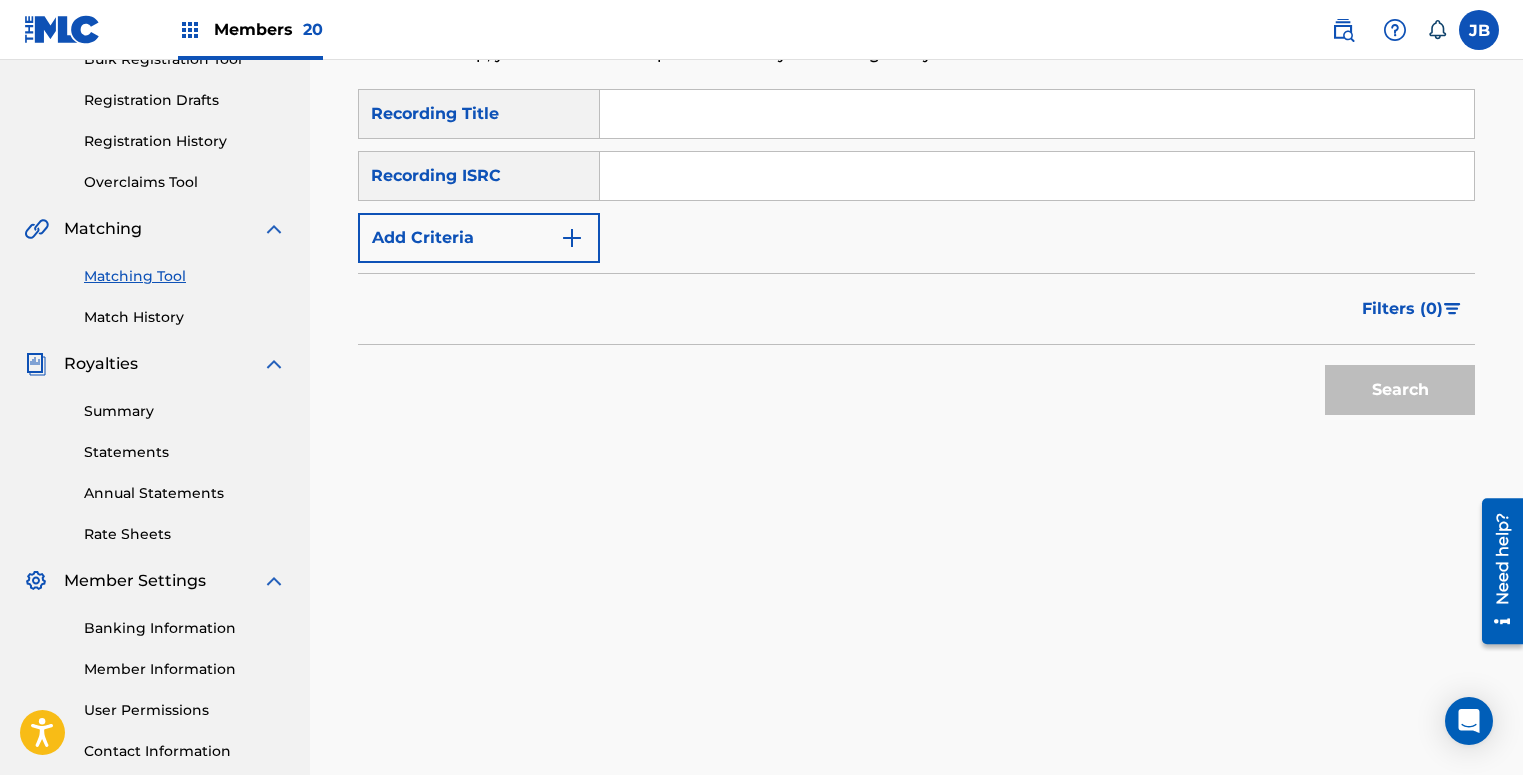 click at bounding box center [1037, 176] 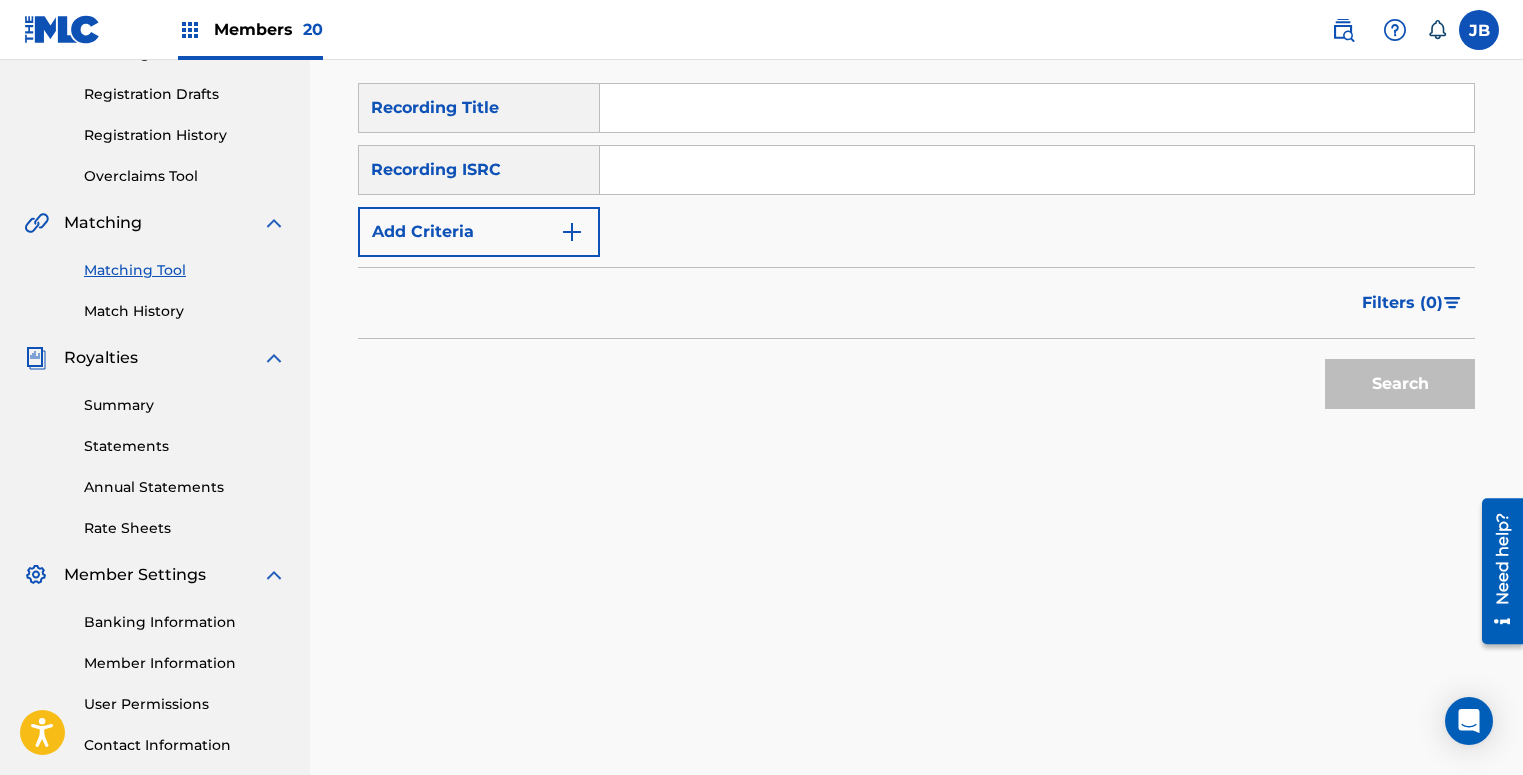 paste on "ESUM72401150" 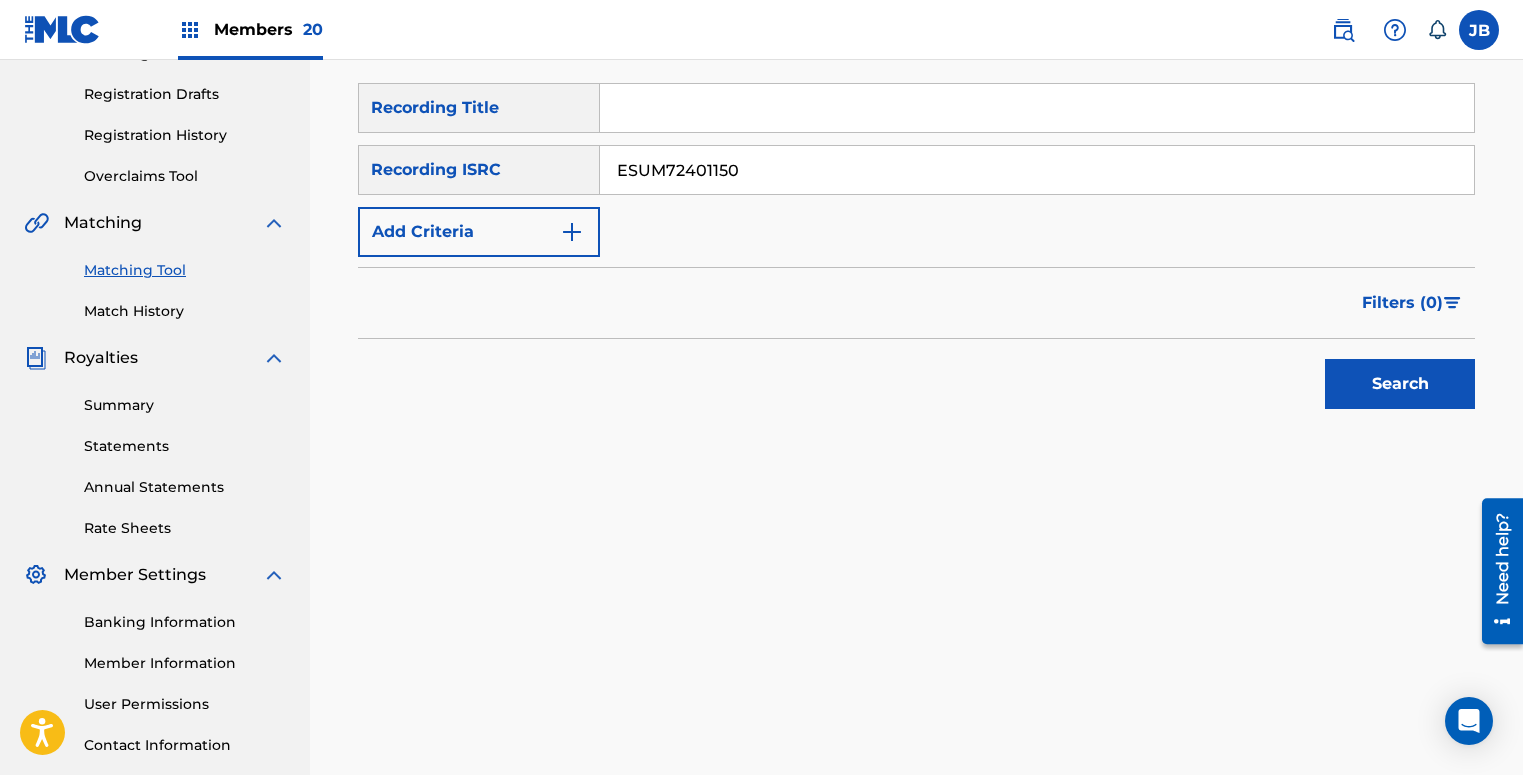 type on "ESUM72401150" 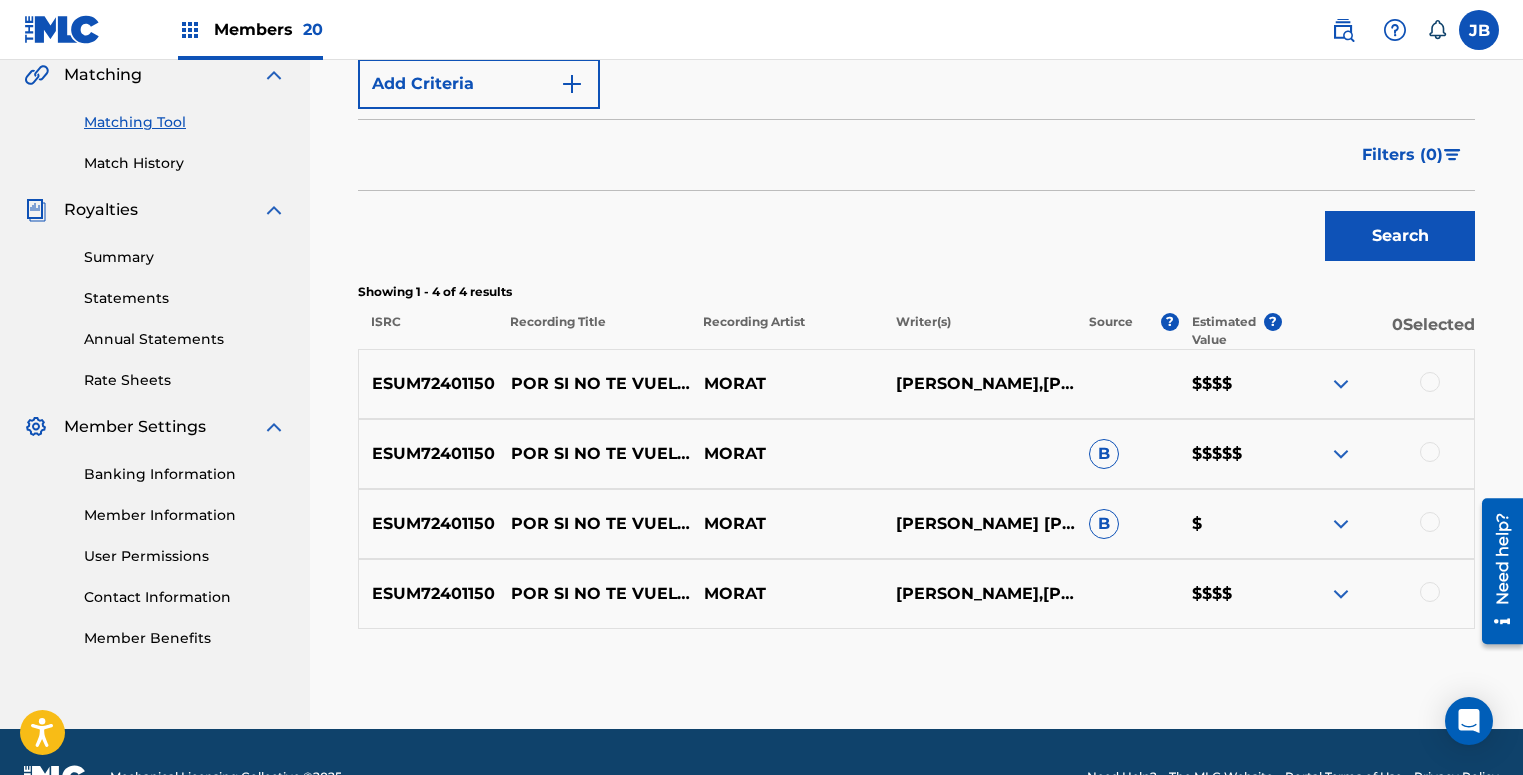 scroll, scrollTop: 521, scrollLeft: 0, axis: vertical 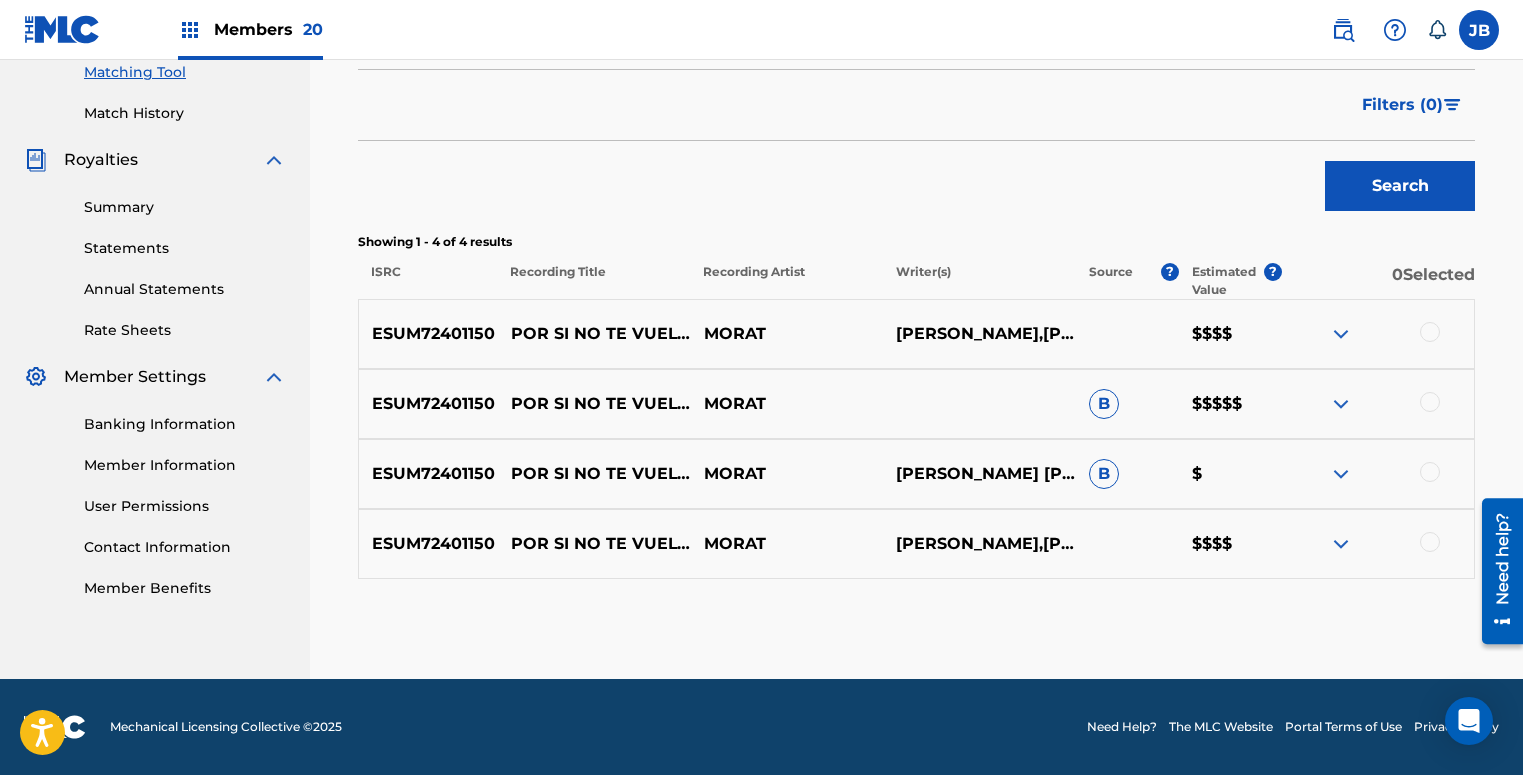 click at bounding box center [1430, 542] 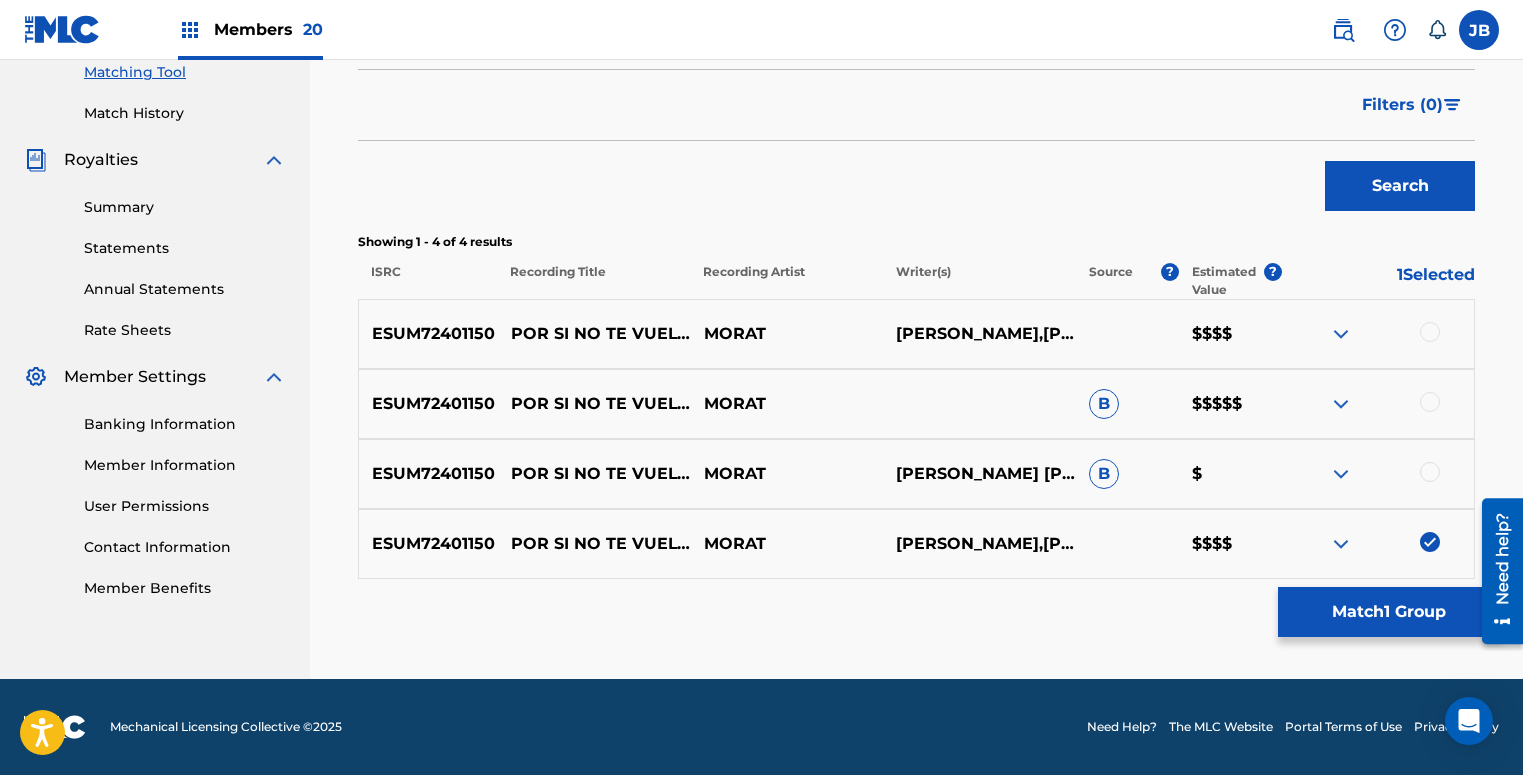 click at bounding box center (1430, 472) 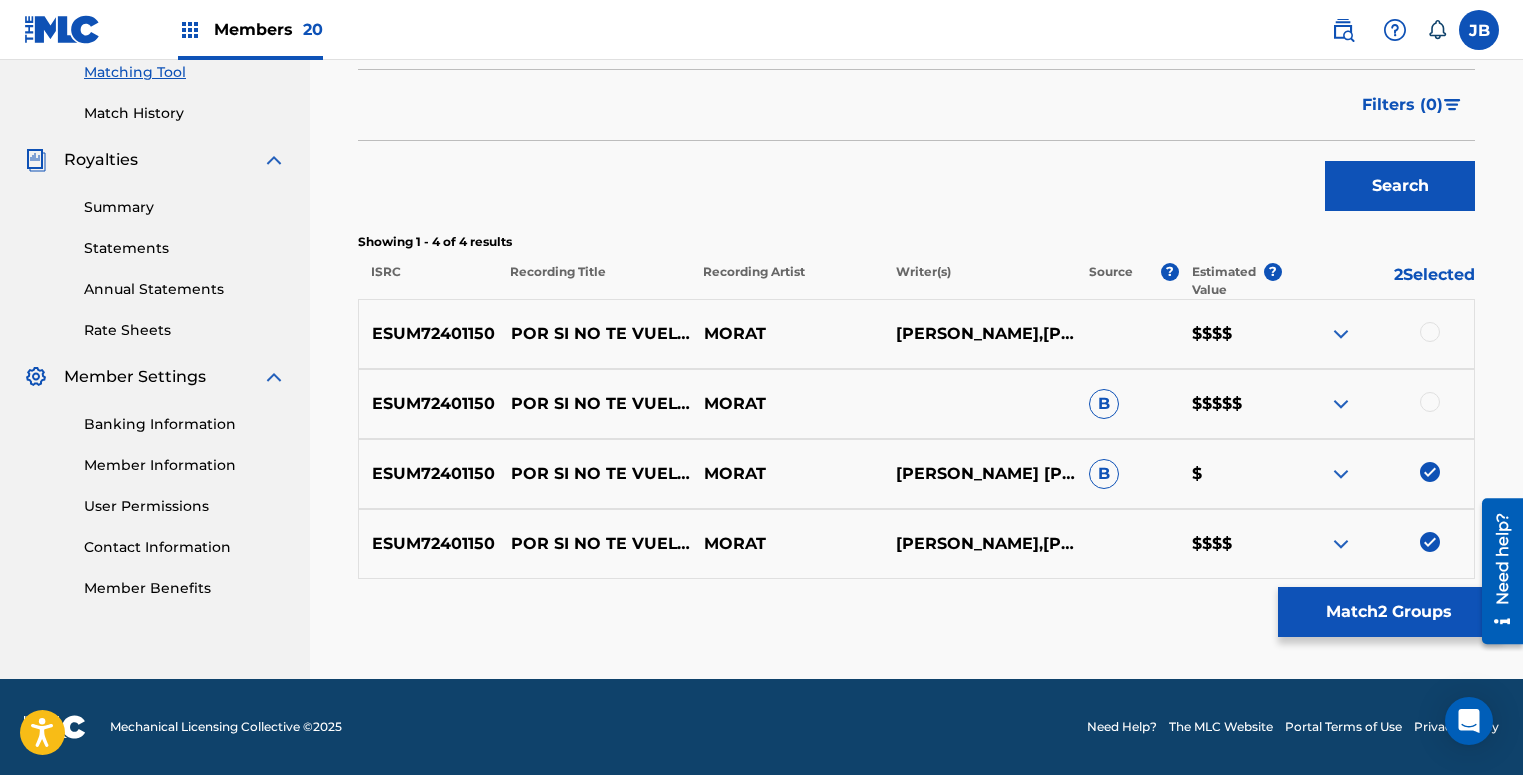 click at bounding box center (1430, 402) 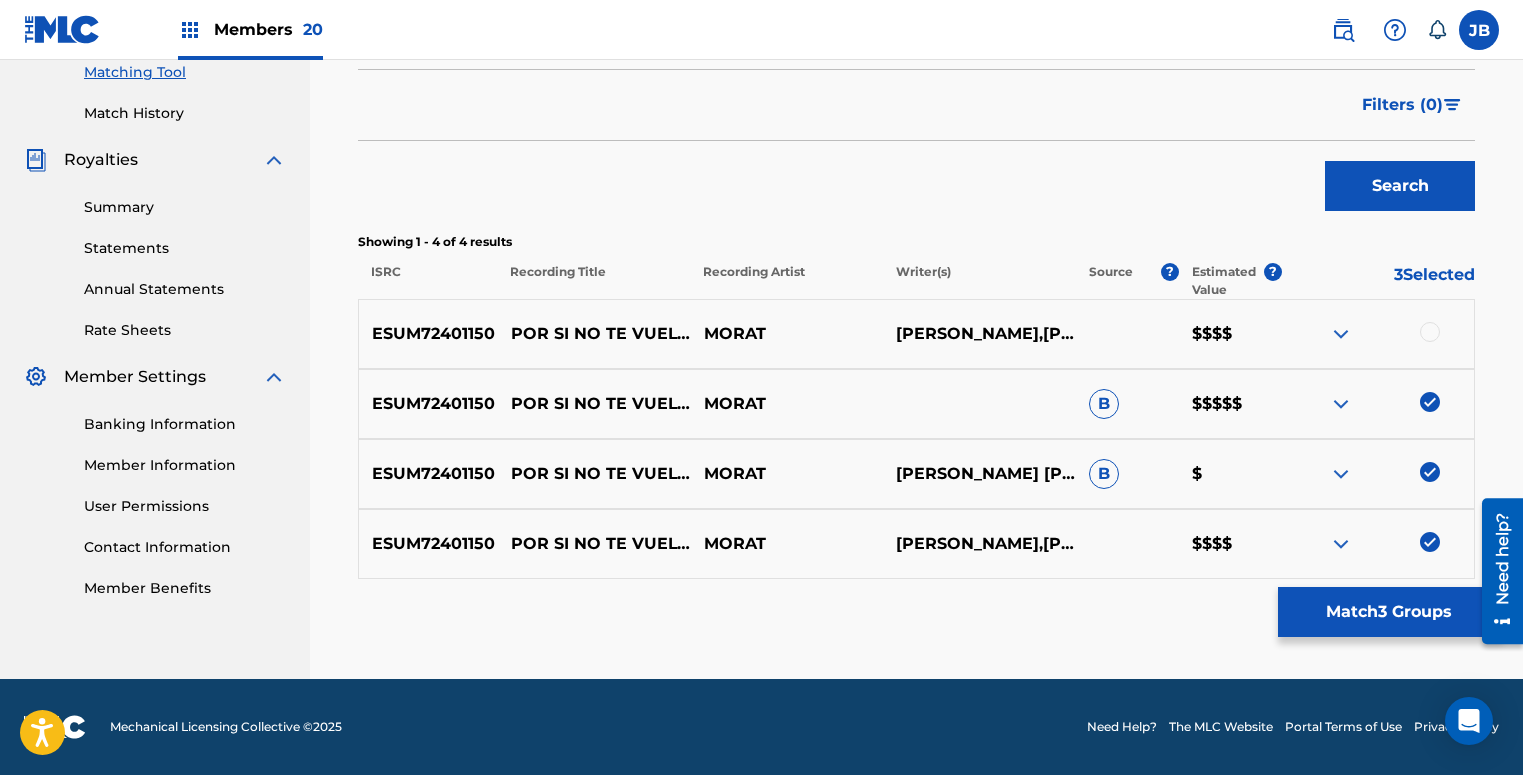drag, startPoint x: 1433, startPoint y: 332, endPoint x: 1438, endPoint y: 376, distance: 44.28318 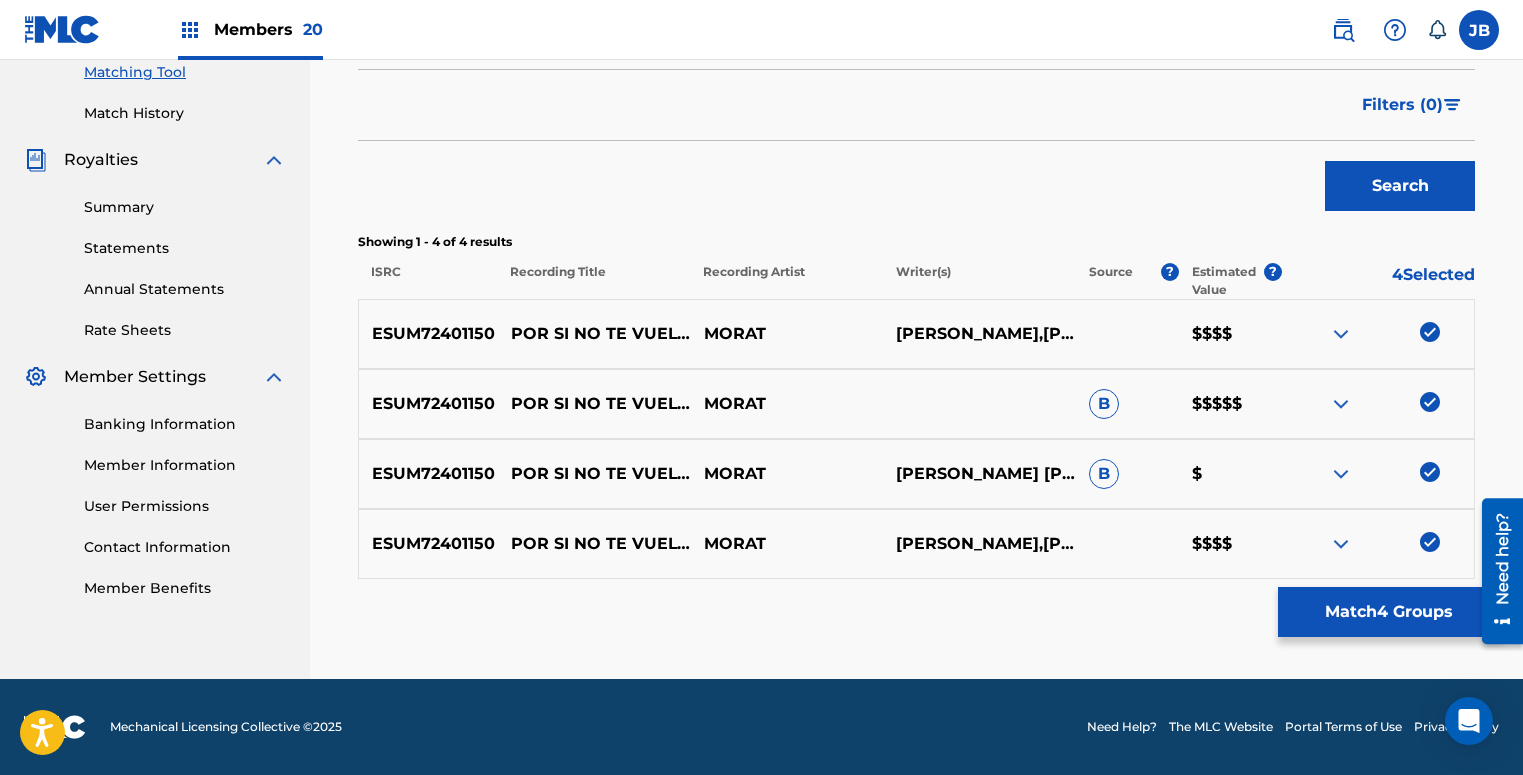 click on "Match  4 Groups" at bounding box center (1388, 612) 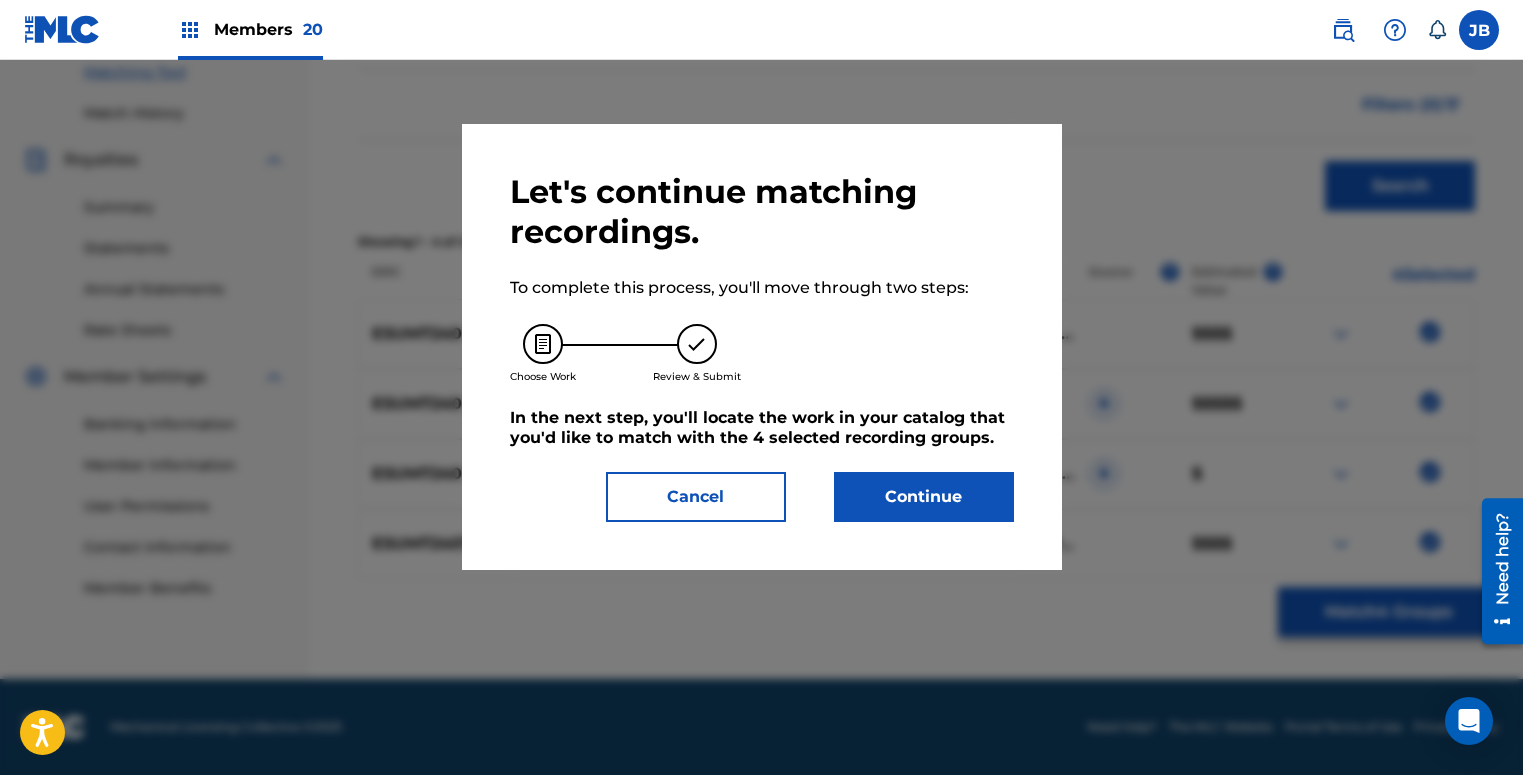 click on "Continue" at bounding box center [924, 497] 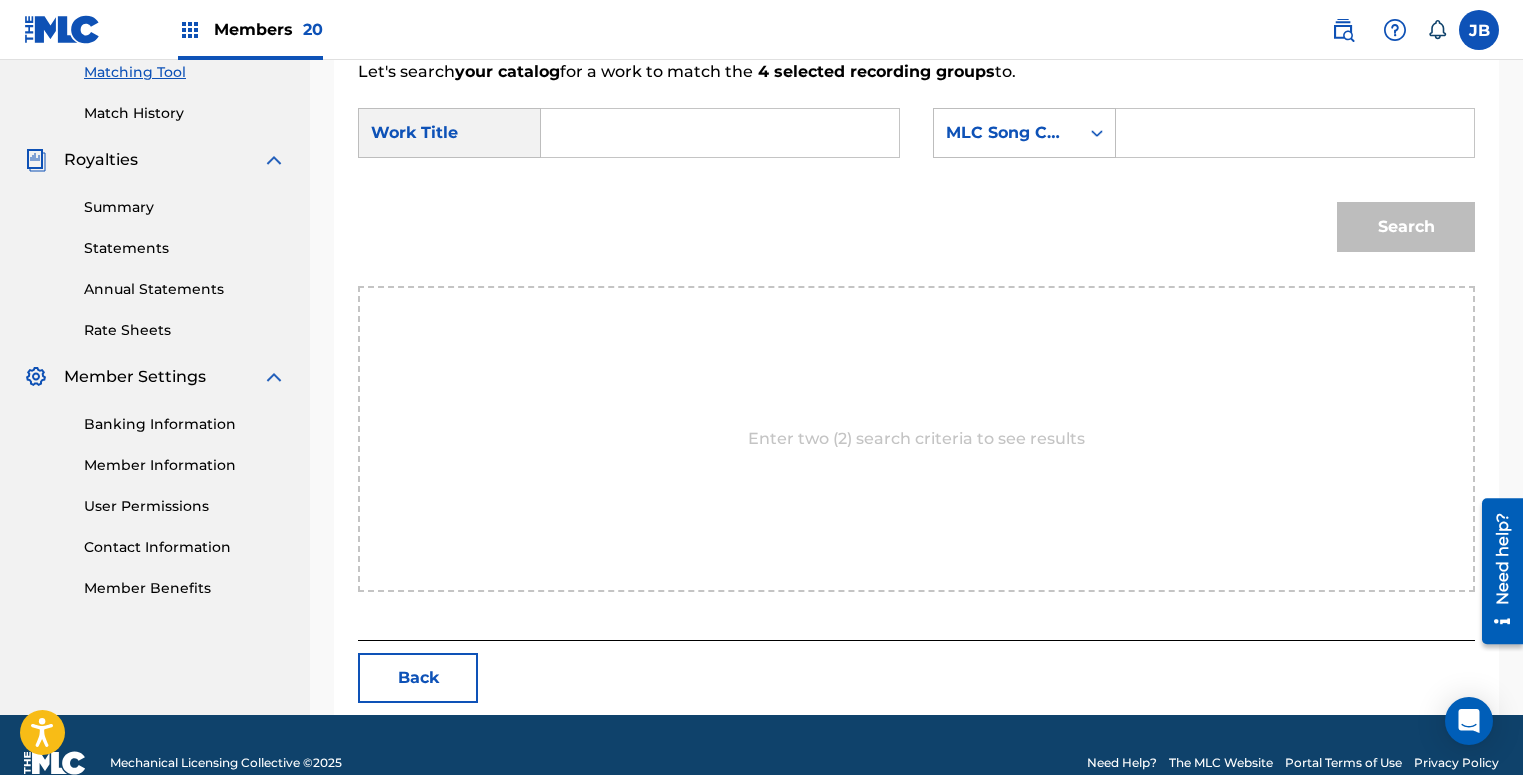 click at bounding box center [1295, 133] 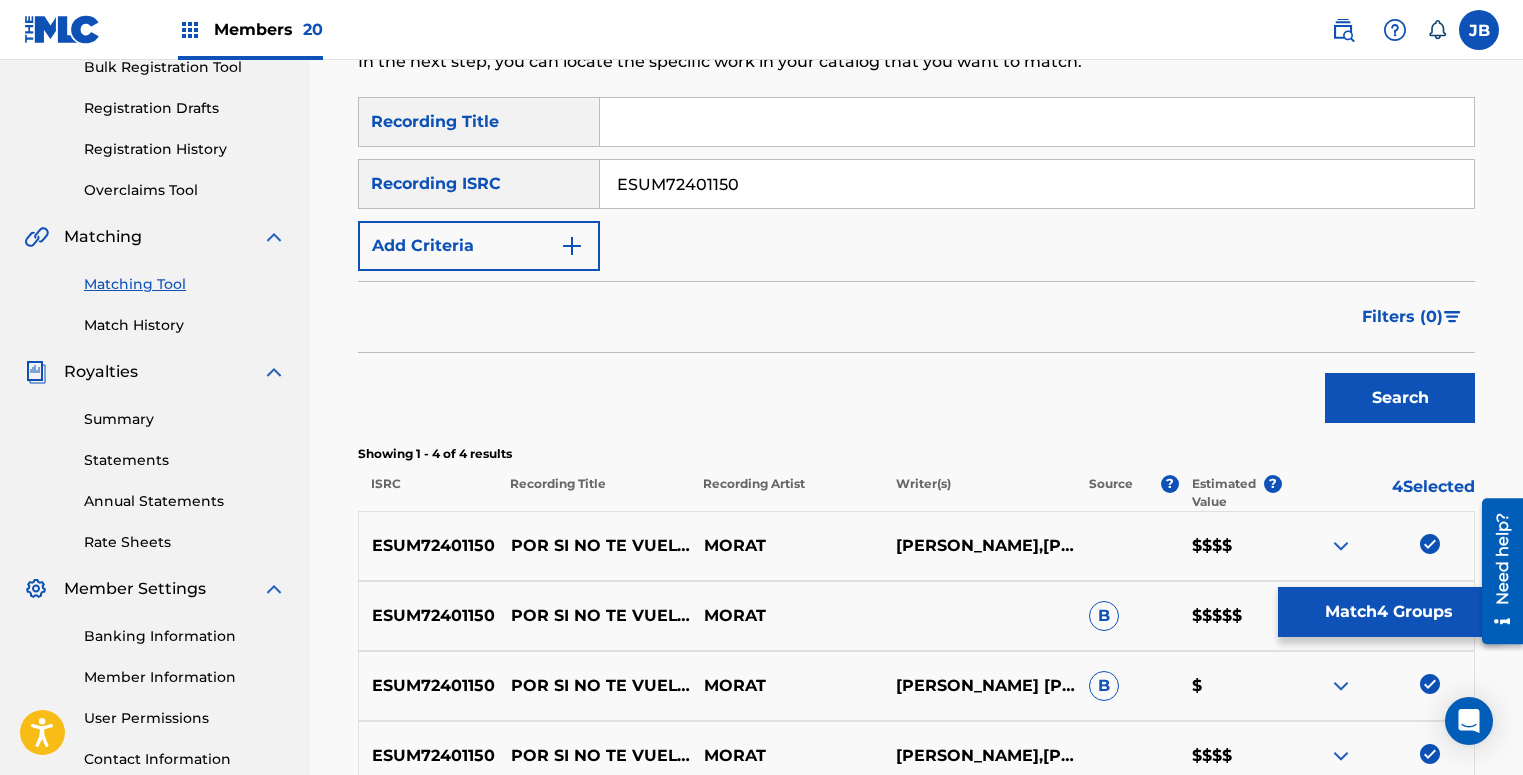 scroll, scrollTop: 0, scrollLeft: 0, axis: both 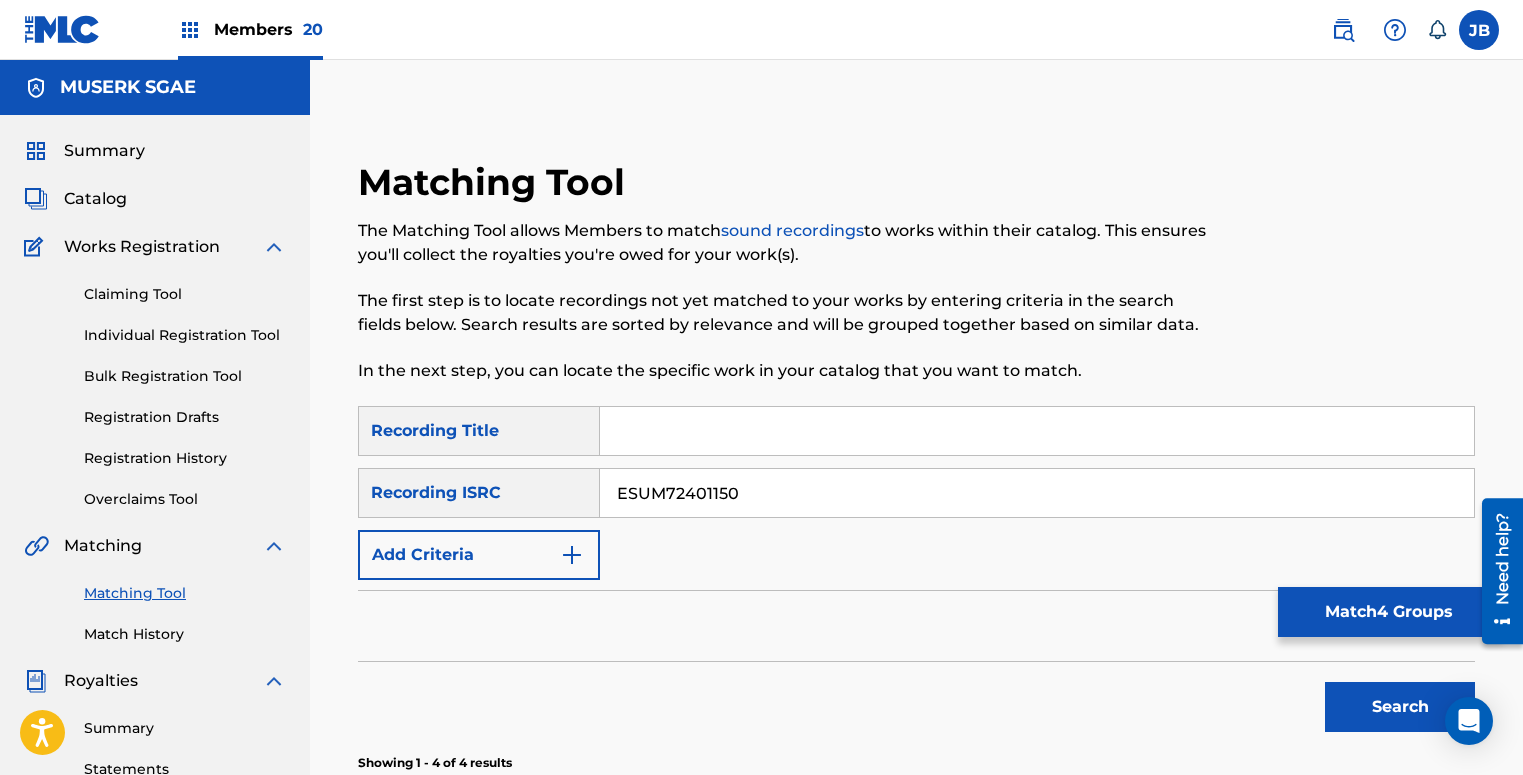 click on "ESUM72401150" at bounding box center [1037, 493] 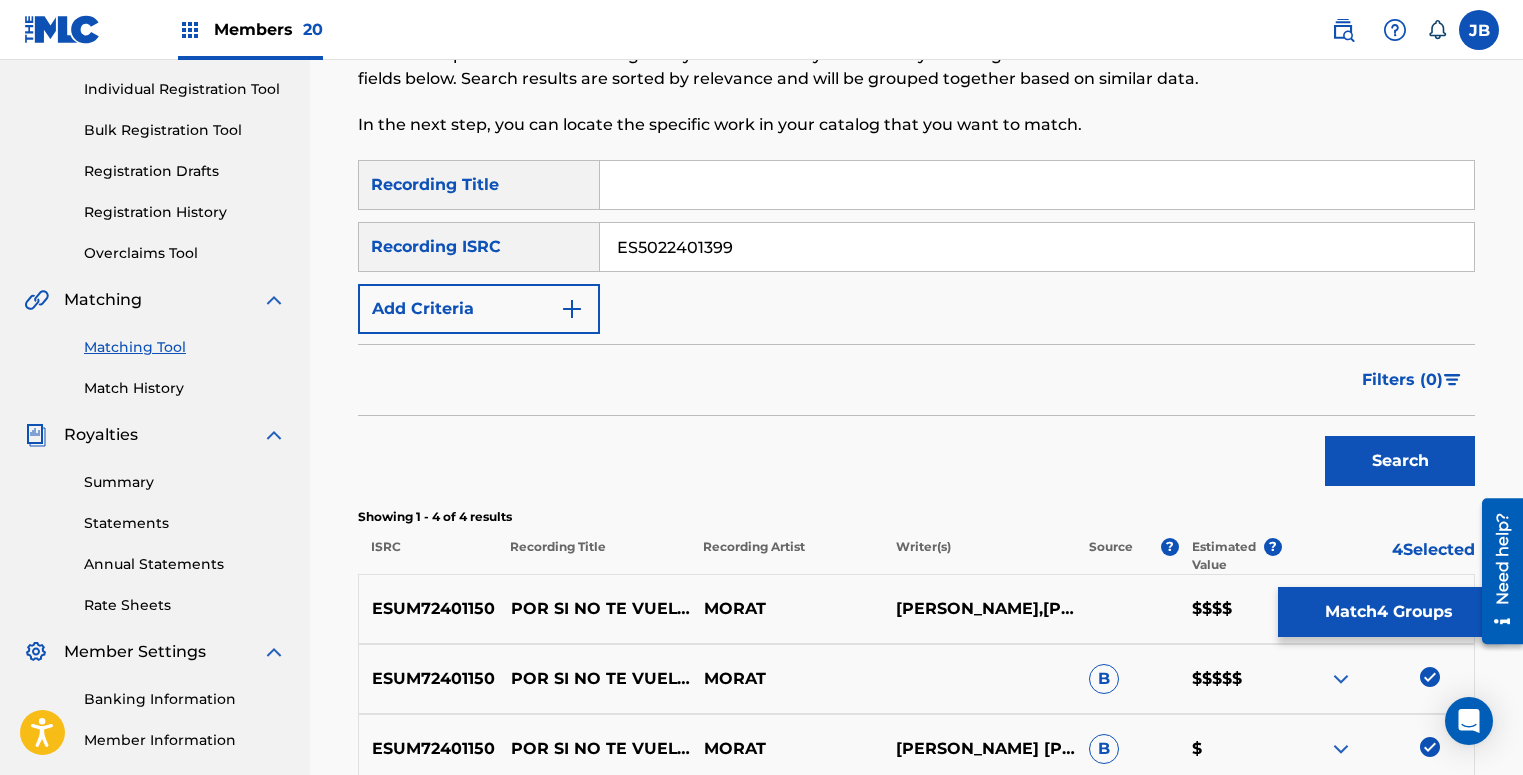 scroll, scrollTop: 256, scrollLeft: 0, axis: vertical 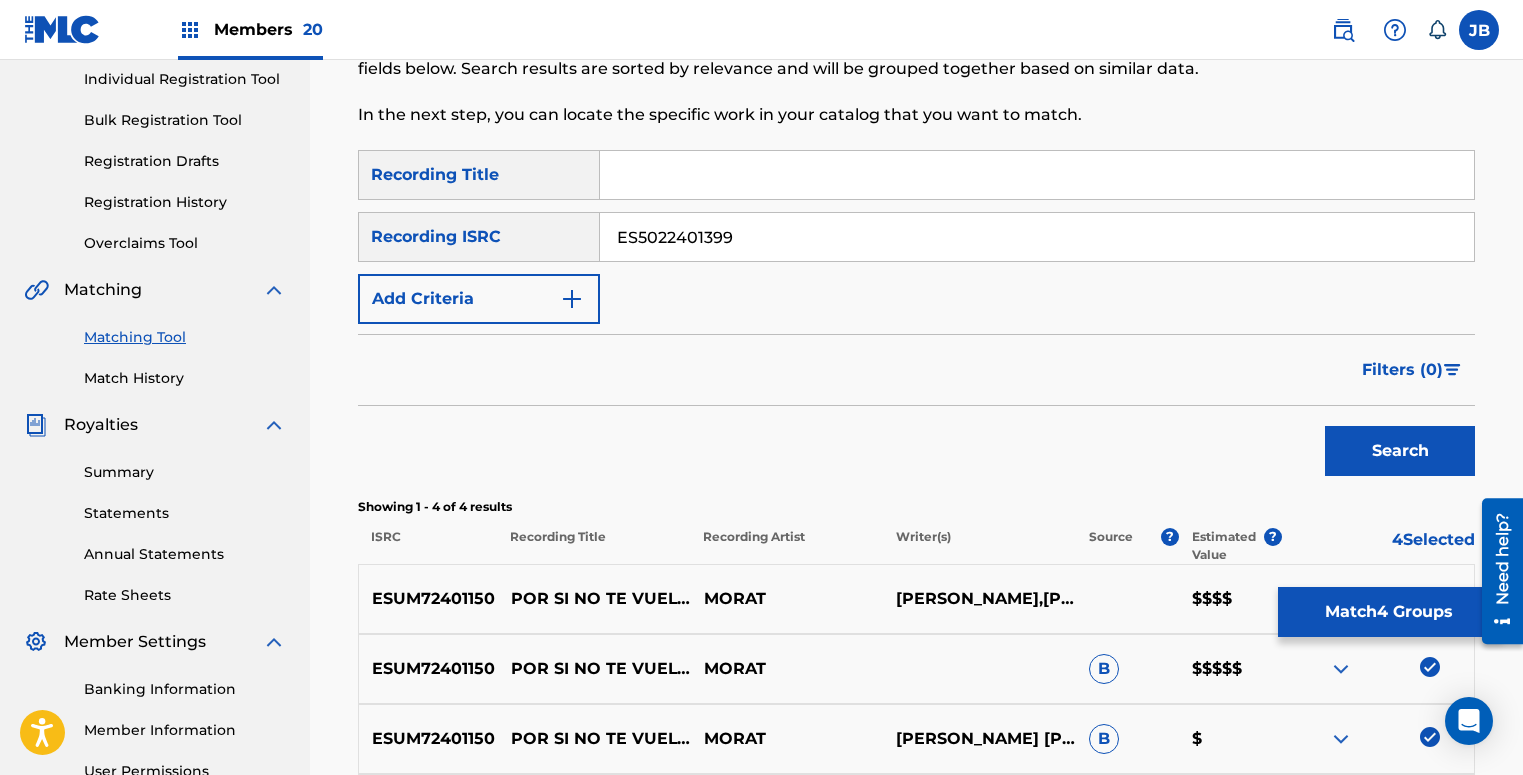 type on "ES5022401399" 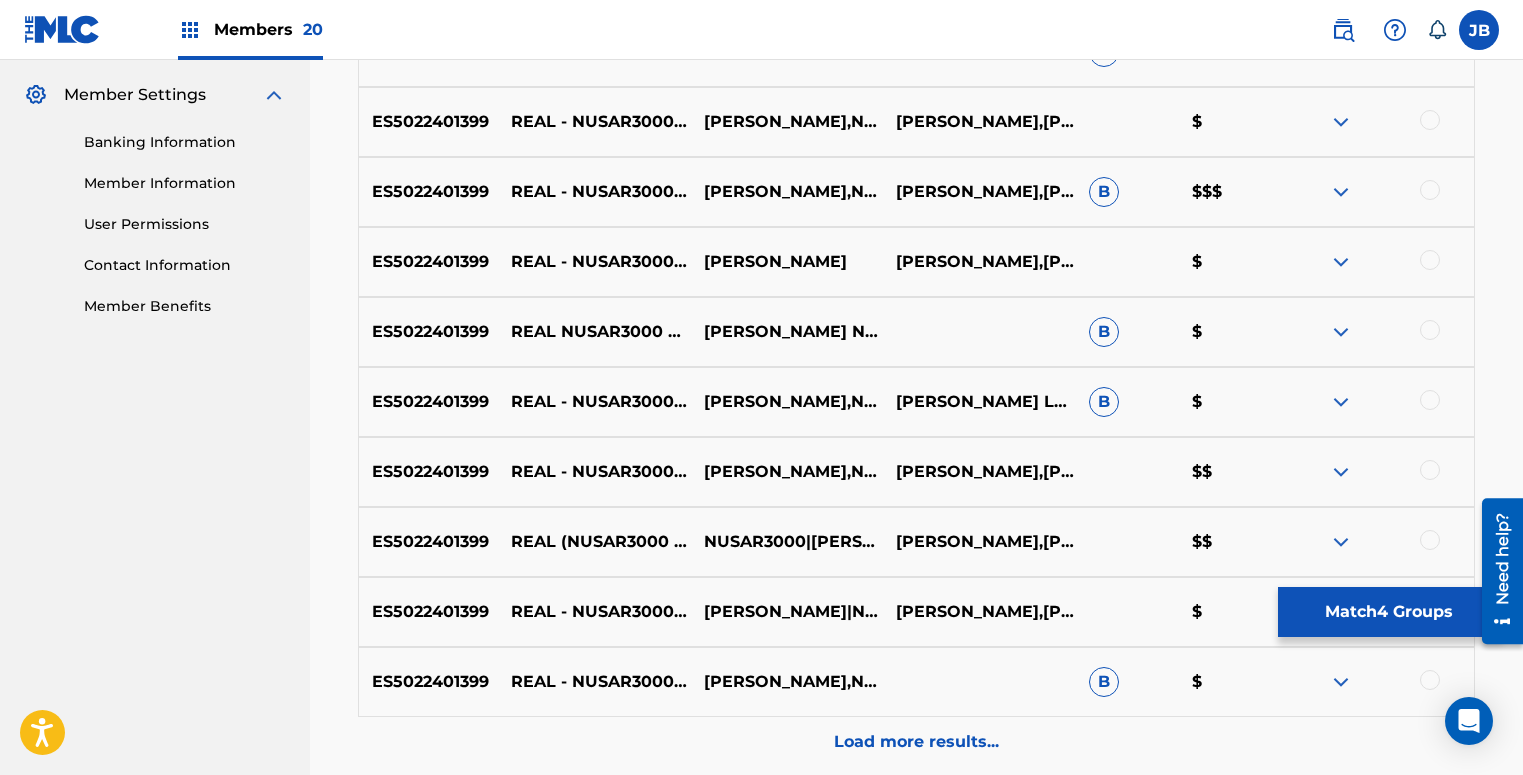 scroll, scrollTop: 991, scrollLeft: 0, axis: vertical 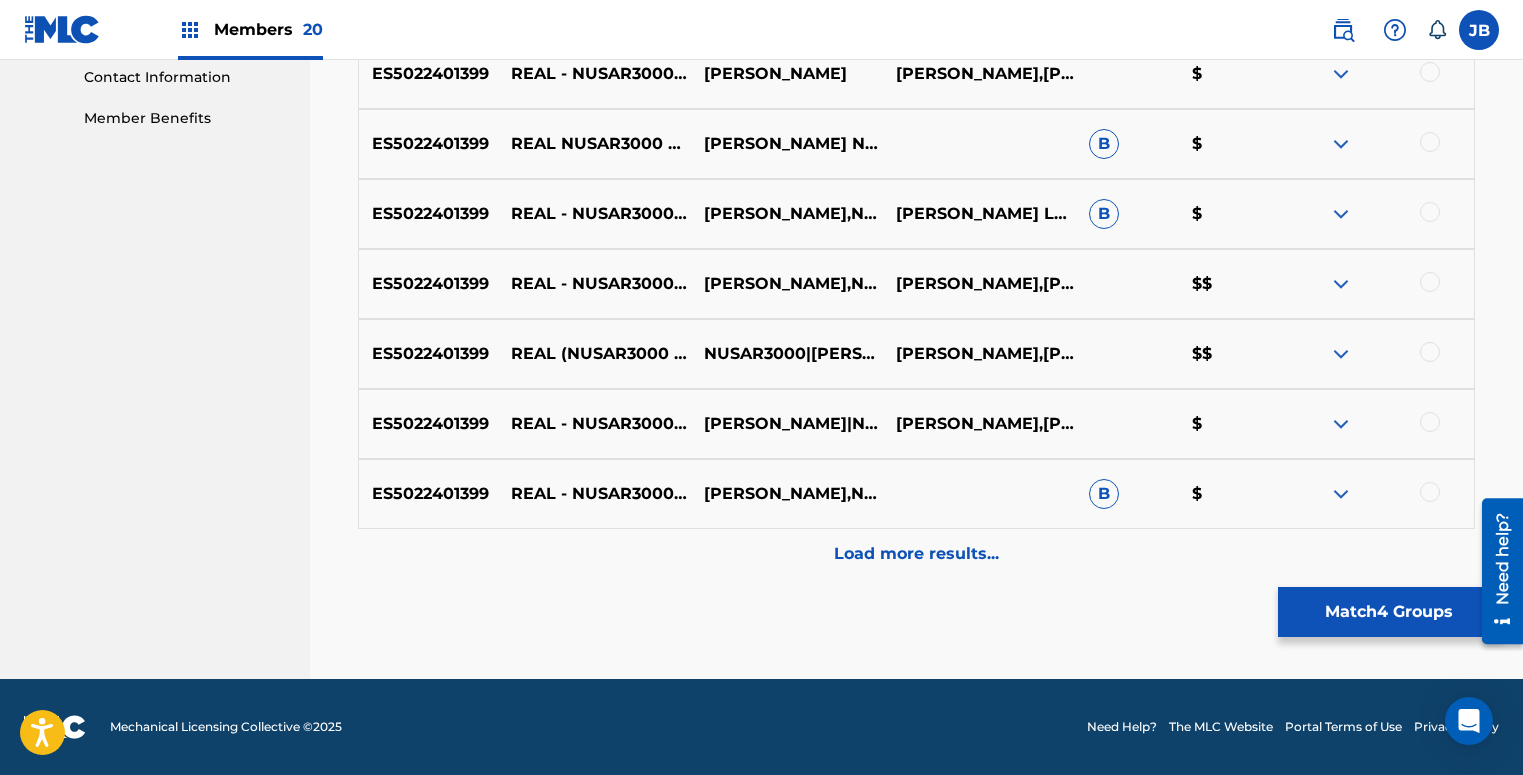 click on "Load more results..." at bounding box center [916, 554] 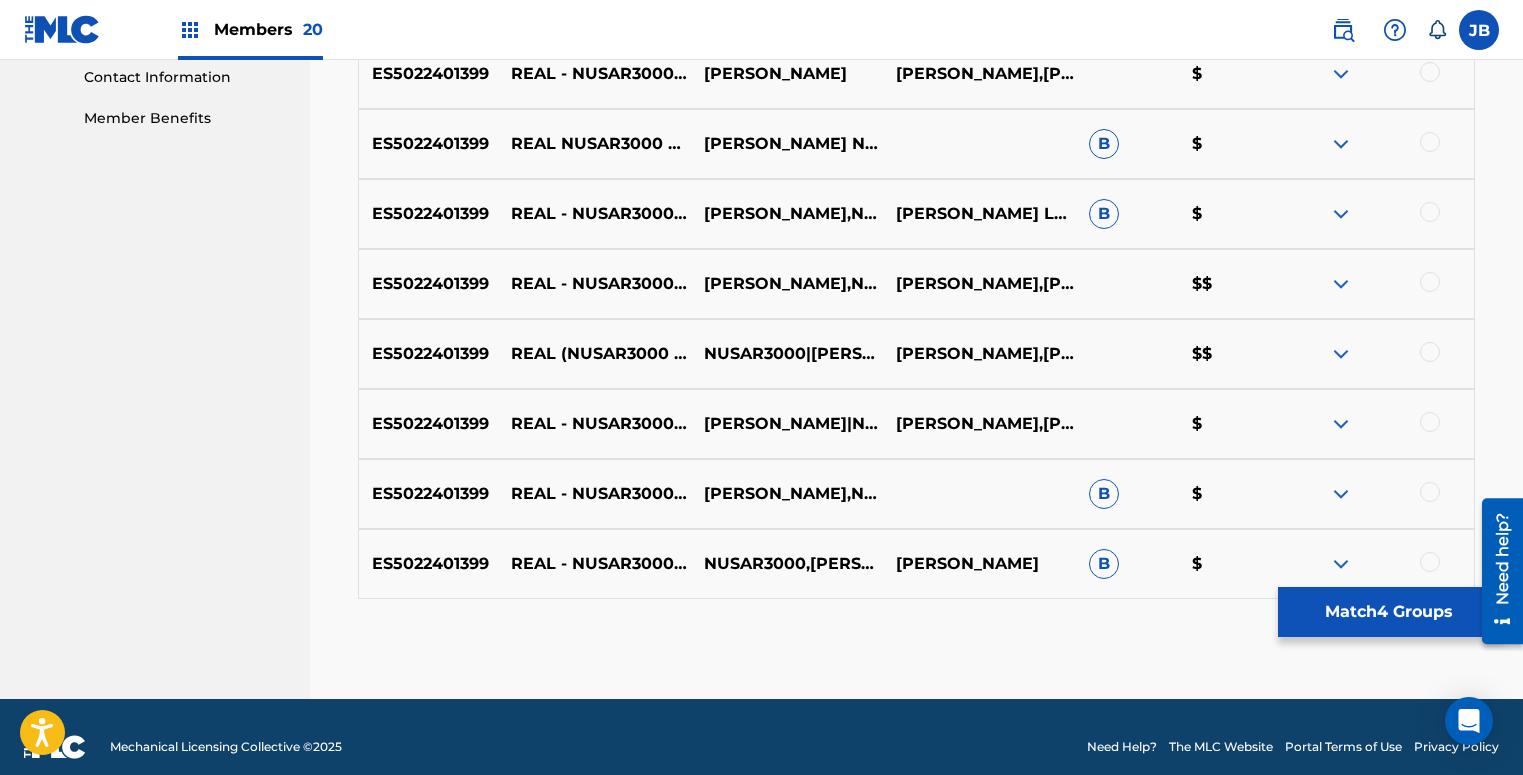 scroll, scrollTop: 1011, scrollLeft: 0, axis: vertical 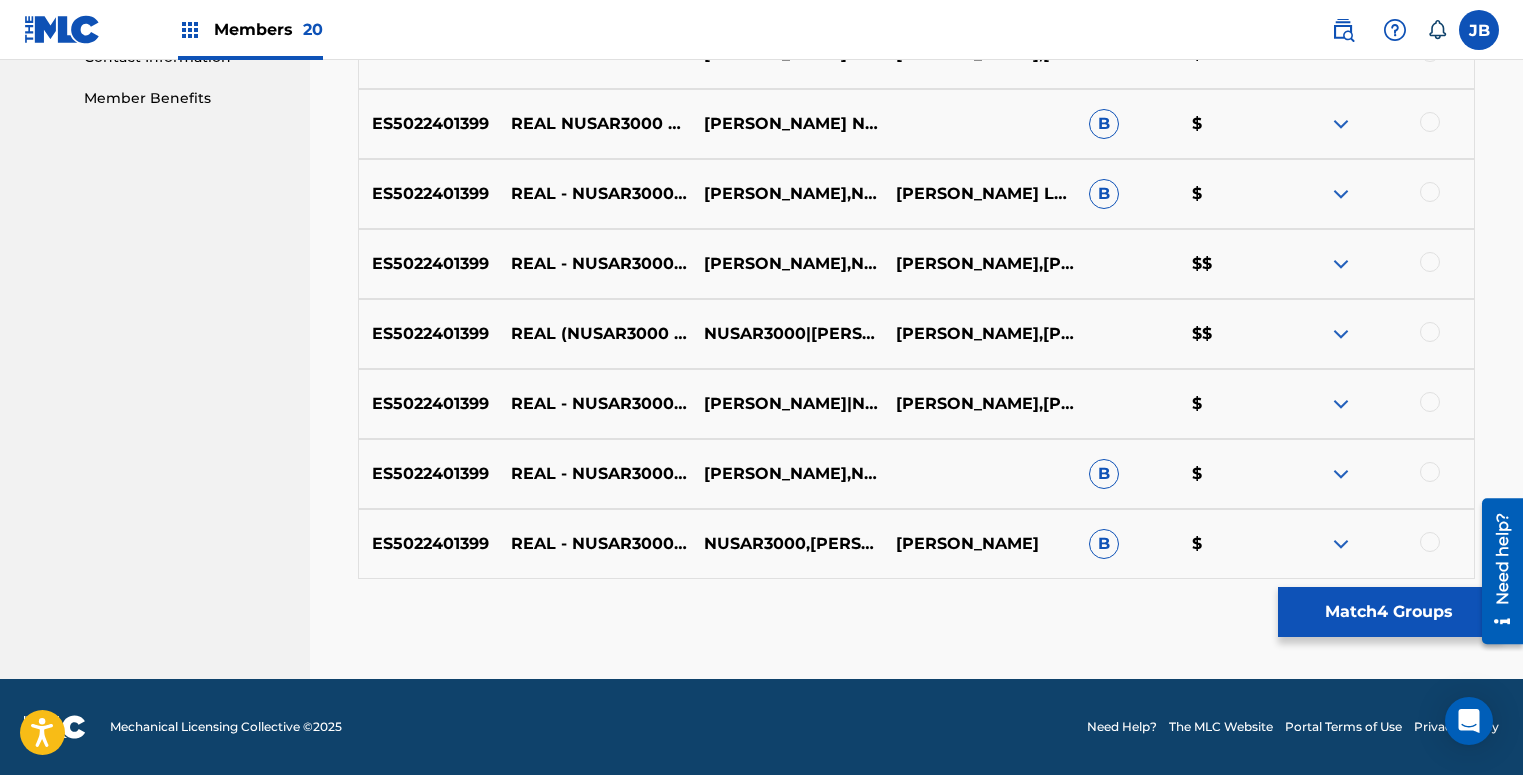 drag, startPoint x: 1428, startPoint y: 532, endPoint x: 1442, endPoint y: 492, distance: 42.379242 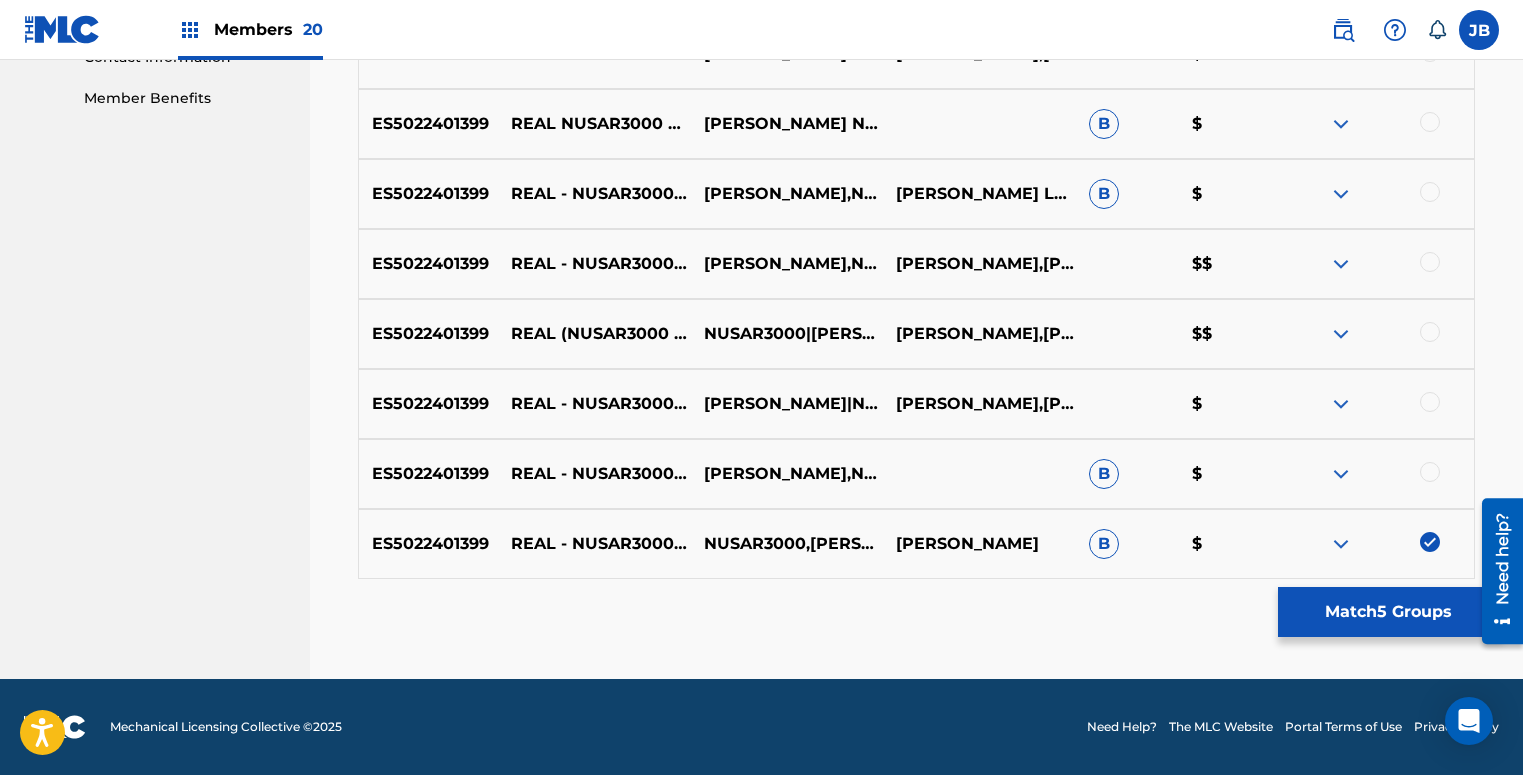 drag, startPoint x: 1436, startPoint y: 467, endPoint x: 1438, endPoint y: 430, distance: 37.054016 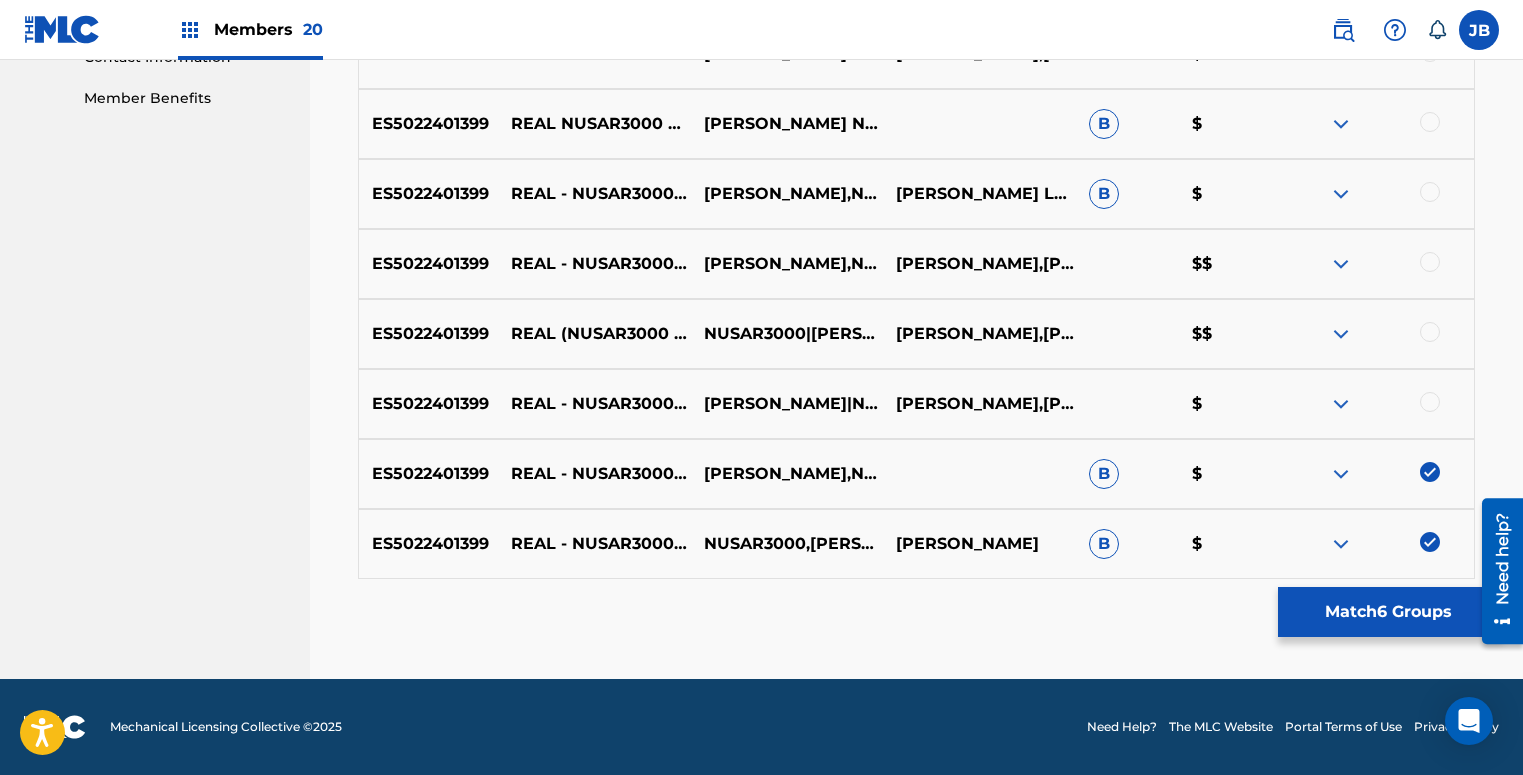 click on "ES5022401399 REAL - NUSAR3000 REMIX [PERSON_NAME]|NUSAR3000 [PERSON_NAME],[PERSON_NAME],[PERSON_NAME],NUSAR3000 $" at bounding box center [916, 404] 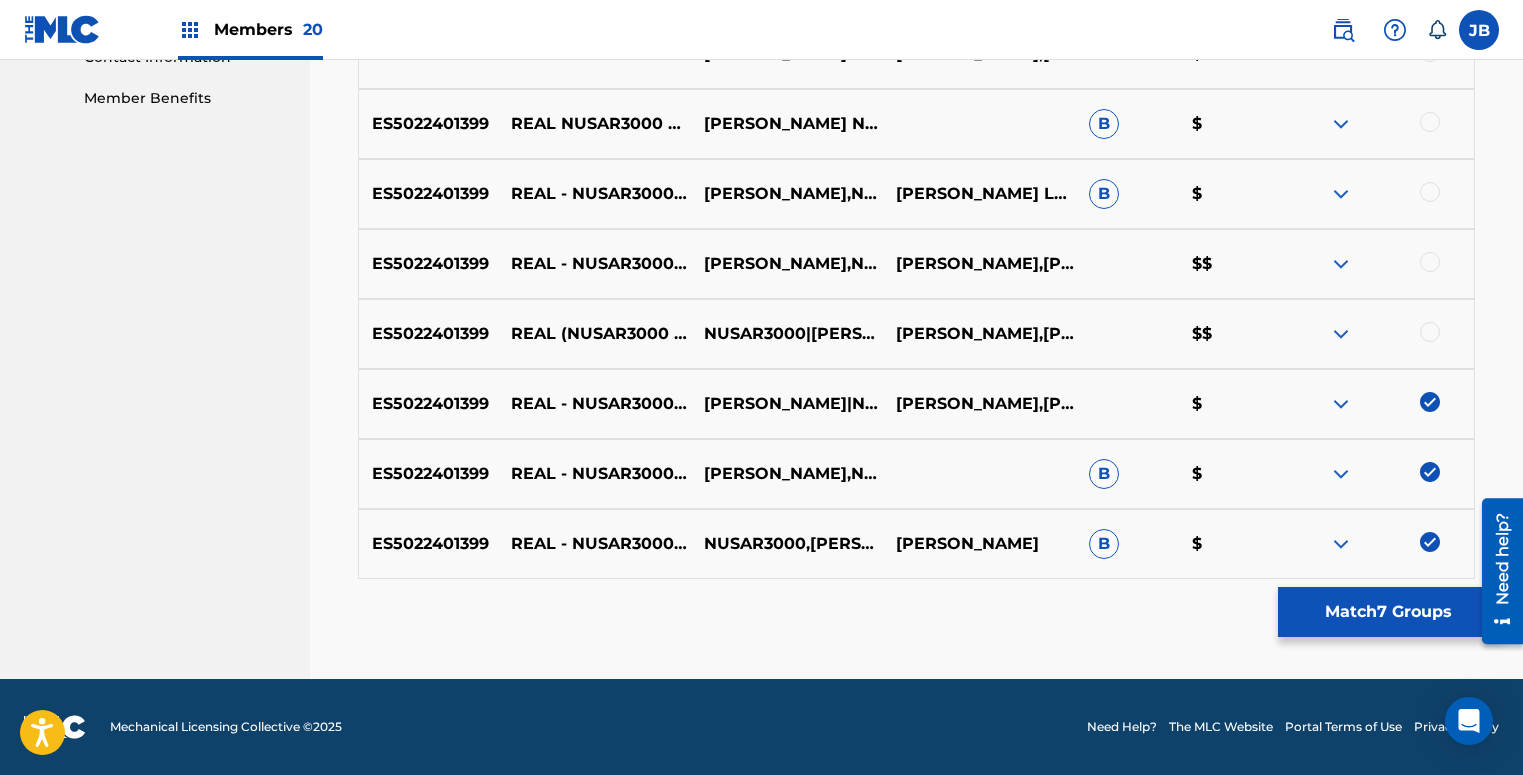 click at bounding box center (1430, 332) 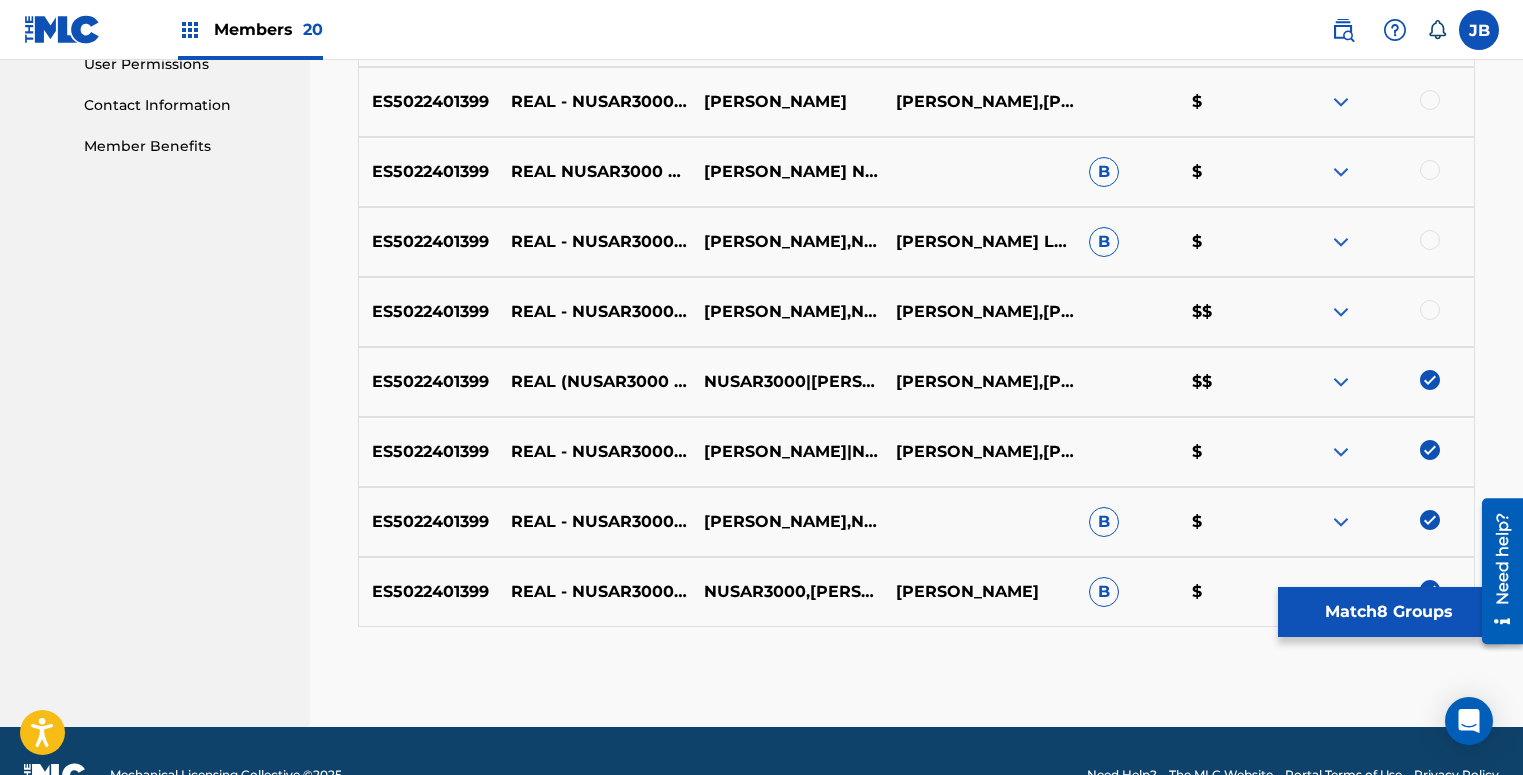 scroll, scrollTop: 959, scrollLeft: 0, axis: vertical 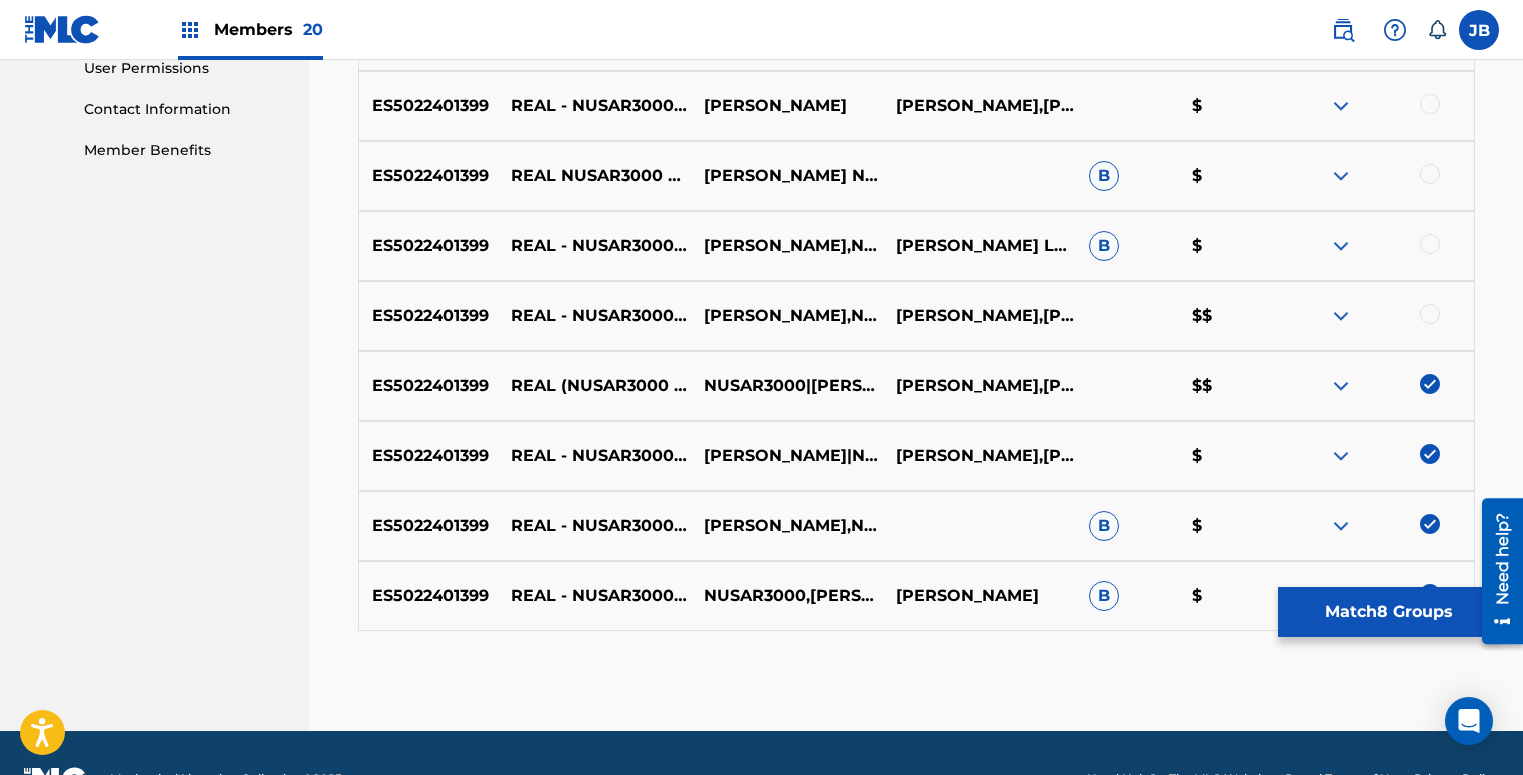 drag, startPoint x: 1435, startPoint y: 312, endPoint x: 1426, endPoint y: 271, distance: 41.976185 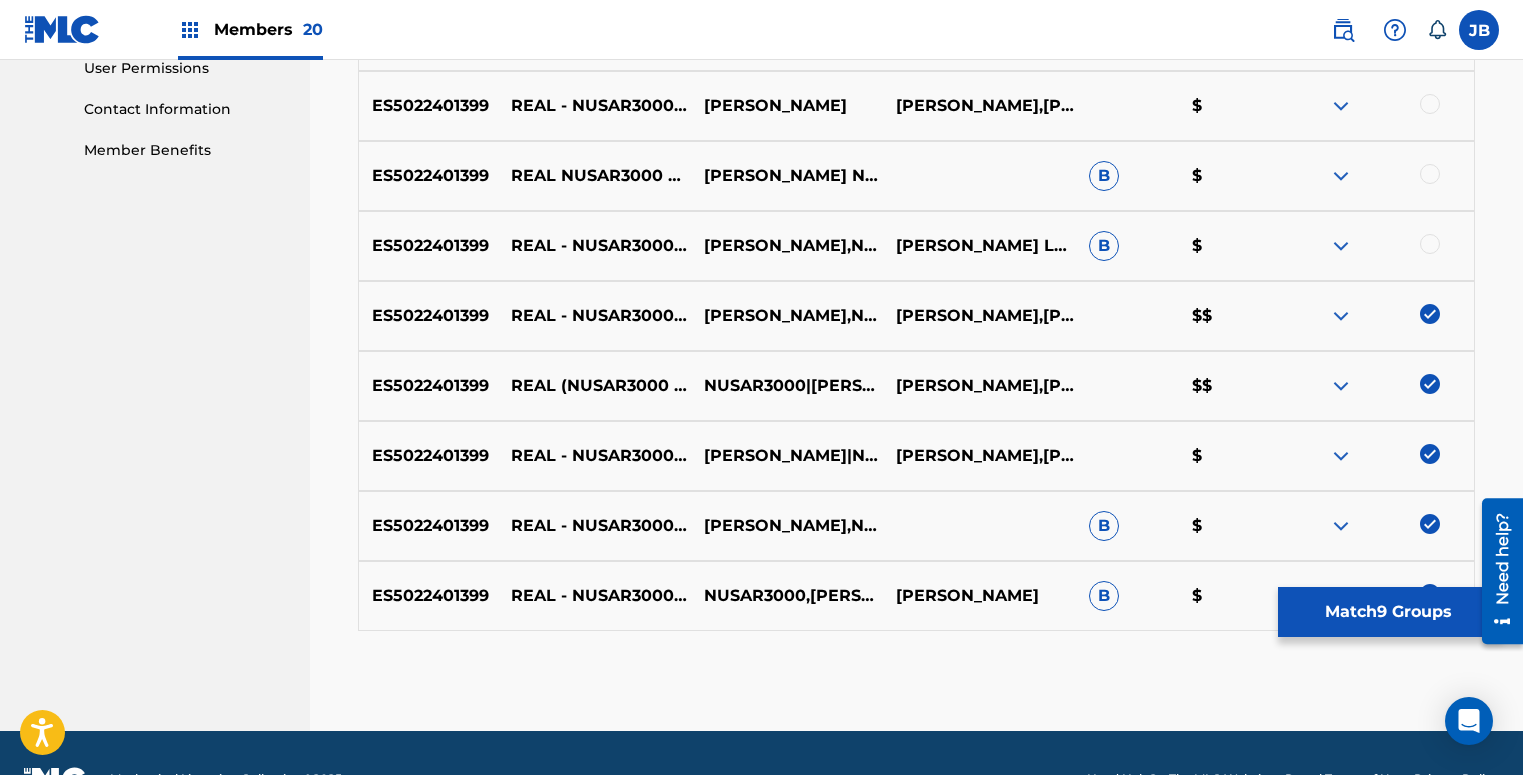 drag, startPoint x: 1427, startPoint y: 246, endPoint x: 1436, endPoint y: 204, distance: 42.953465 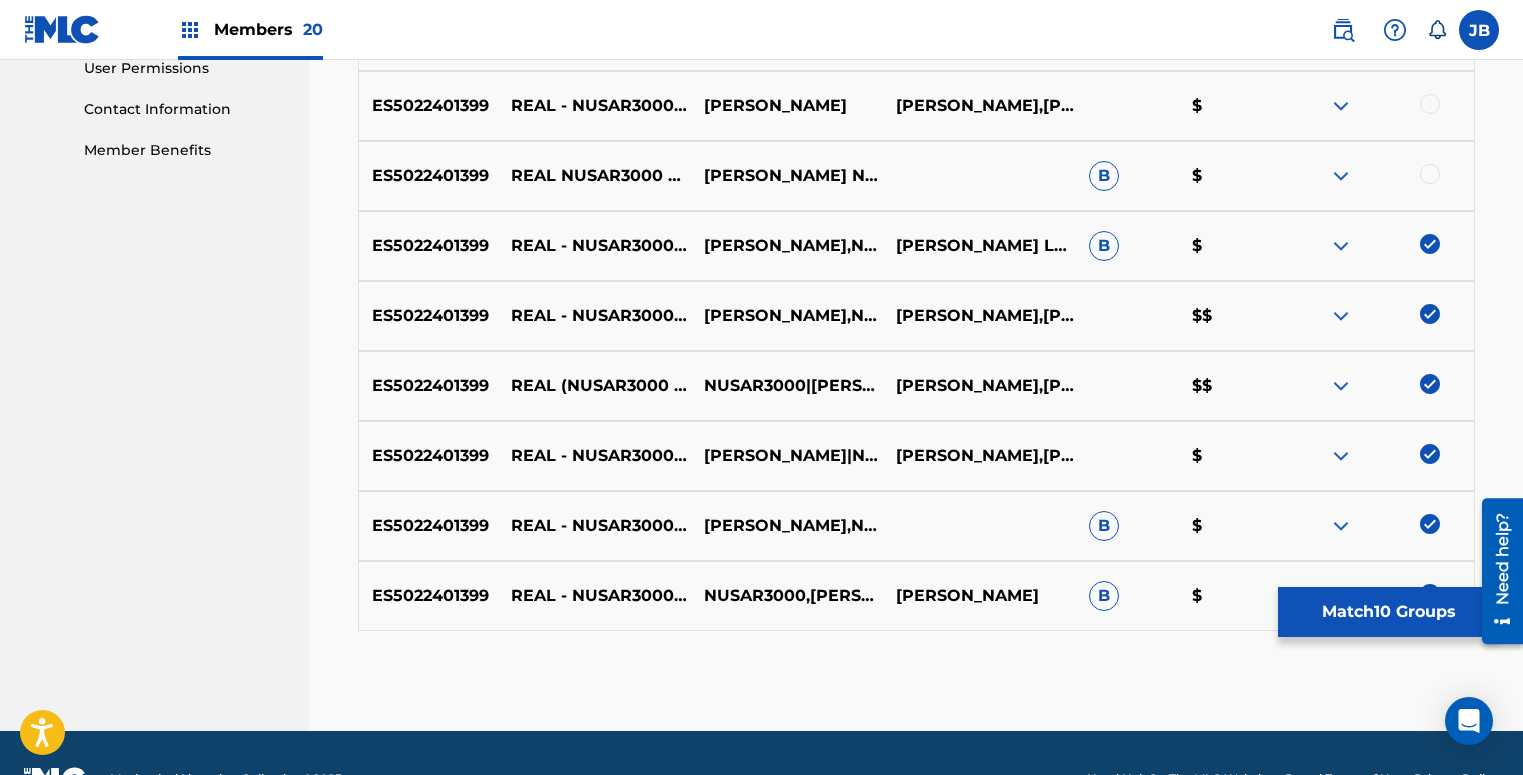 click at bounding box center (1430, 174) 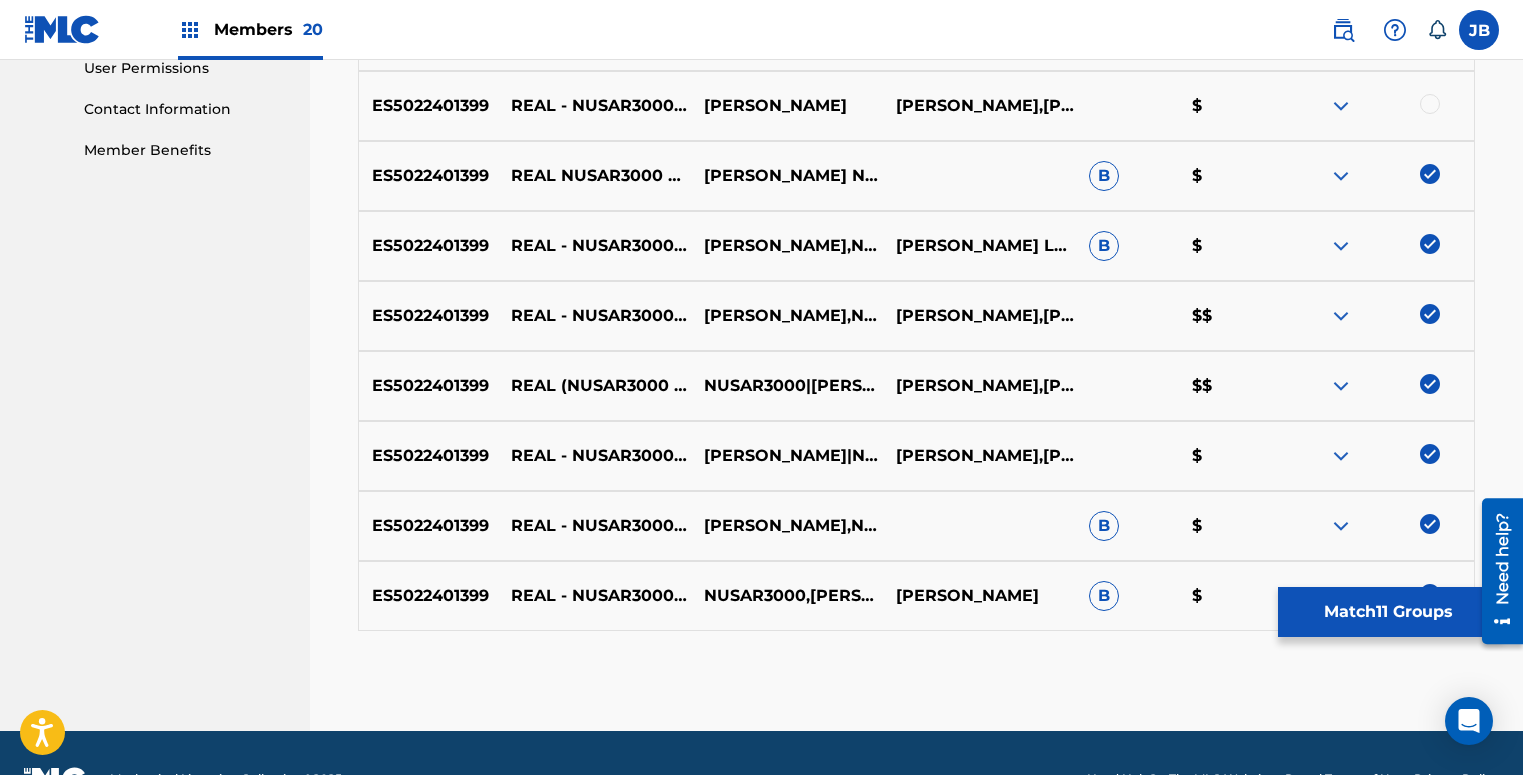 drag, startPoint x: 1435, startPoint y: 96, endPoint x: 1423, endPoint y: 125, distance: 31.38471 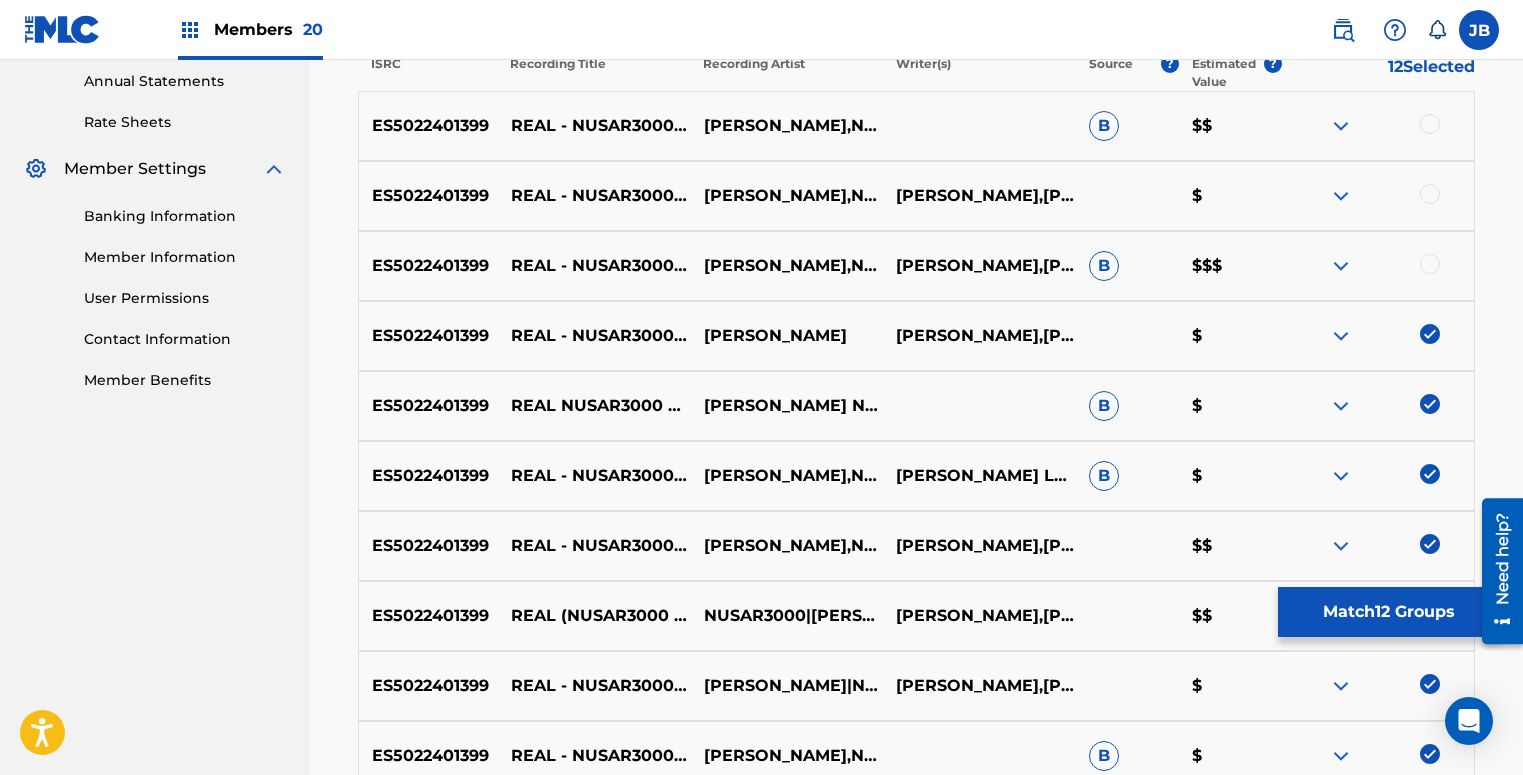 scroll, scrollTop: 684, scrollLeft: 0, axis: vertical 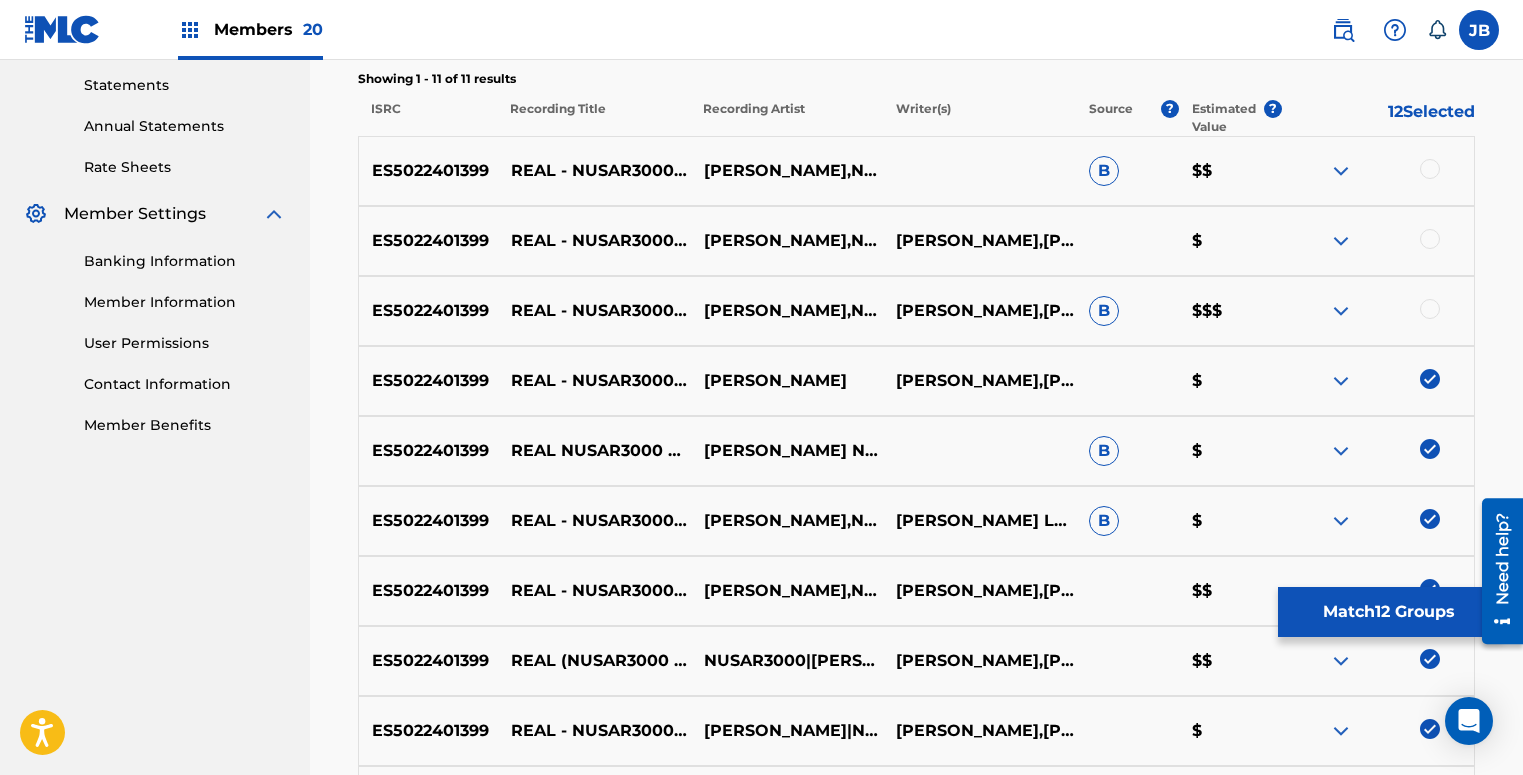 drag, startPoint x: 1426, startPoint y: 309, endPoint x: 1430, endPoint y: 281, distance: 28.284271 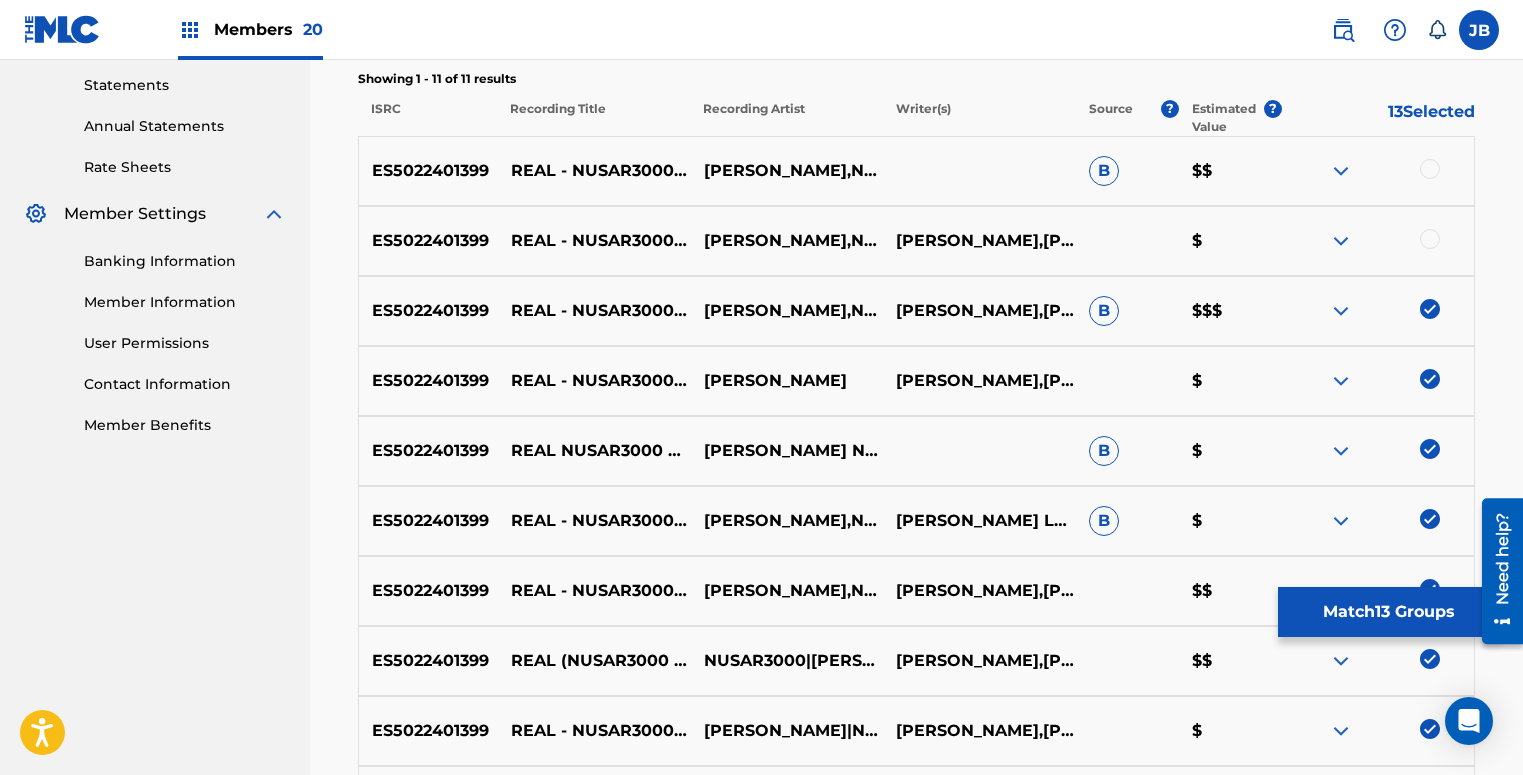 click at bounding box center (1430, 239) 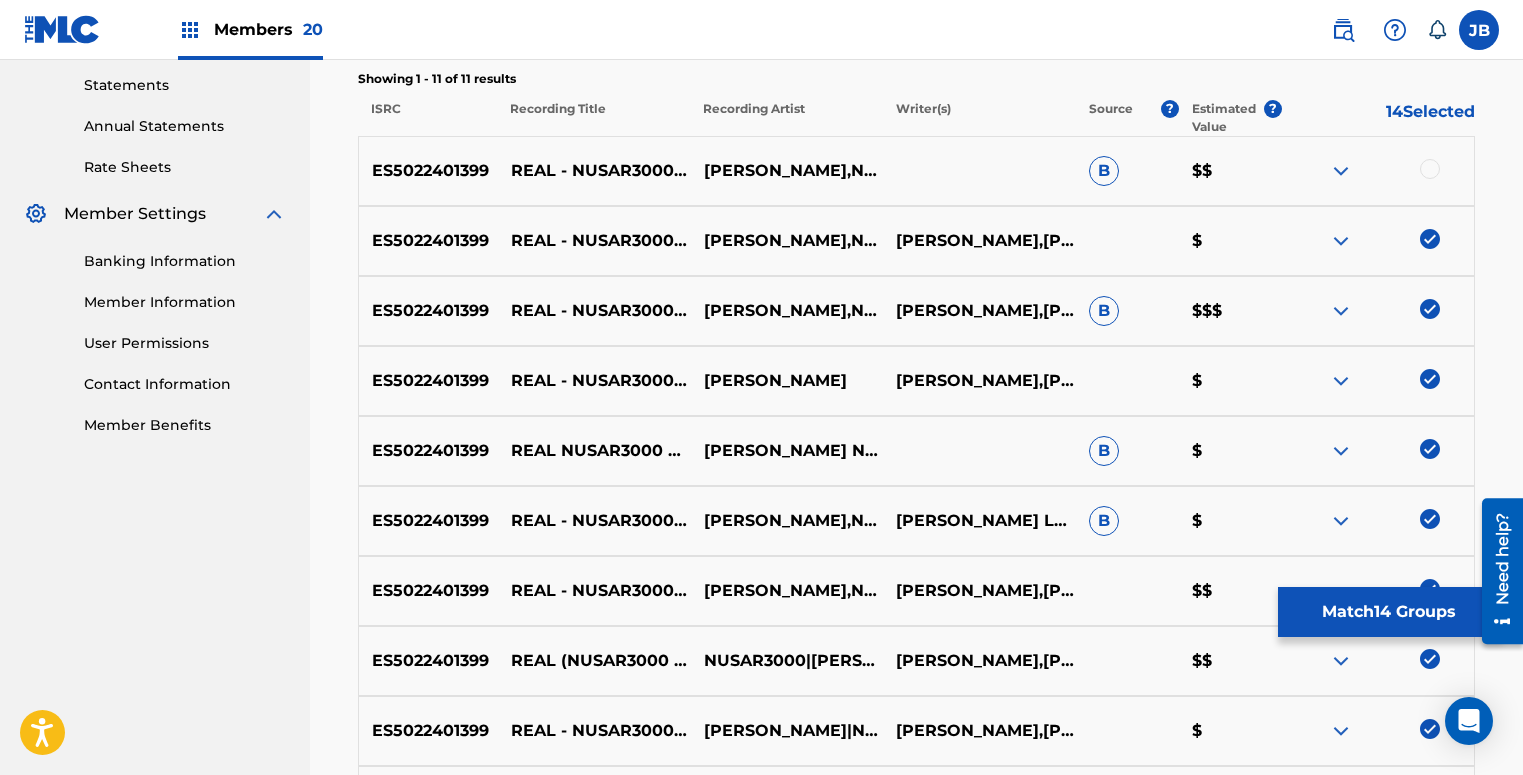 drag, startPoint x: 1427, startPoint y: 171, endPoint x: 1420, endPoint y: 196, distance: 25.96151 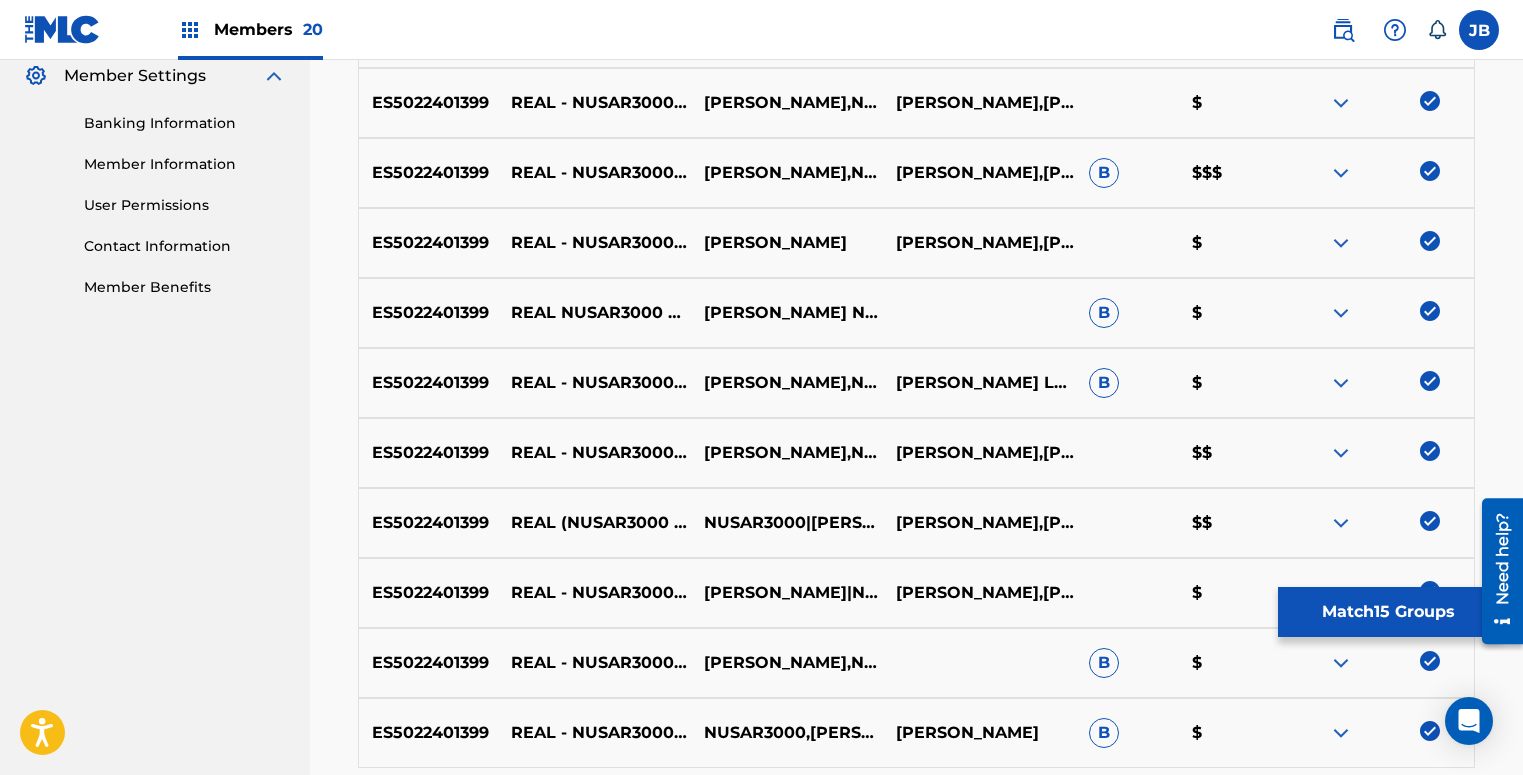 scroll, scrollTop: 1011, scrollLeft: 0, axis: vertical 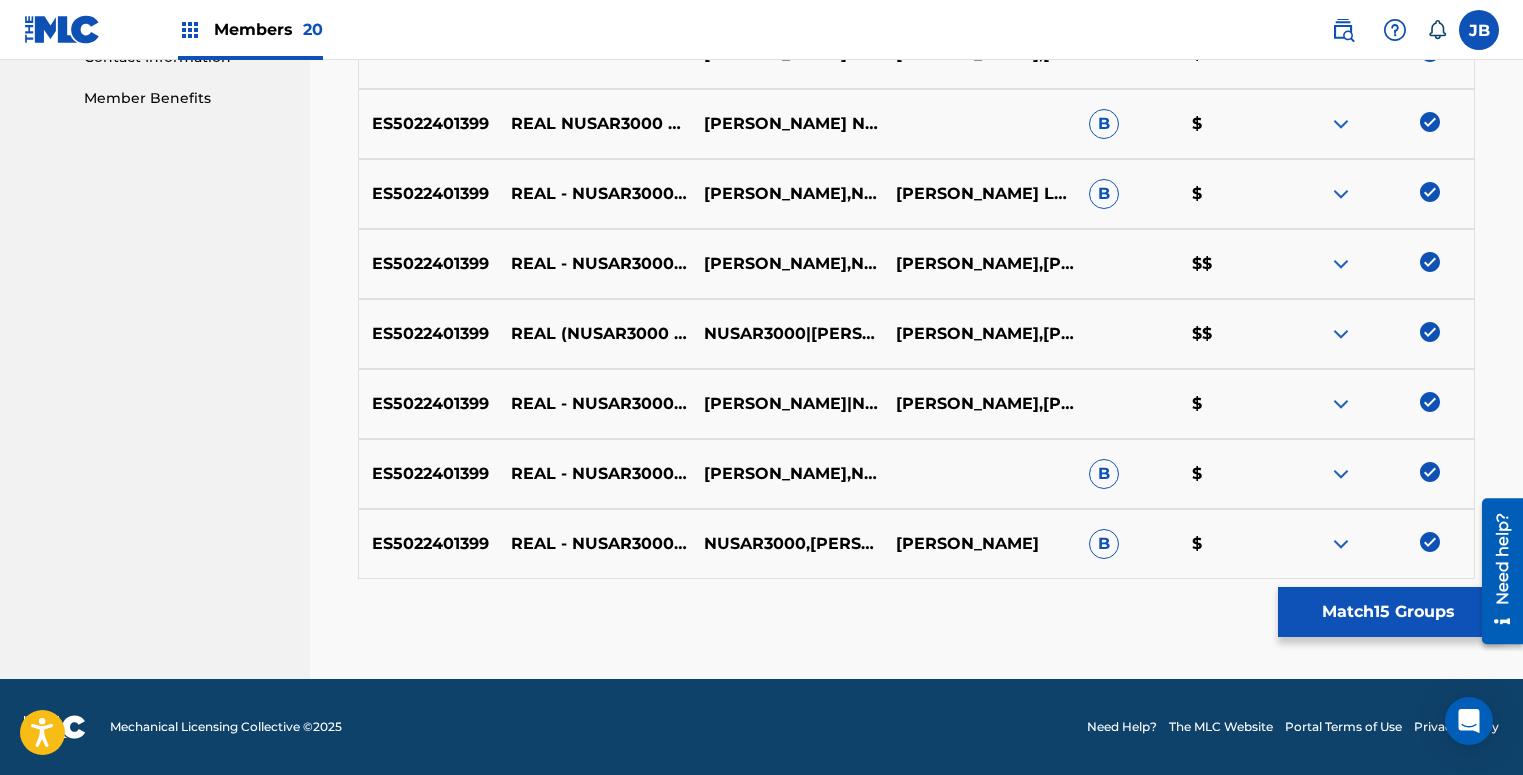 click on "Match  15 Groups" at bounding box center (1388, 612) 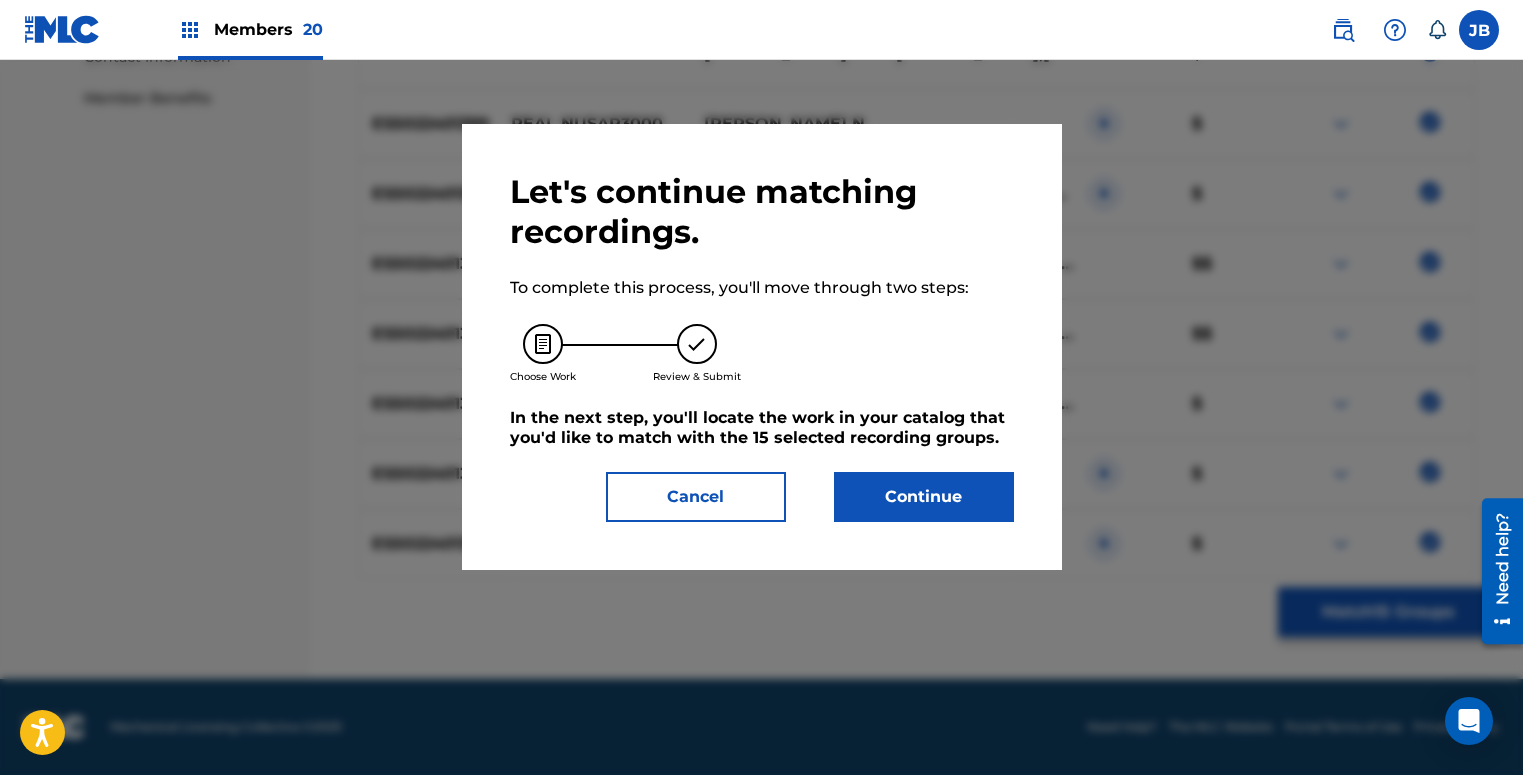 click on "Continue" at bounding box center (924, 497) 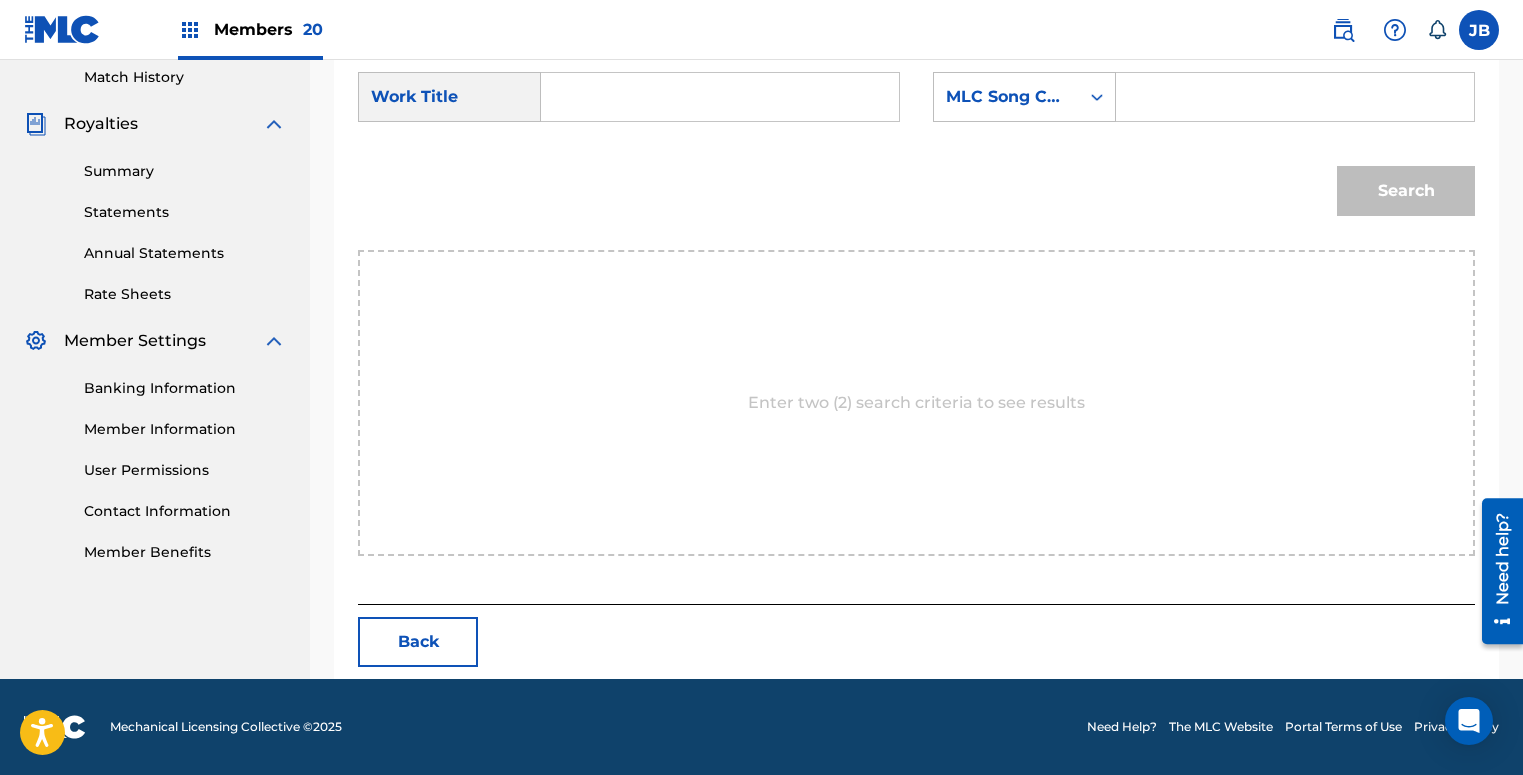 scroll, scrollTop: 557, scrollLeft: 0, axis: vertical 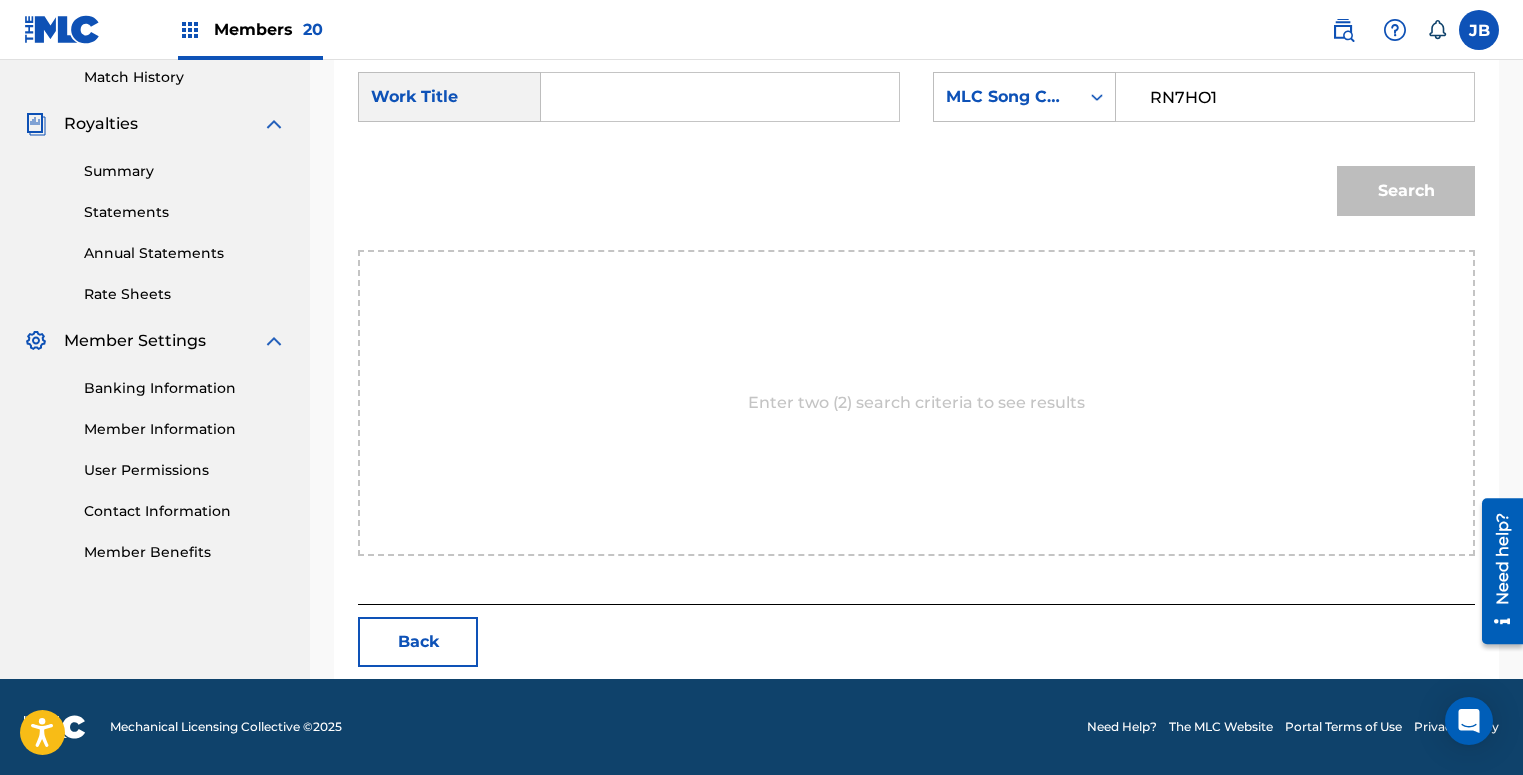 type on "RN7HO1" 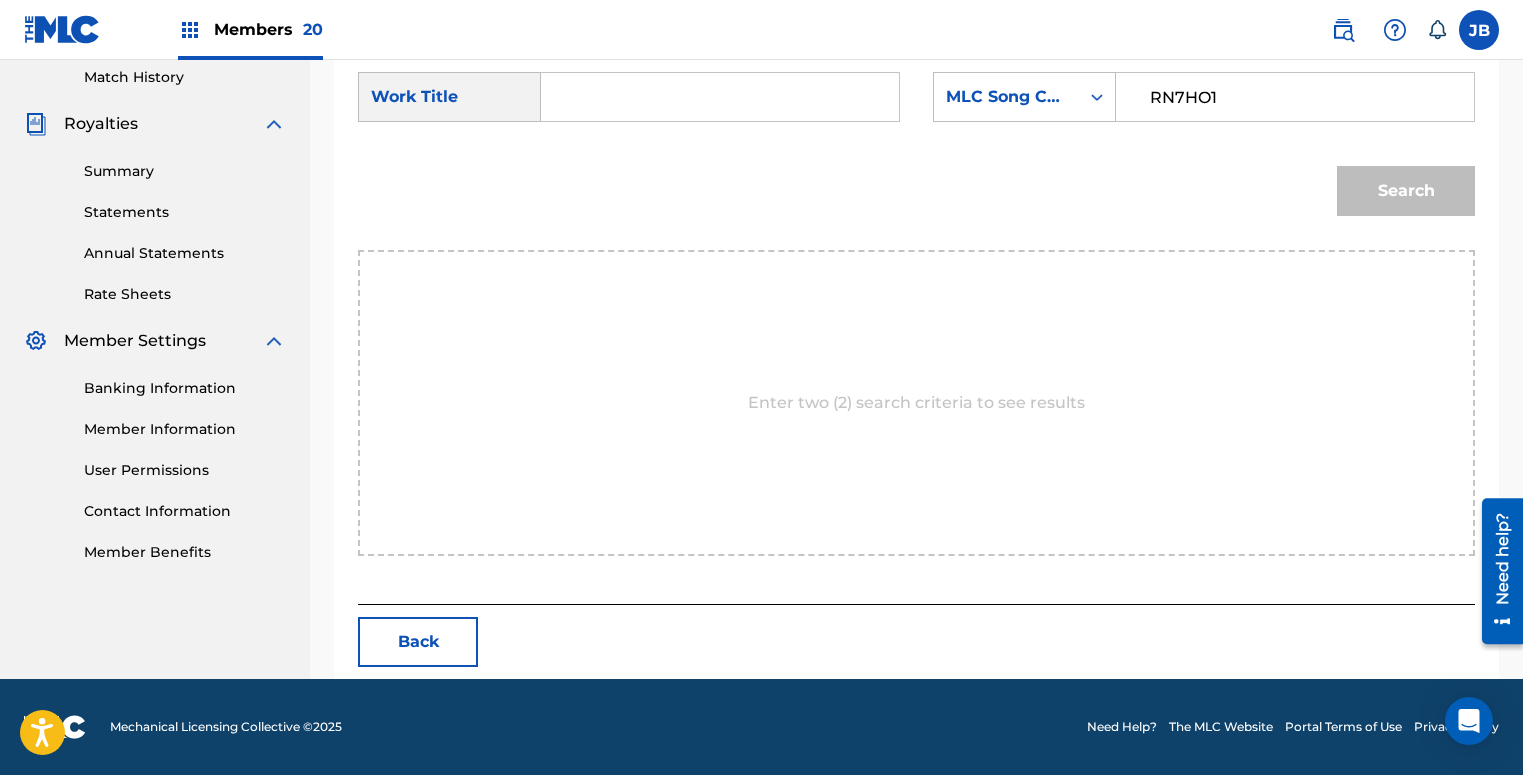 paste on "REAL NUSAR3000 REMIX" 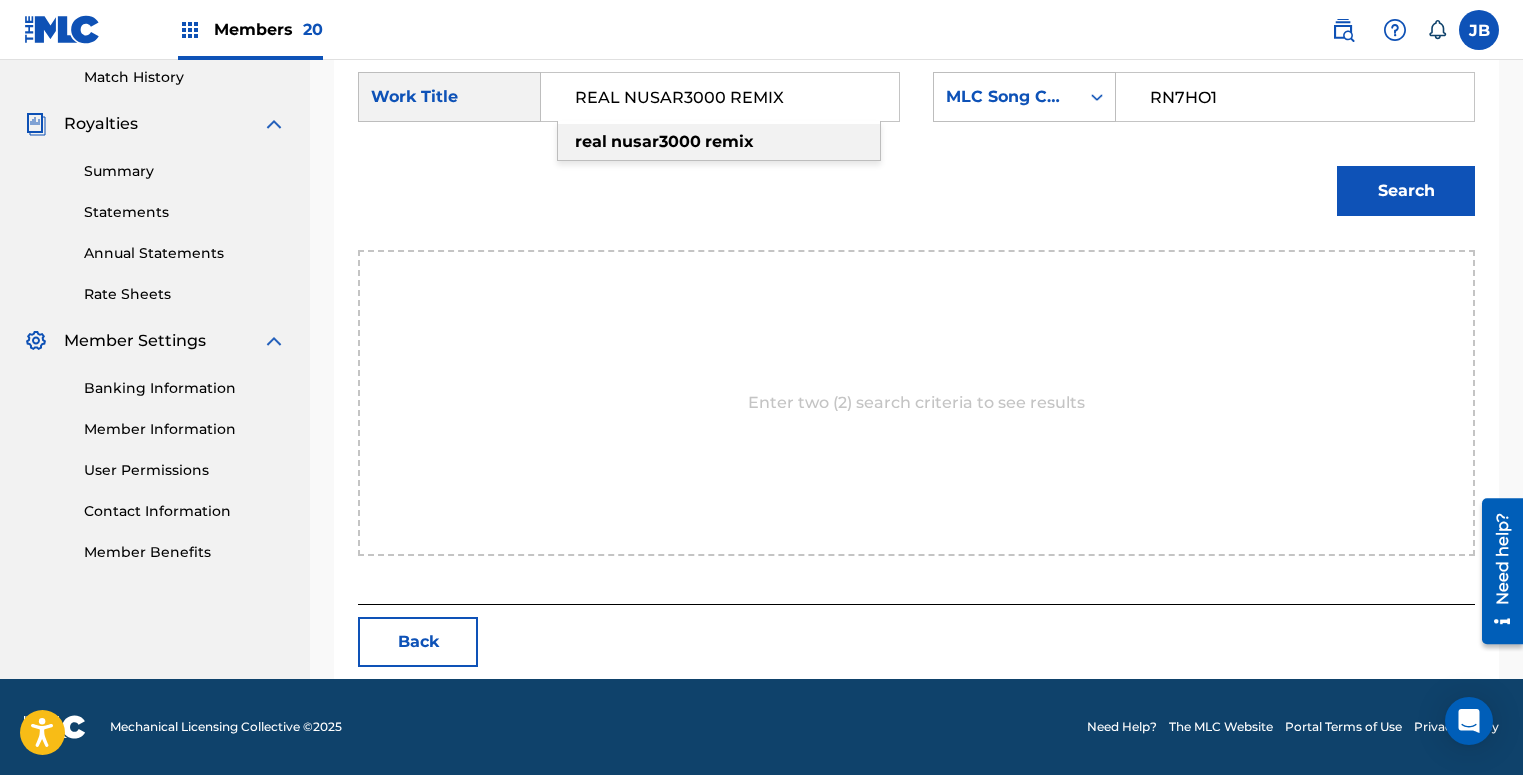 type on "REAL NUSAR3000 REMIX" 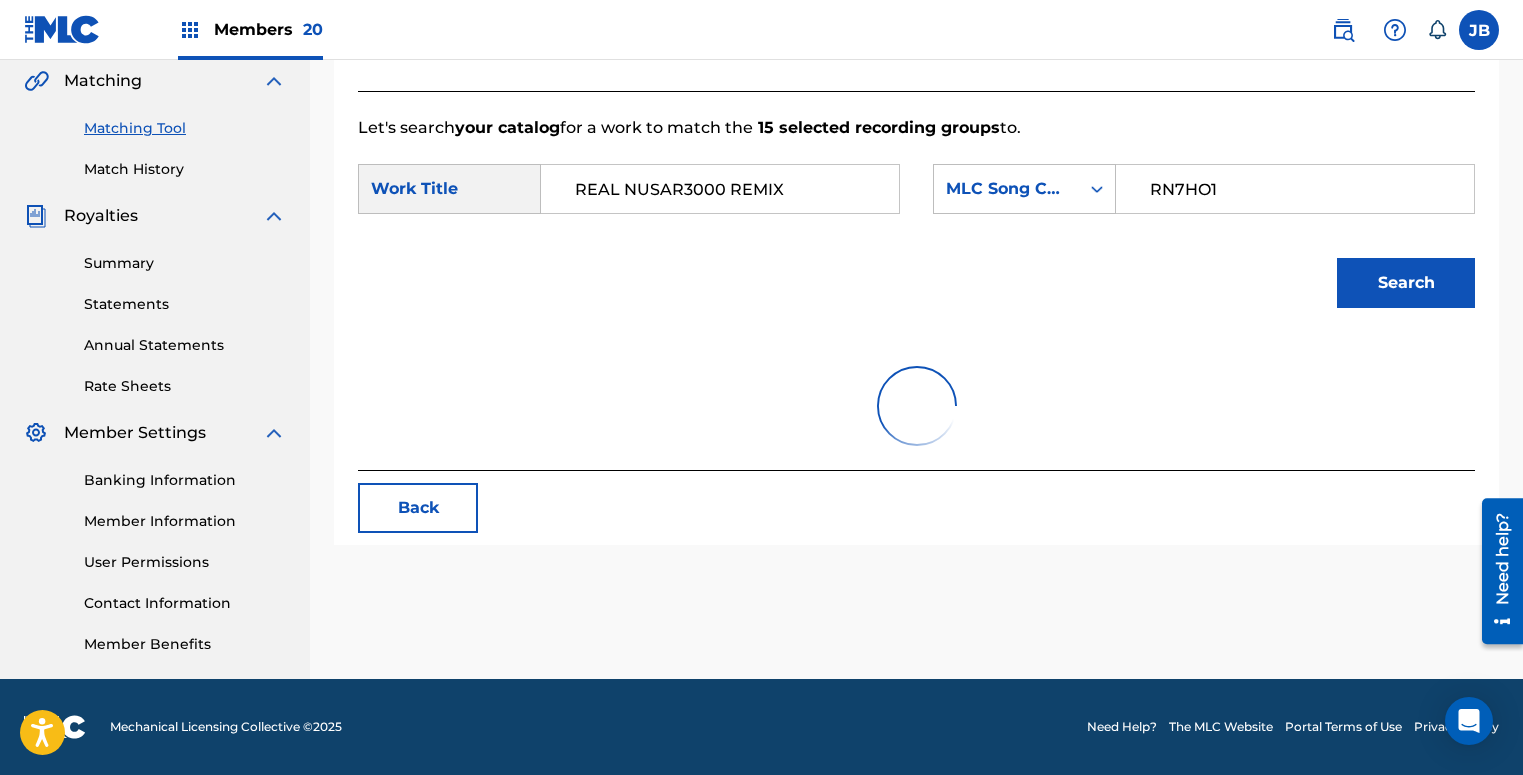 scroll, scrollTop: 498, scrollLeft: 0, axis: vertical 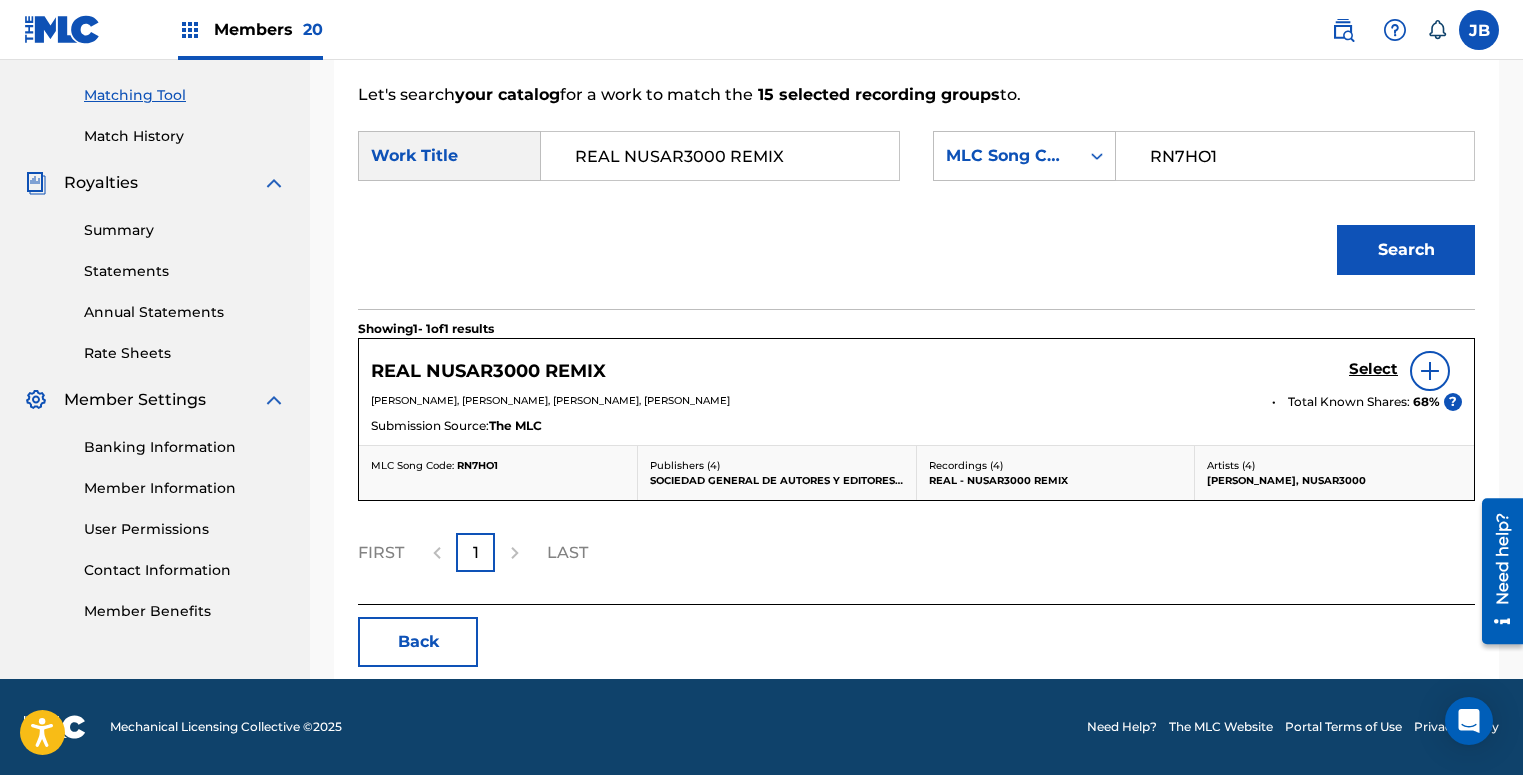 click on "Select" at bounding box center (1373, 369) 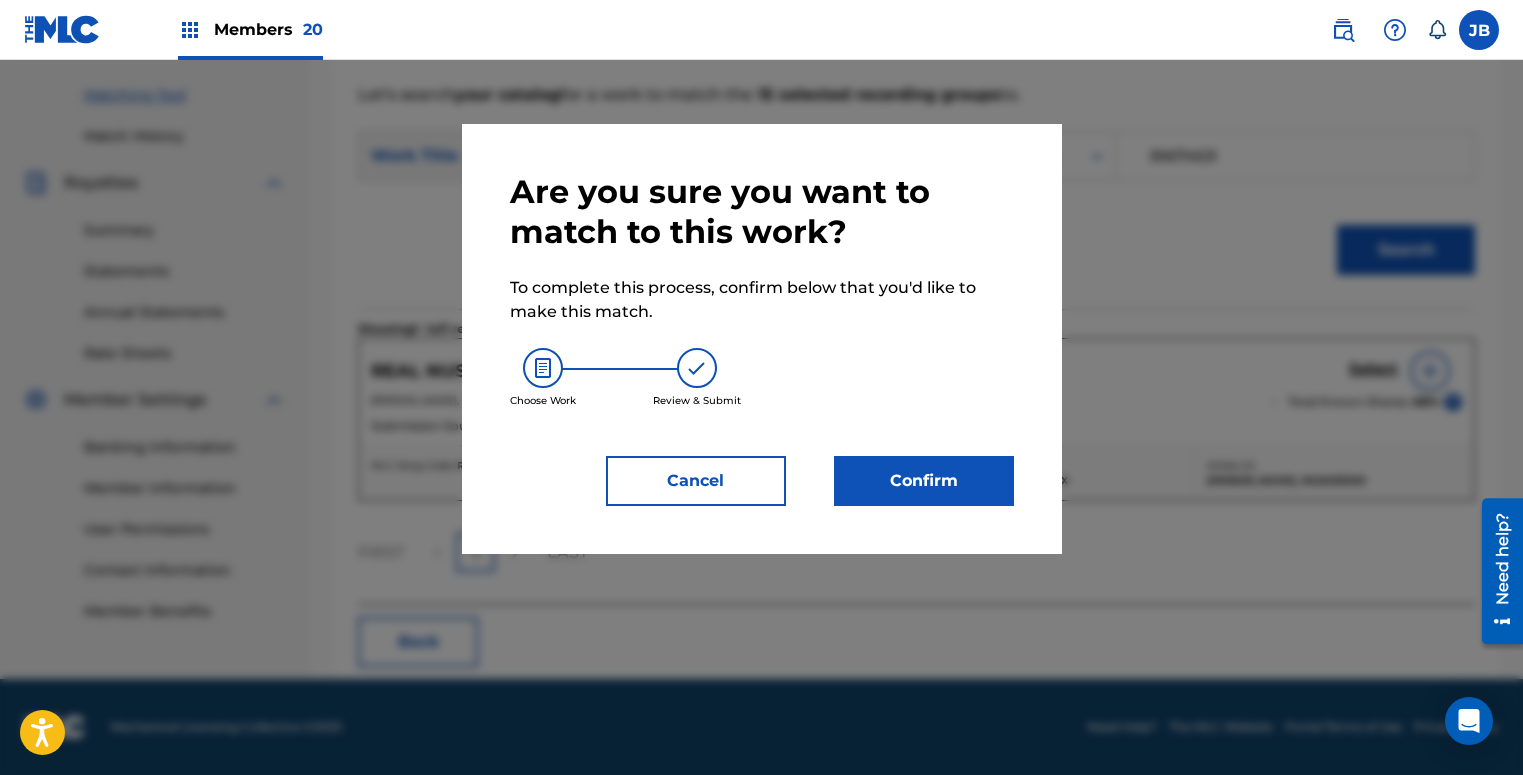 click on "Confirm" at bounding box center [924, 481] 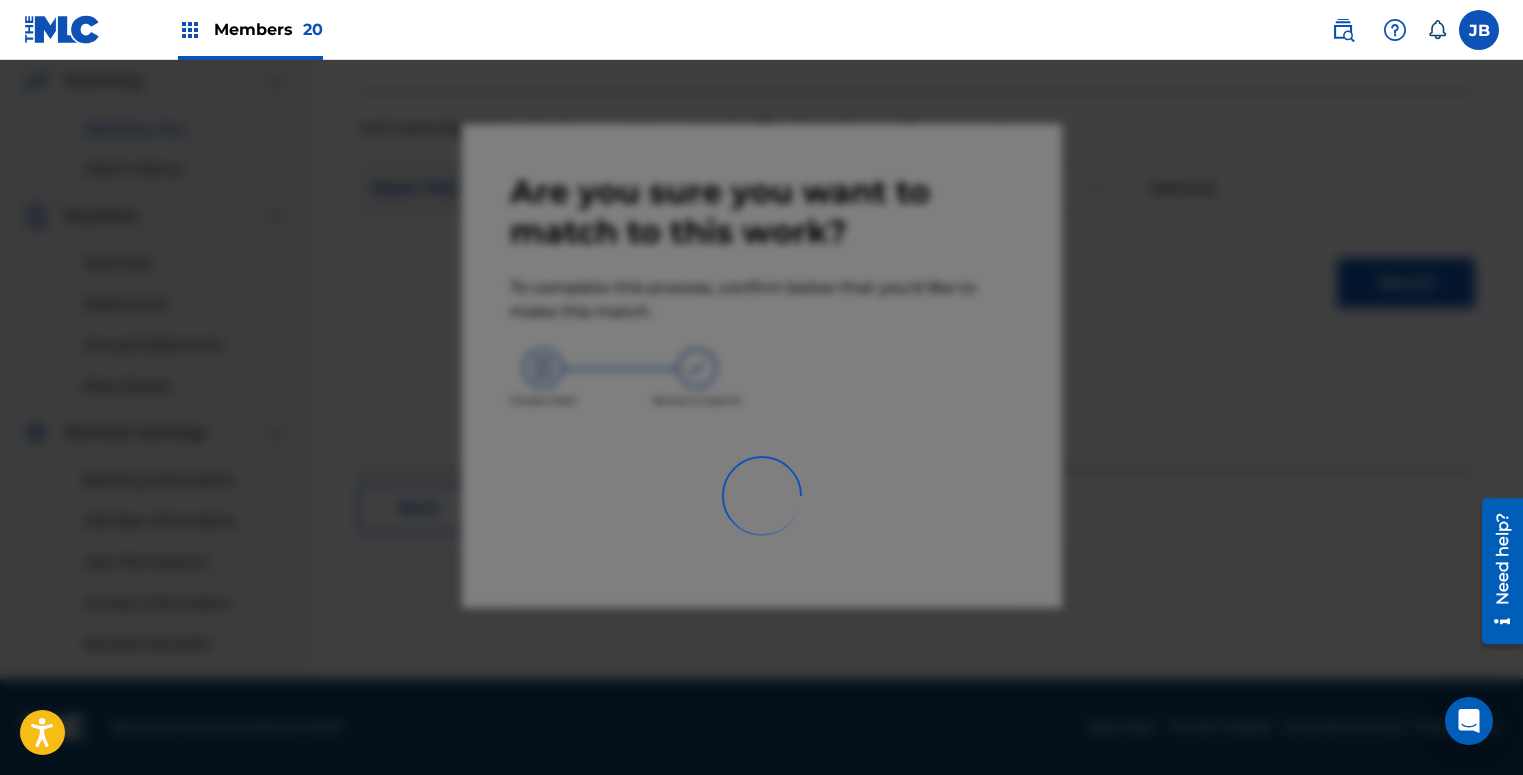 scroll, scrollTop: 465, scrollLeft: 0, axis: vertical 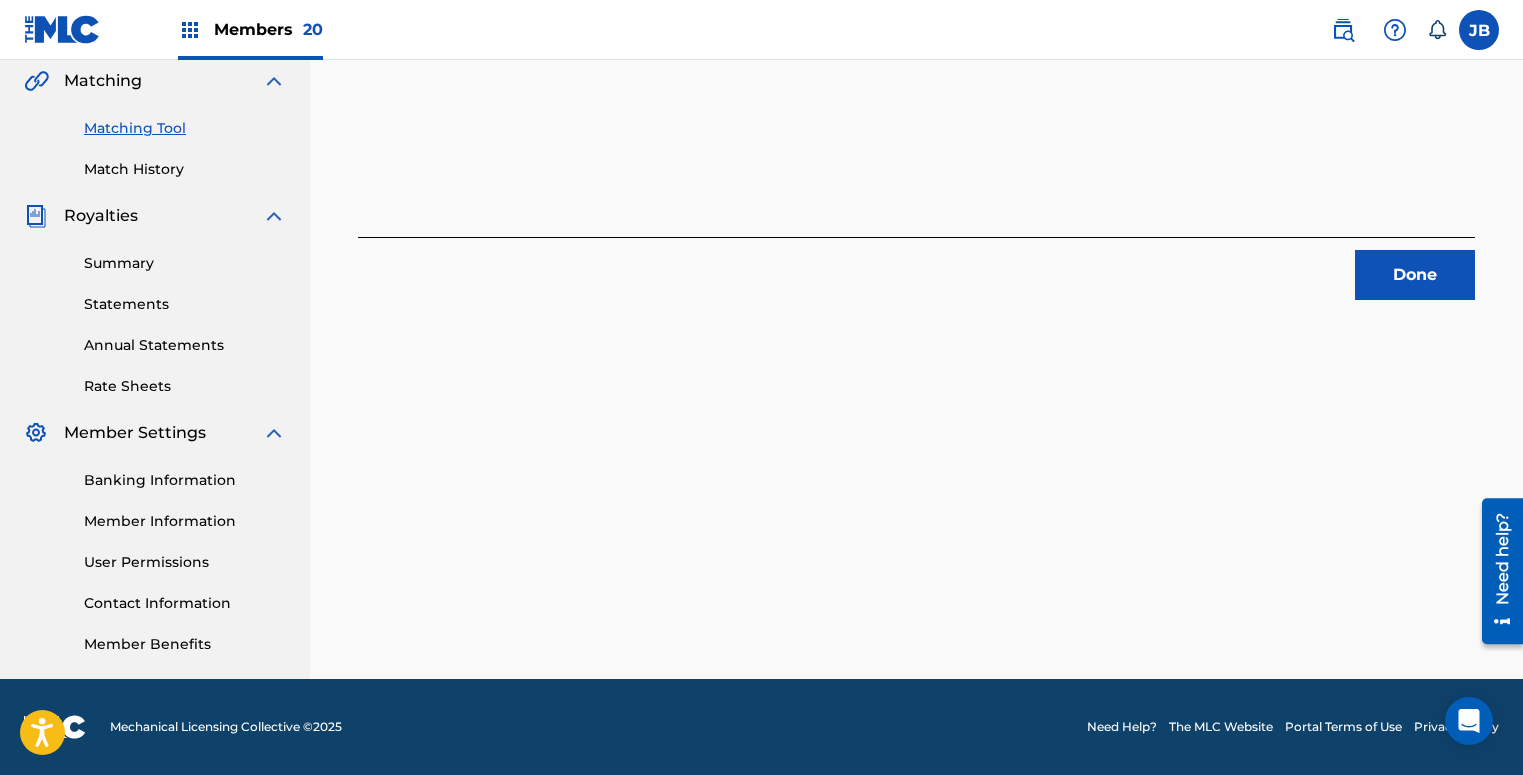 click on "Done" at bounding box center [1415, 275] 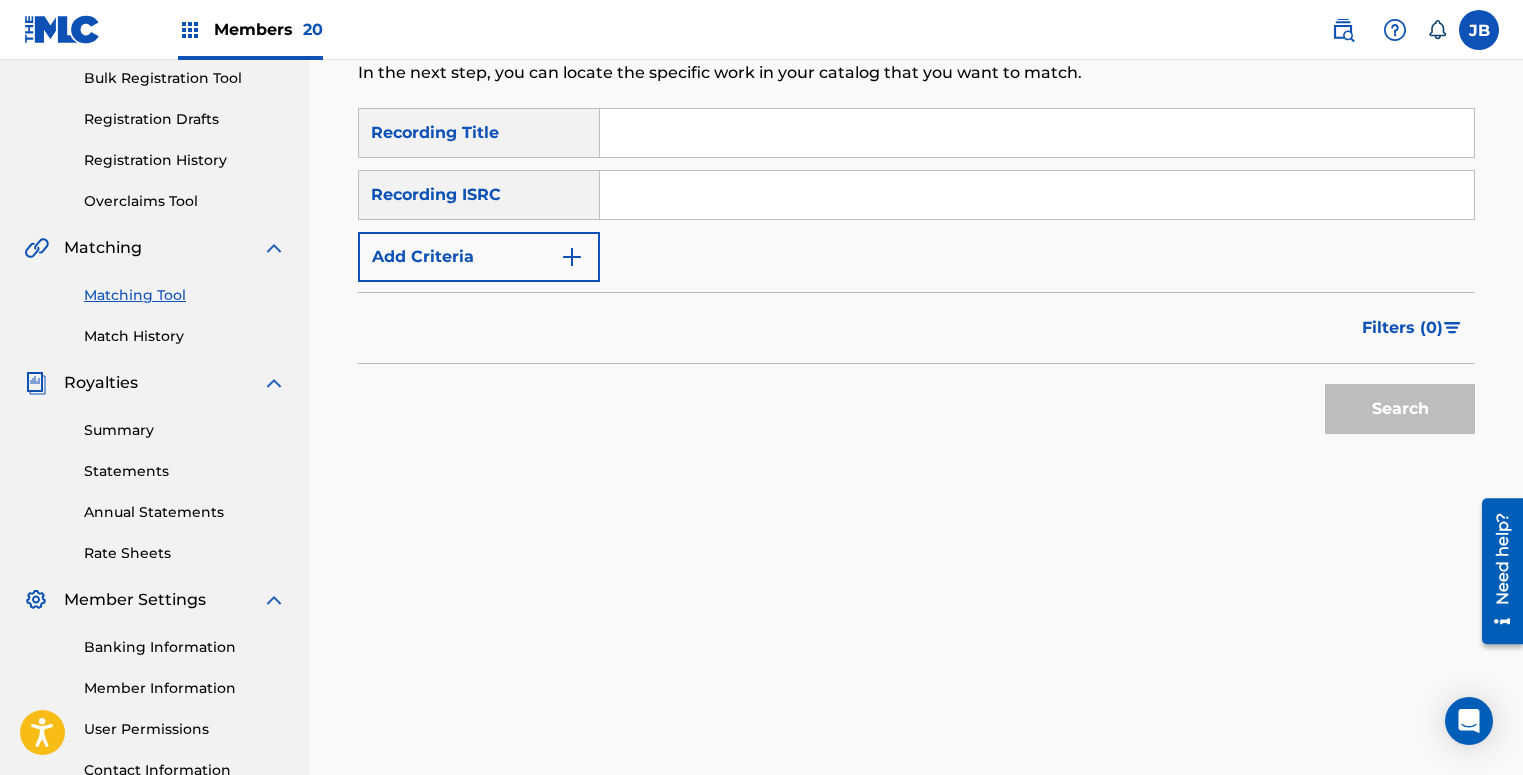scroll, scrollTop: 295, scrollLeft: 0, axis: vertical 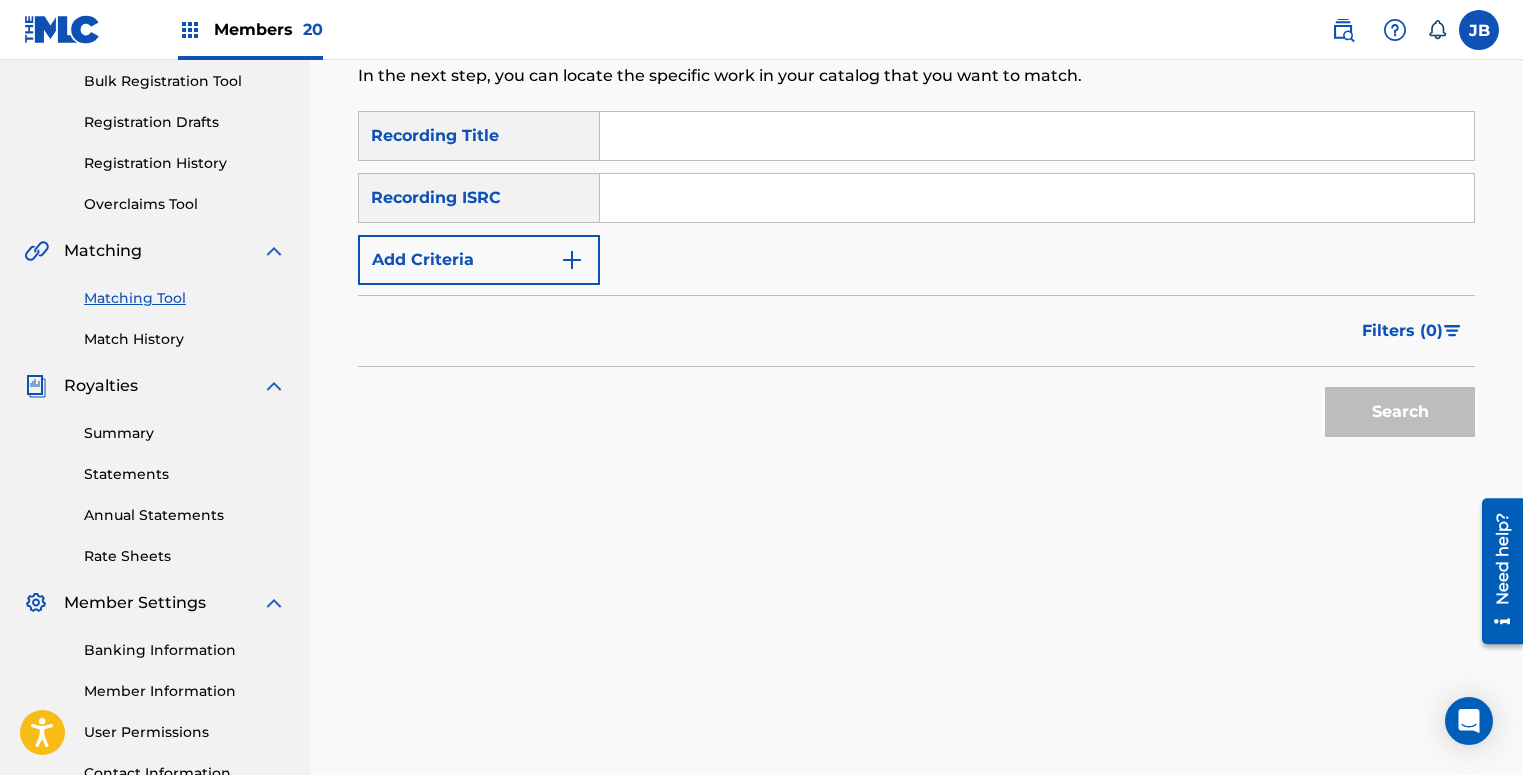 click at bounding box center (1037, 198) 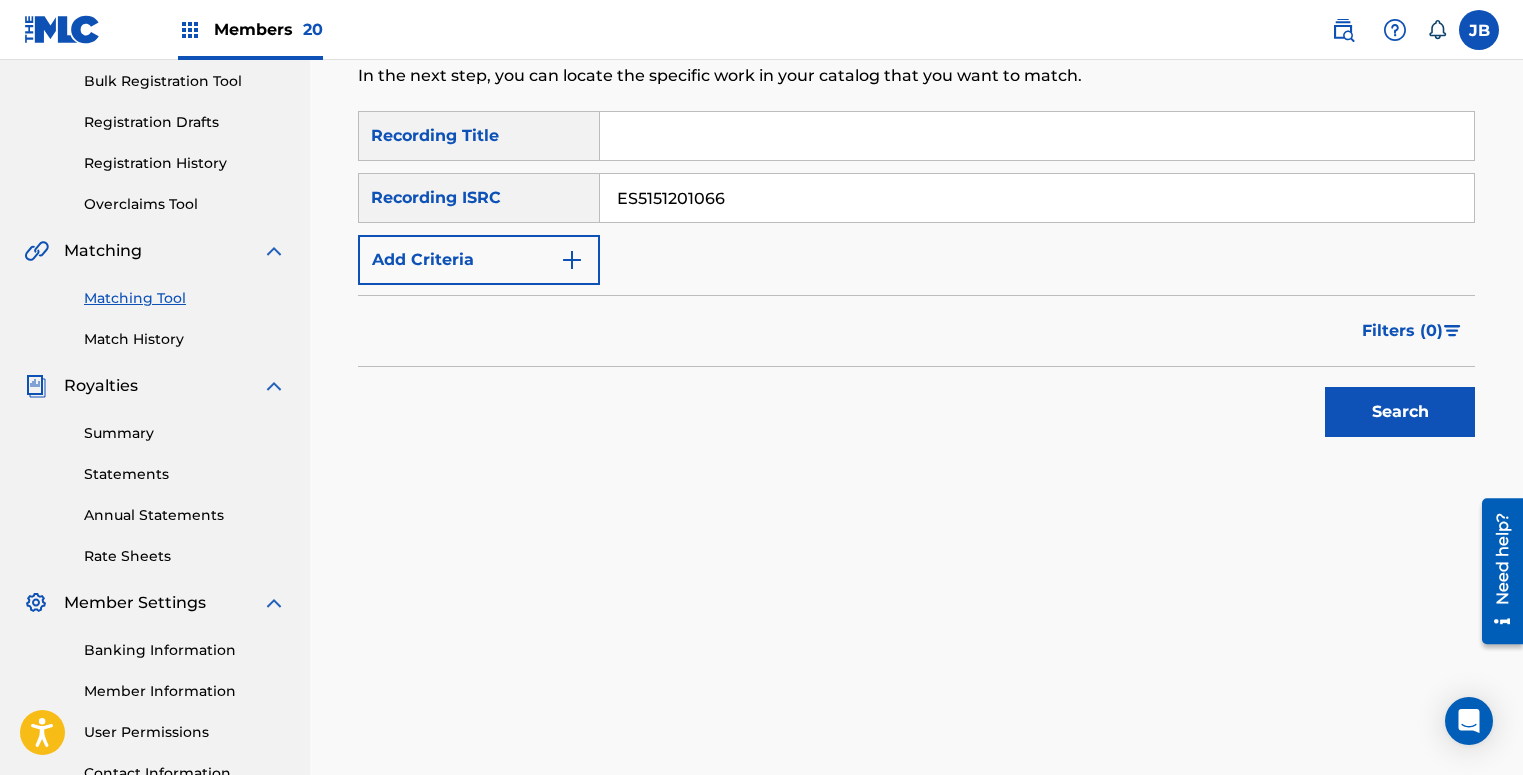 type on "ES5151201066" 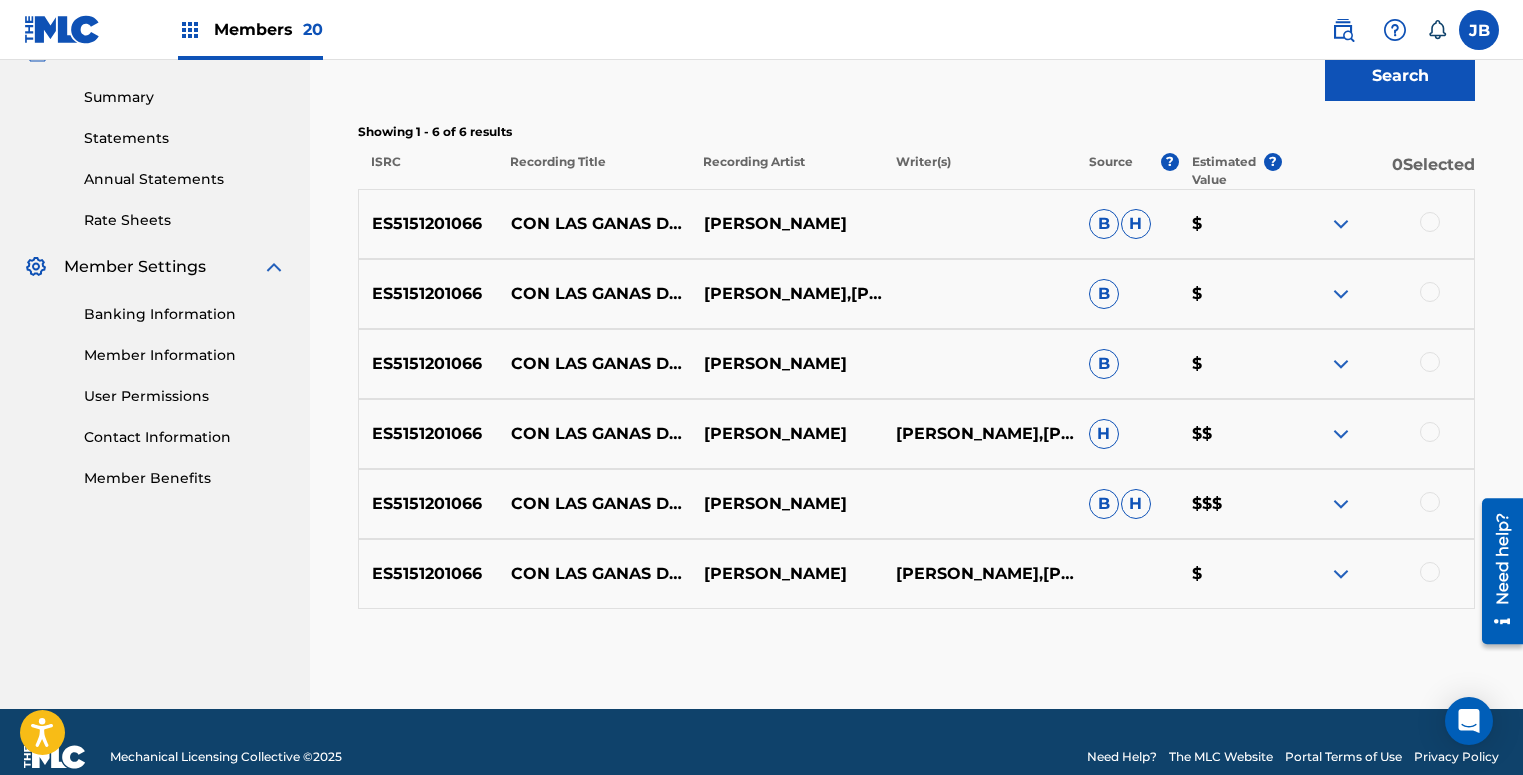 scroll, scrollTop: 661, scrollLeft: 0, axis: vertical 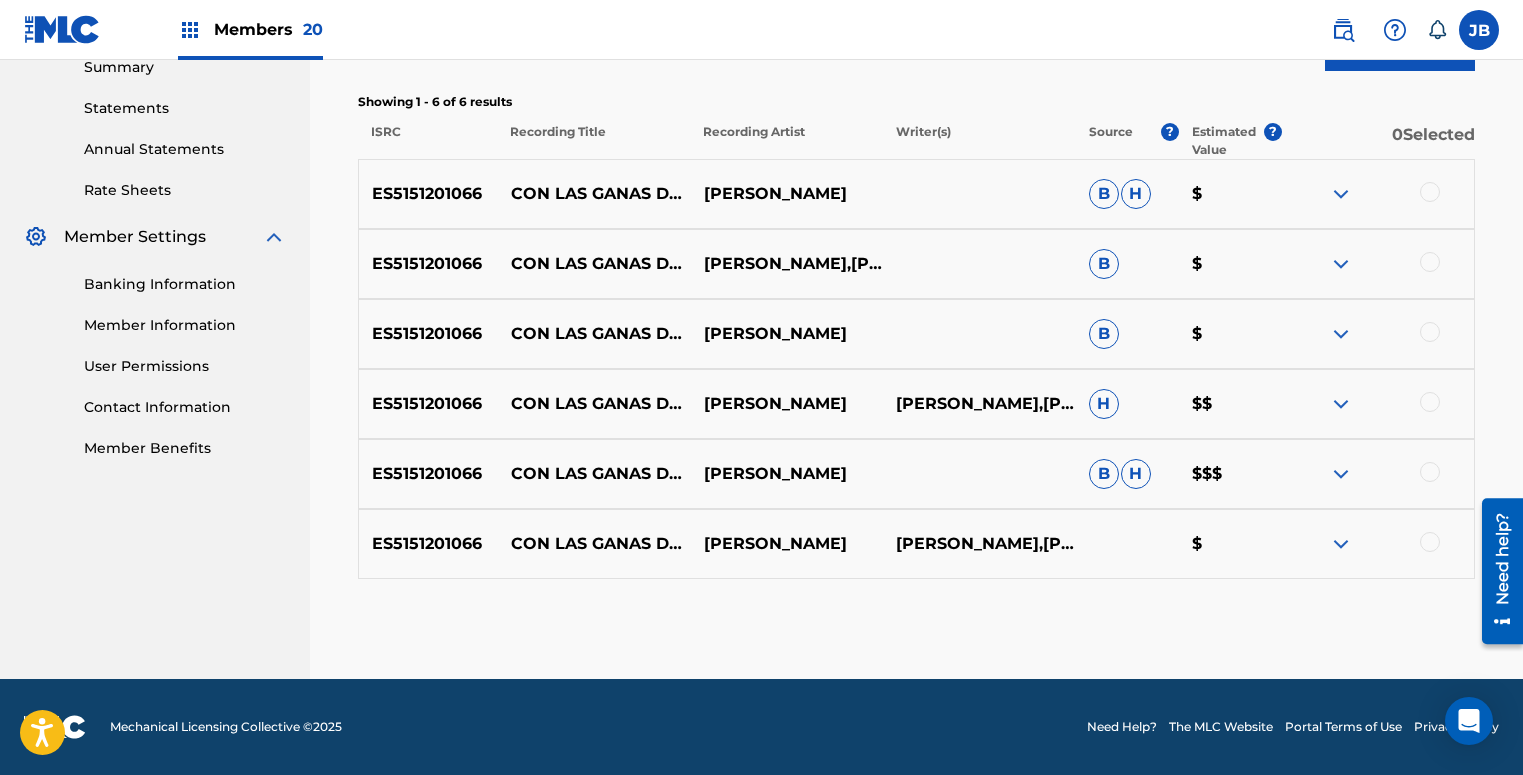 drag, startPoint x: 1426, startPoint y: 538, endPoint x: 1425, endPoint y: 502, distance: 36.013885 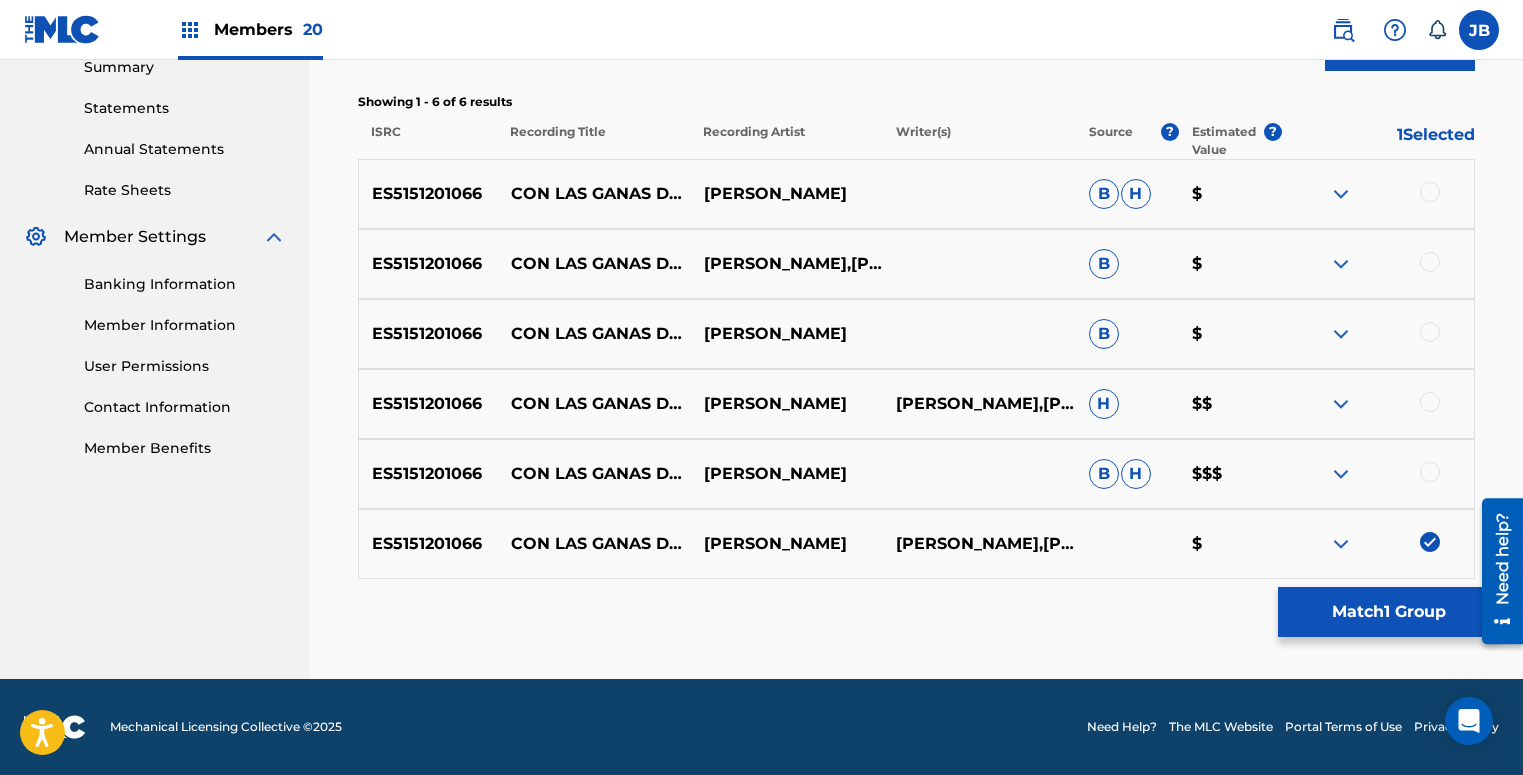 click at bounding box center (1430, 472) 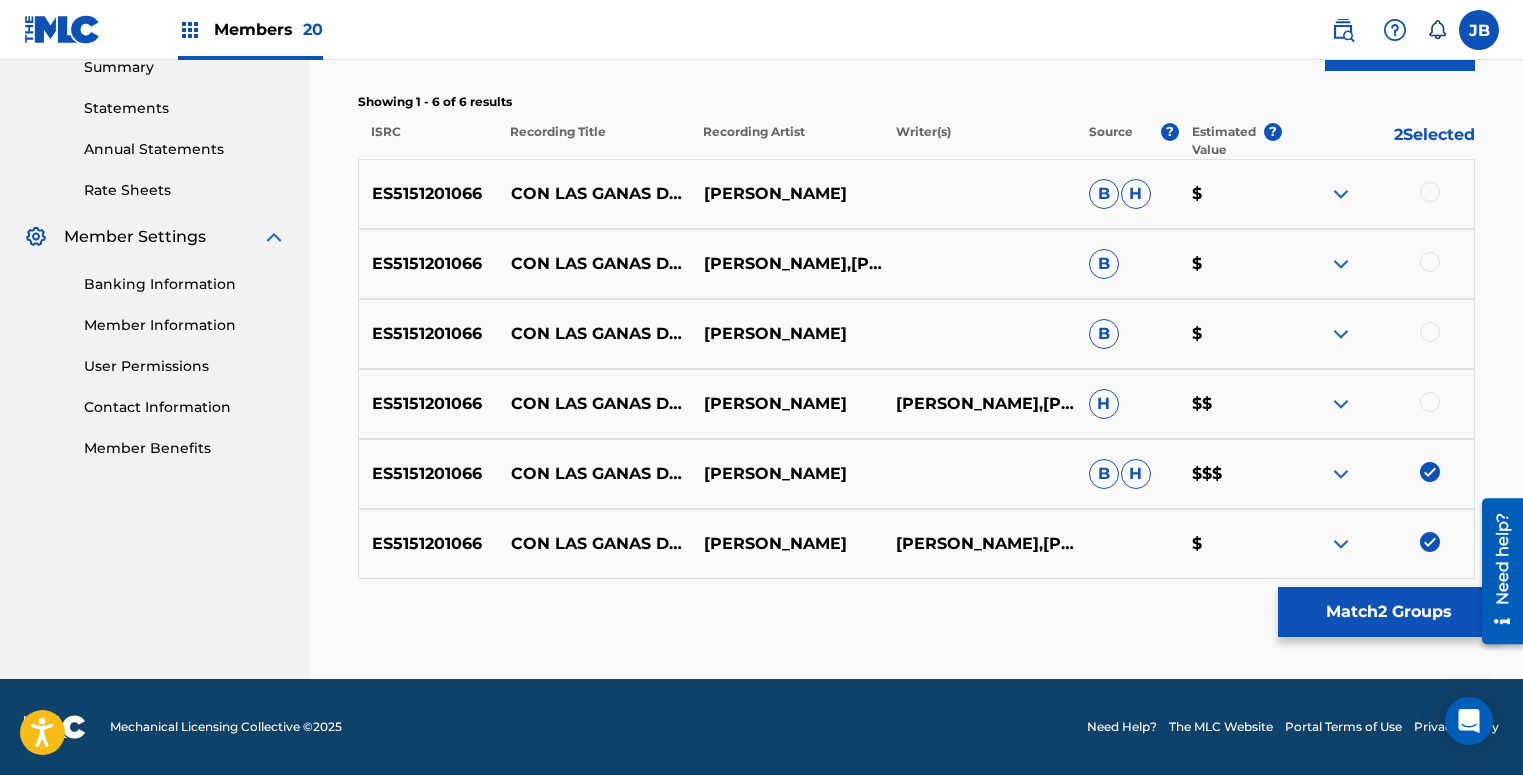 click at bounding box center (1430, 402) 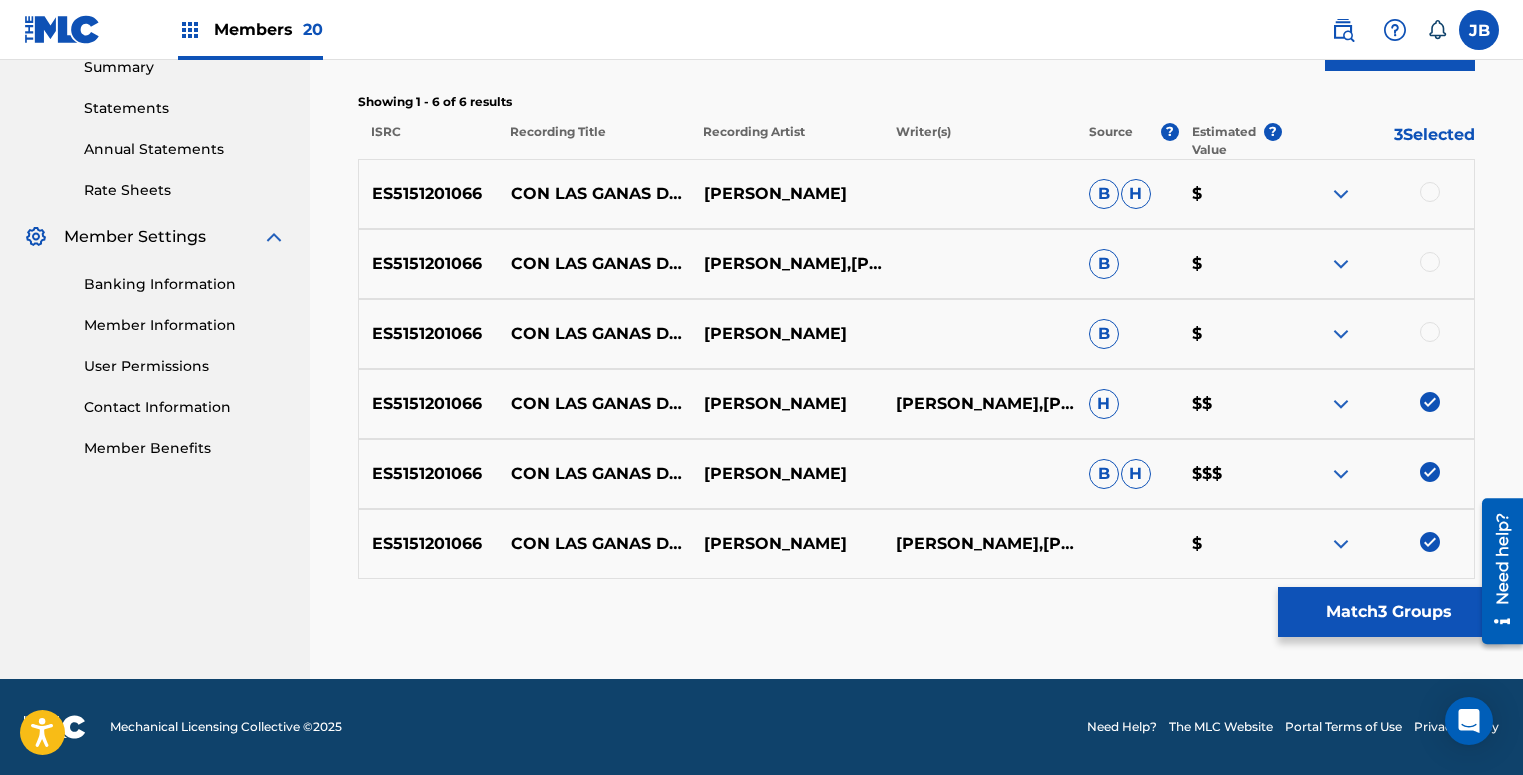 click at bounding box center (1430, 332) 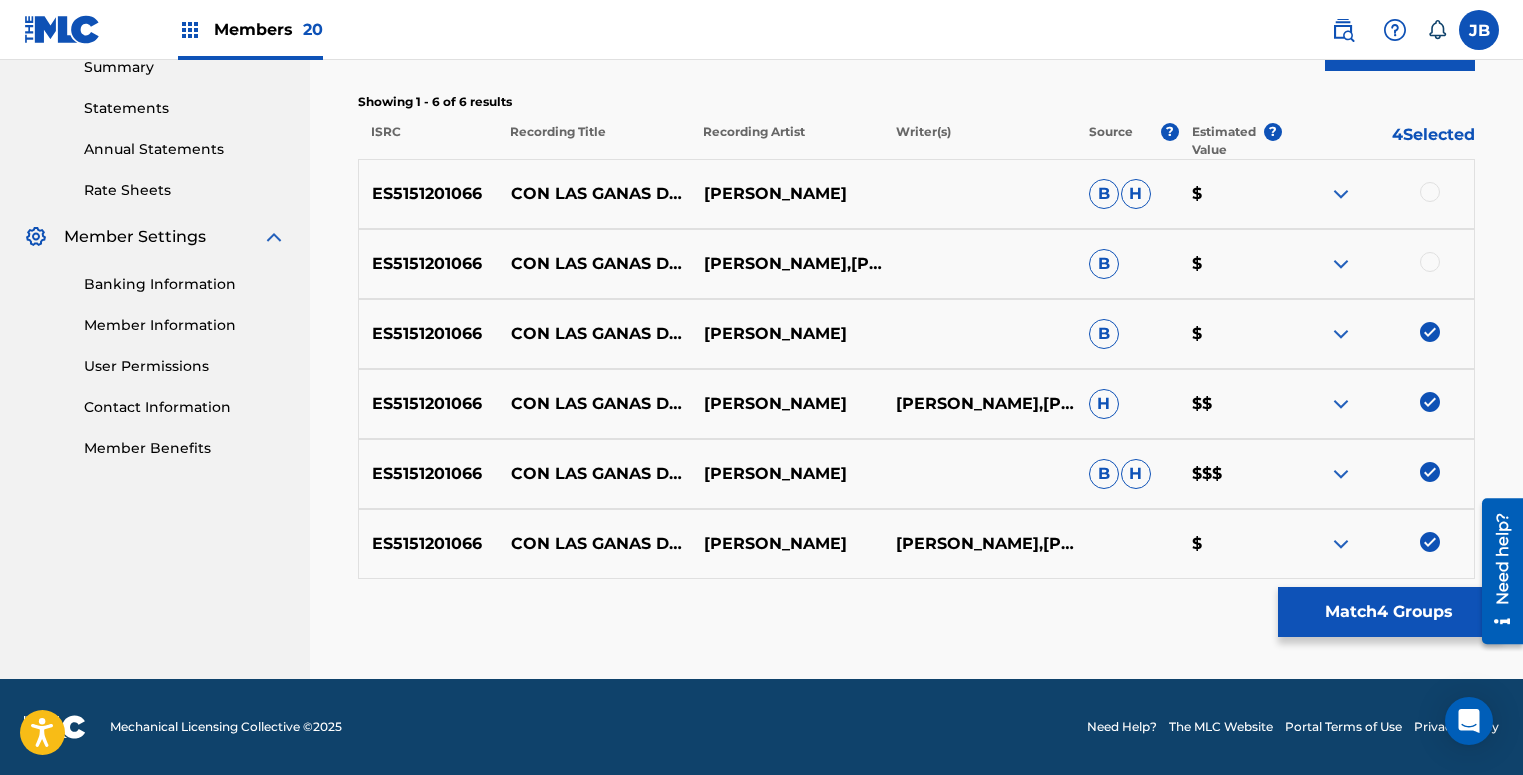 click at bounding box center (1430, 262) 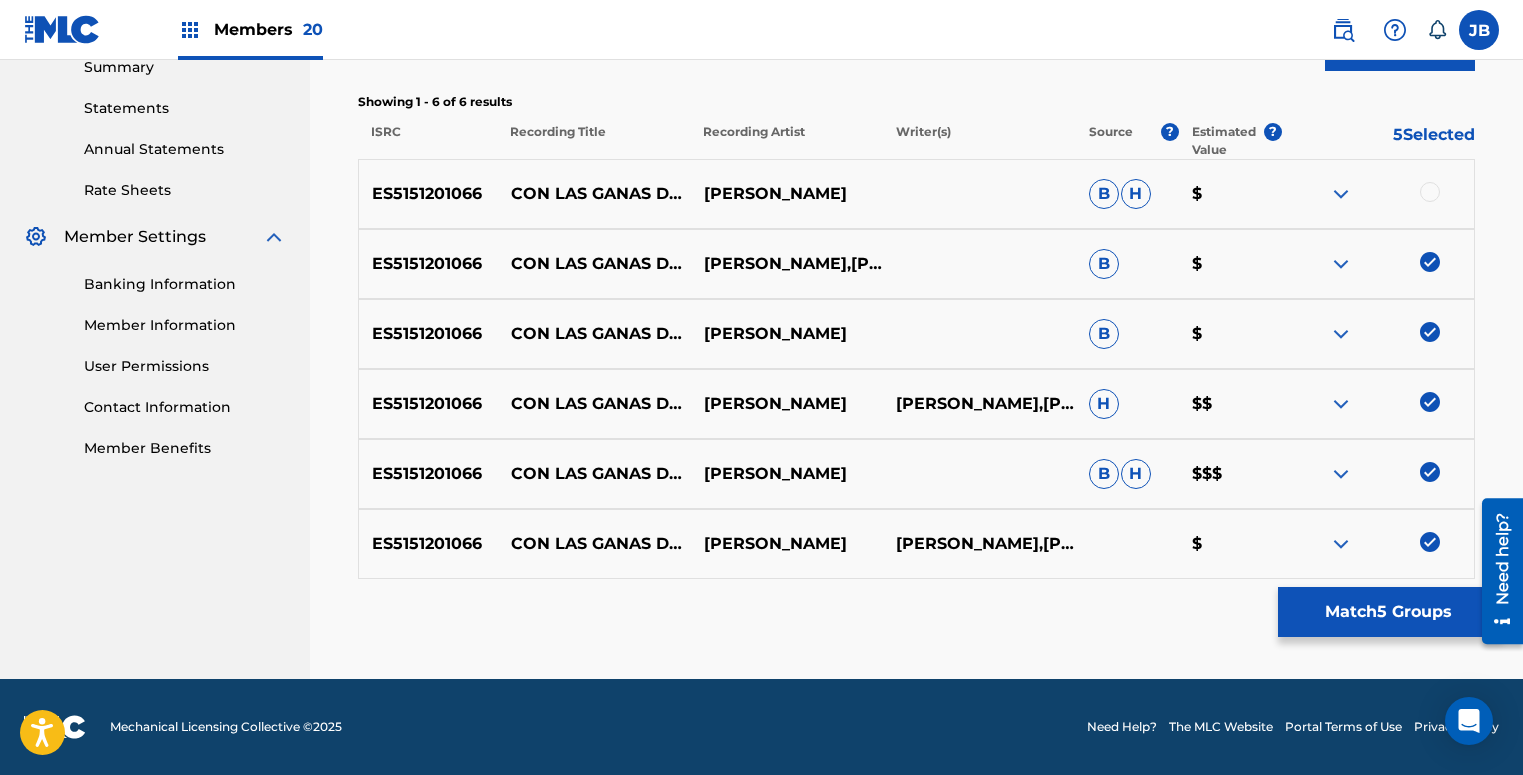 click at bounding box center (1430, 192) 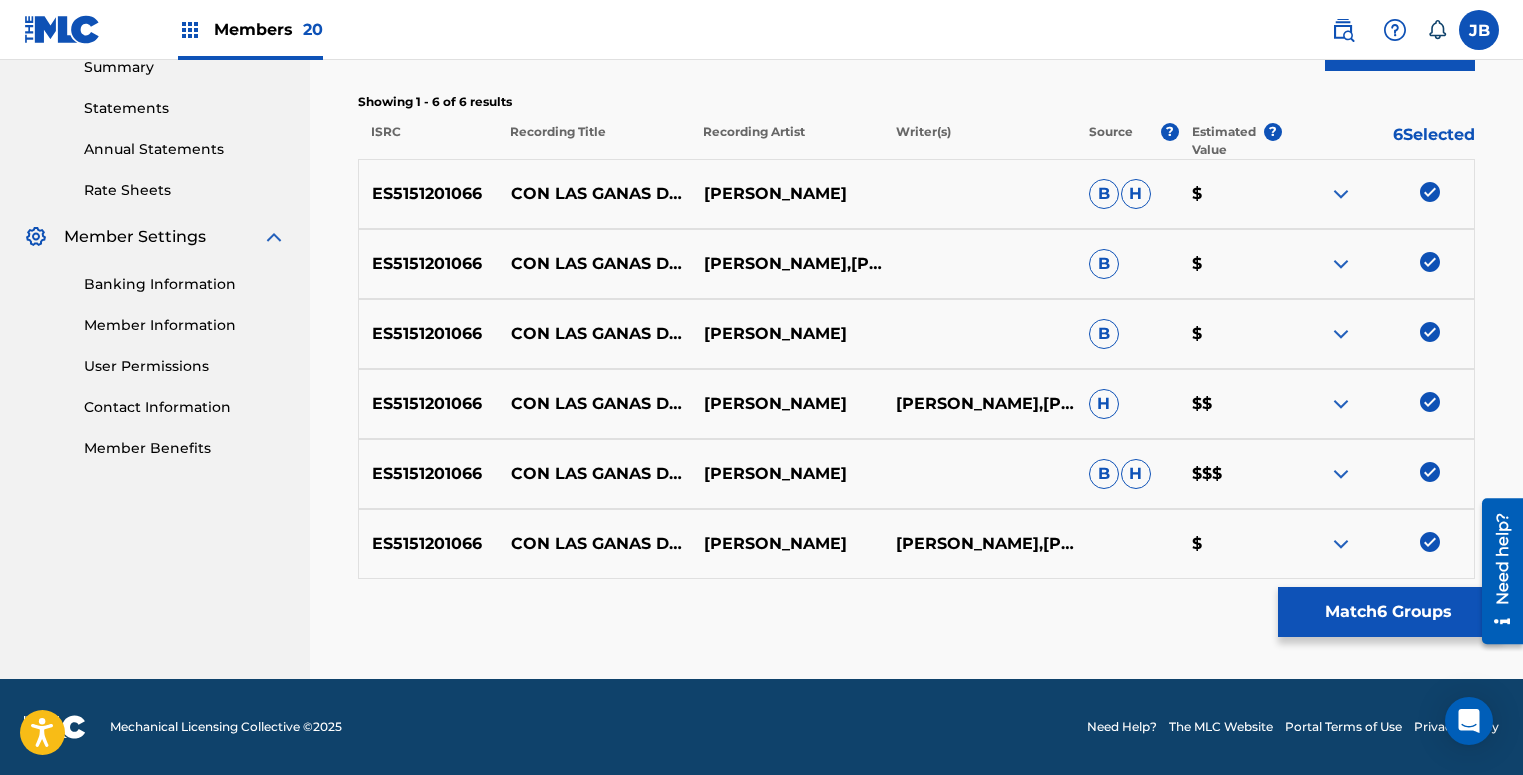 click on "Match  6 Groups" at bounding box center [1388, 612] 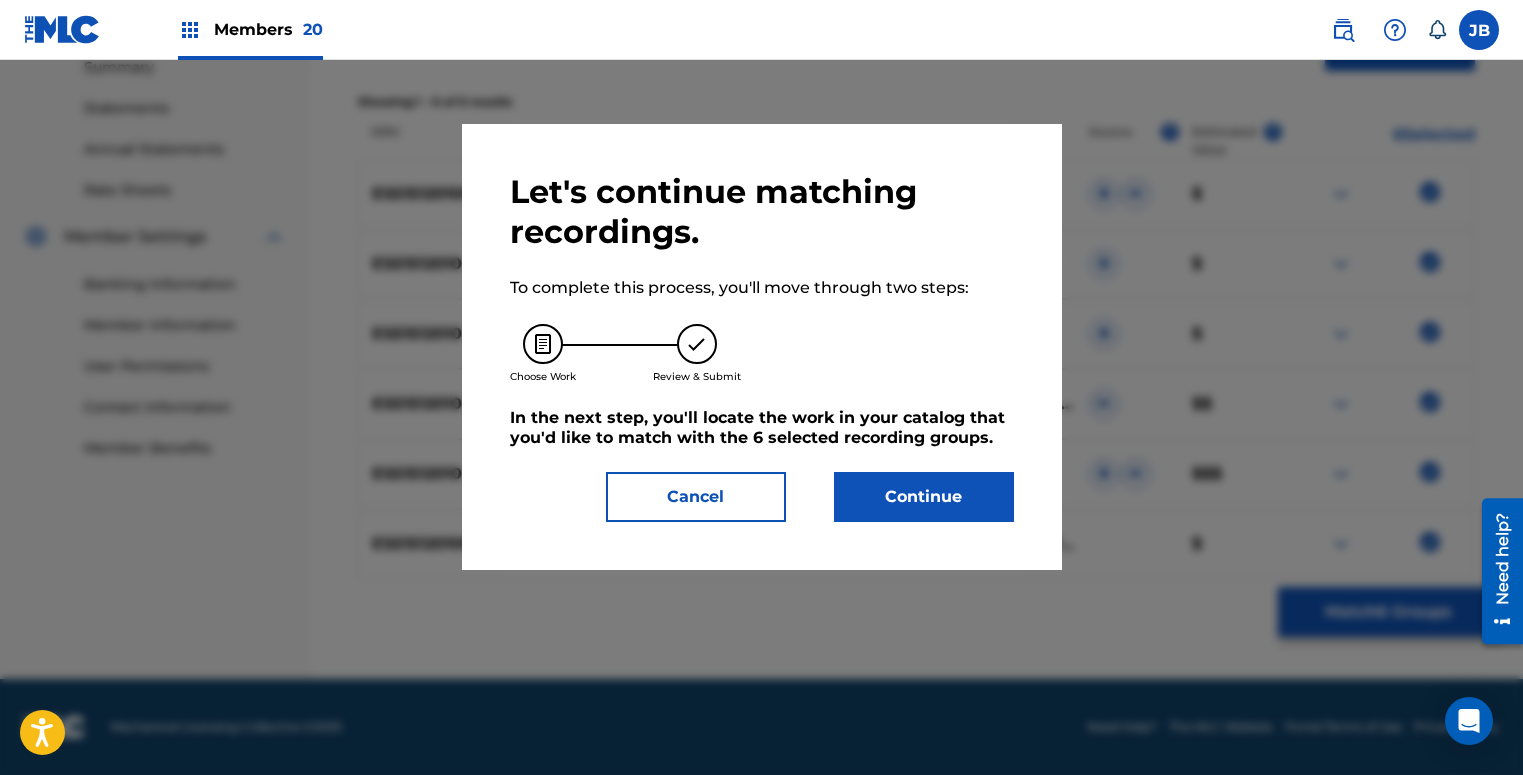 click on "Continue" at bounding box center [924, 497] 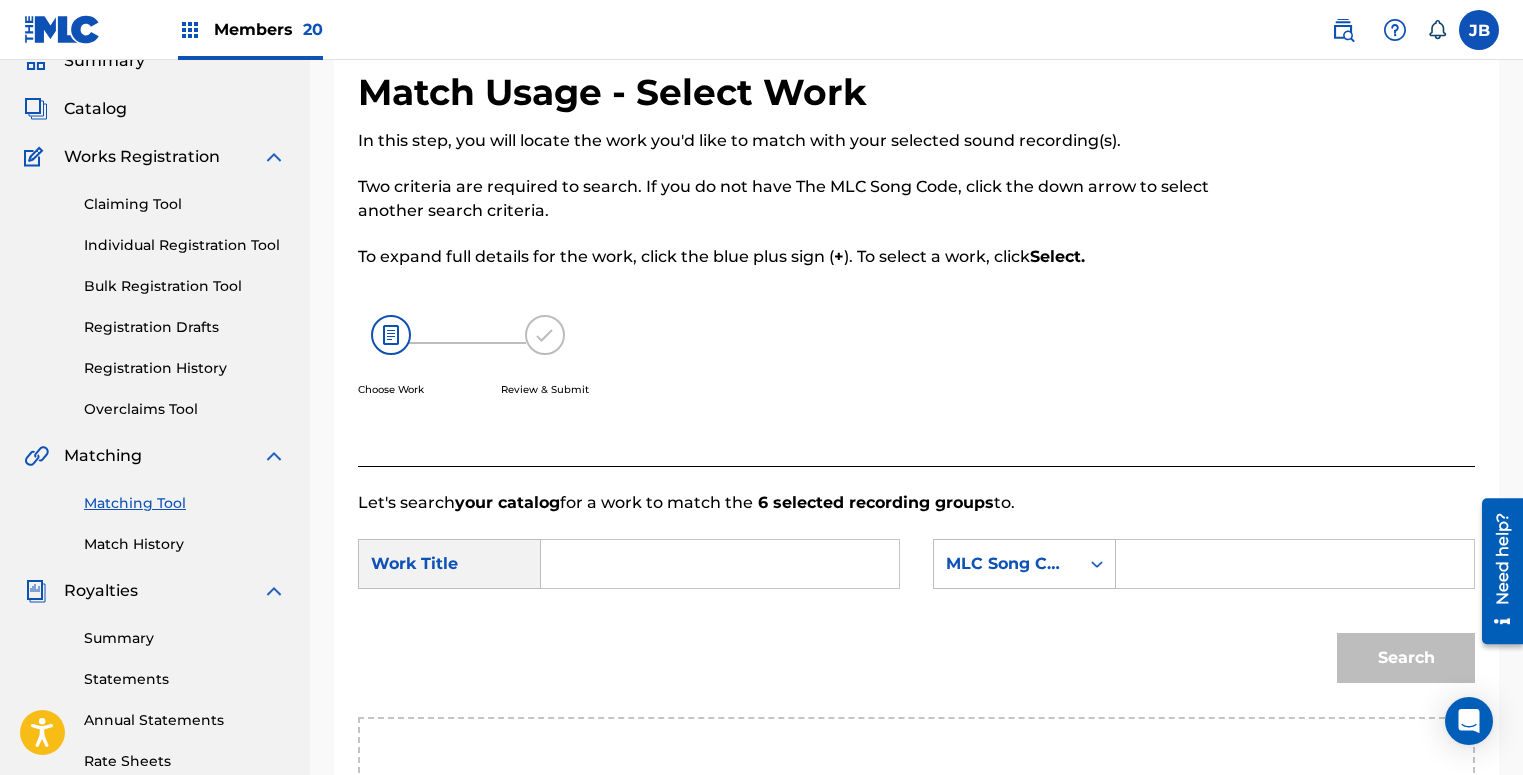 scroll, scrollTop: 0, scrollLeft: 0, axis: both 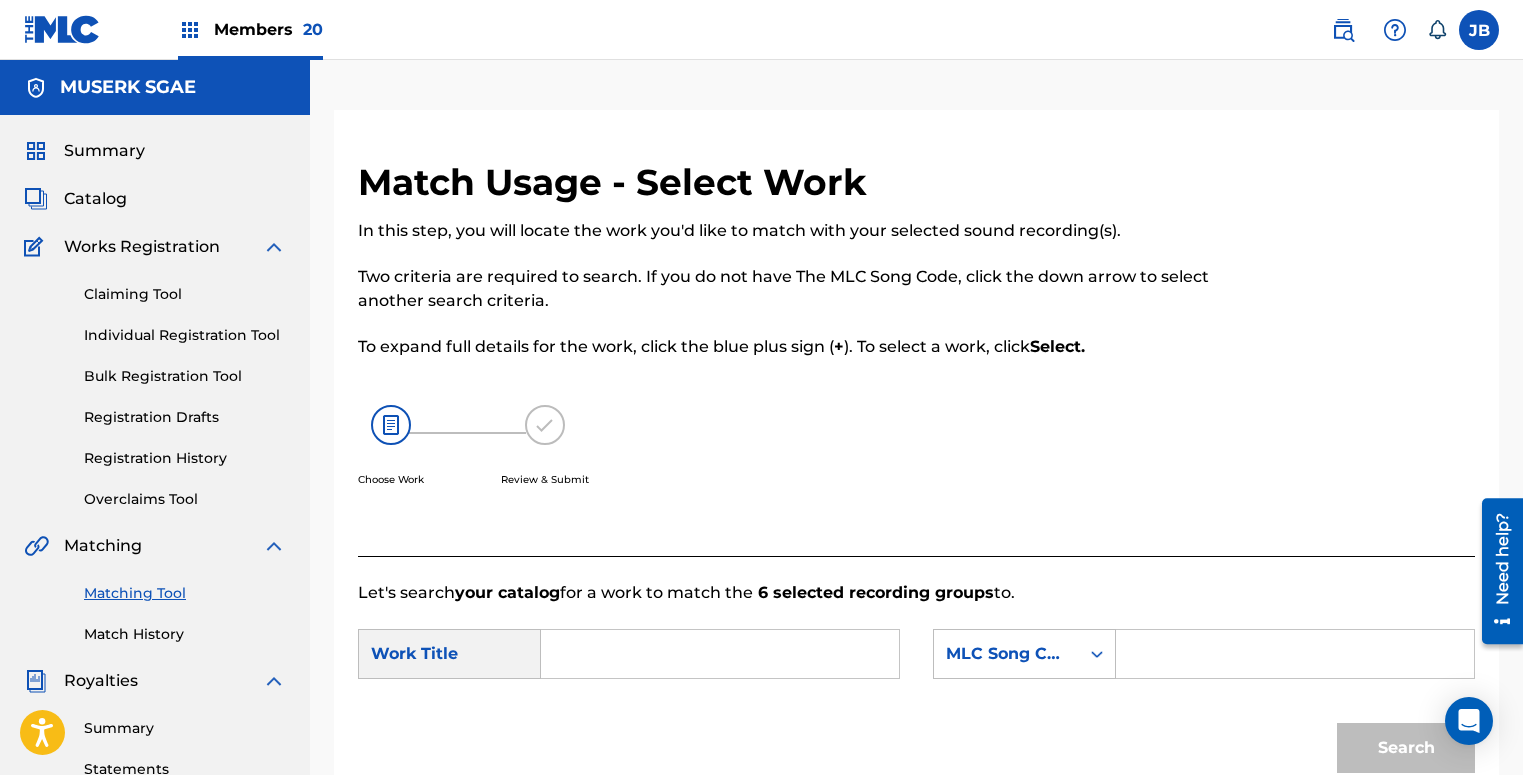 click on "Registration History" at bounding box center [185, 458] 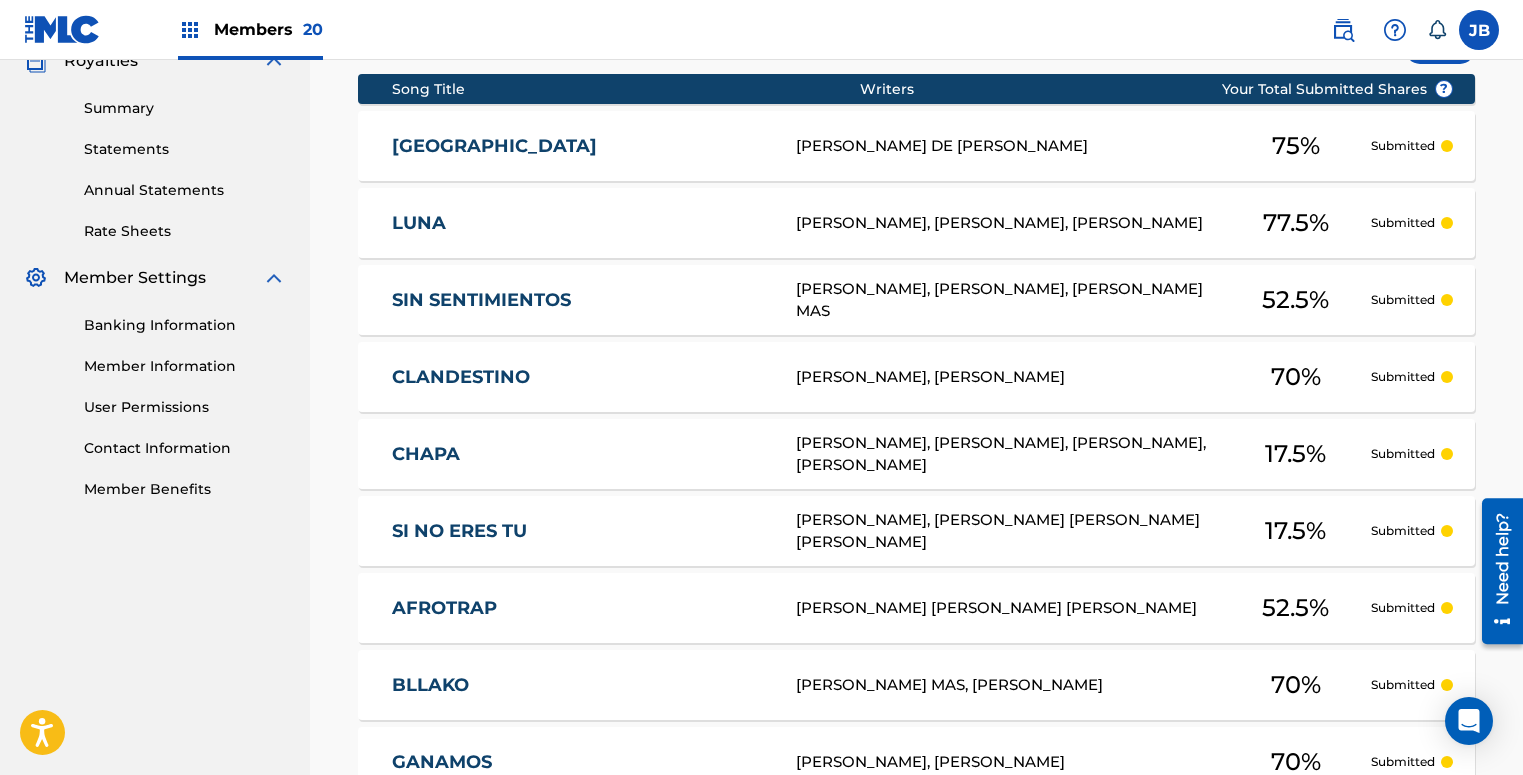 scroll, scrollTop: 628, scrollLeft: 0, axis: vertical 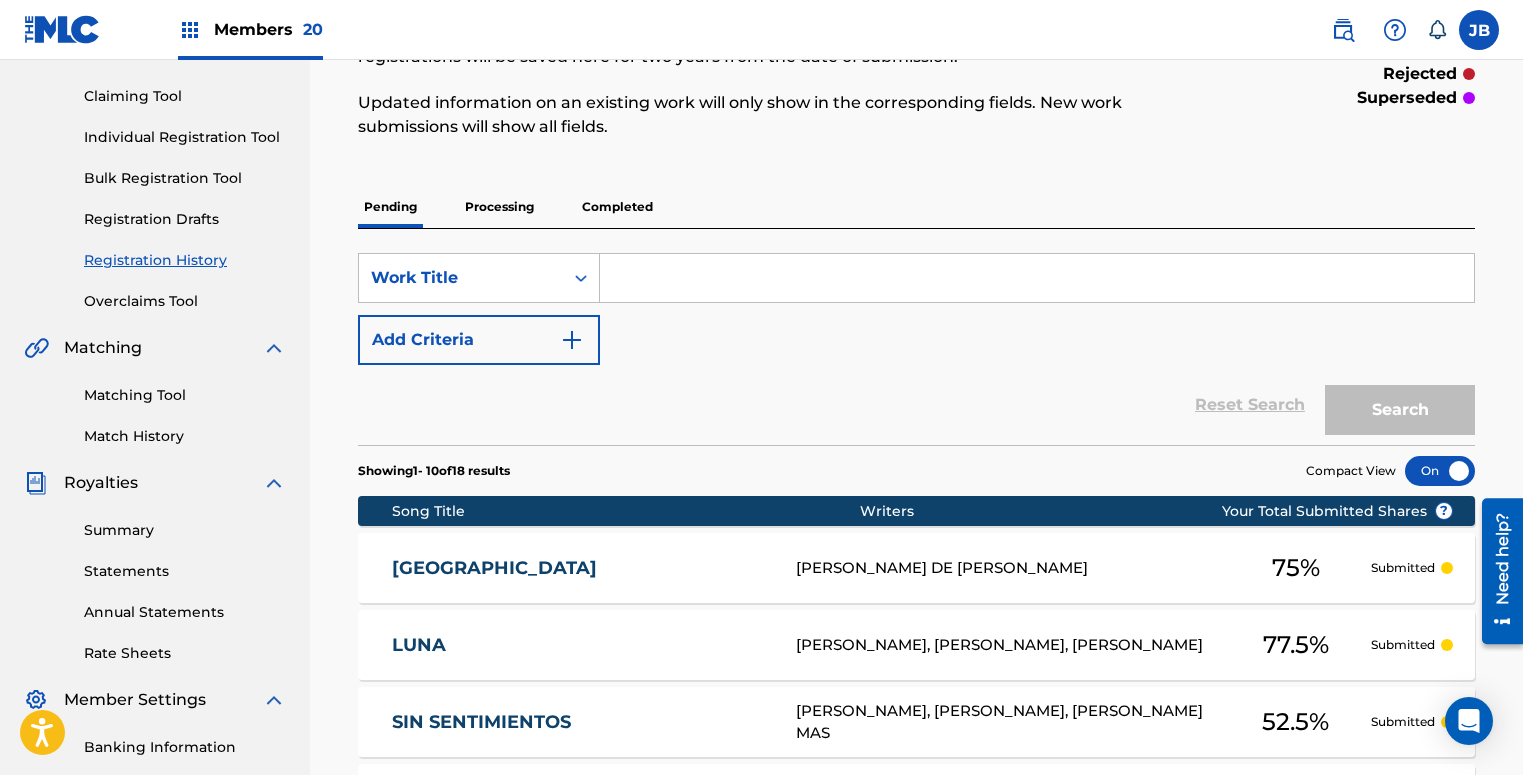 click on "Completed" at bounding box center (617, 207) 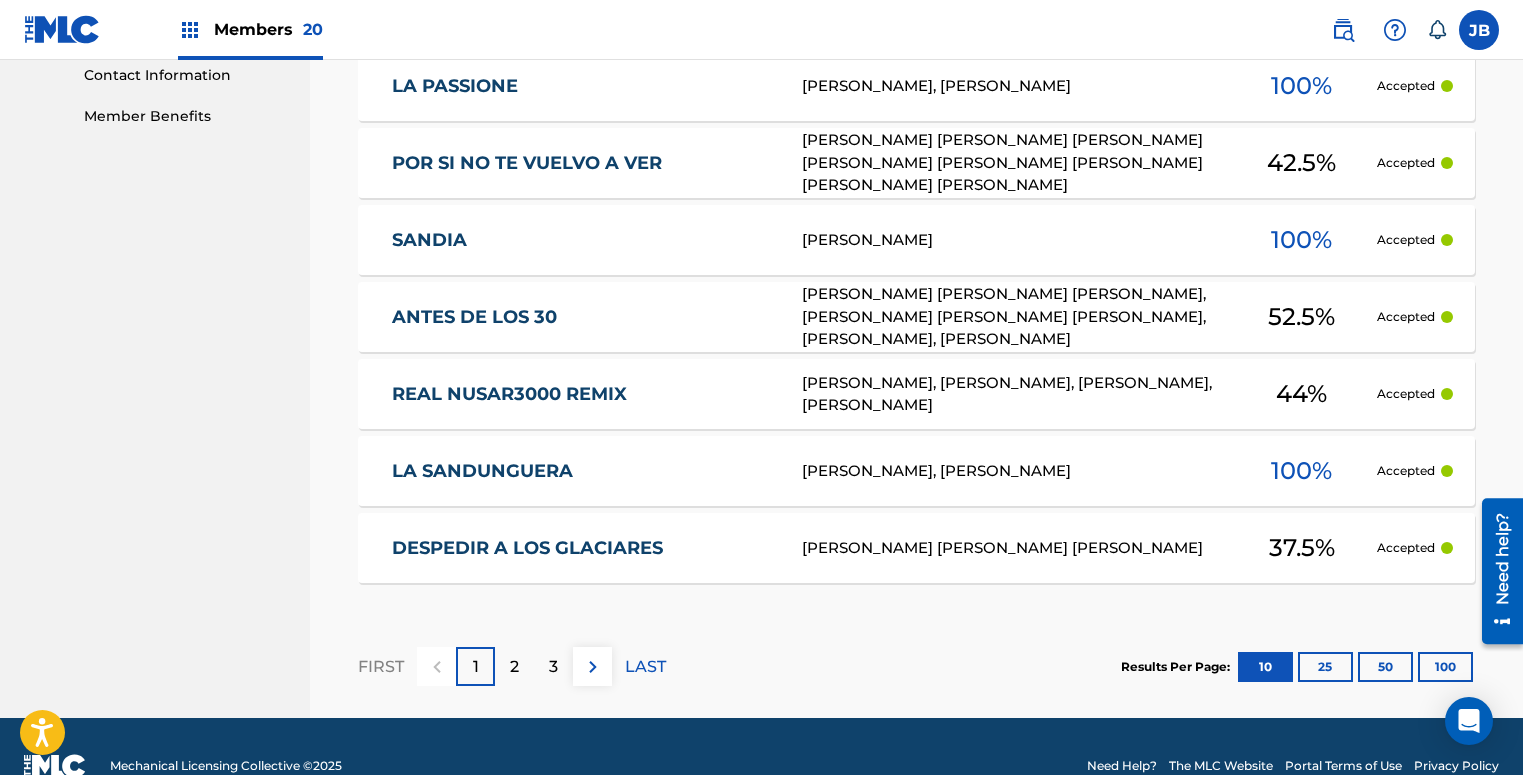 scroll, scrollTop: 992, scrollLeft: 0, axis: vertical 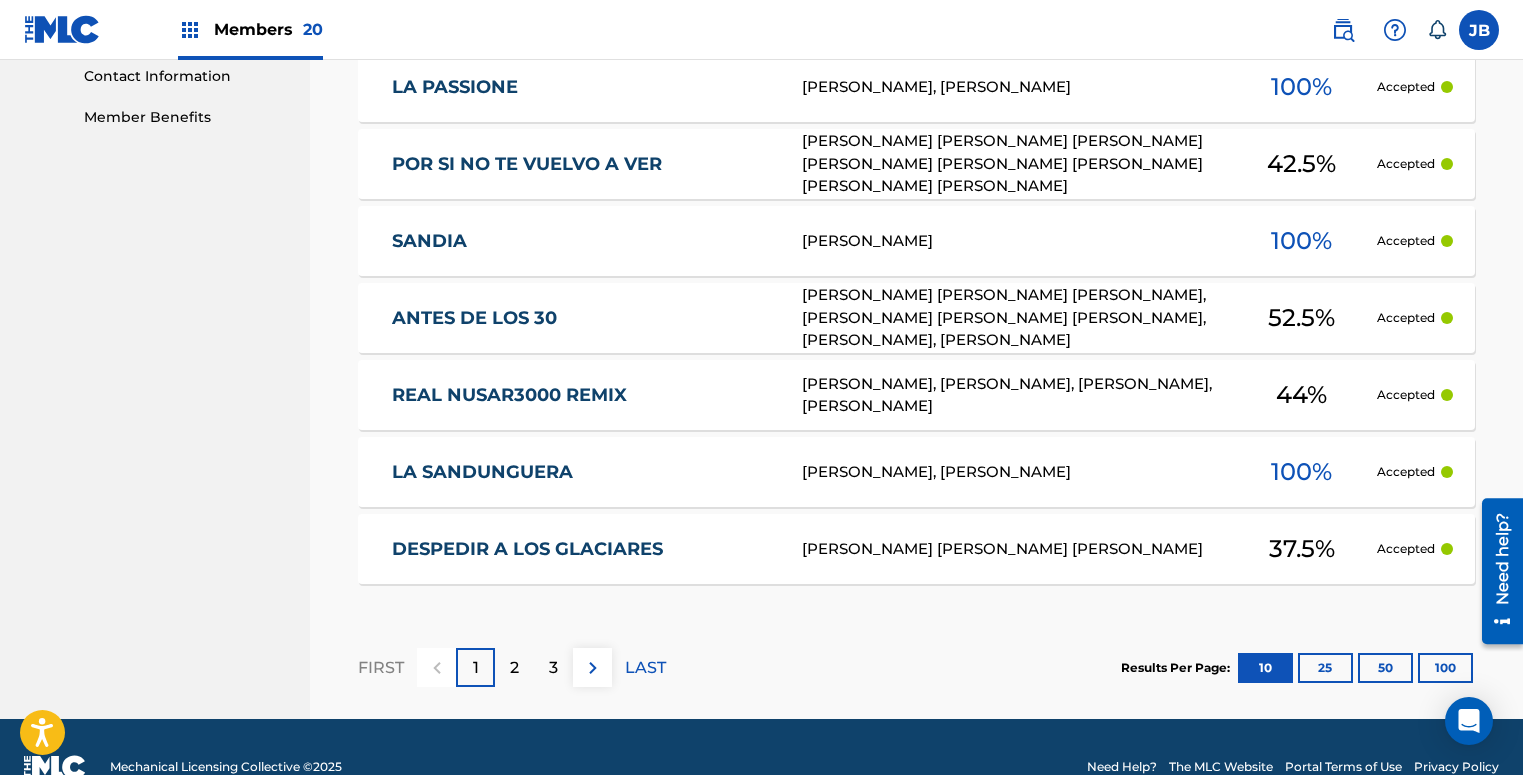 click on "50" at bounding box center (1385, 668) 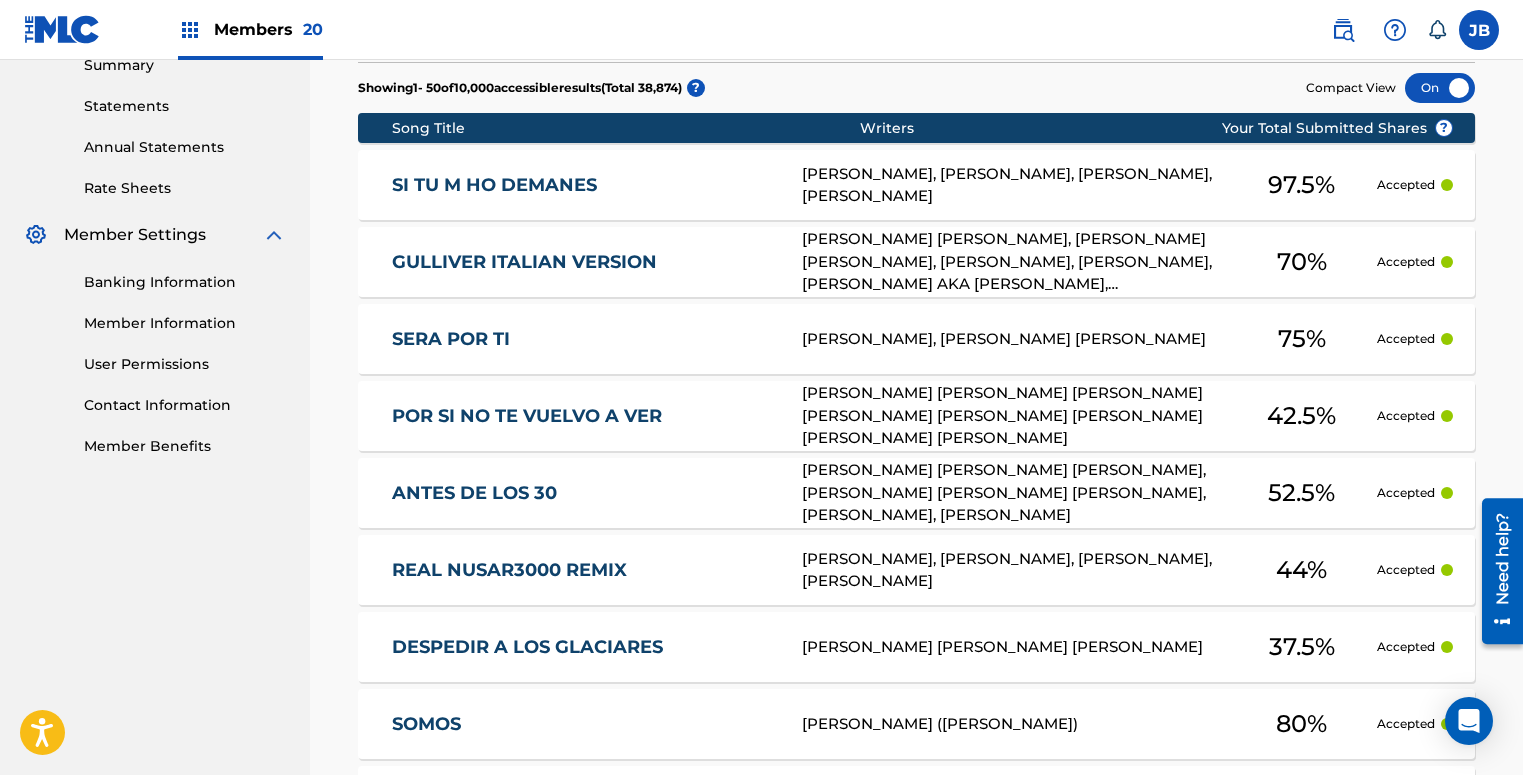 scroll, scrollTop: 4112, scrollLeft: 0, axis: vertical 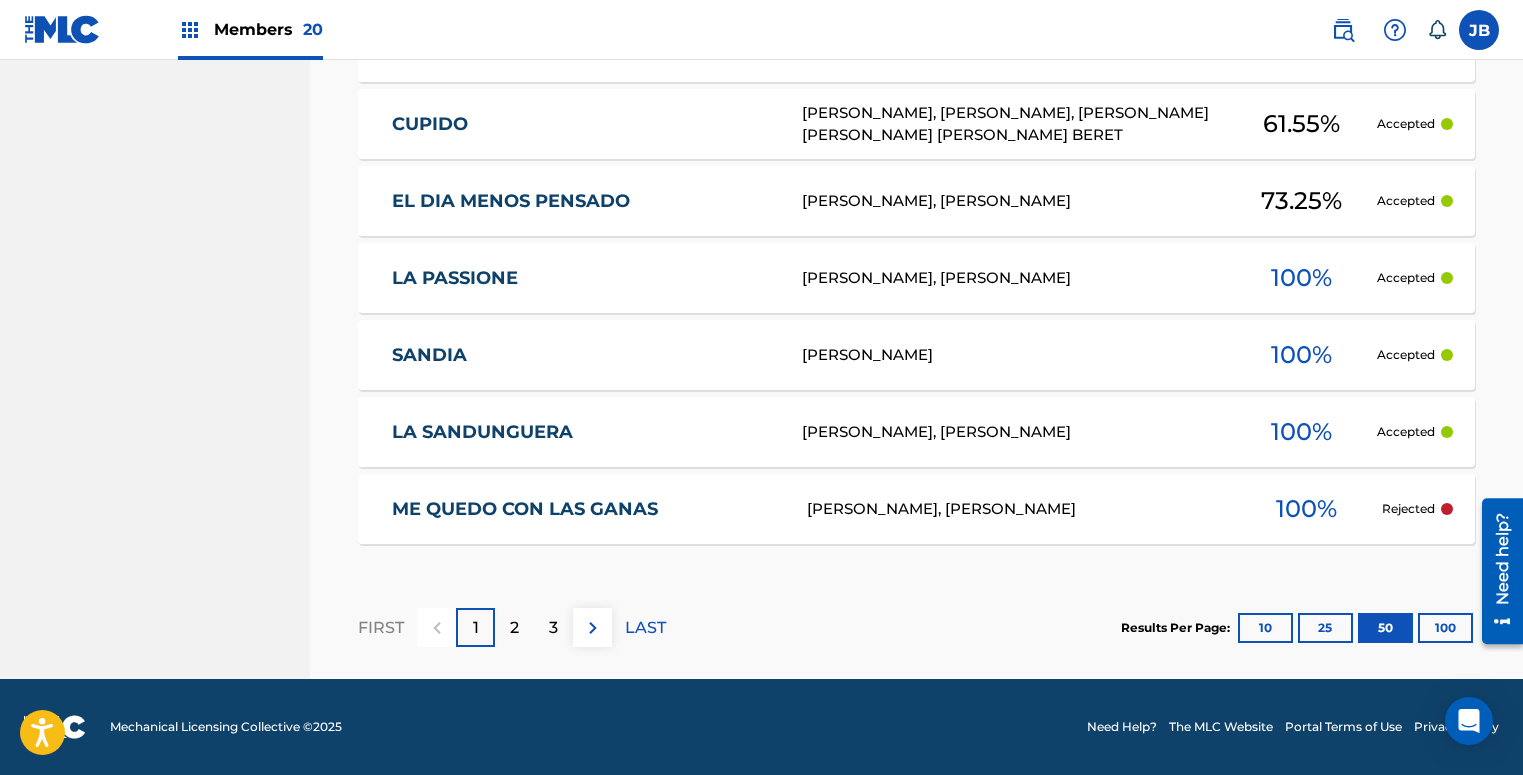 click on "ME QUEDO CON LAS GANAS" at bounding box center (586, 509) 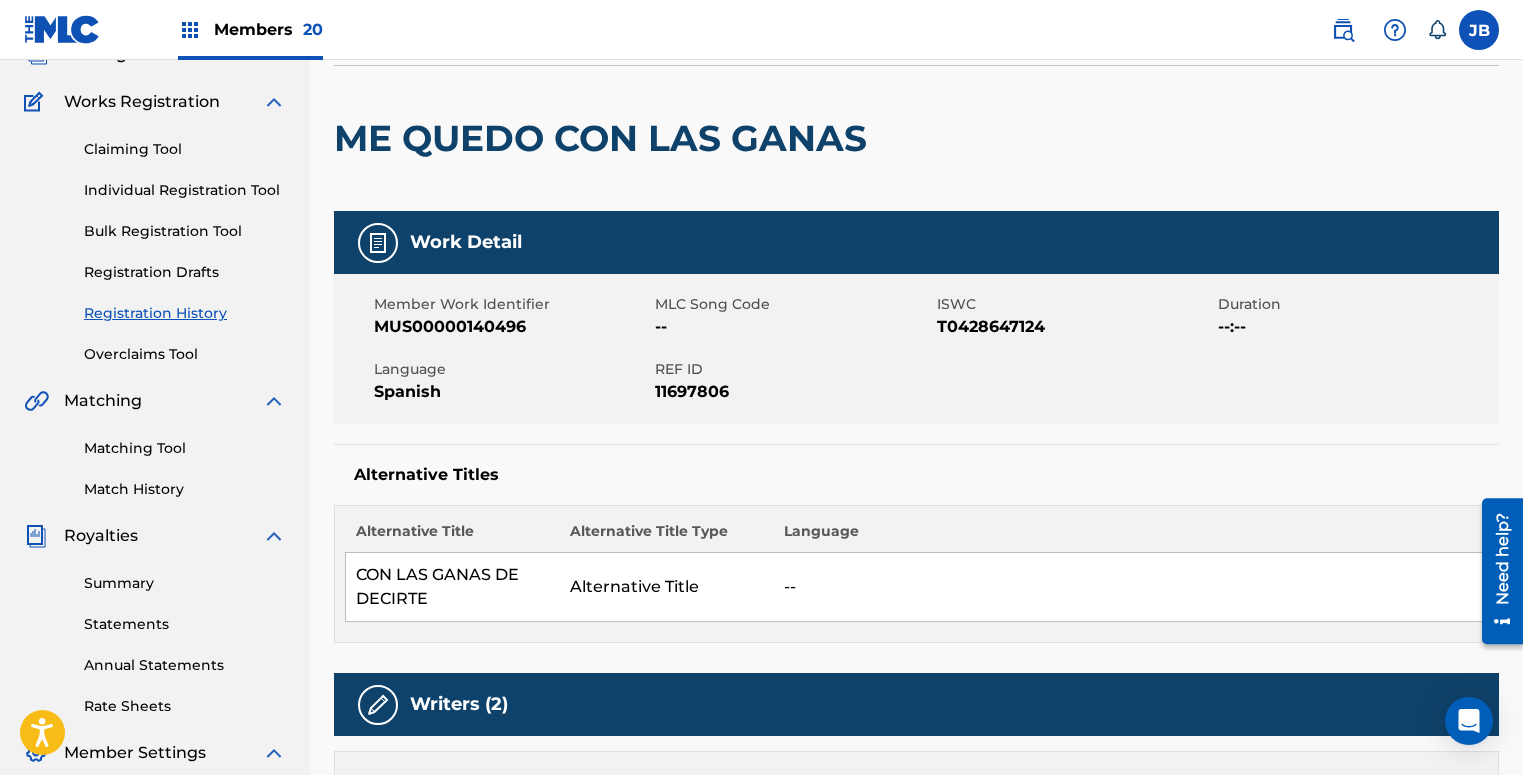 scroll, scrollTop: 0, scrollLeft: 0, axis: both 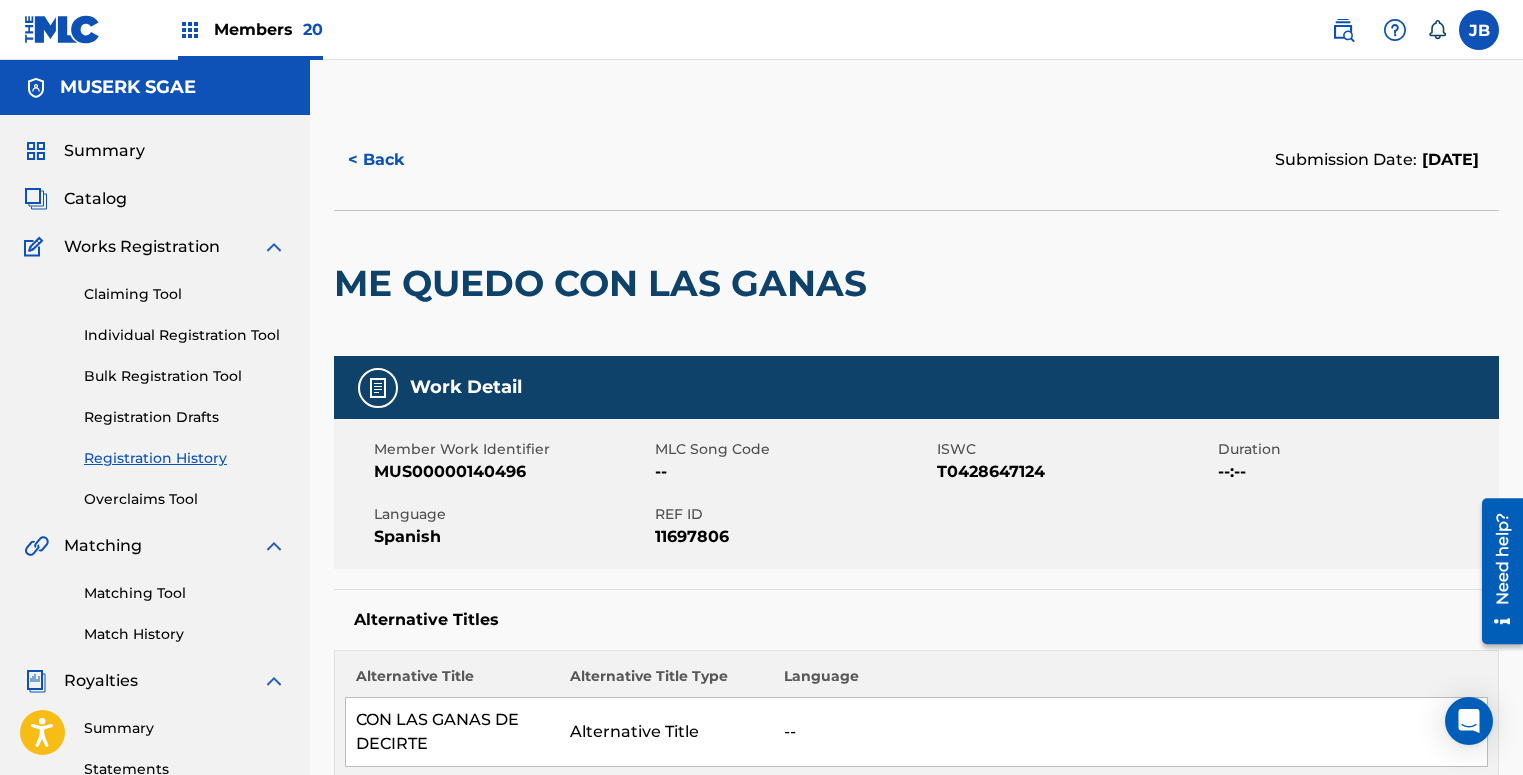 click on "< Back" at bounding box center (394, 160) 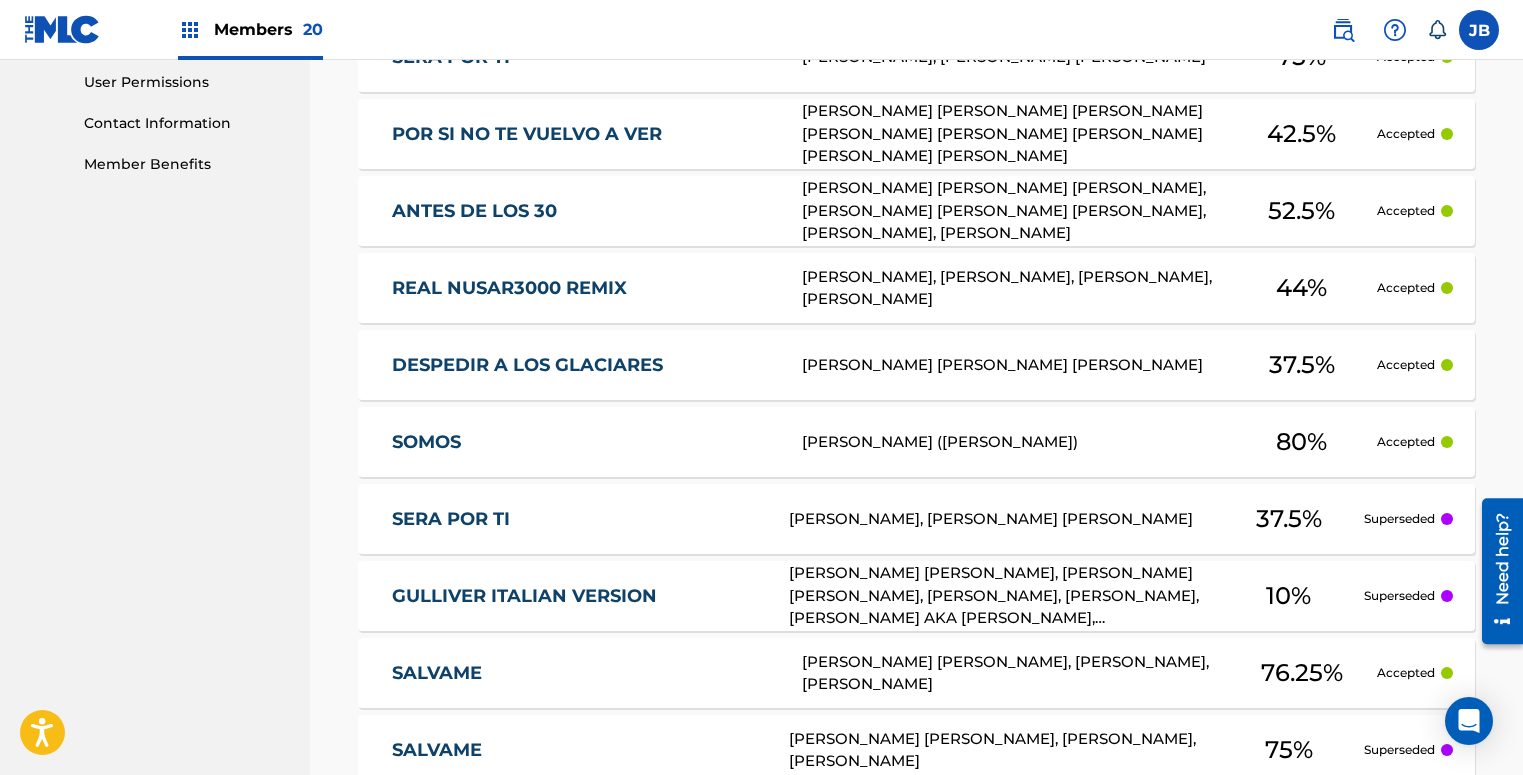 scroll, scrollTop: 4112, scrollLeft: 0, axis: vertical 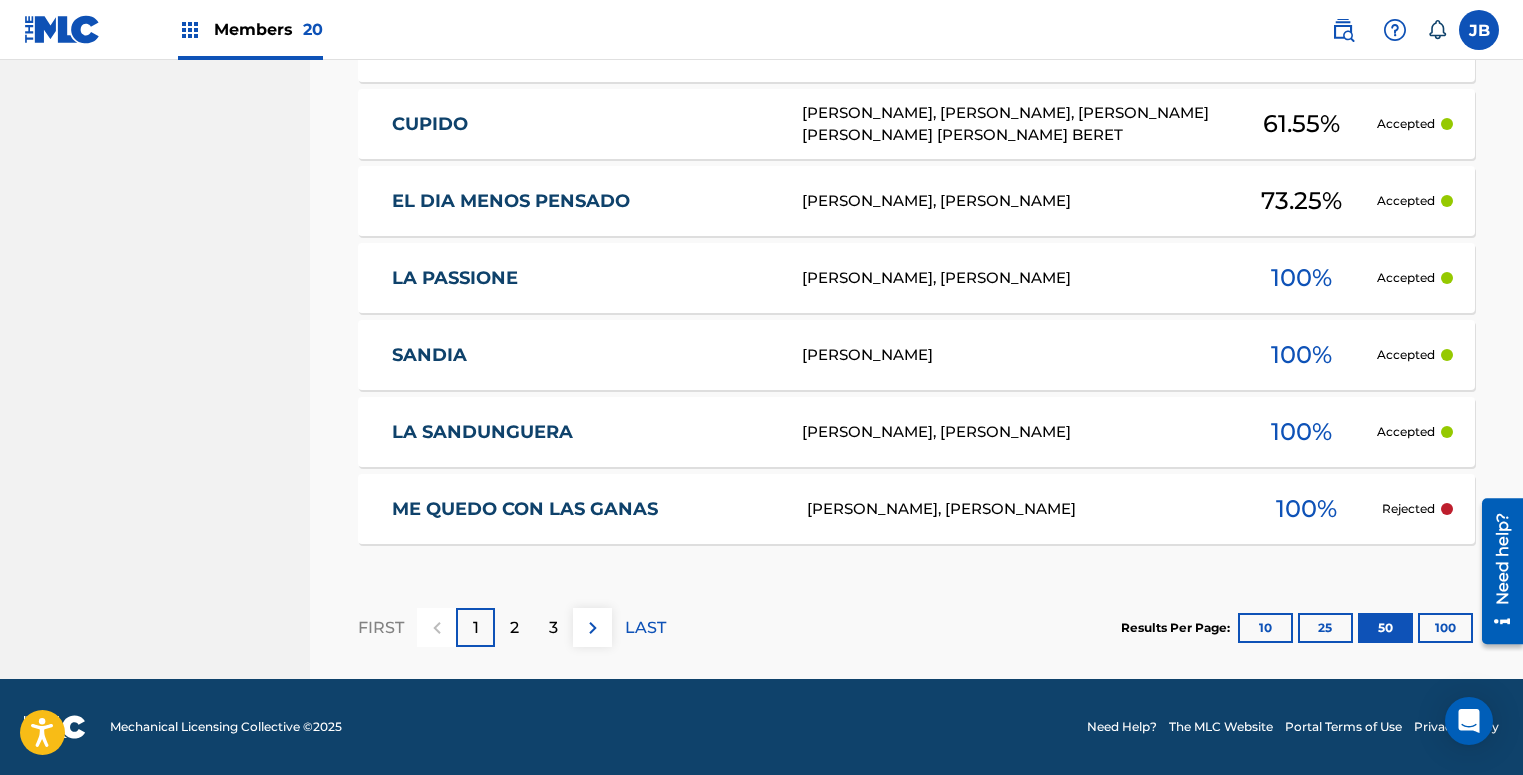 click on "ME QUEDO CON LAS GANAS" at bounding box center [586, 509] 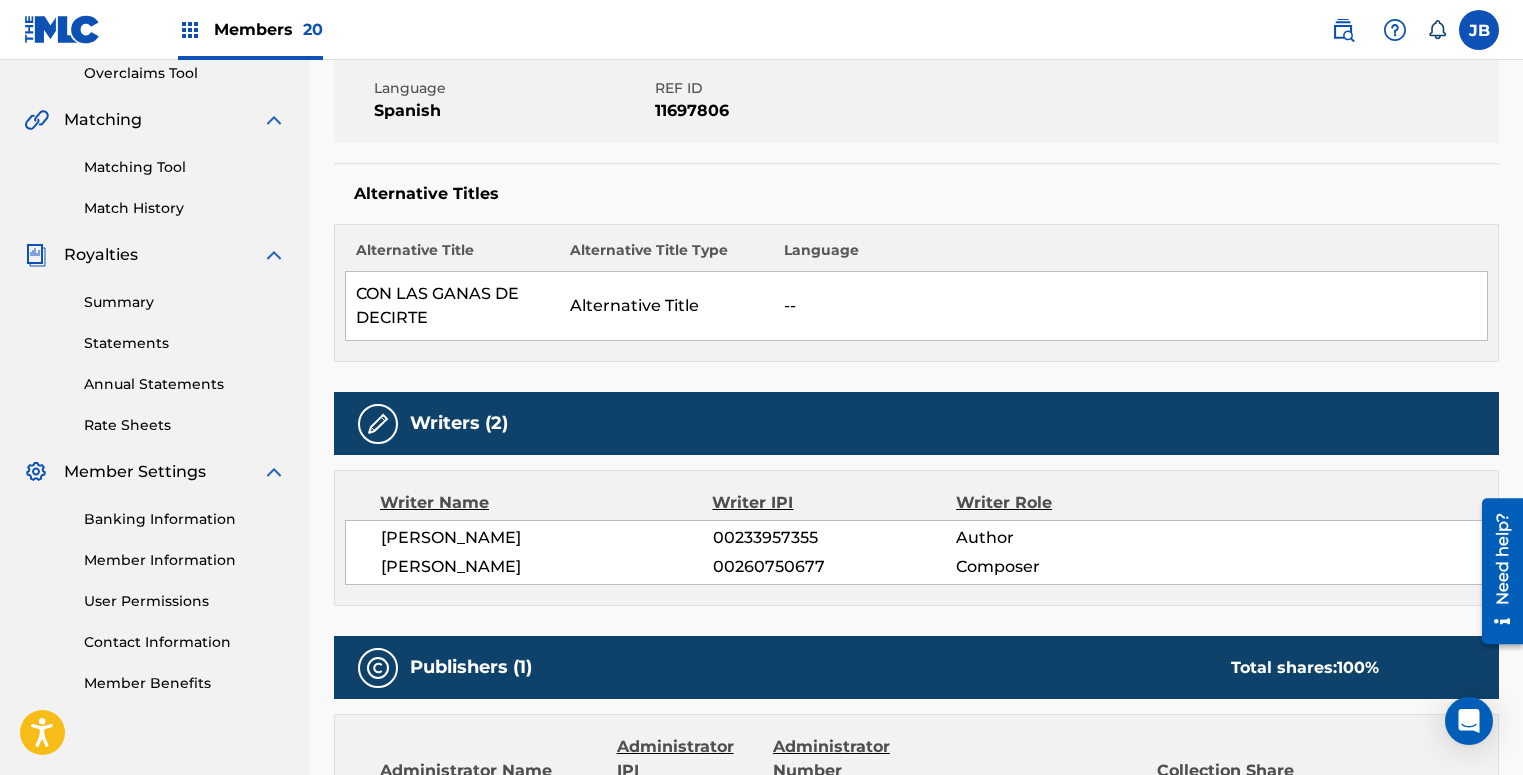 scroll, scrollTop: 0, scrollLeft: 0, axis: both 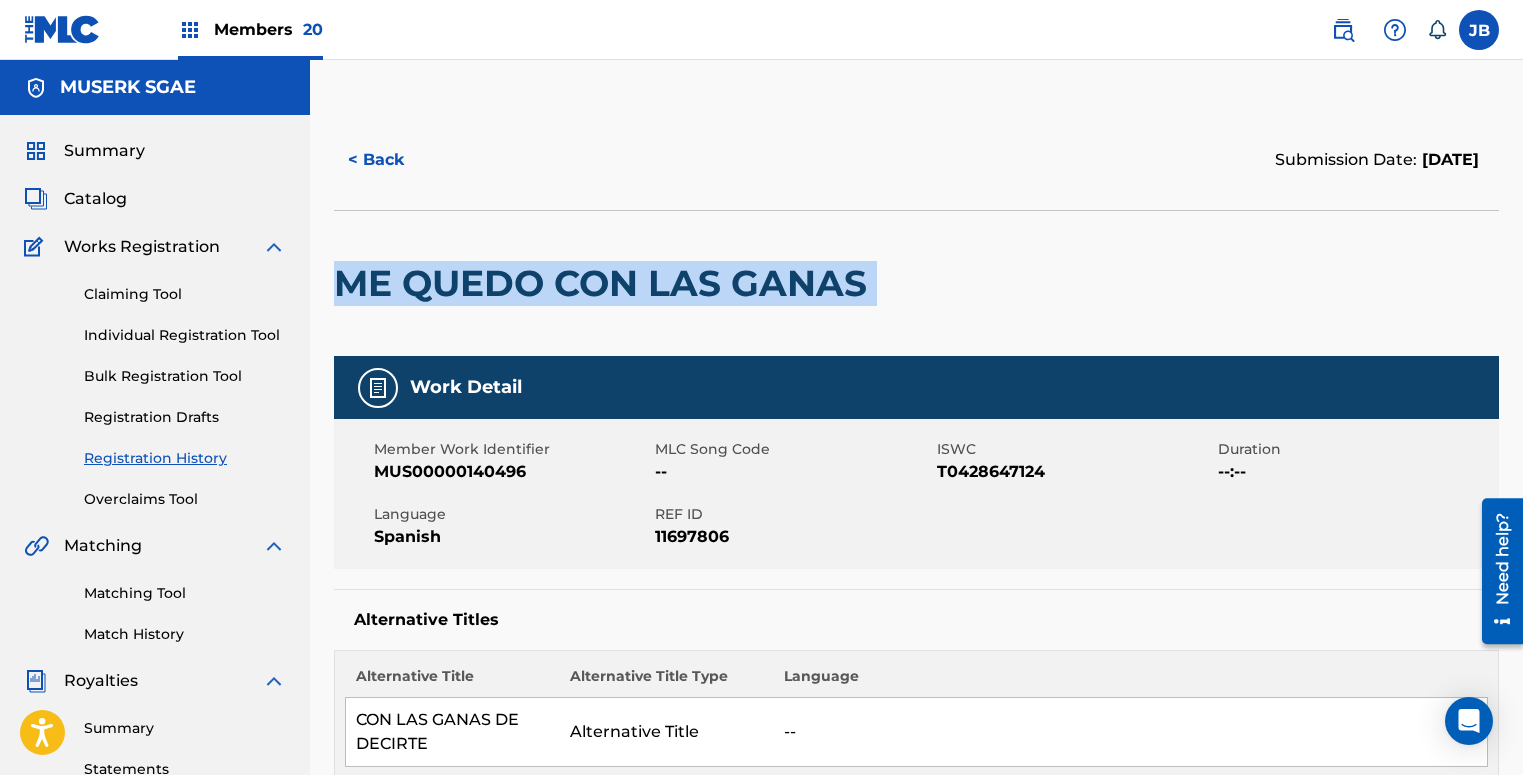drag, startPoint x: 884, startPoint y: 289, endPoint x: 351, endPoint y: 285, distance: 533.015 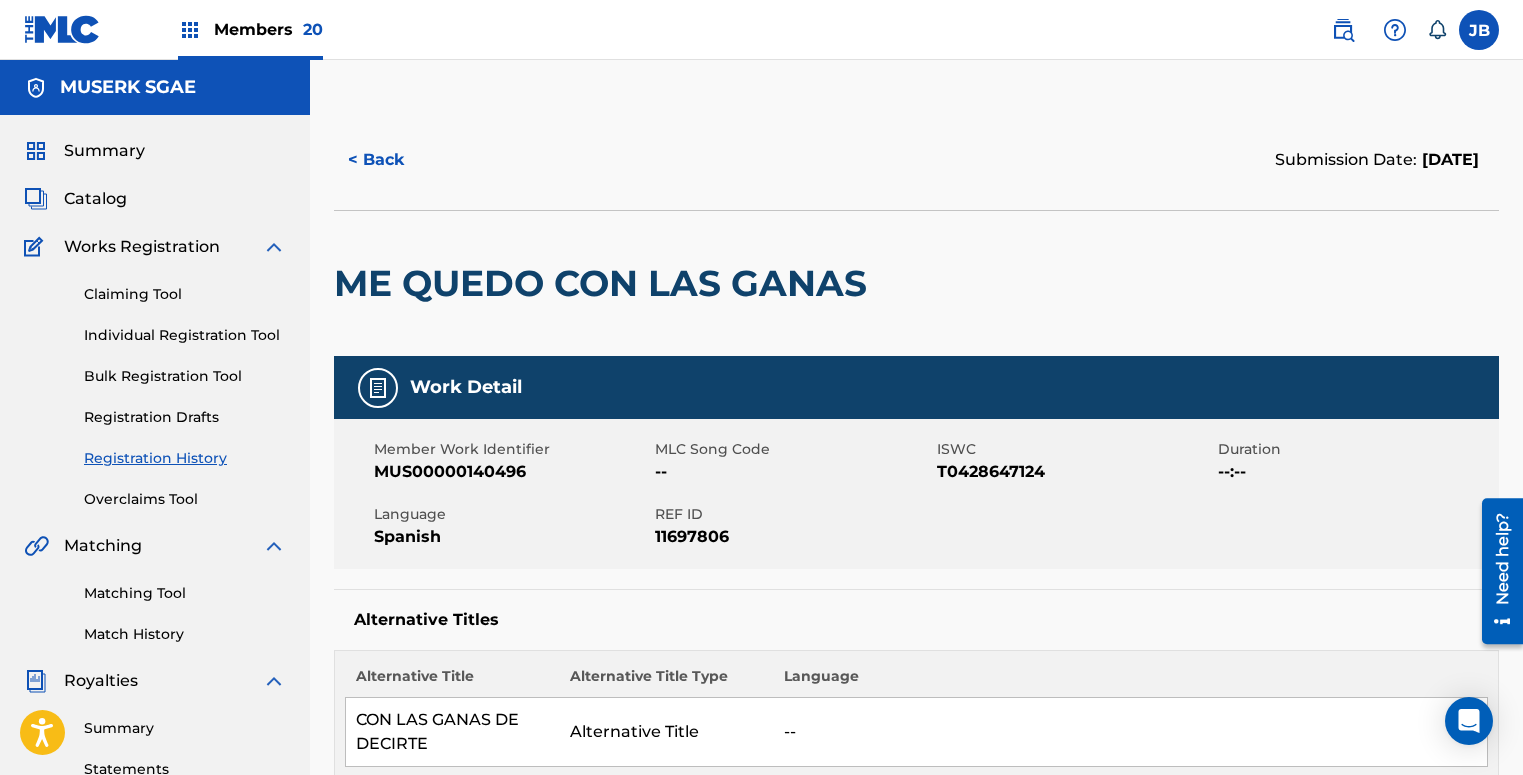 click on "T0428647124" at bounding box center [1075, 472] 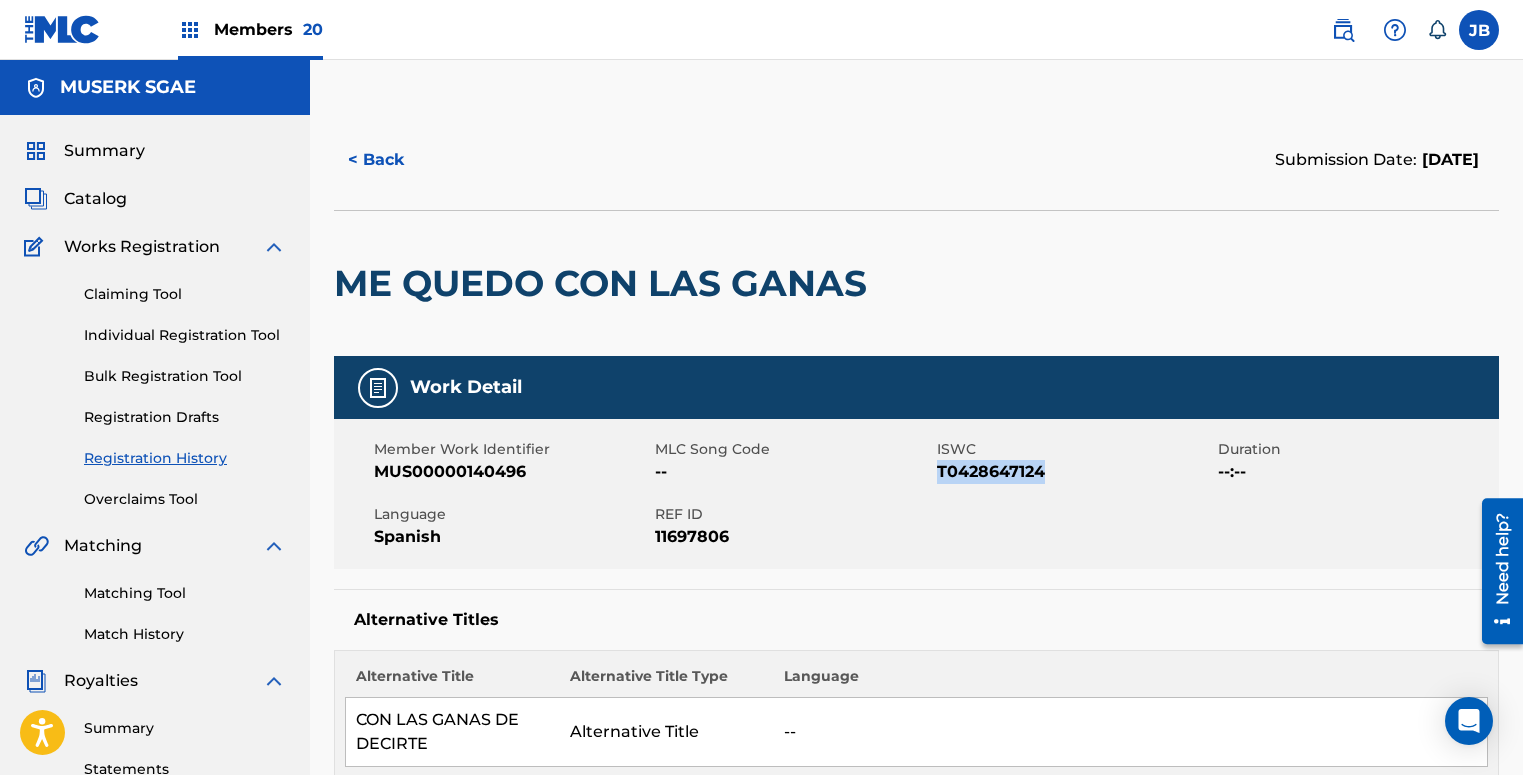 click on "T0428647124" at bounding box center (1075, 472) 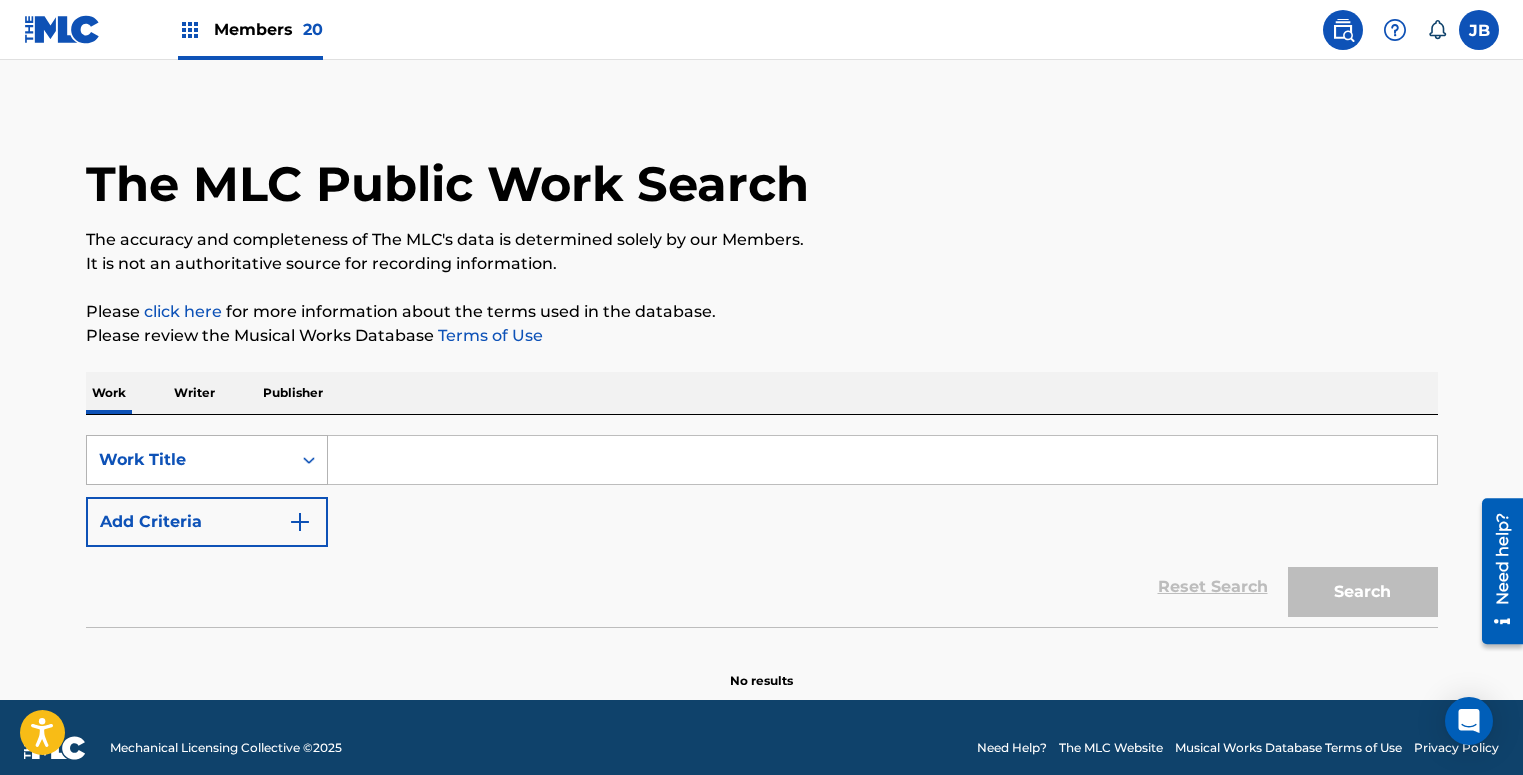 click at bounding box center (309, 460) 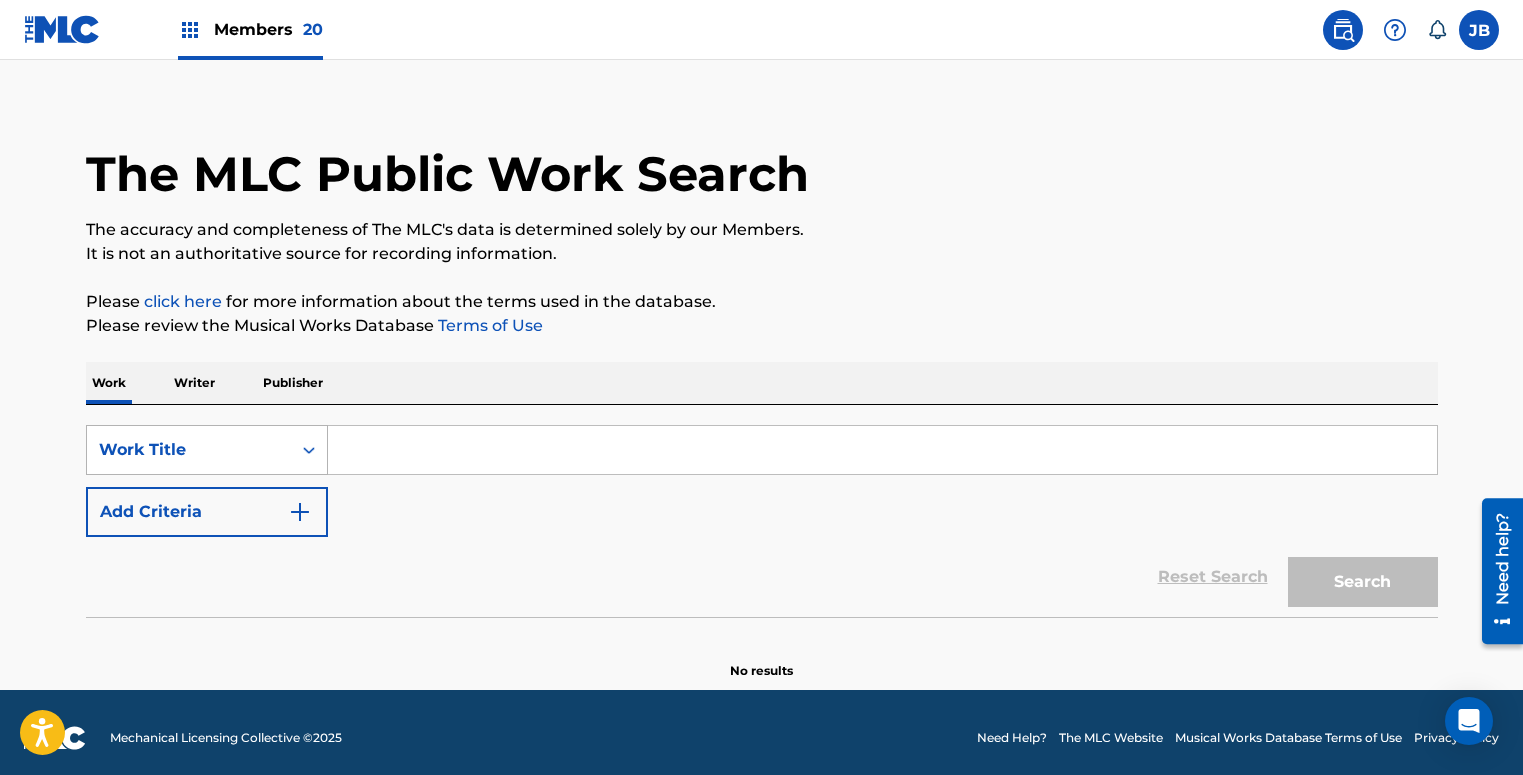 scroll, scrollTop: 21, scrollLeft: 0, axis: vertical 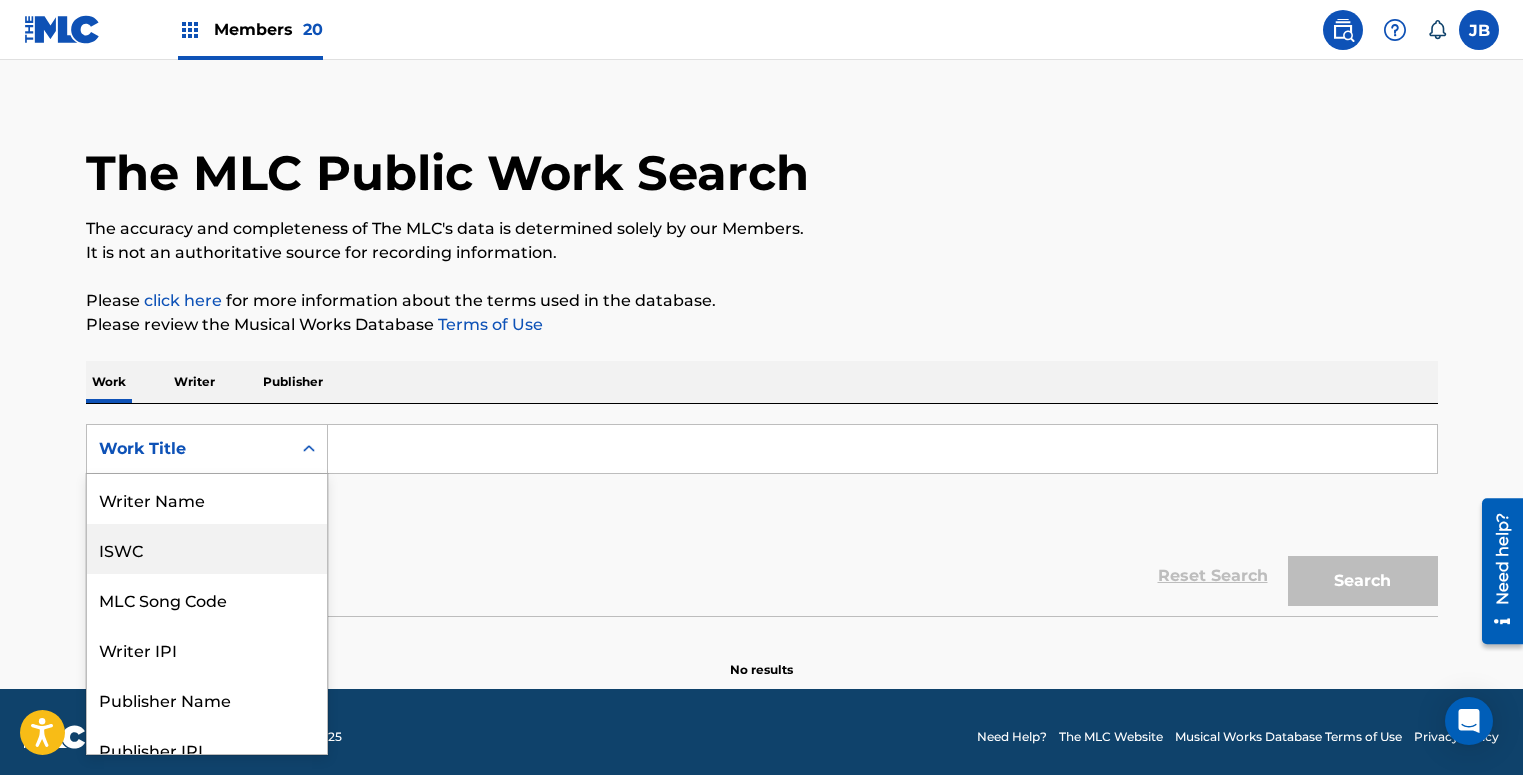 click on "ISWC" at bounding box center (207, 549) 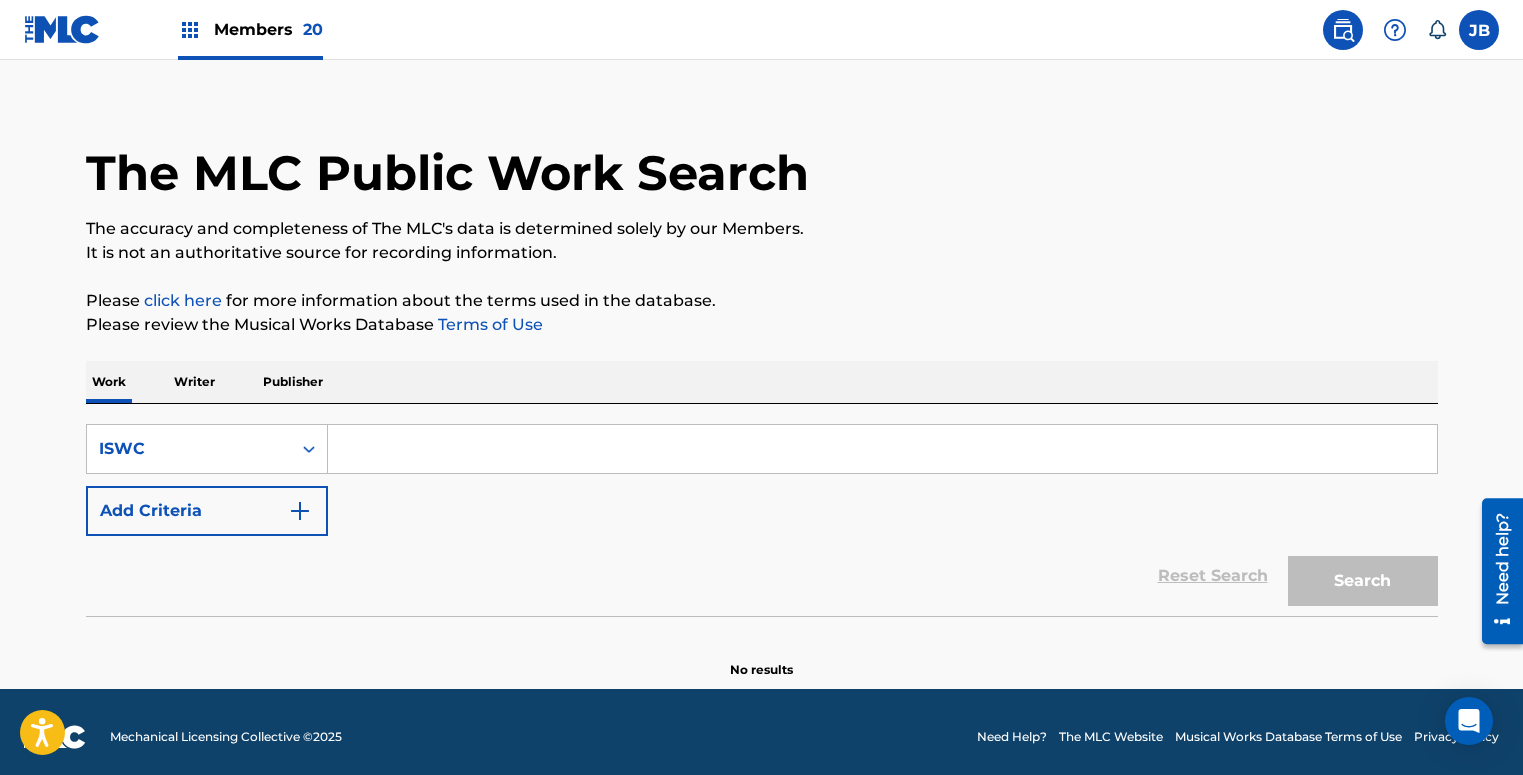 click at bounding box center (882, 449) 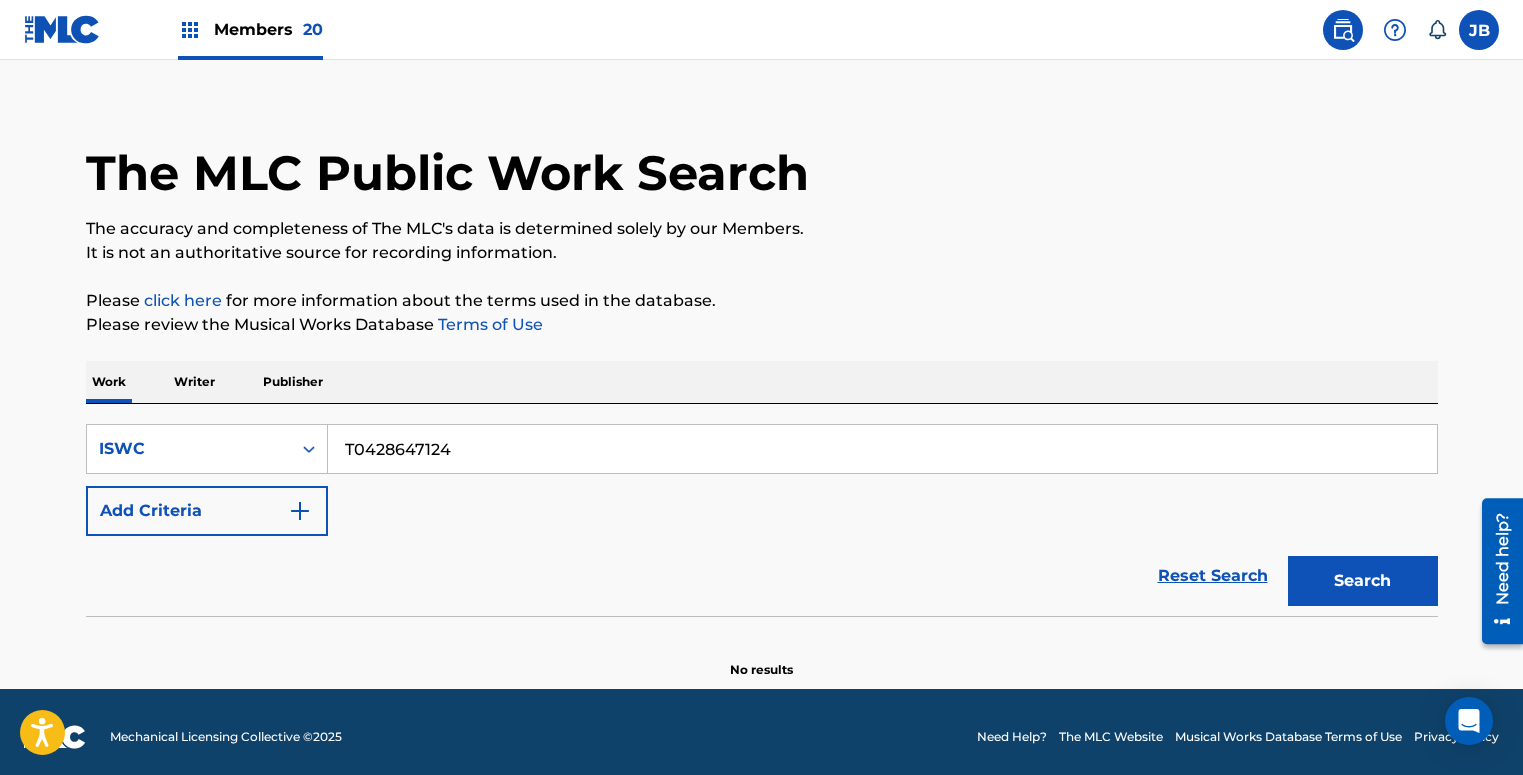 type on "T0428647124" 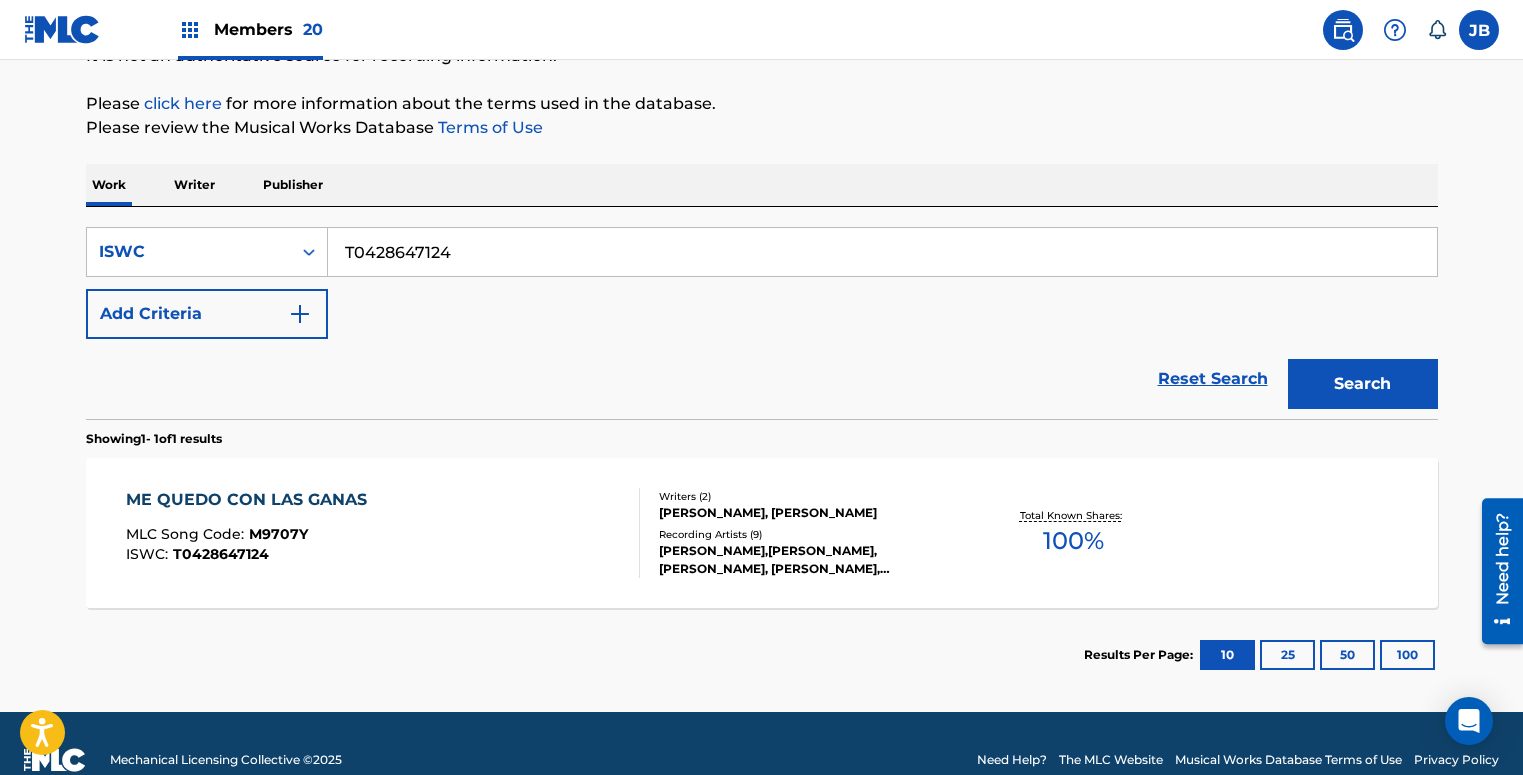 scroll, scrollTop: 251, scrollLeft: 0, axis: vertical 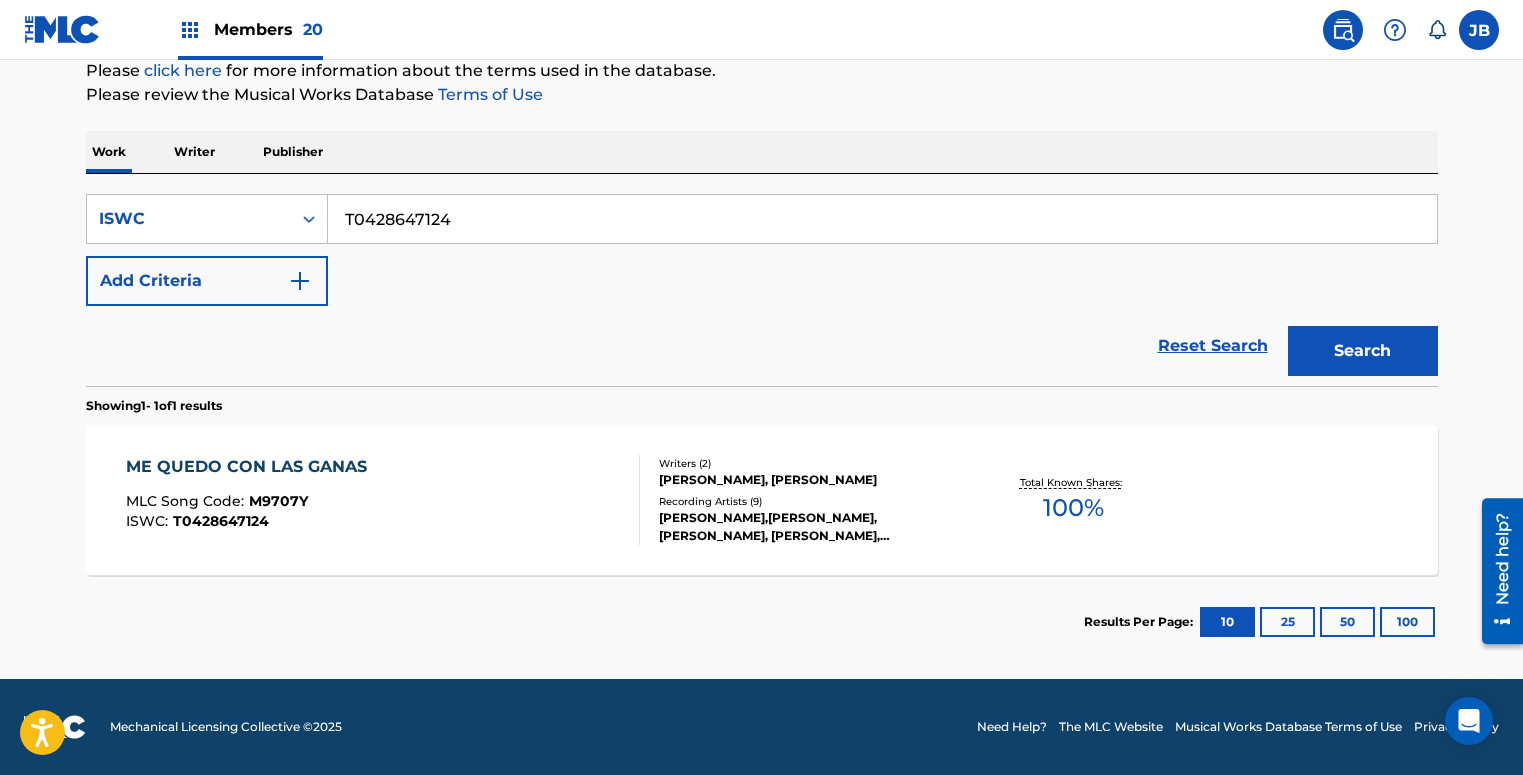 click on "ME QUEDO CON LAS GANAS MLC Song Code : M9707Y ISWC : T0428647124" at bounding box center [383, 500] 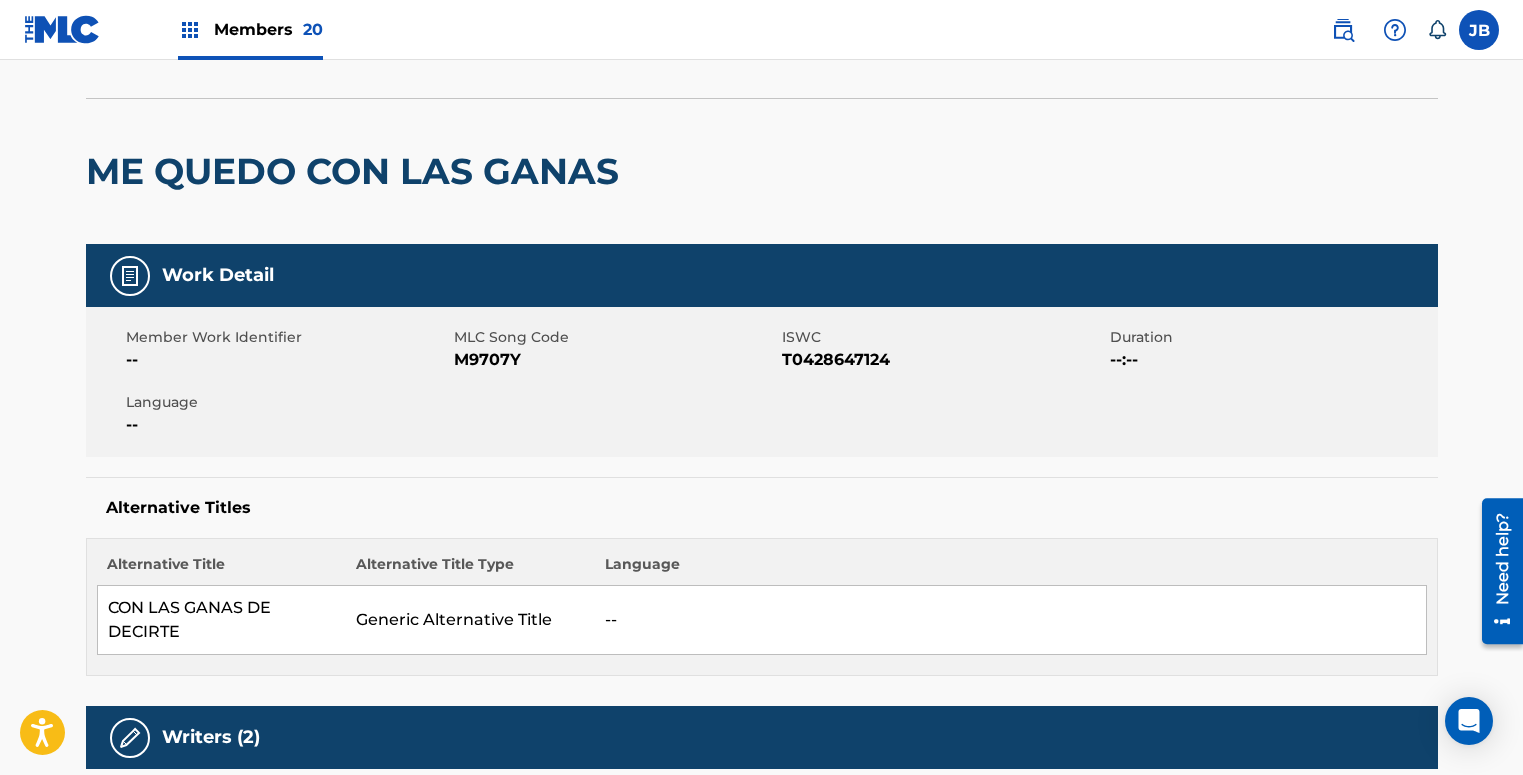 scroll, scrollTop: 134, scrollLeft: 0, axis: vertical 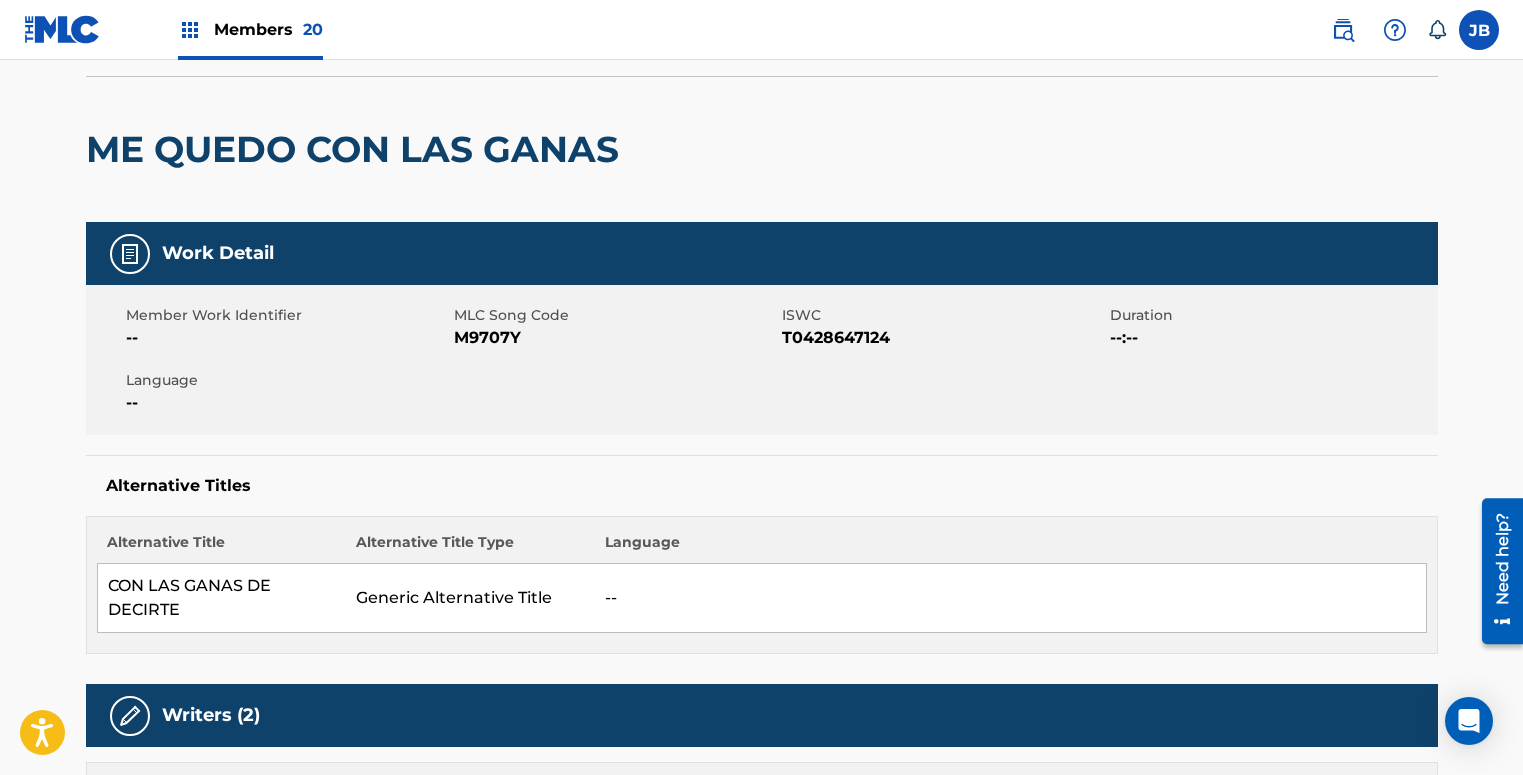 click on "M9707Y" at bounding box center (615, 338) 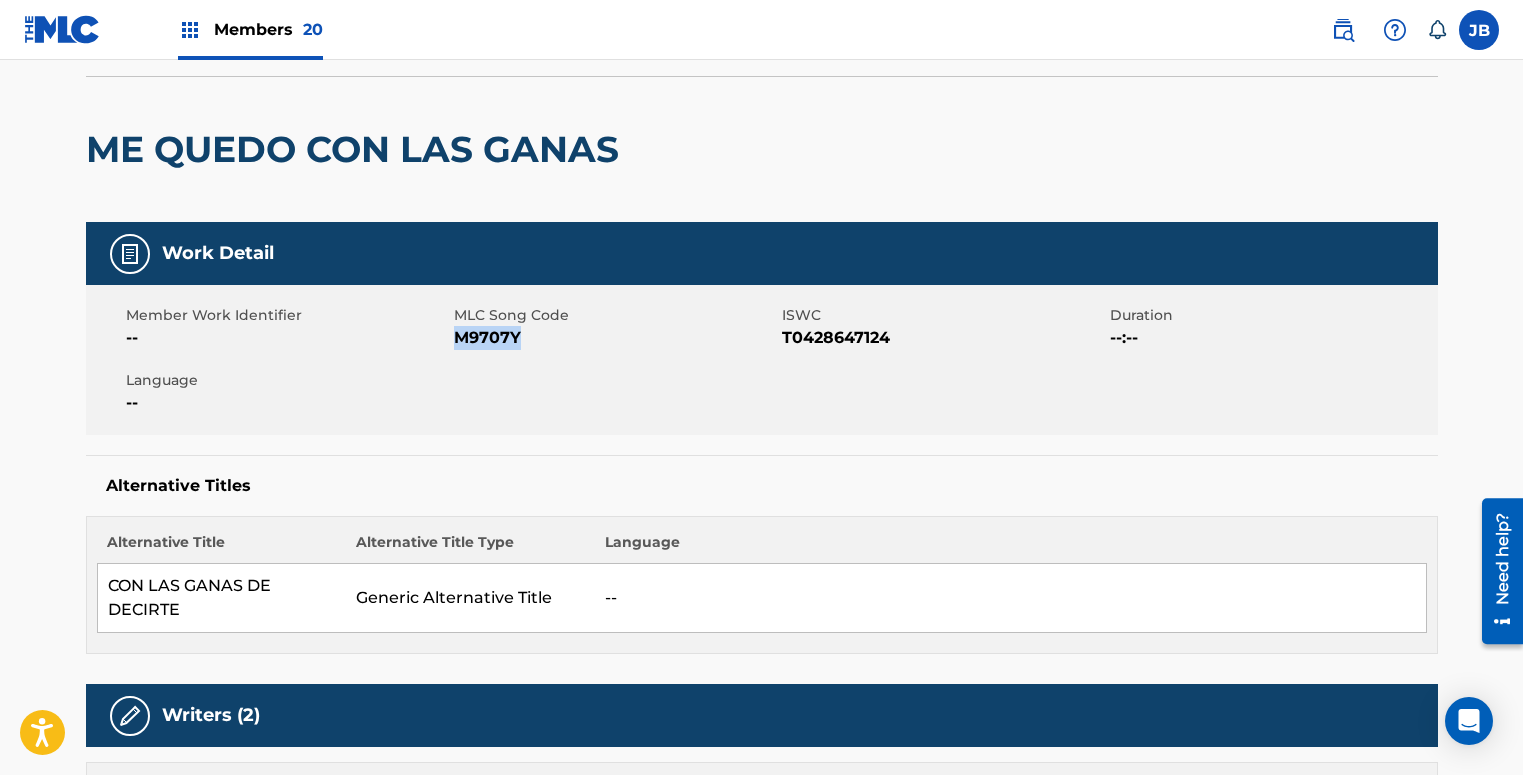 click on "M9707Y" at bounding box center (615, 338) 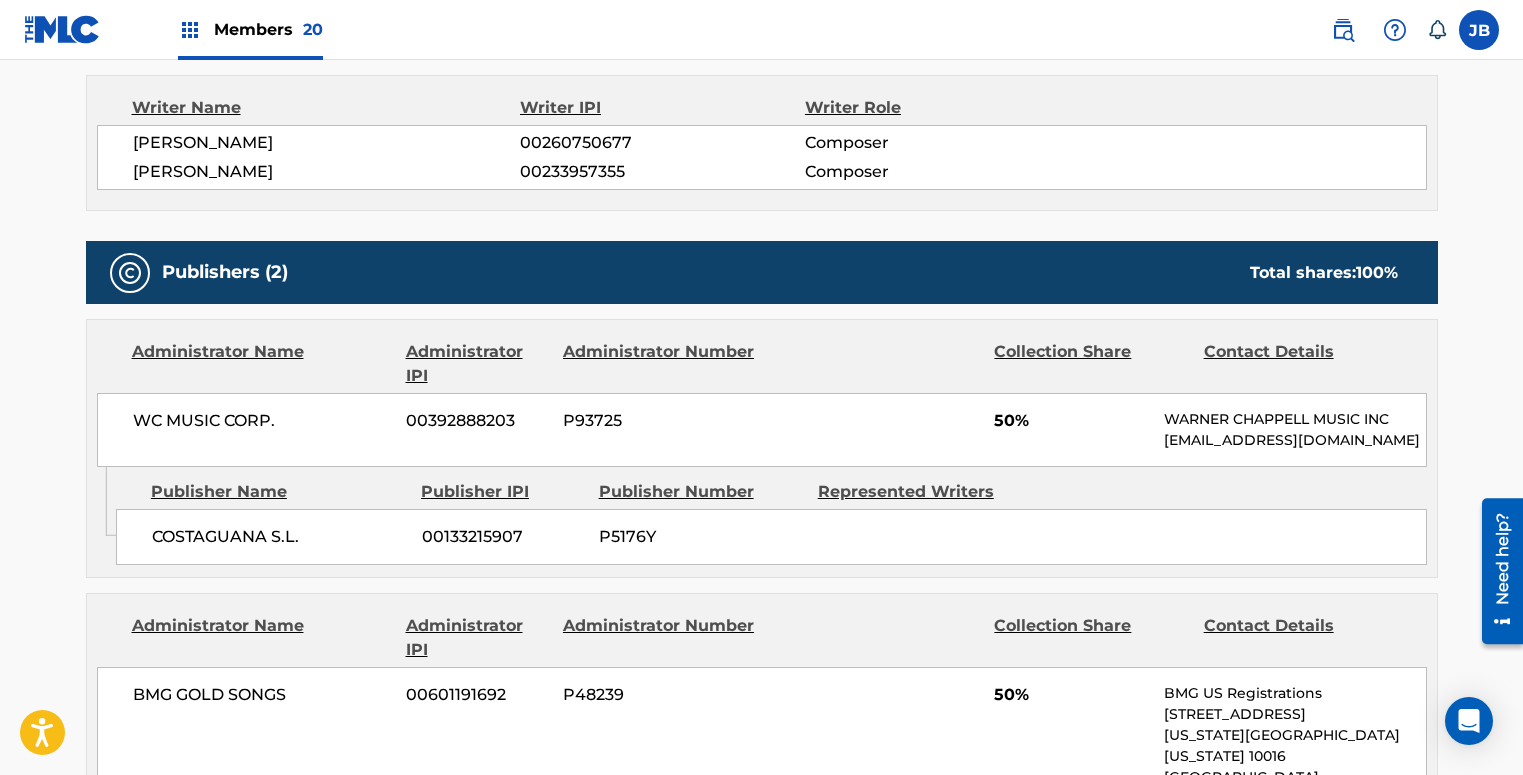 scroll, scrollTop: 827, scrollLeft: 0, axis: vertical 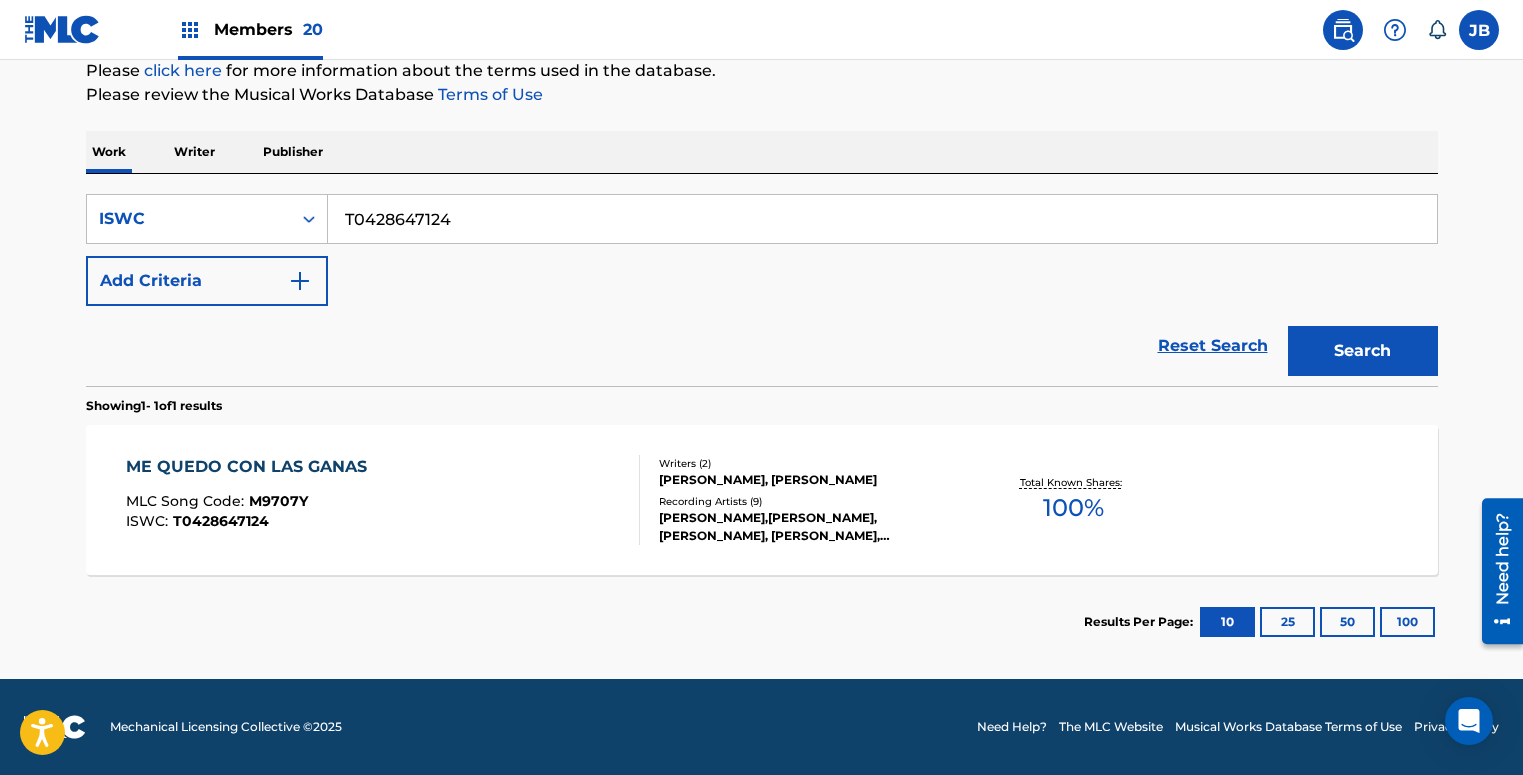 click on "T0428647124" at bounding box center [882, 219] 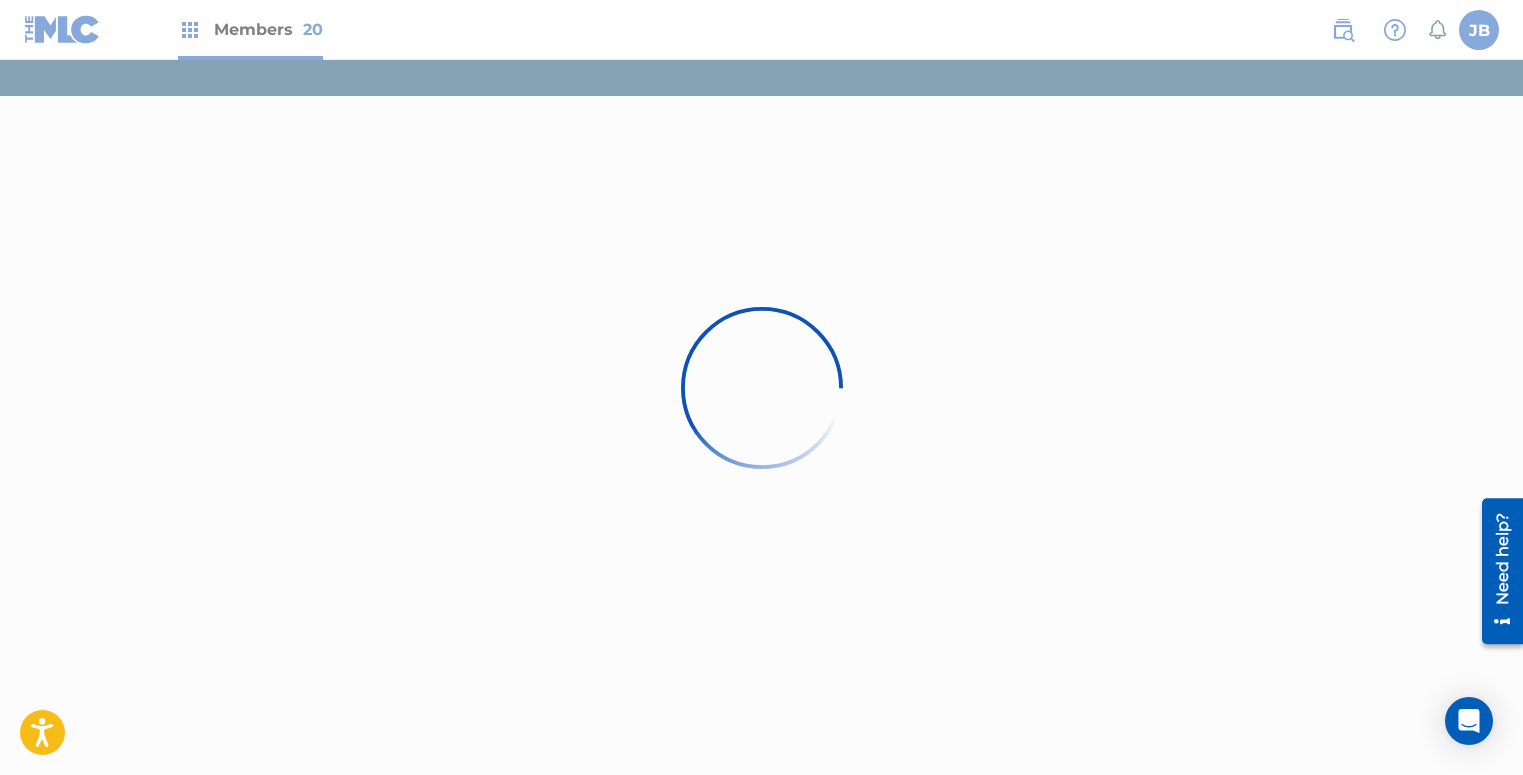 scroll, scrollTop: 0, scrollLeft: 0, axis: both 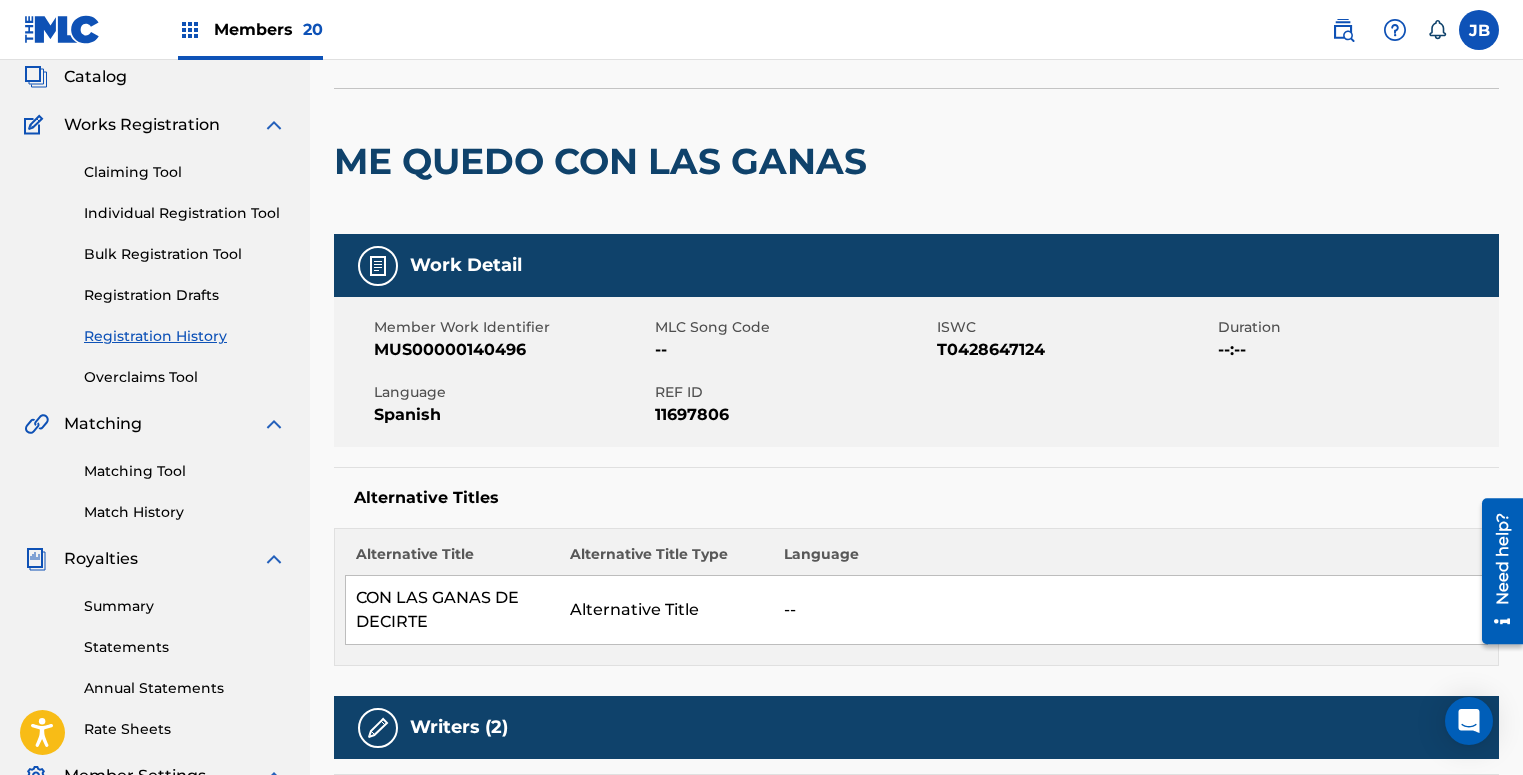 click on "Registration History" at bounding box center (185, 336) 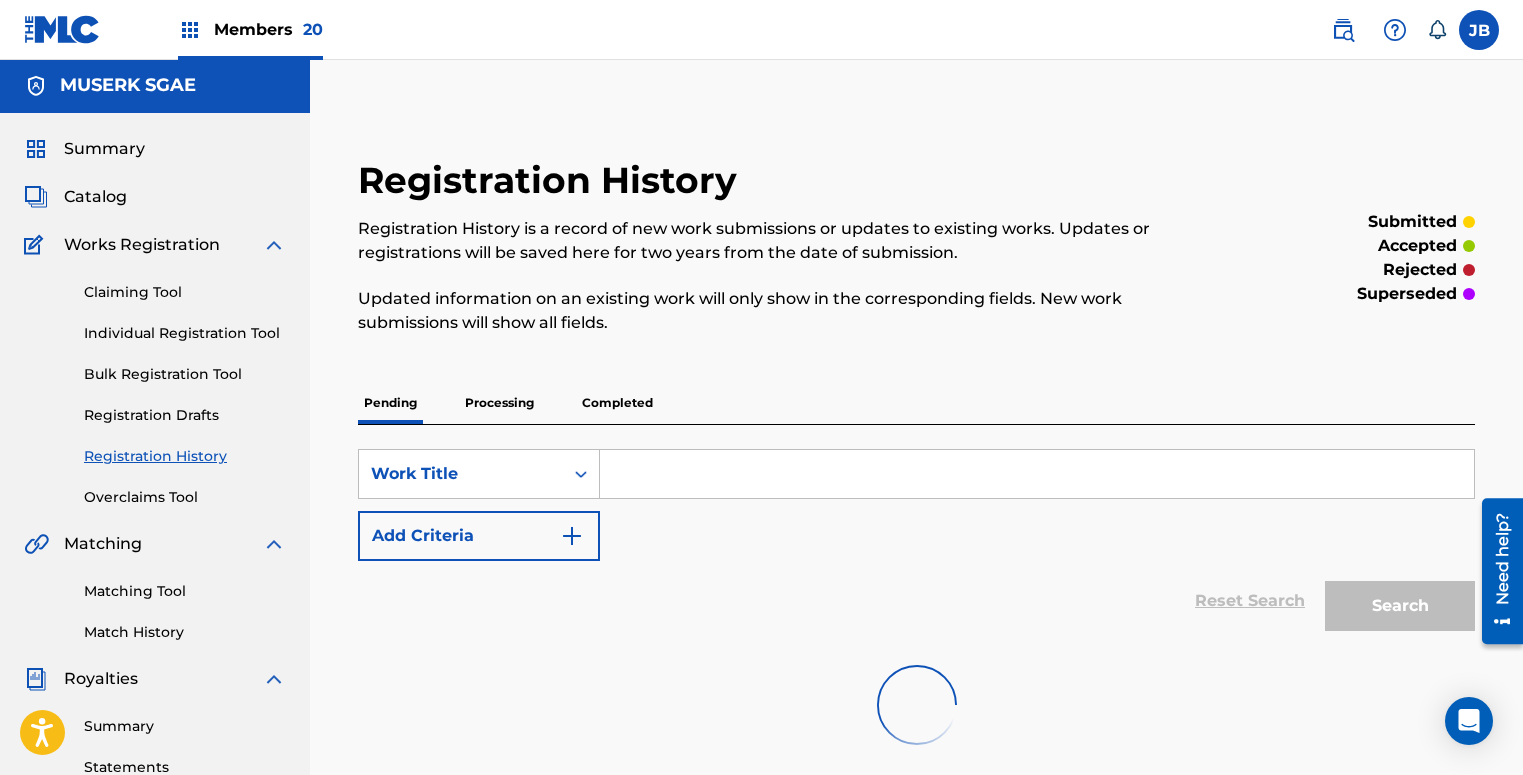 scroll, scrollTop: 3, scrollLeft: 0, axis: vertical 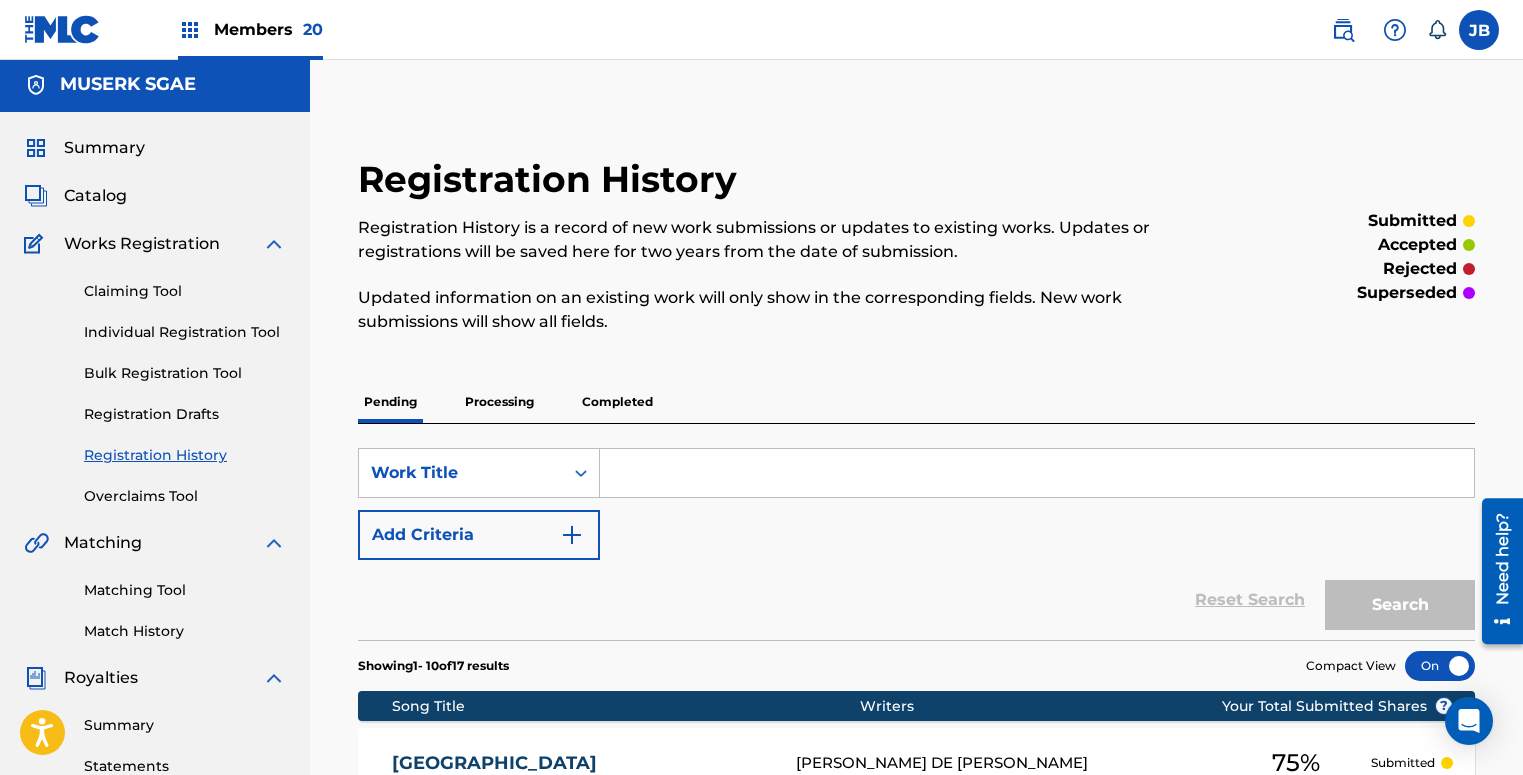 click on "Completed" at bounding box center (617, 402) 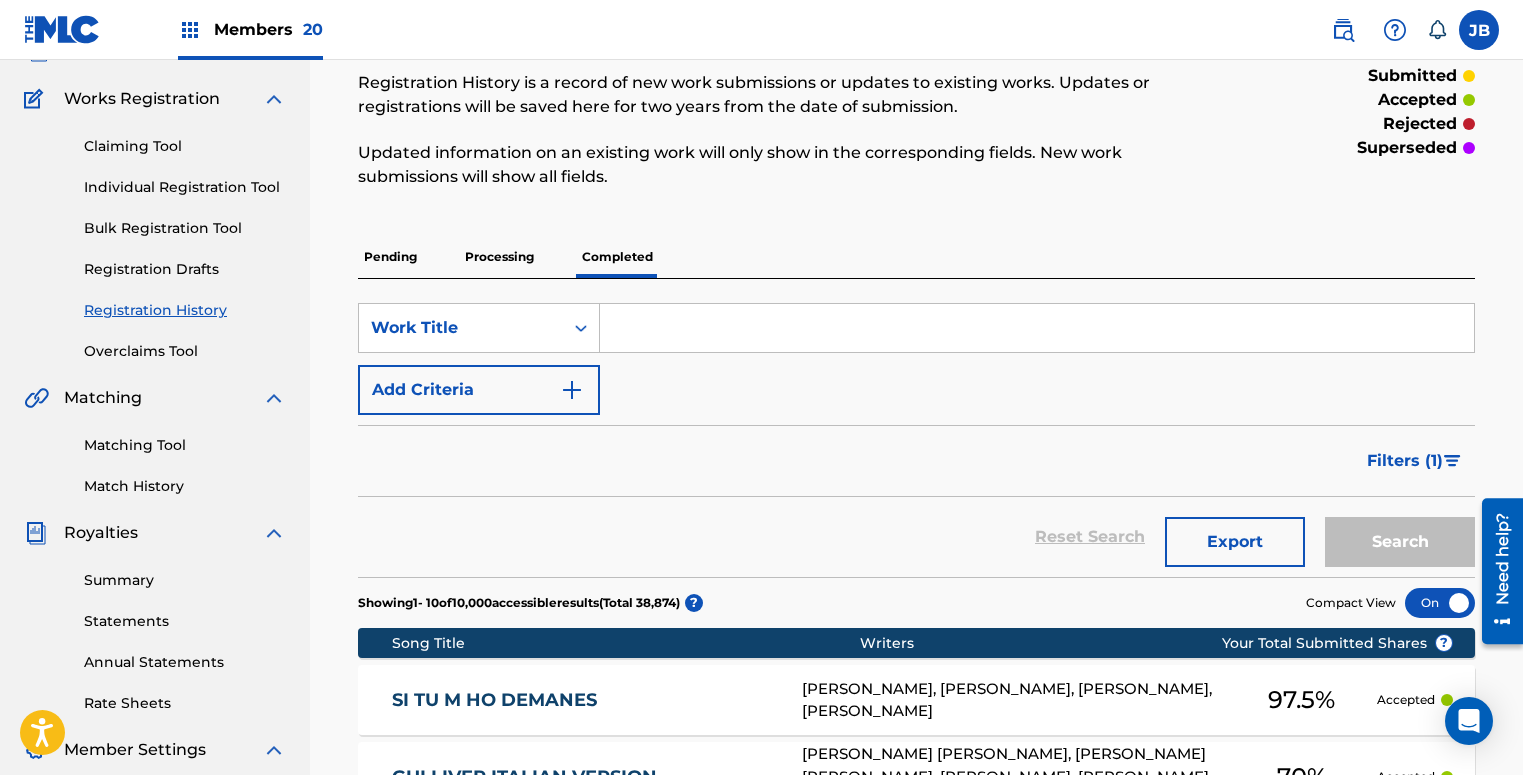 scroll, scrollTop: 0, scrollLeft: 0, axis: both 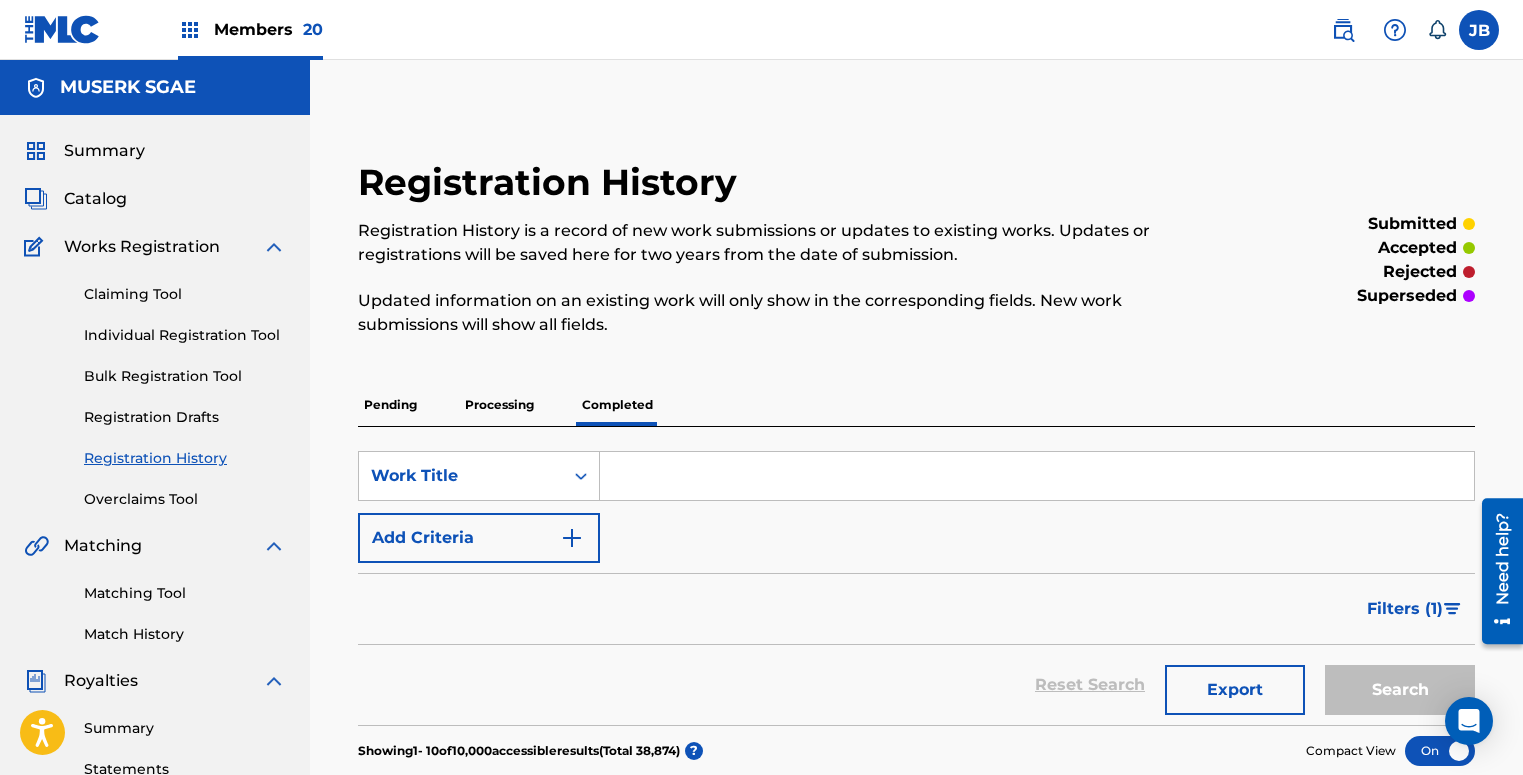click on "Processing" at bounding box center (499, 405) 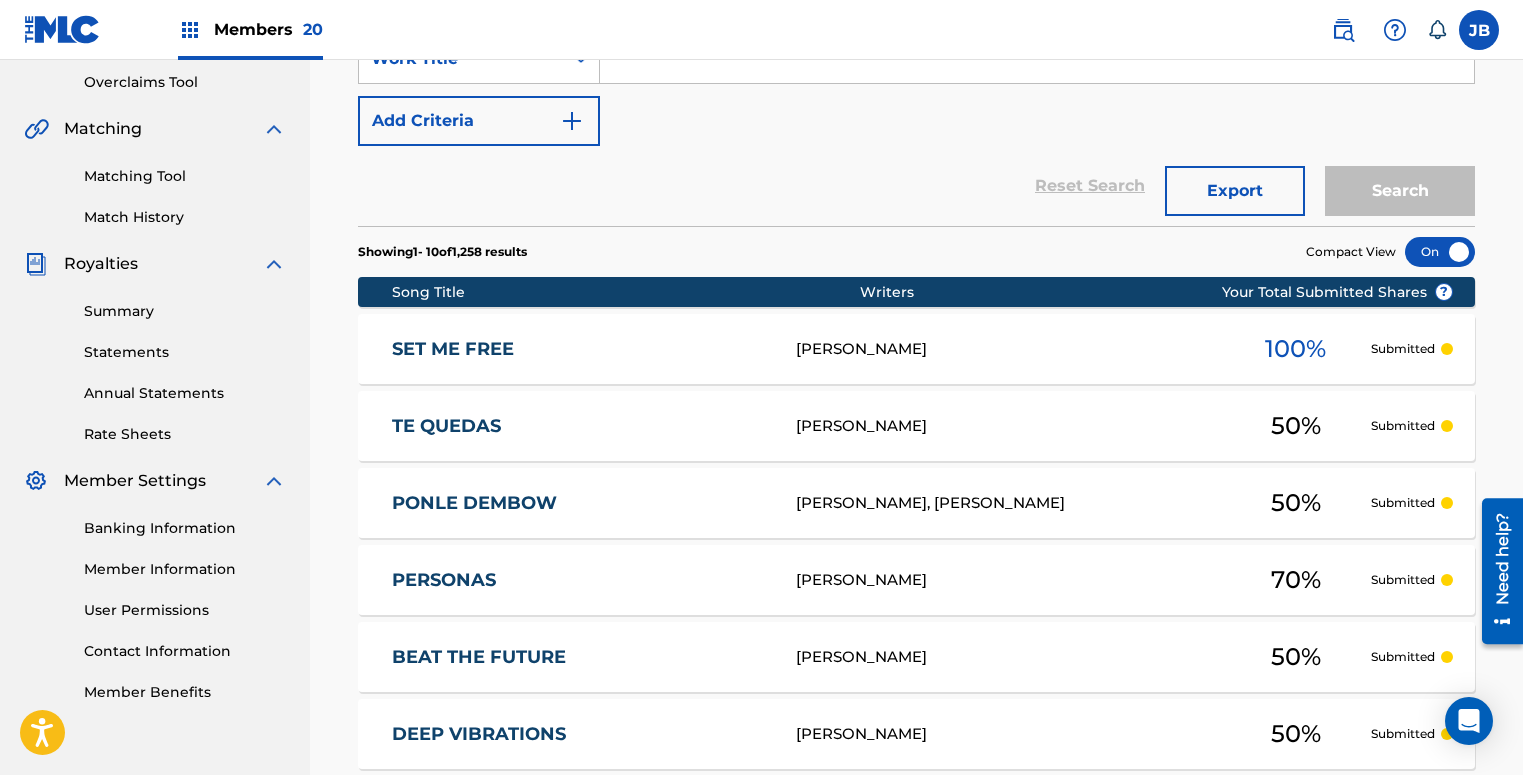 scroll, scrollTop: 950, scrollLeft: 0, axis: vertical 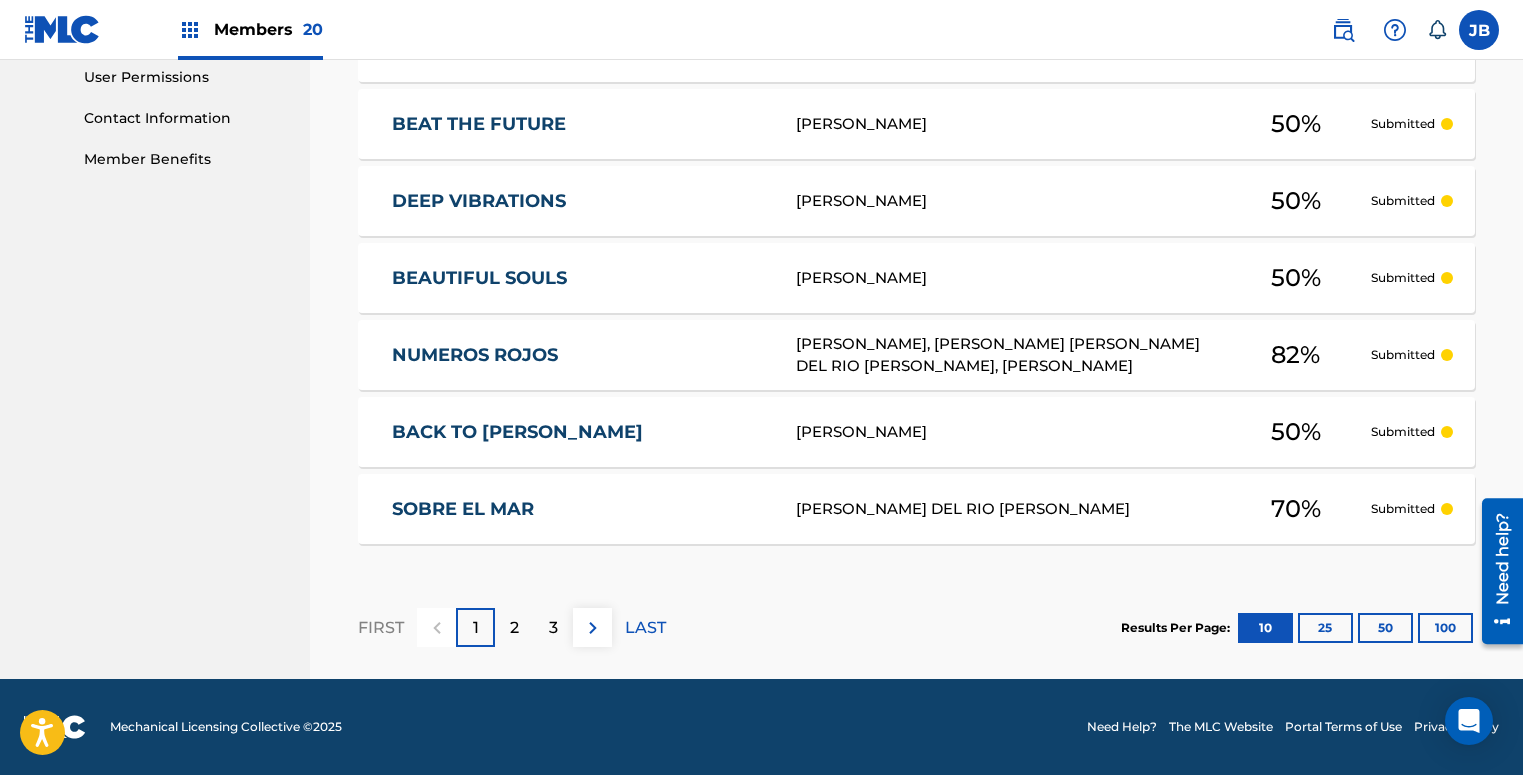 click on "50" at bounding box center (1385, 628) 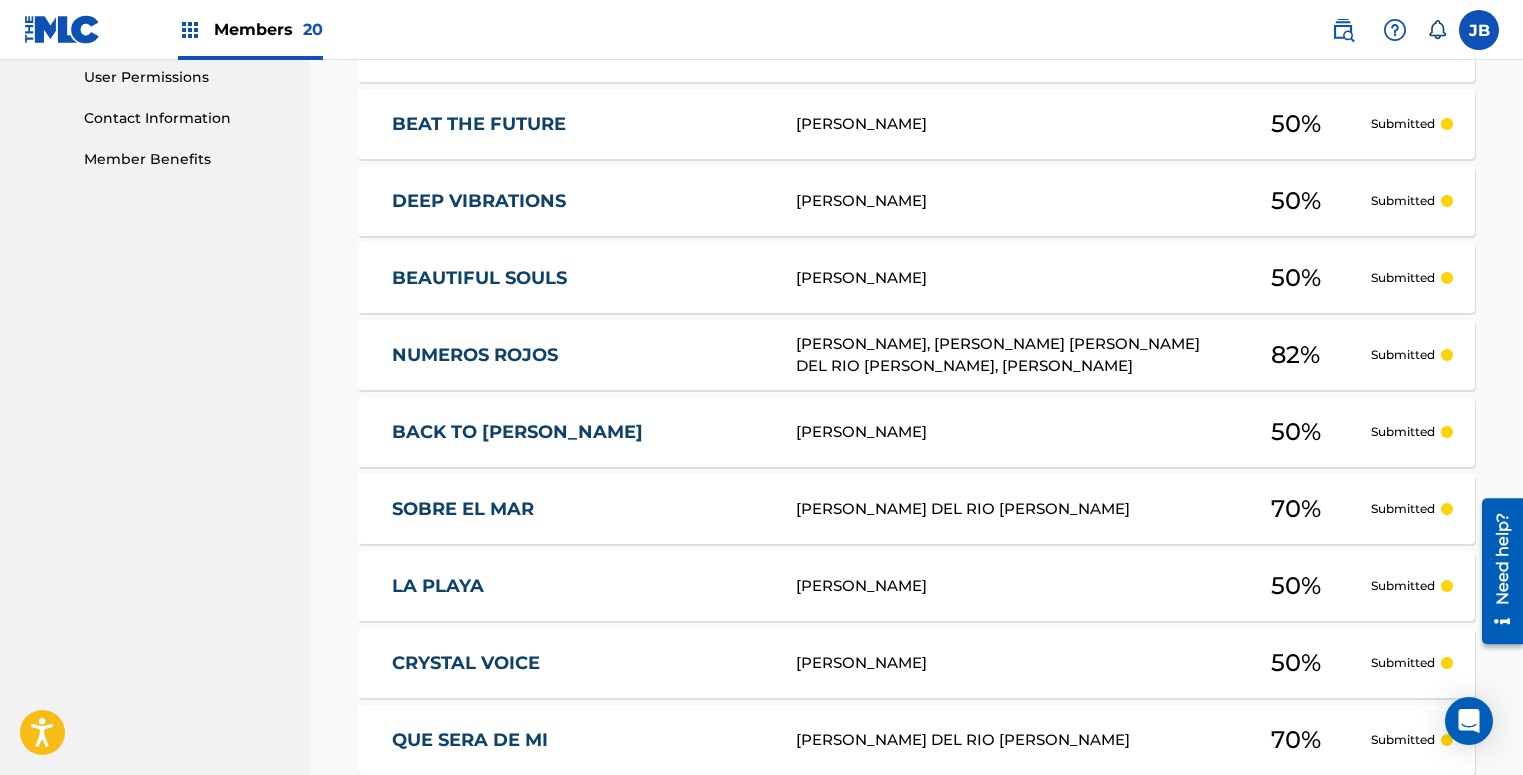 scroll, scrollTop: 1764, scrollLeft: 0, axis: vertical 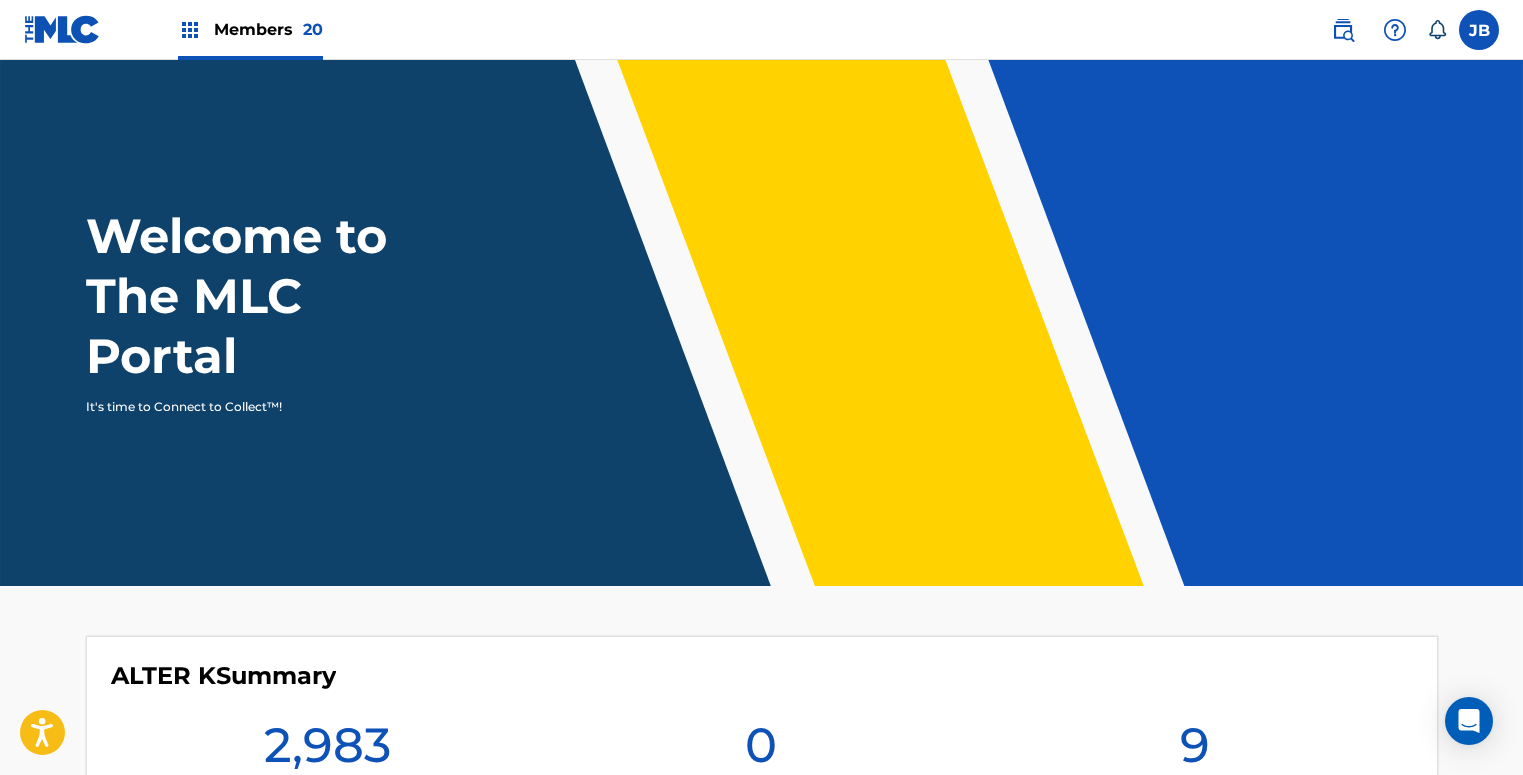 click at bounding box center (1343, 30) 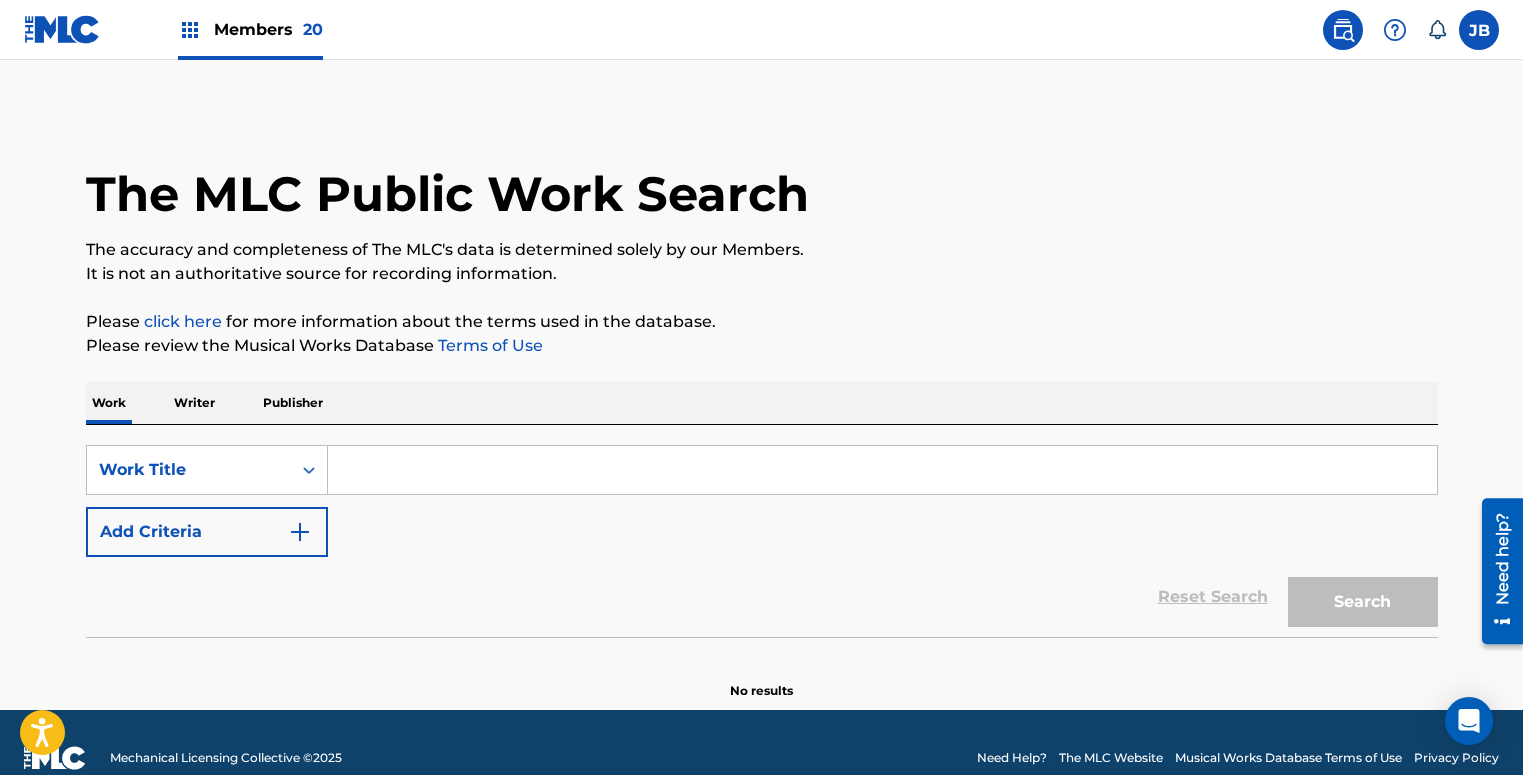 click on "SearchWithCriteria60f6556f-49a1-4c19-b54e-0b137ddb2ee2 Work Title Add Criteria Reset Search Search" at bounding box center [762, 531] 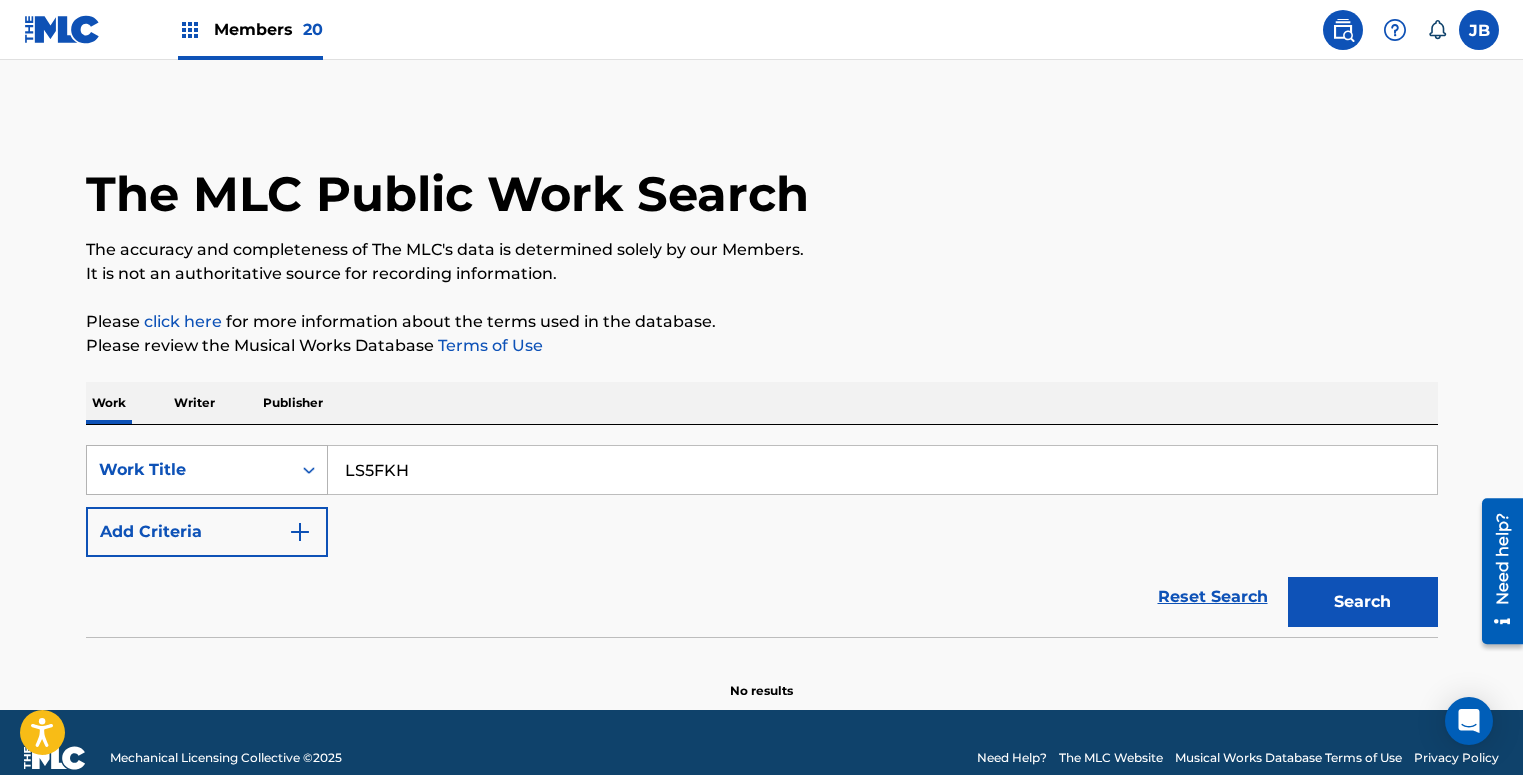 type on "LS5FKH" 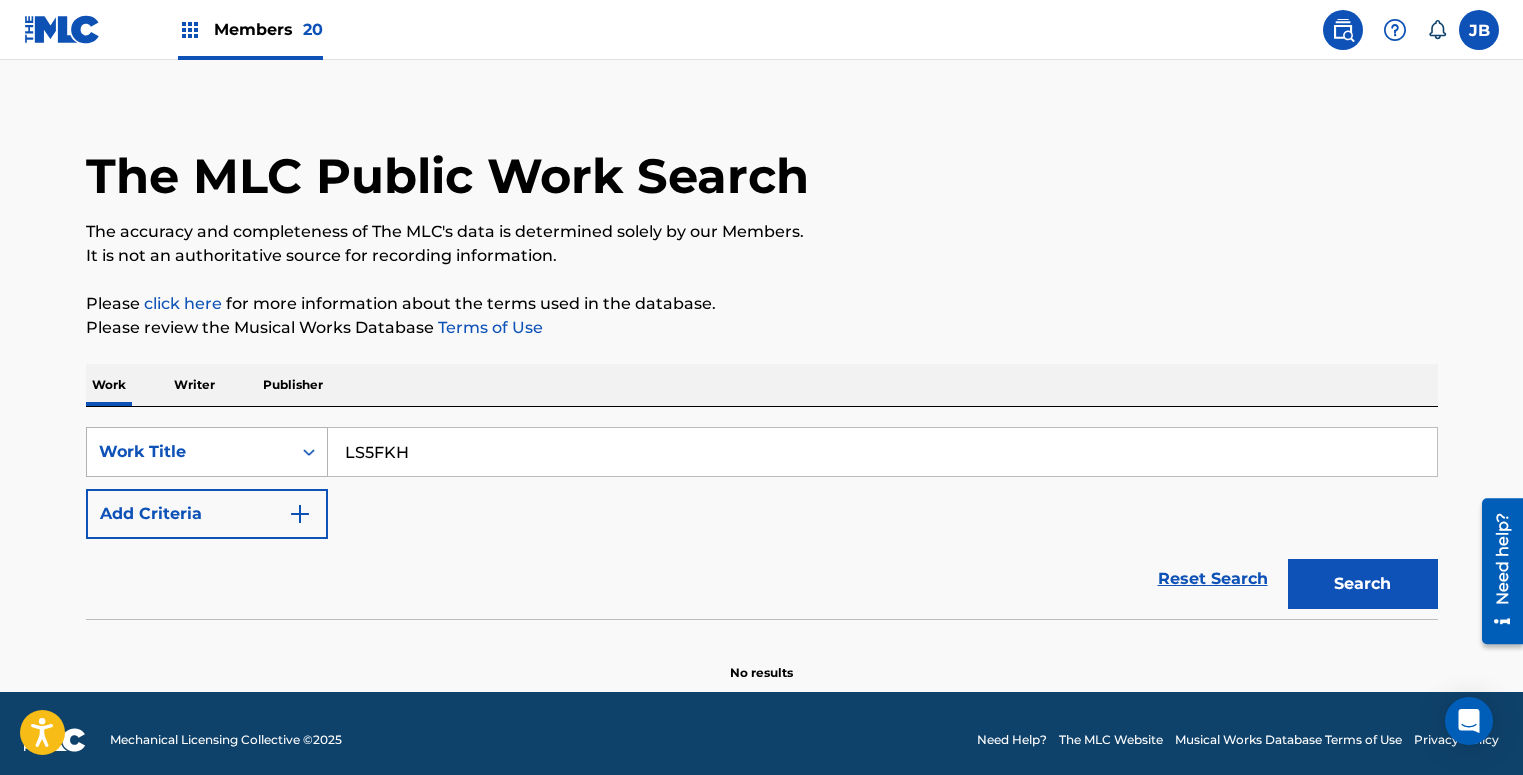 click on "Work Title" at bounding box center (207, 452) 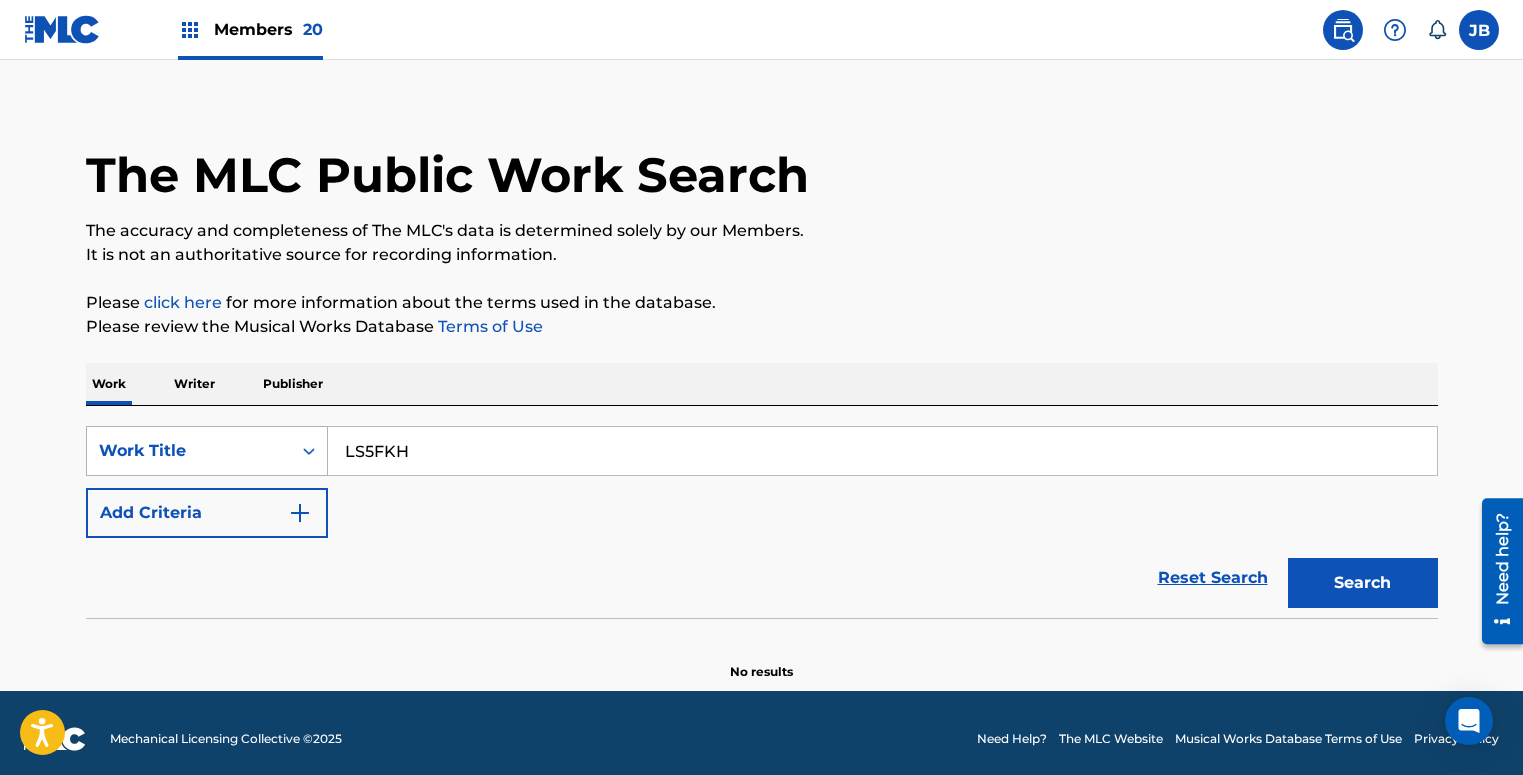 scroll, scrollTop: 21, scrollLeft: 0, axis: vertical 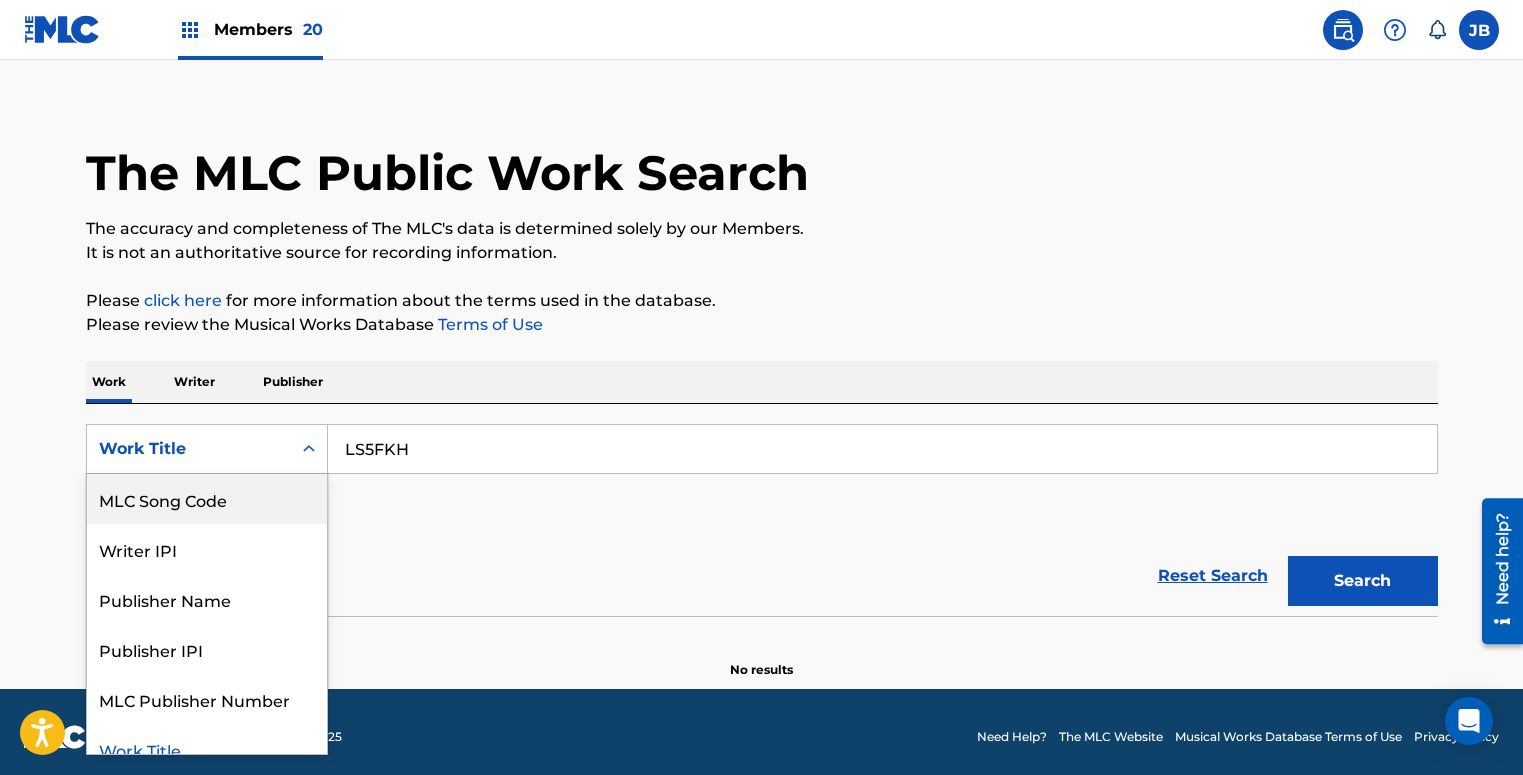 click on "MLC Song Code" at bounding box center (207, 499) 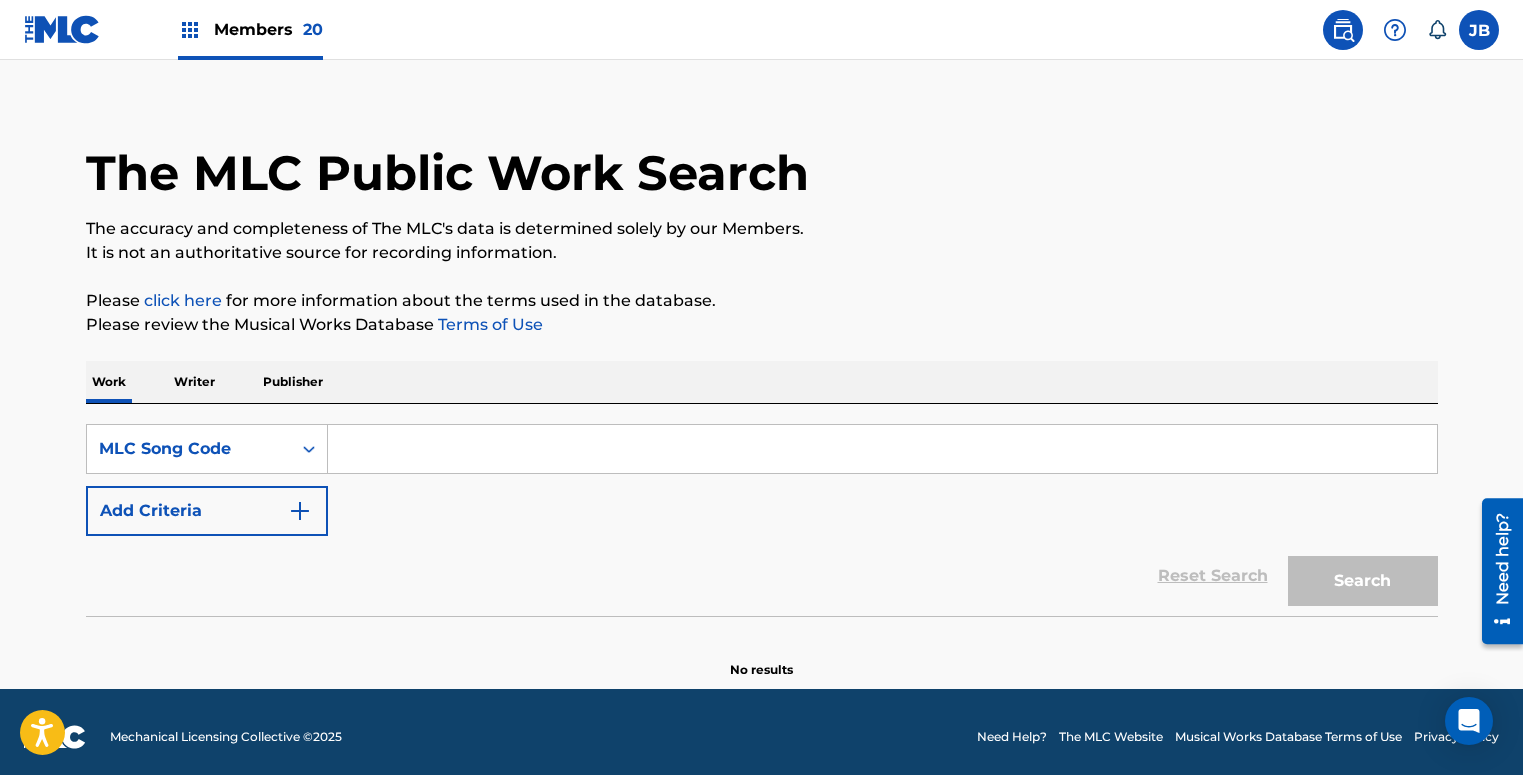 click at bounding box center (882, 449) 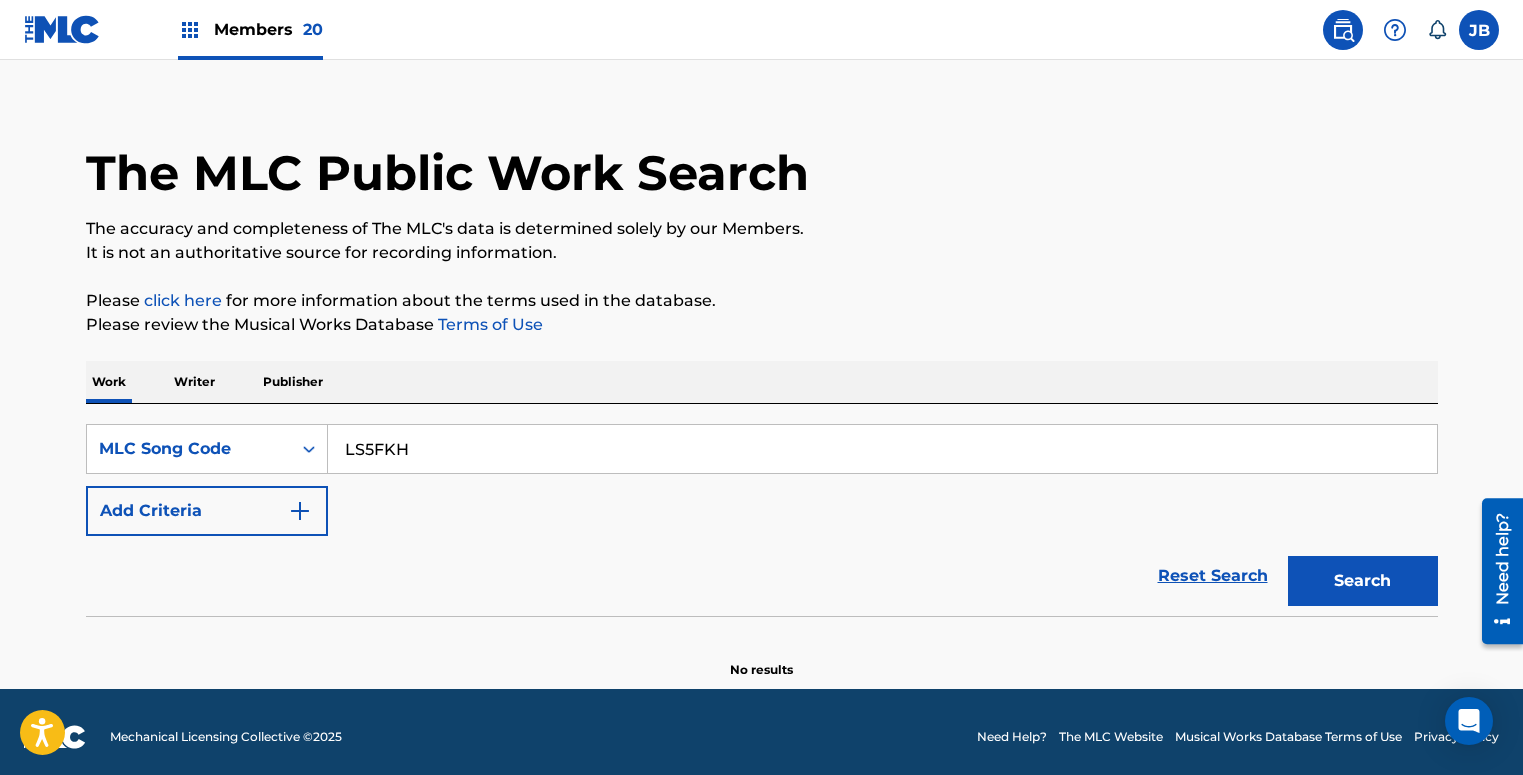 type on "LS5FKH" 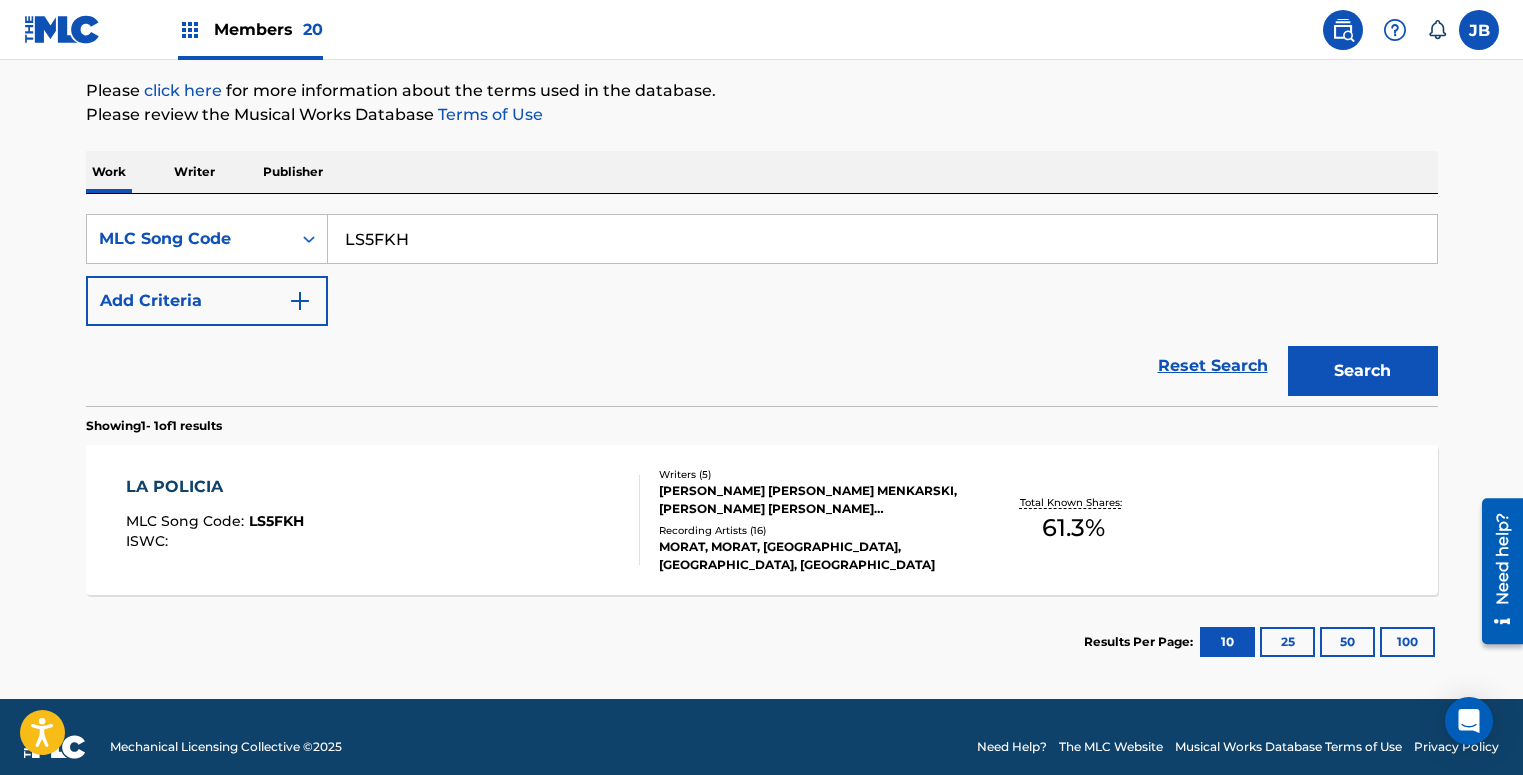 scroll, scrollTop: 251, scrollLeft: 0, axis: vertical 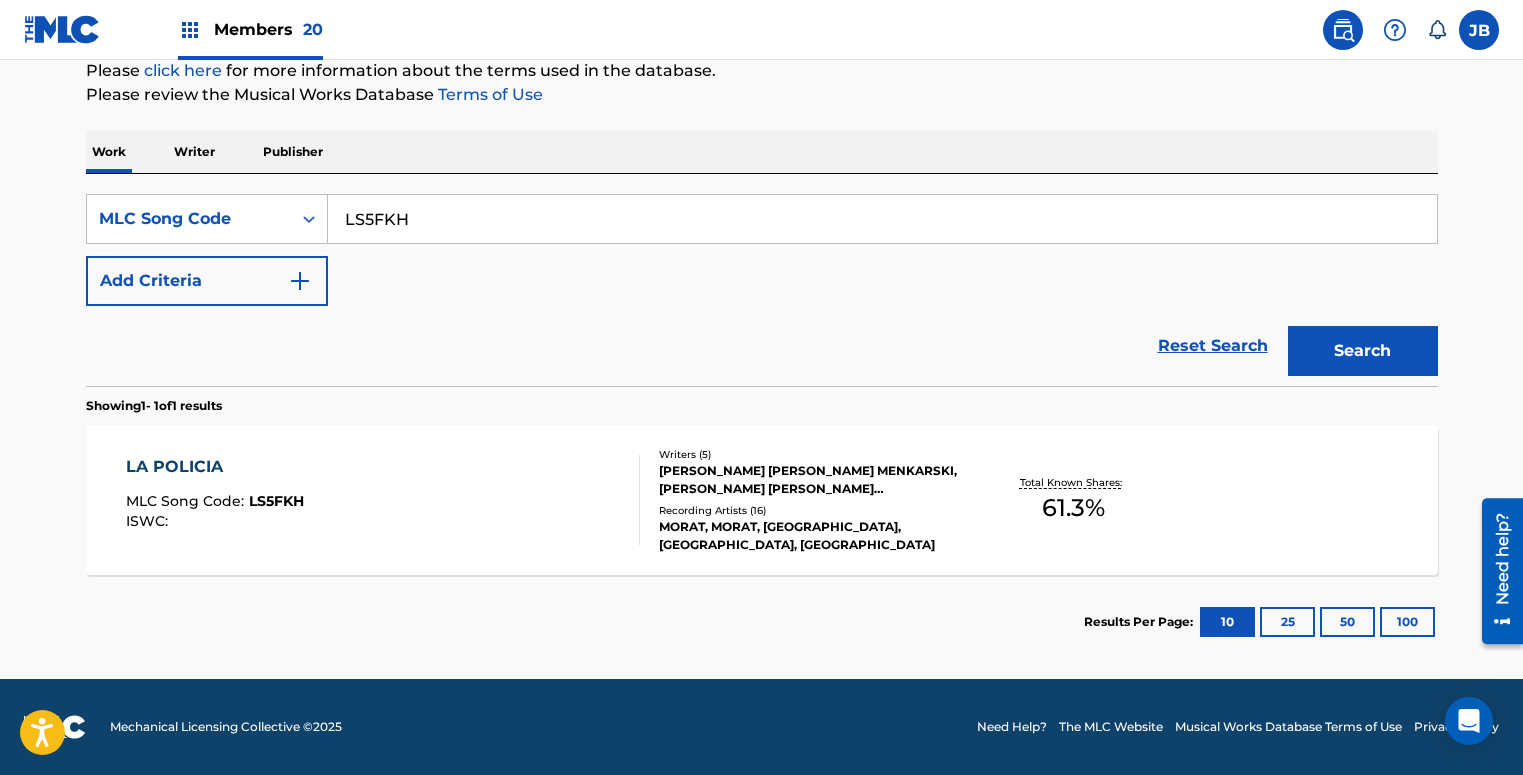 click on "LA POLICIA MLC Song Code : LS5FKH ISWC :" at bounding box center [383, 500] 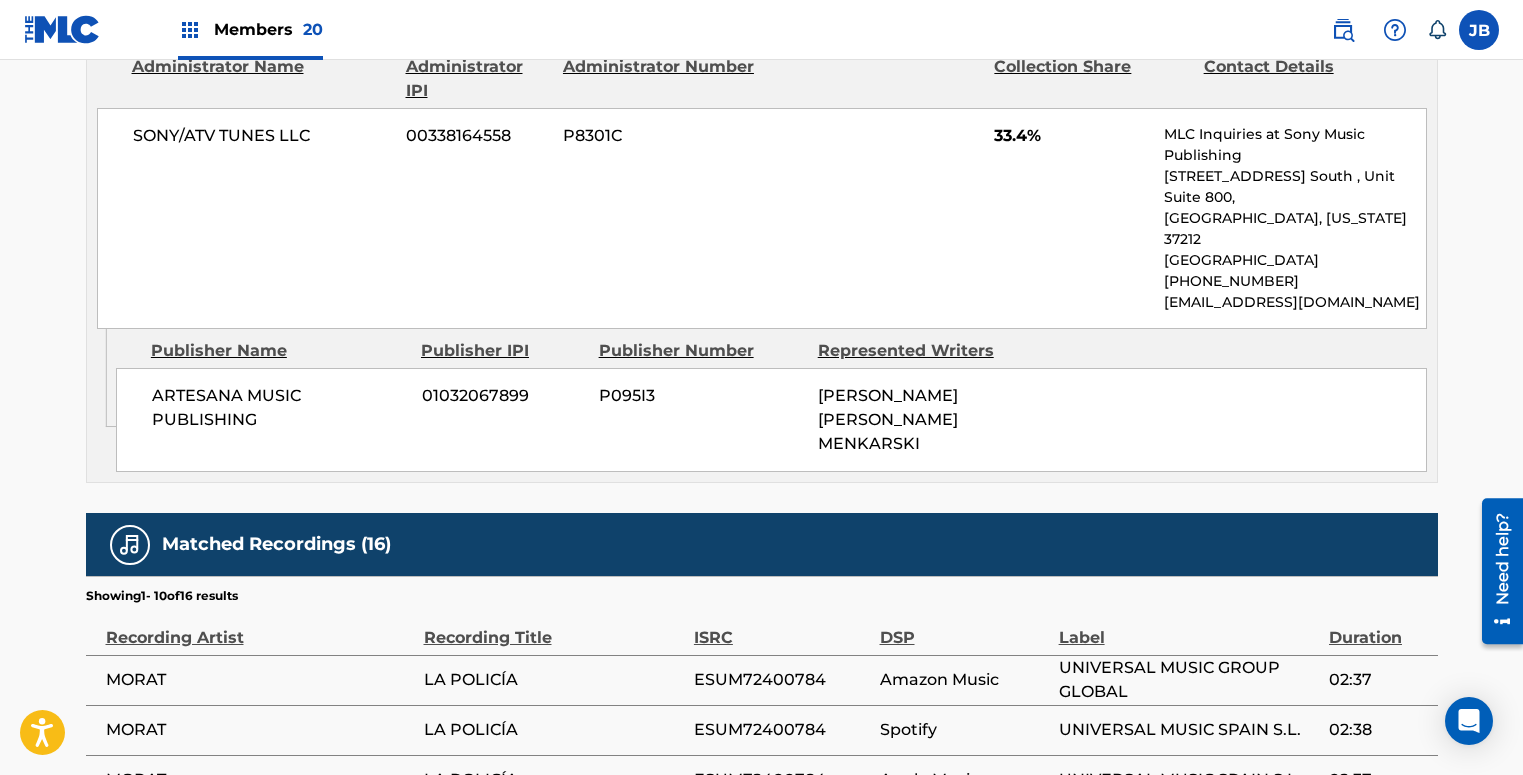 scroll, scrollTop: 1828, scrollLeft: 0, axis: vertical 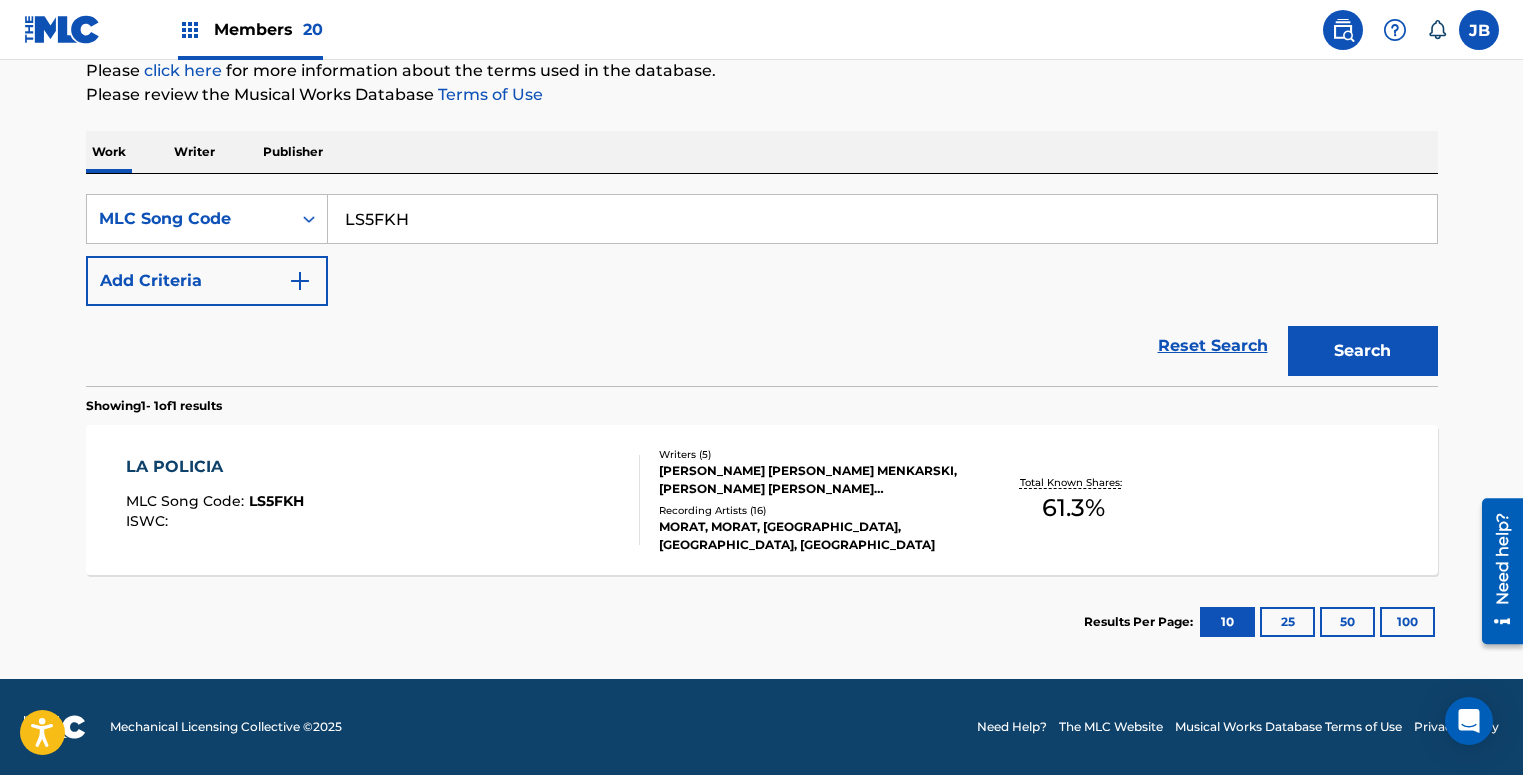 click on "LS5FKH" at bounding box center [882, 219] 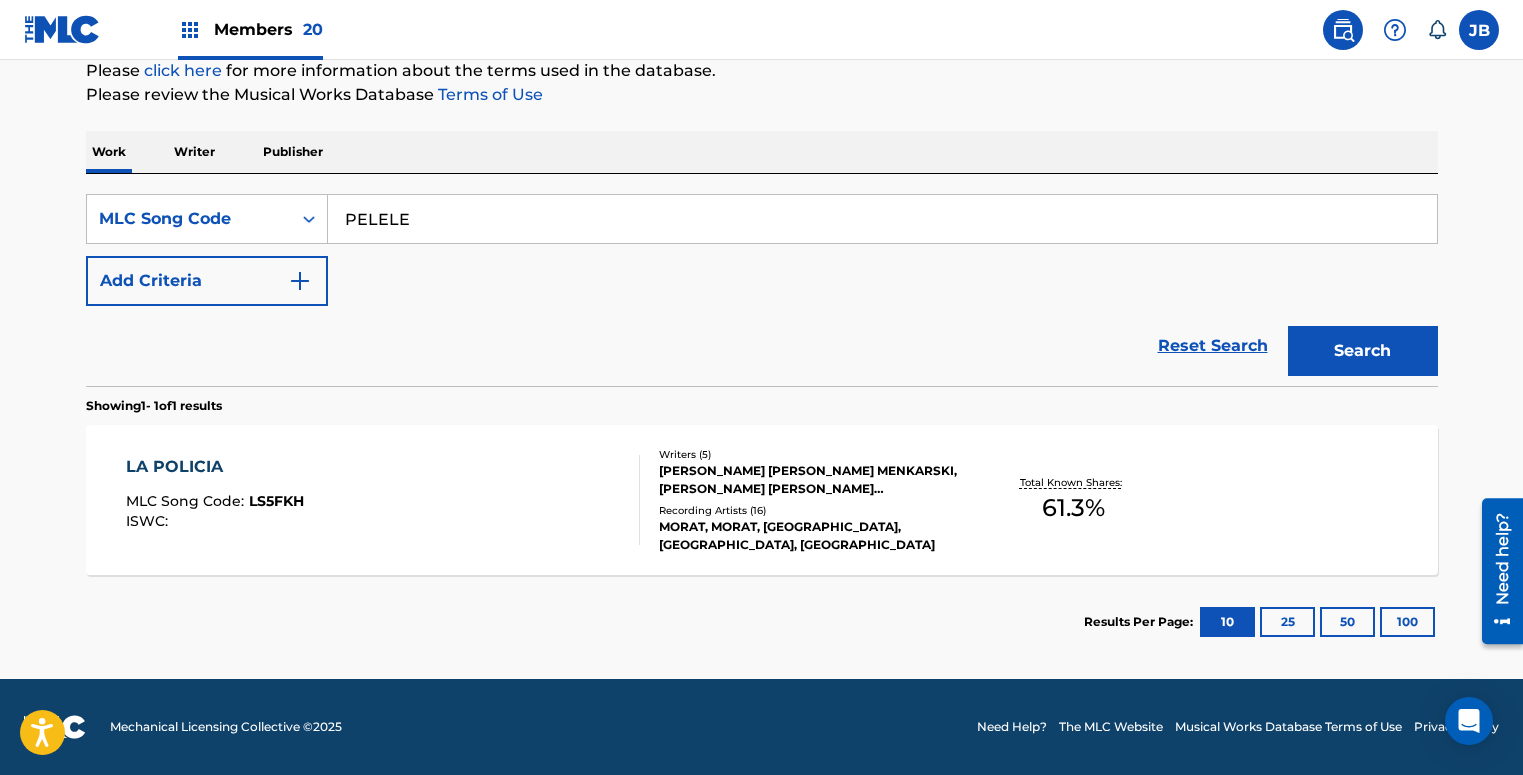 type on "PELELE" 